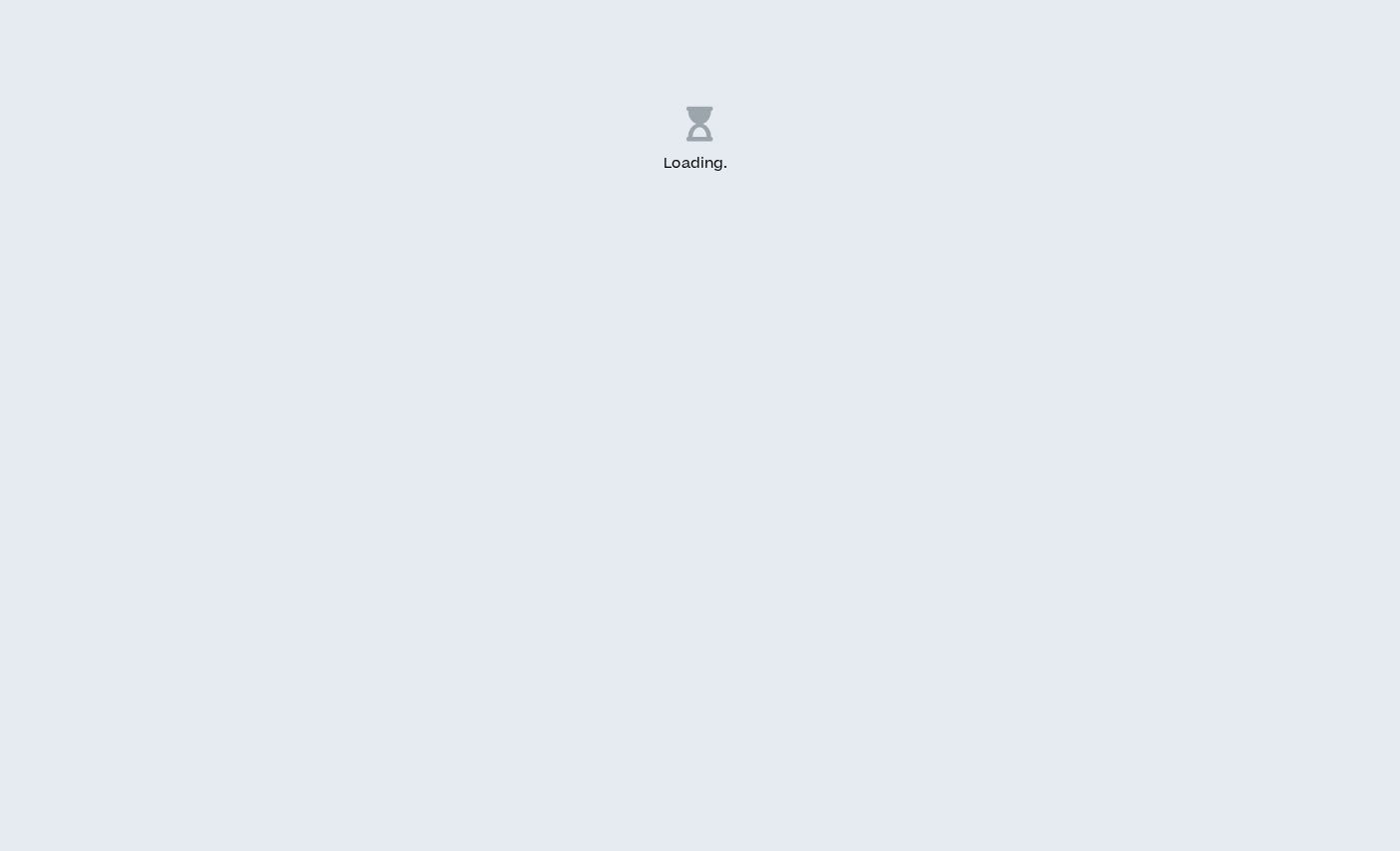 scroll, scrollTop: 0, scrollLeft: 0, axis: both 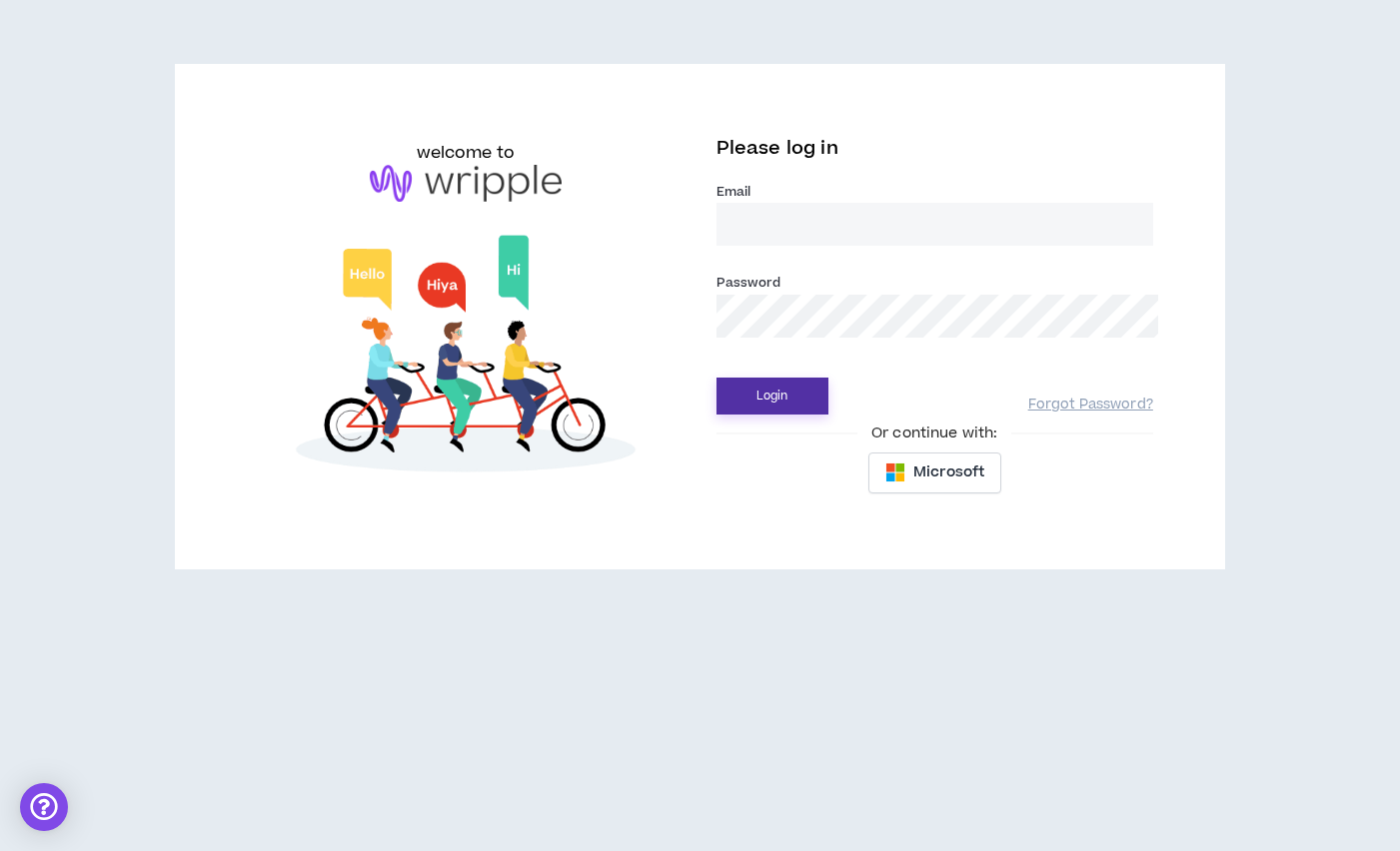 type on "[PERSON_NAME][EMAIL_ADDRESS][PERSON_NAME][DOMAIN_NAME]" 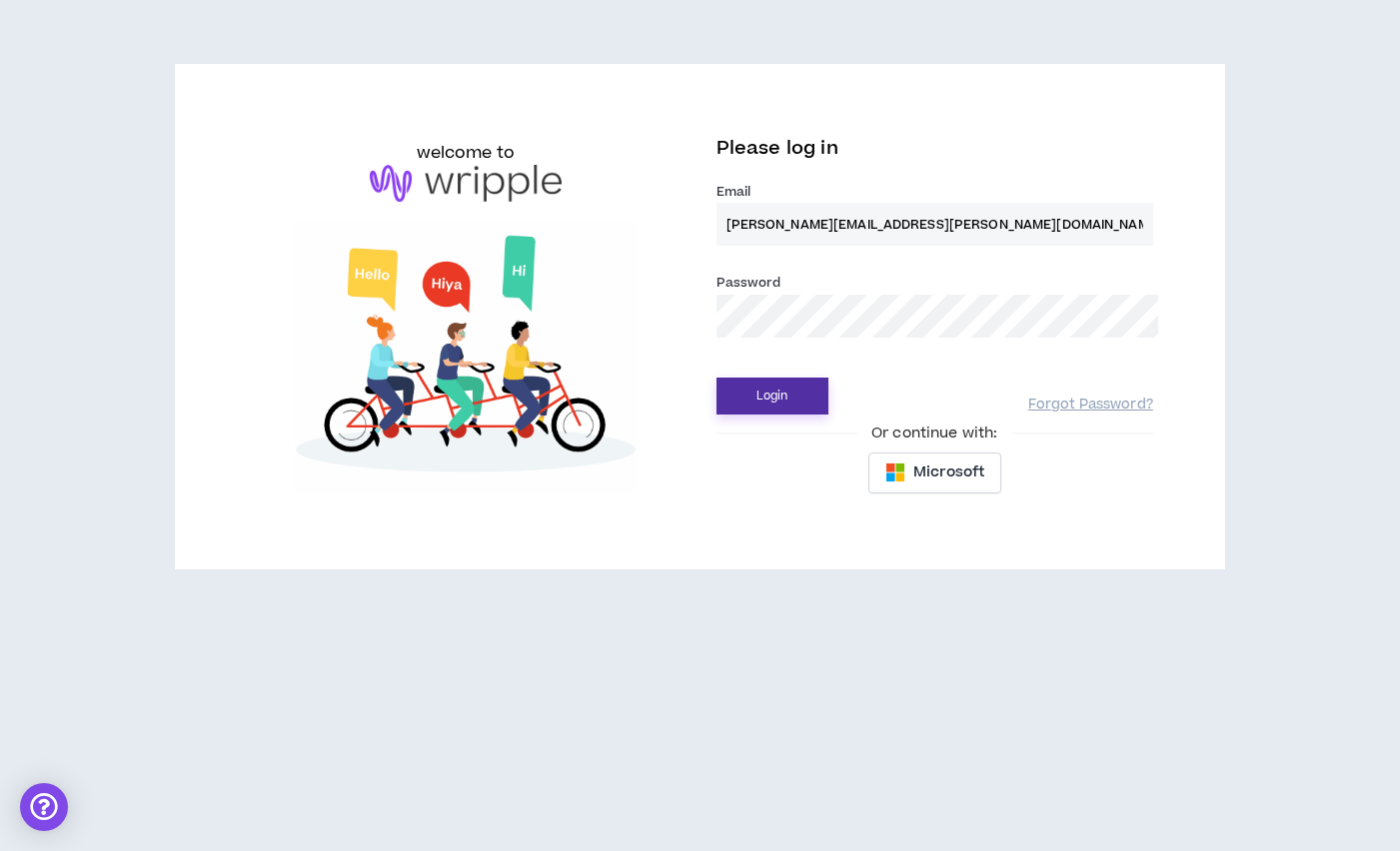 click on "Login" at bounding box center [772, 396] 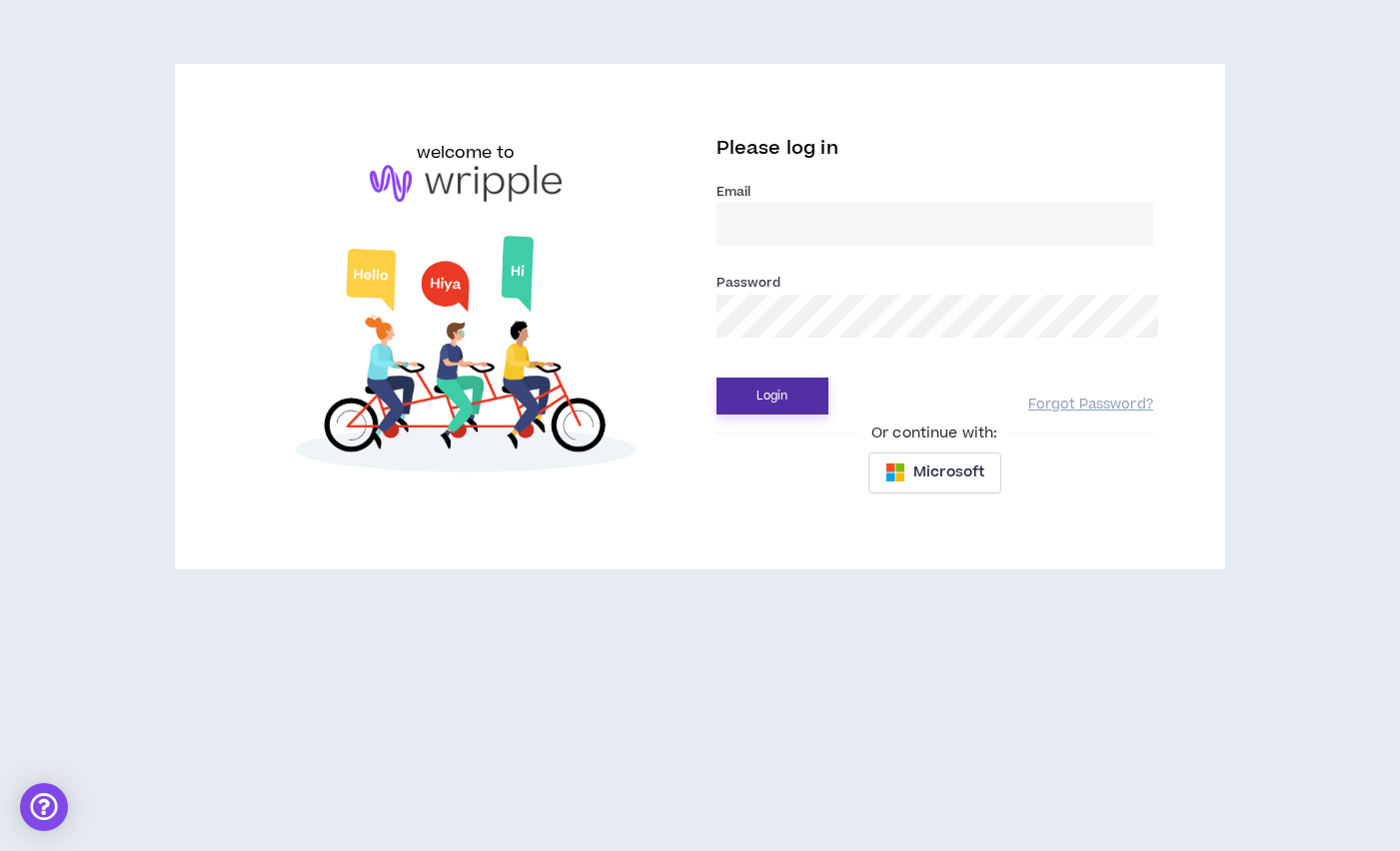 type on "[PERSON_NAME][EMAIL_ADDRESS][PERSON_NAME][DOMAIN_NAME]" 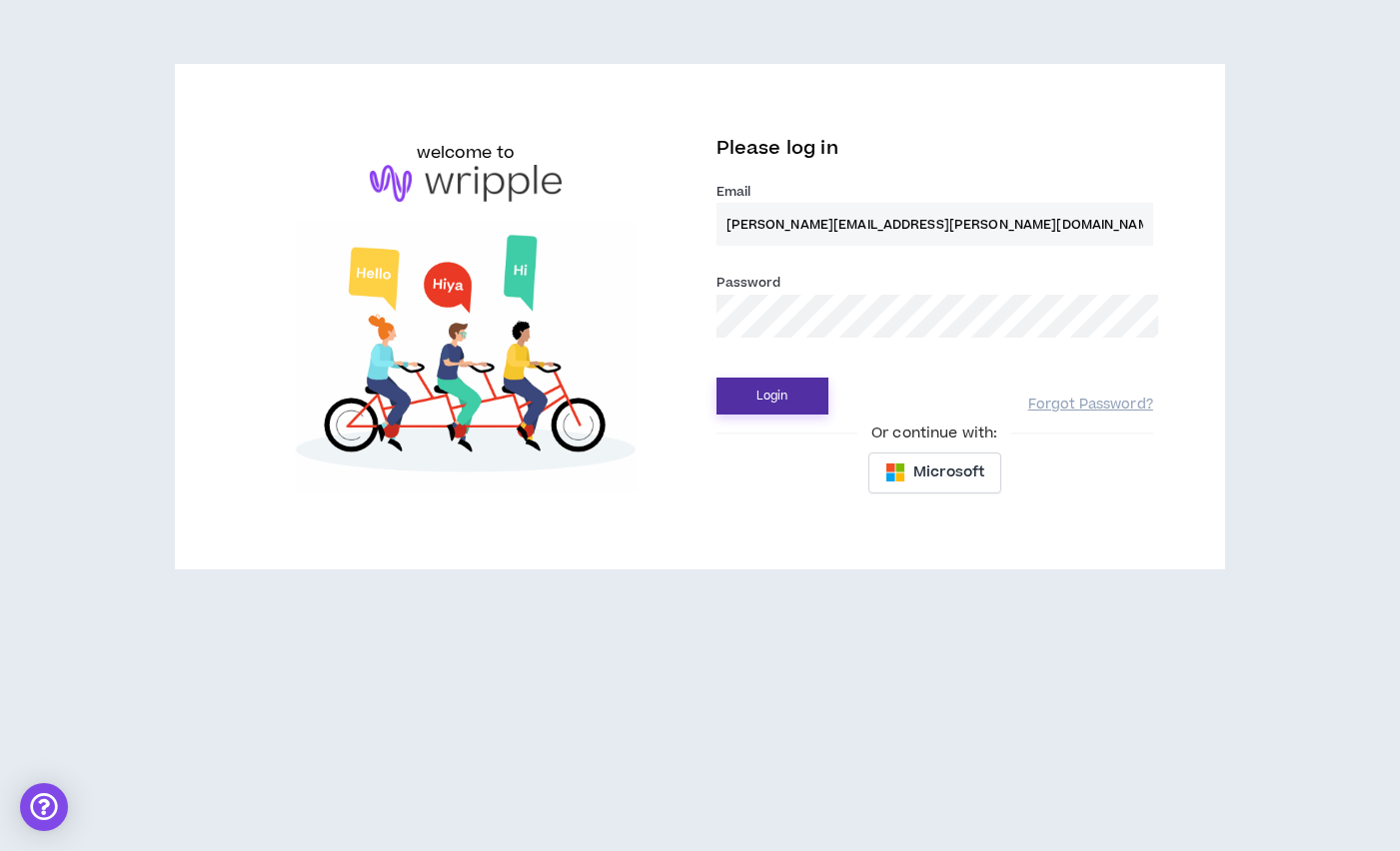 click on "Login" at bounding box center [772, 396] 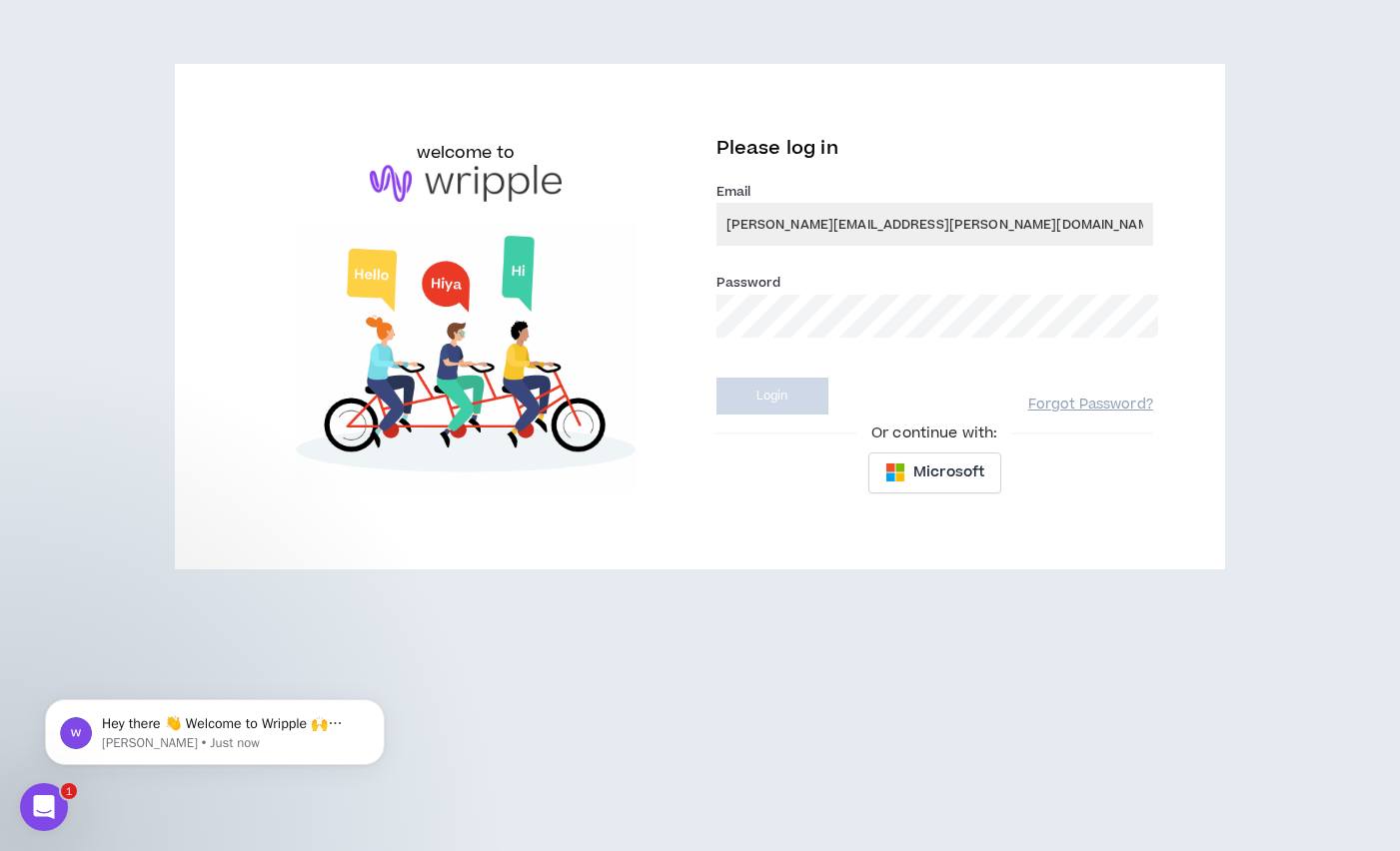 scroll, scrollTop: 0, scrollLeft: 0, axis: both 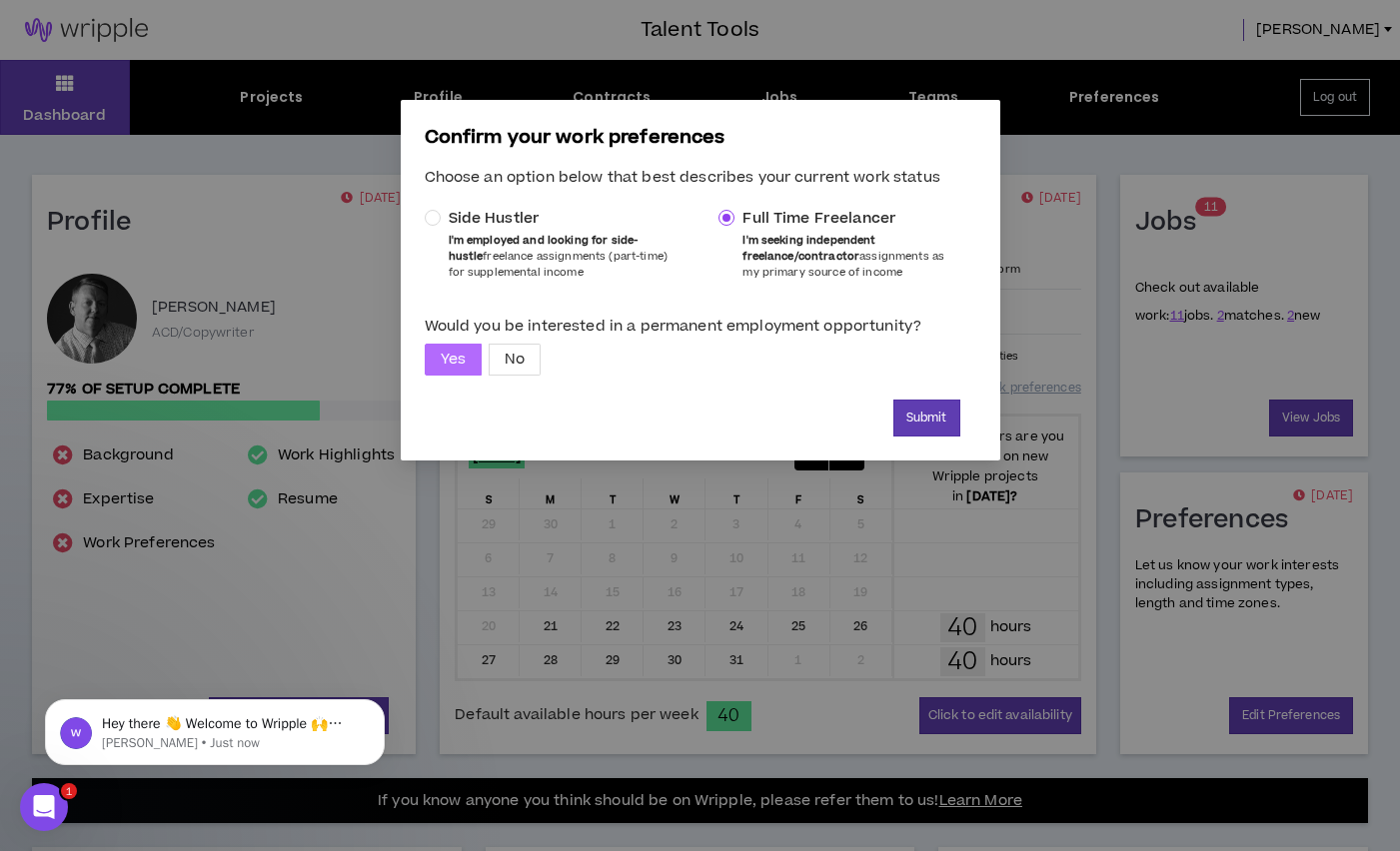 click on "Yes" at bounding box center (453, 360) 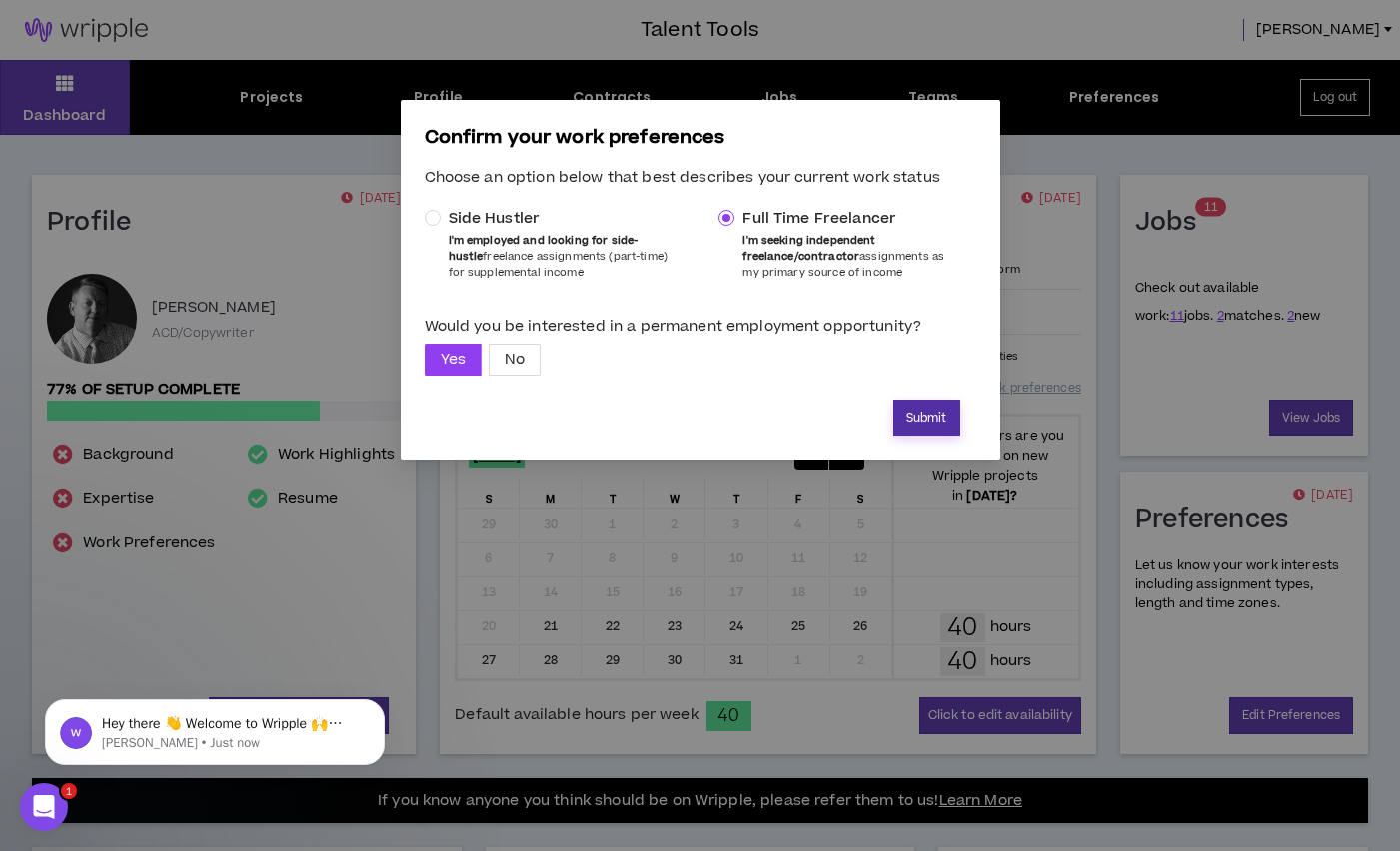 click on "Submit" at bounding box center (926, 418) 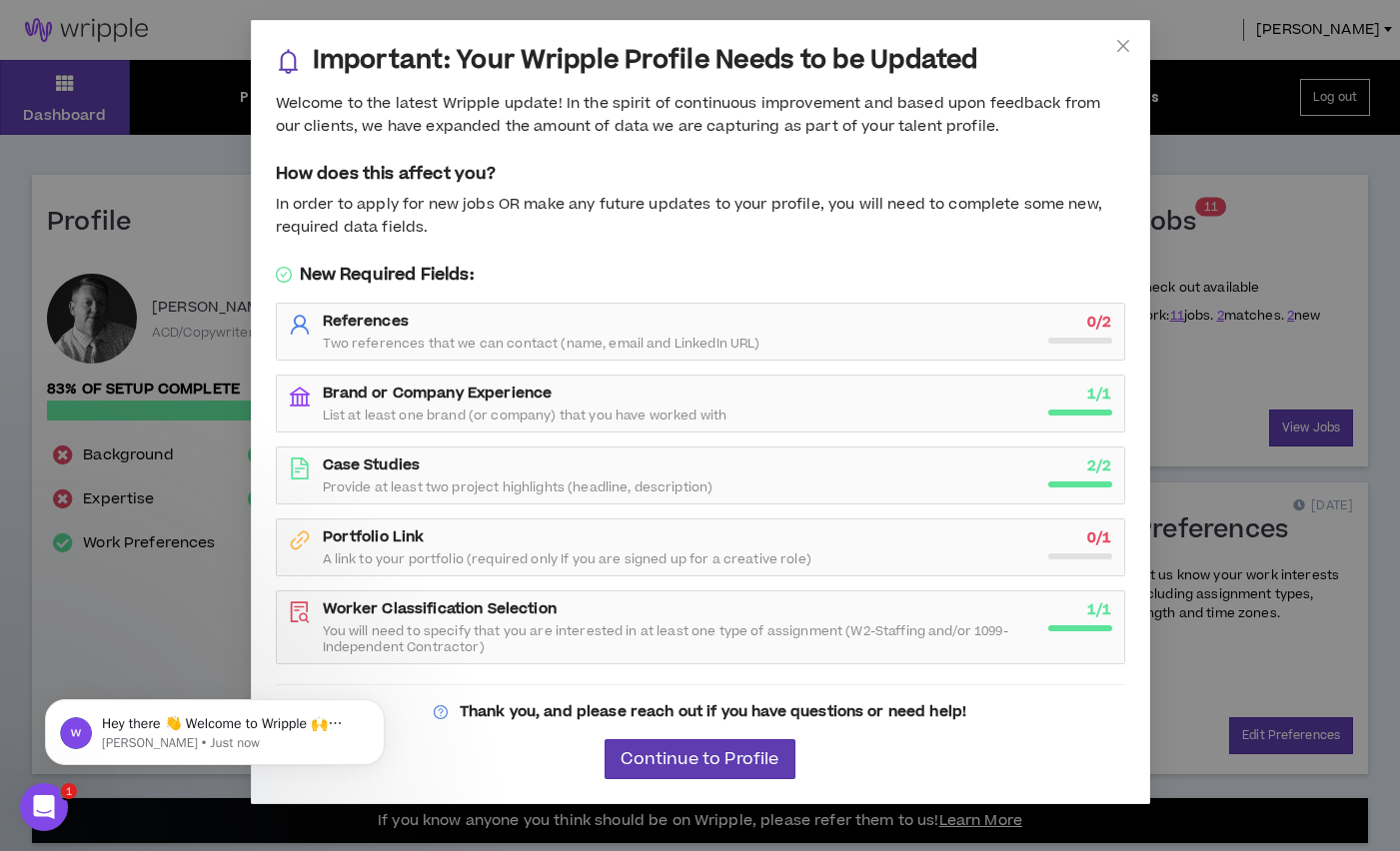 click on "References Two references that we can contact (name, email and LinkedIn URL) 0 / 2" at bounding box center [700, 332] 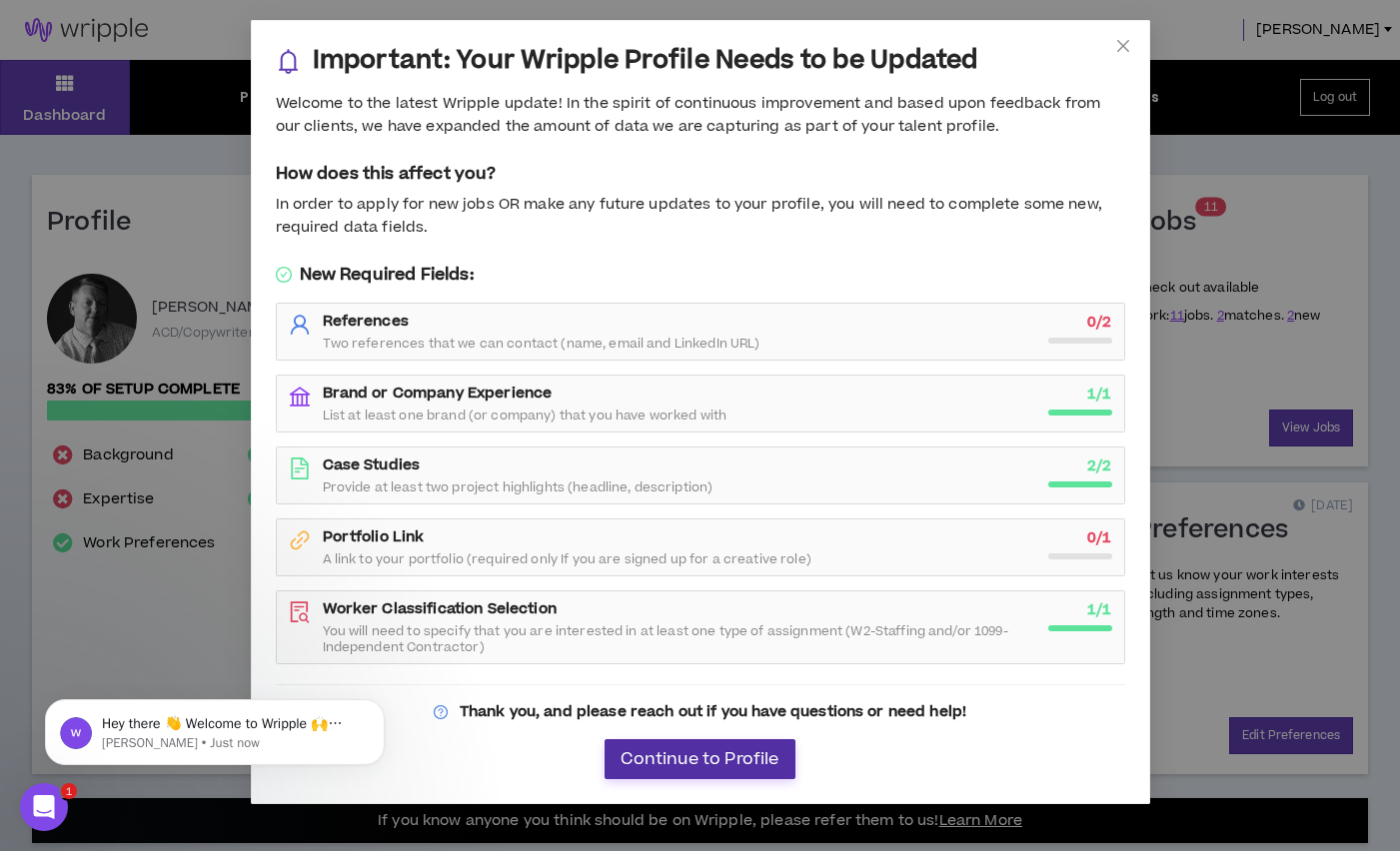 click on "Continue to Profile" at bounding box center [700, 759] 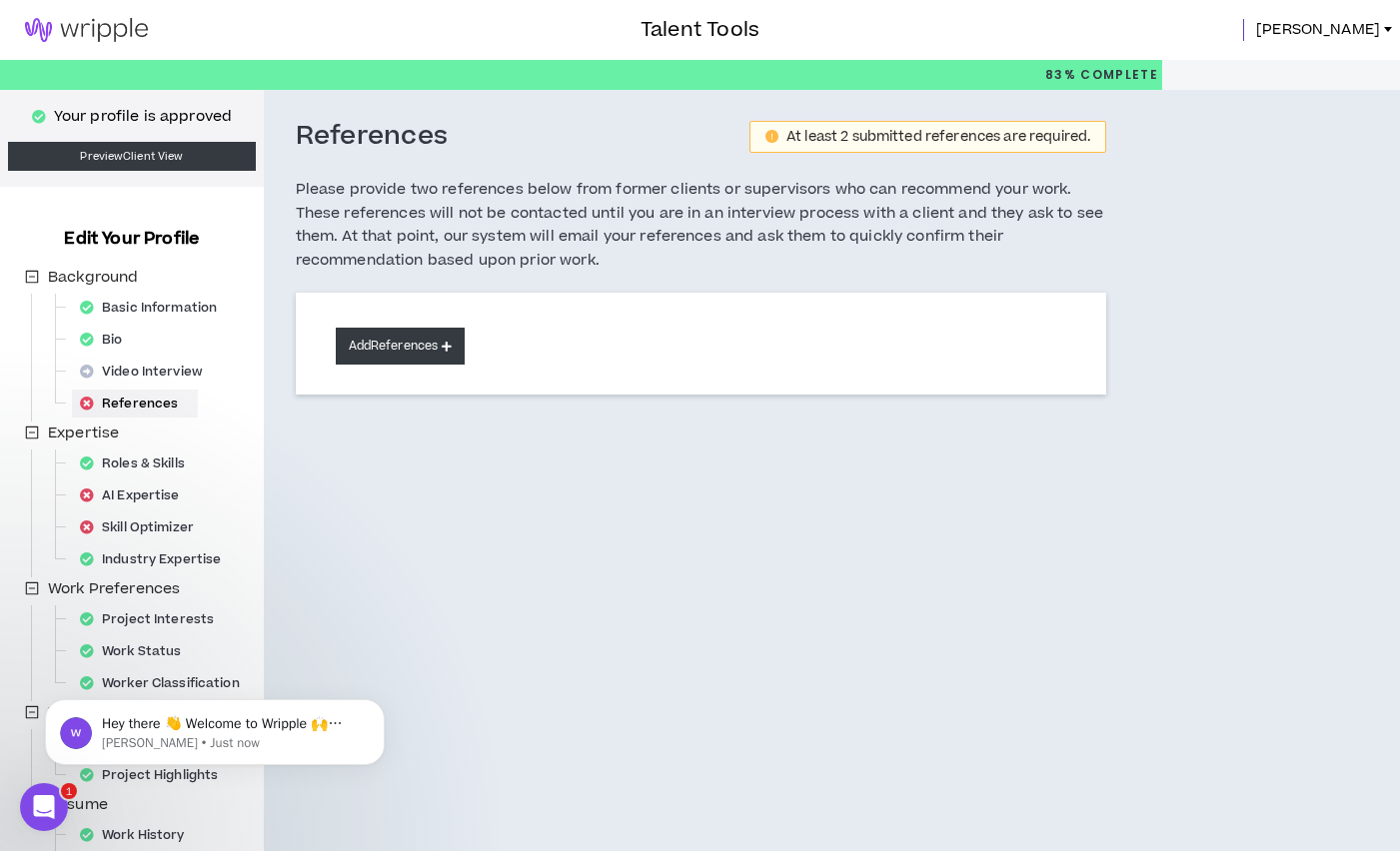 click on "Add  References" at bounding box center [401, 346] 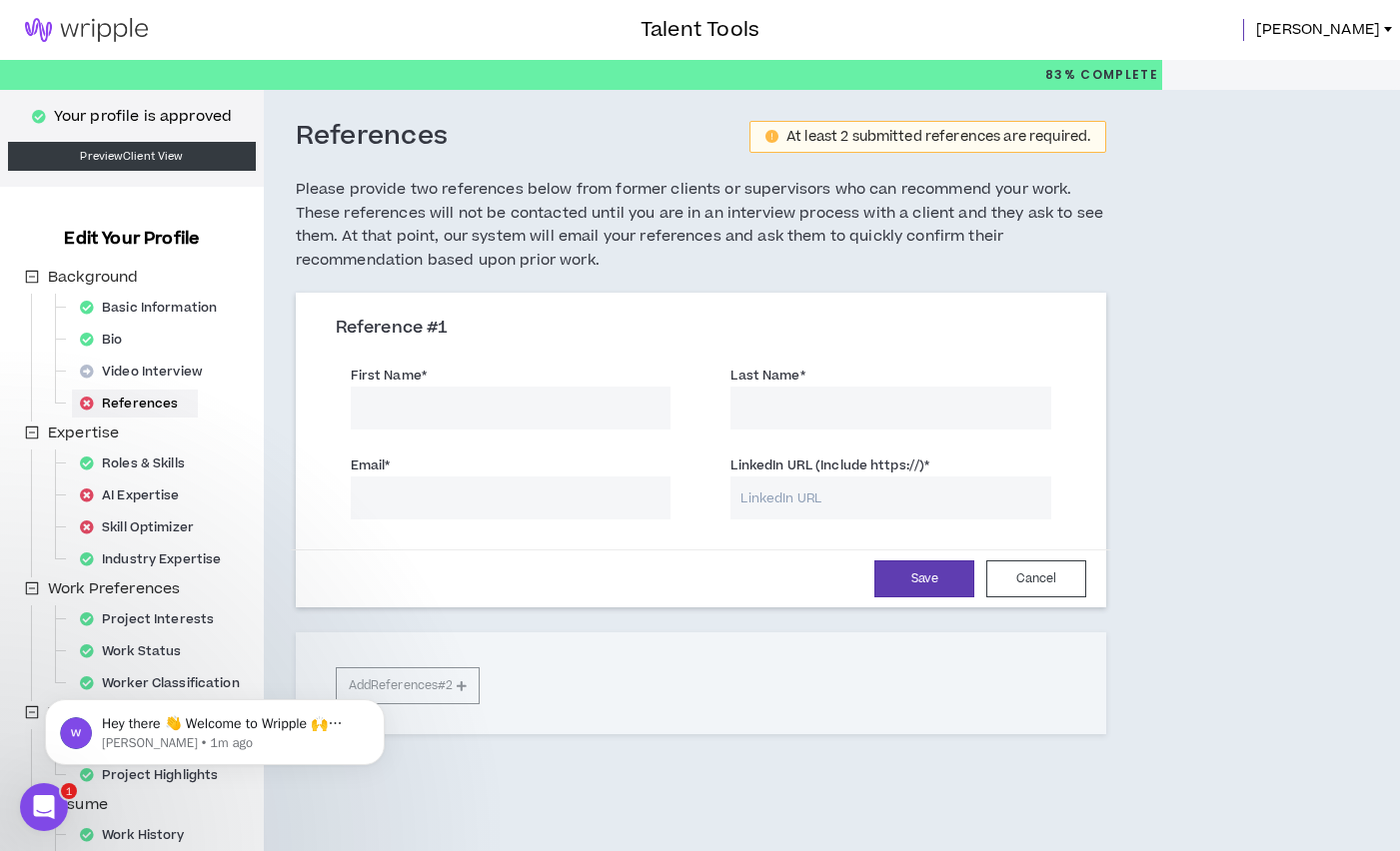 click on "First Name  *" at bounding box center (511, 408) 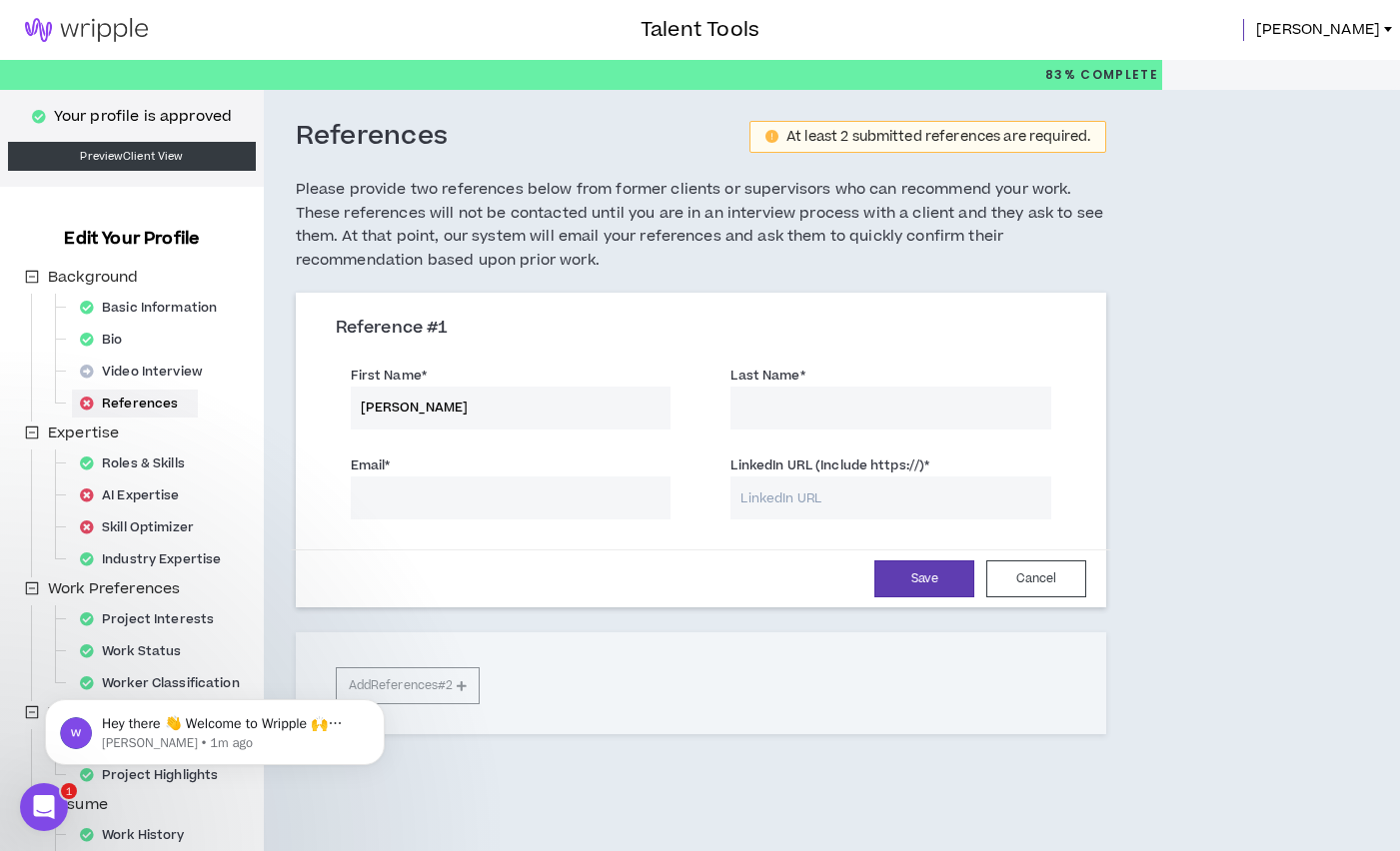 type on "[PERSON_NAME]" 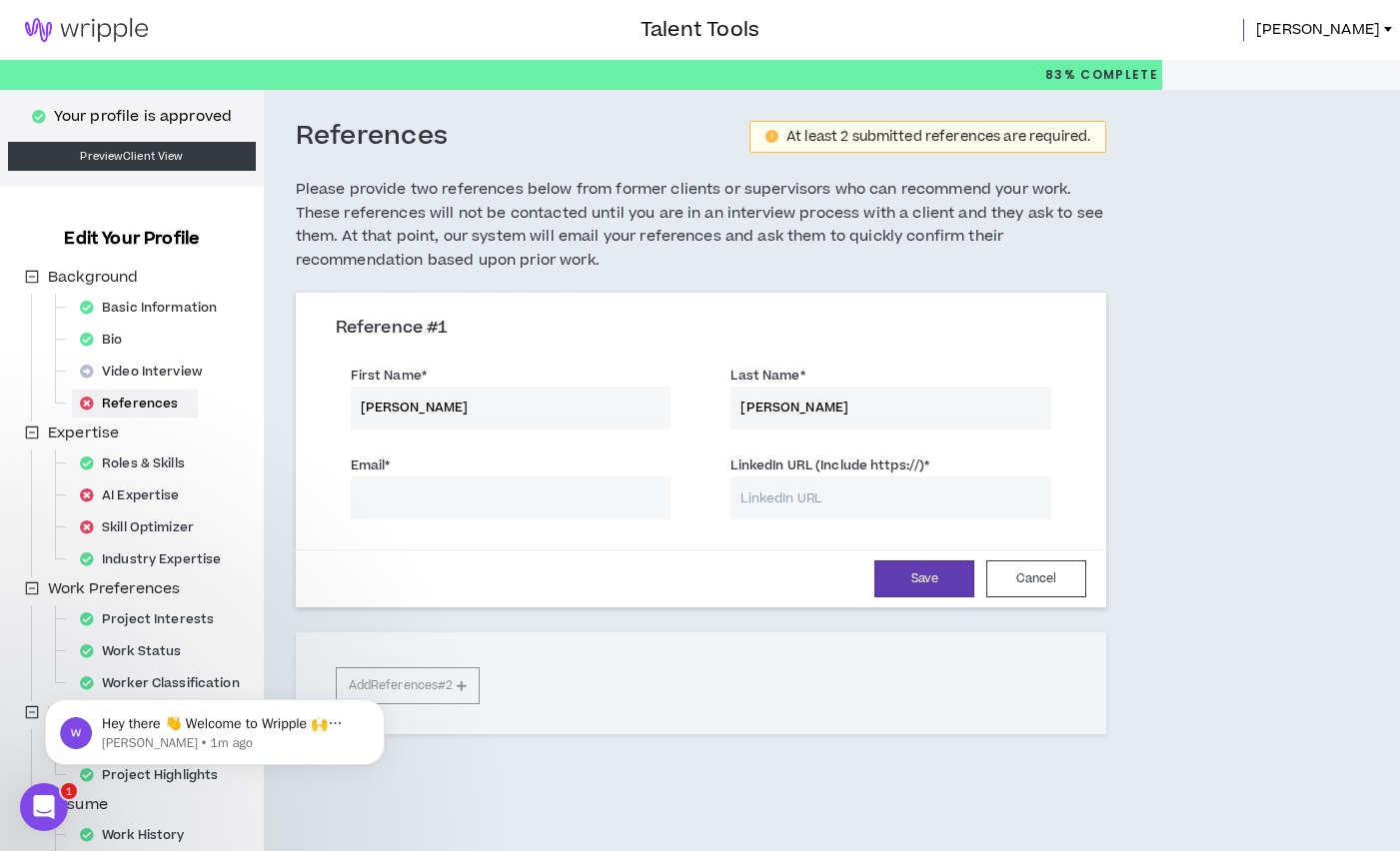 type on "[PERSON_NAME]" 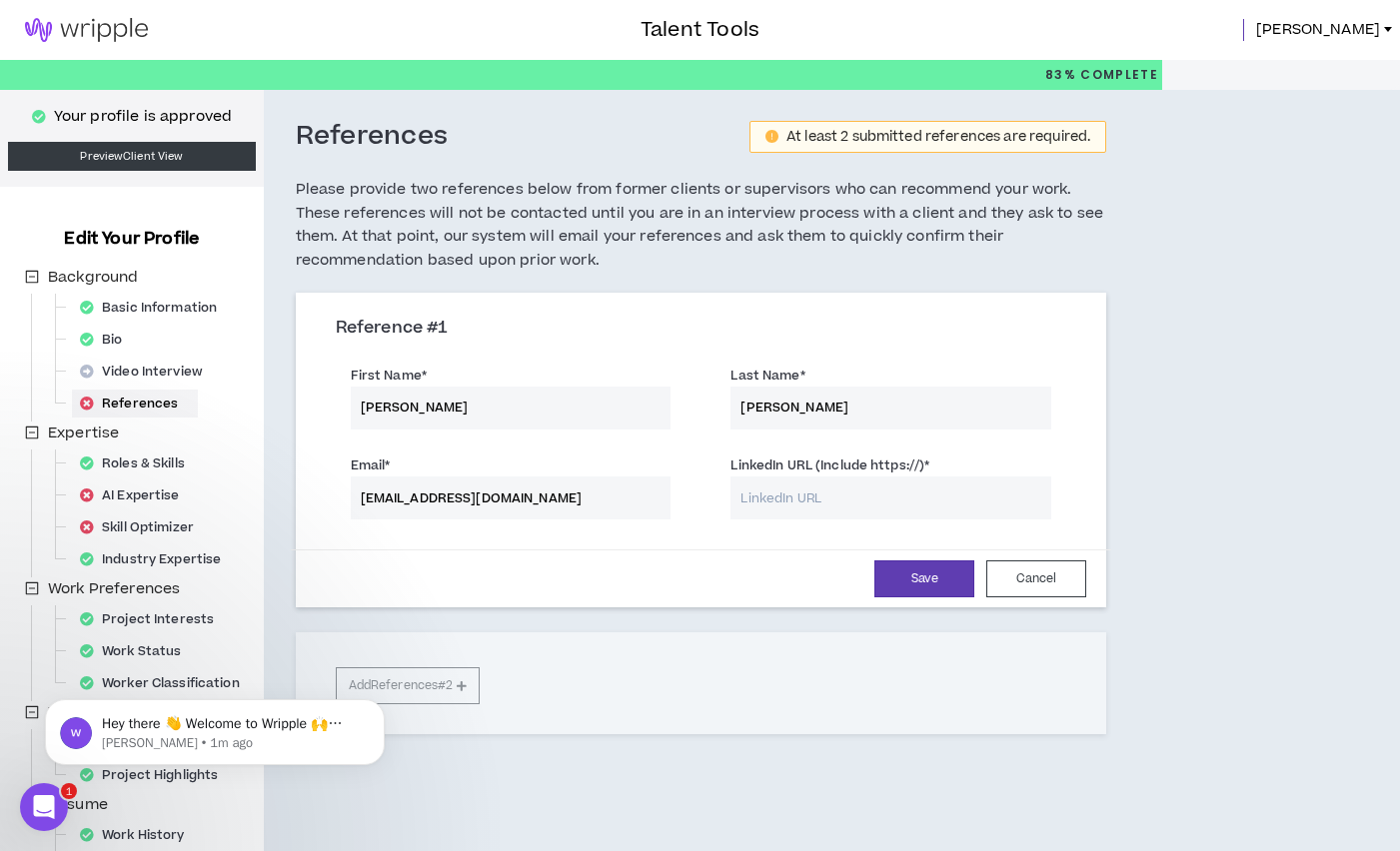 type on "[EMAIL_ADDRESS][DOMAIN_NAME]" 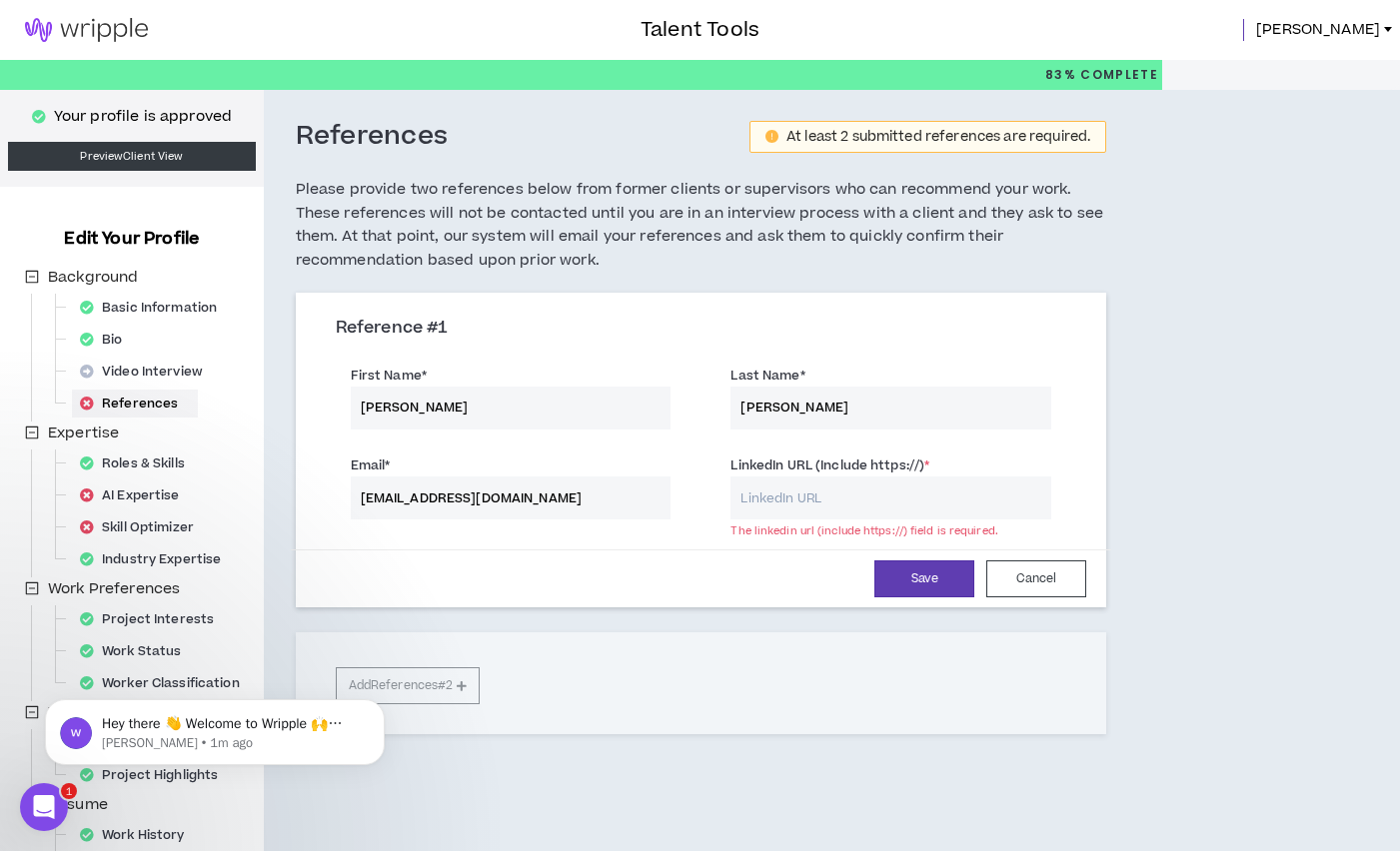 click on "LinkedIn URL (Include https://)  *" at bounding box center (890, 497) 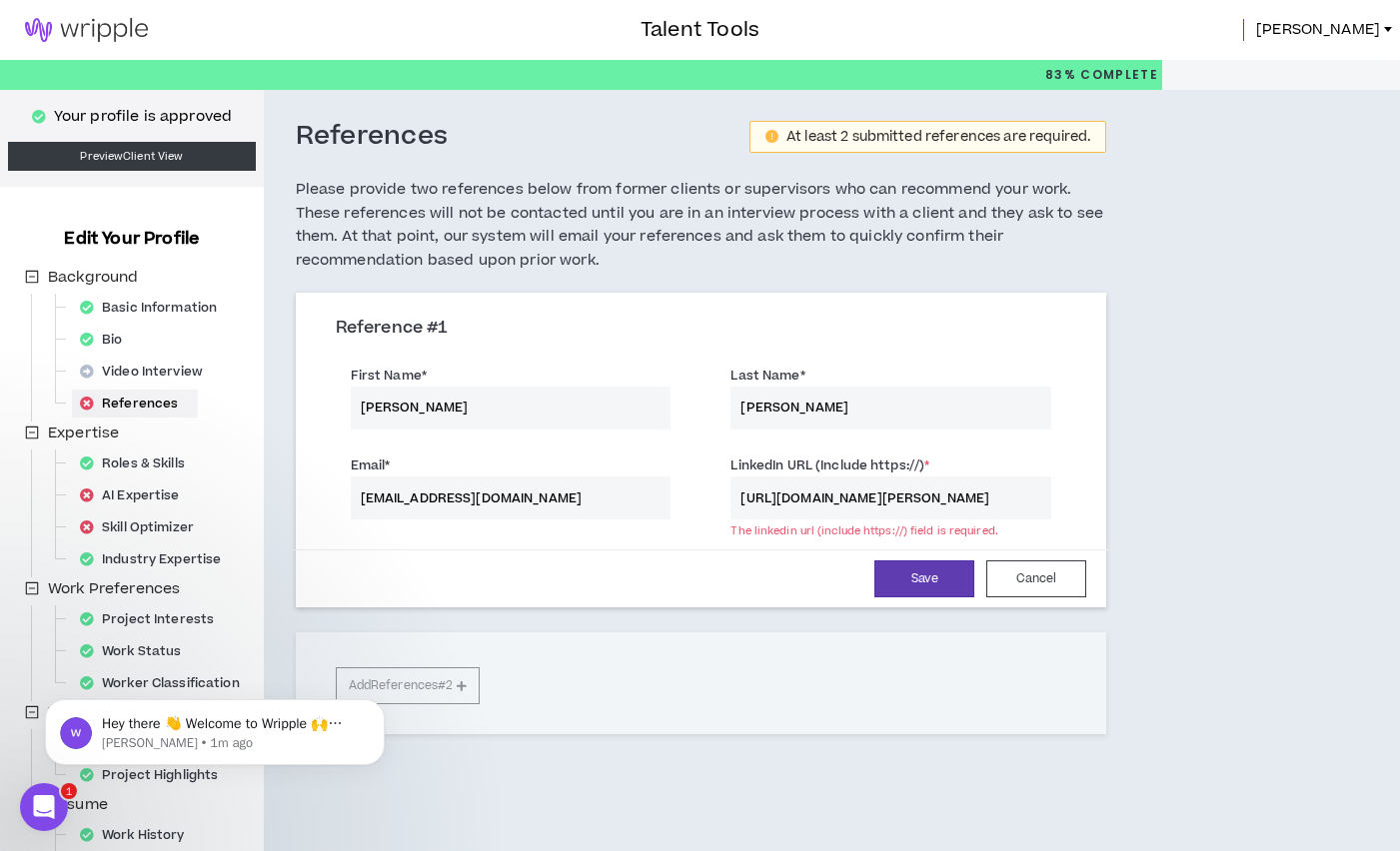scroll, scrollTop: 0, scrollLeft: 198, axis: horizontal 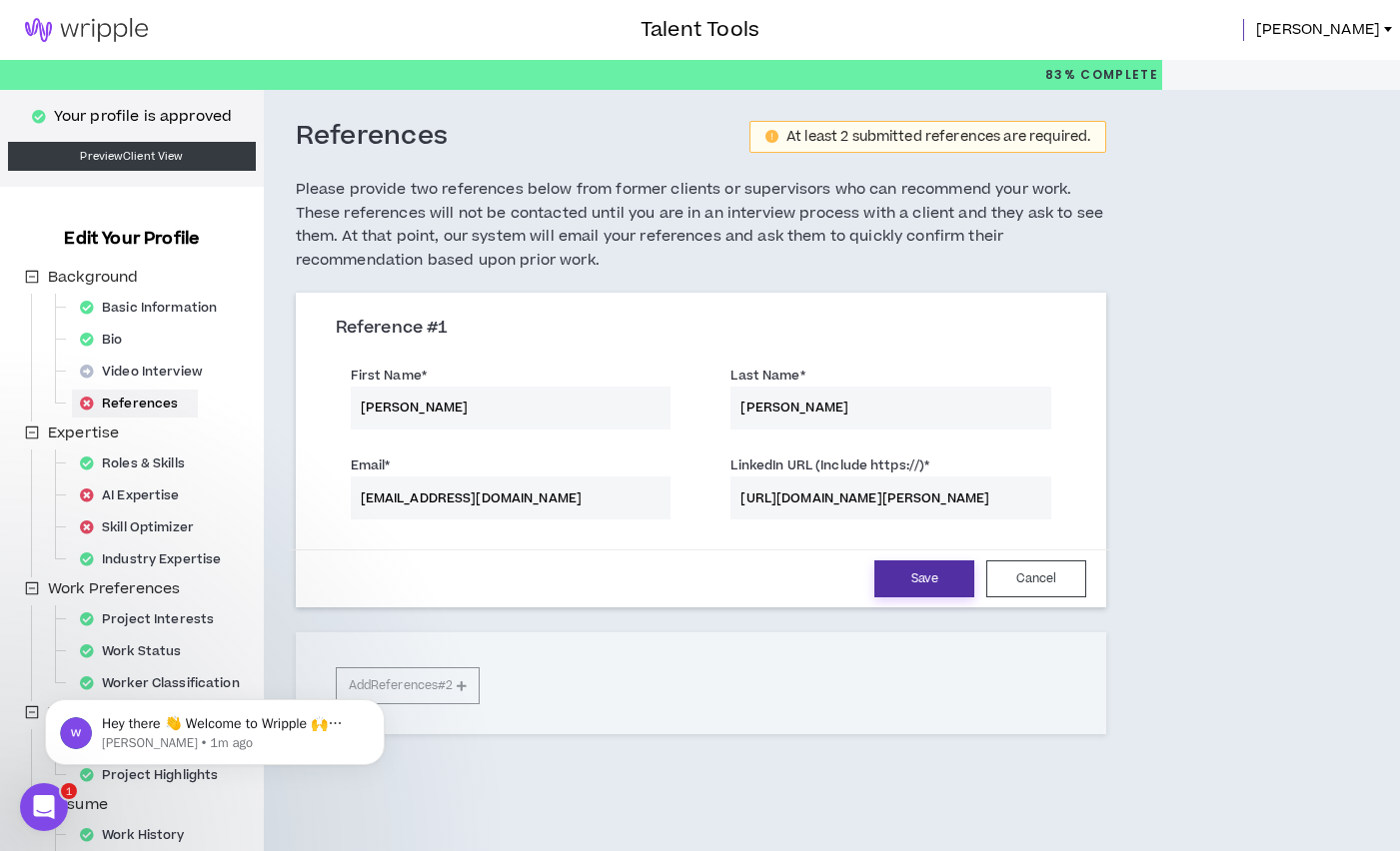 type on "[URL][DOMAIN_NAME][PERSON_NAME]" 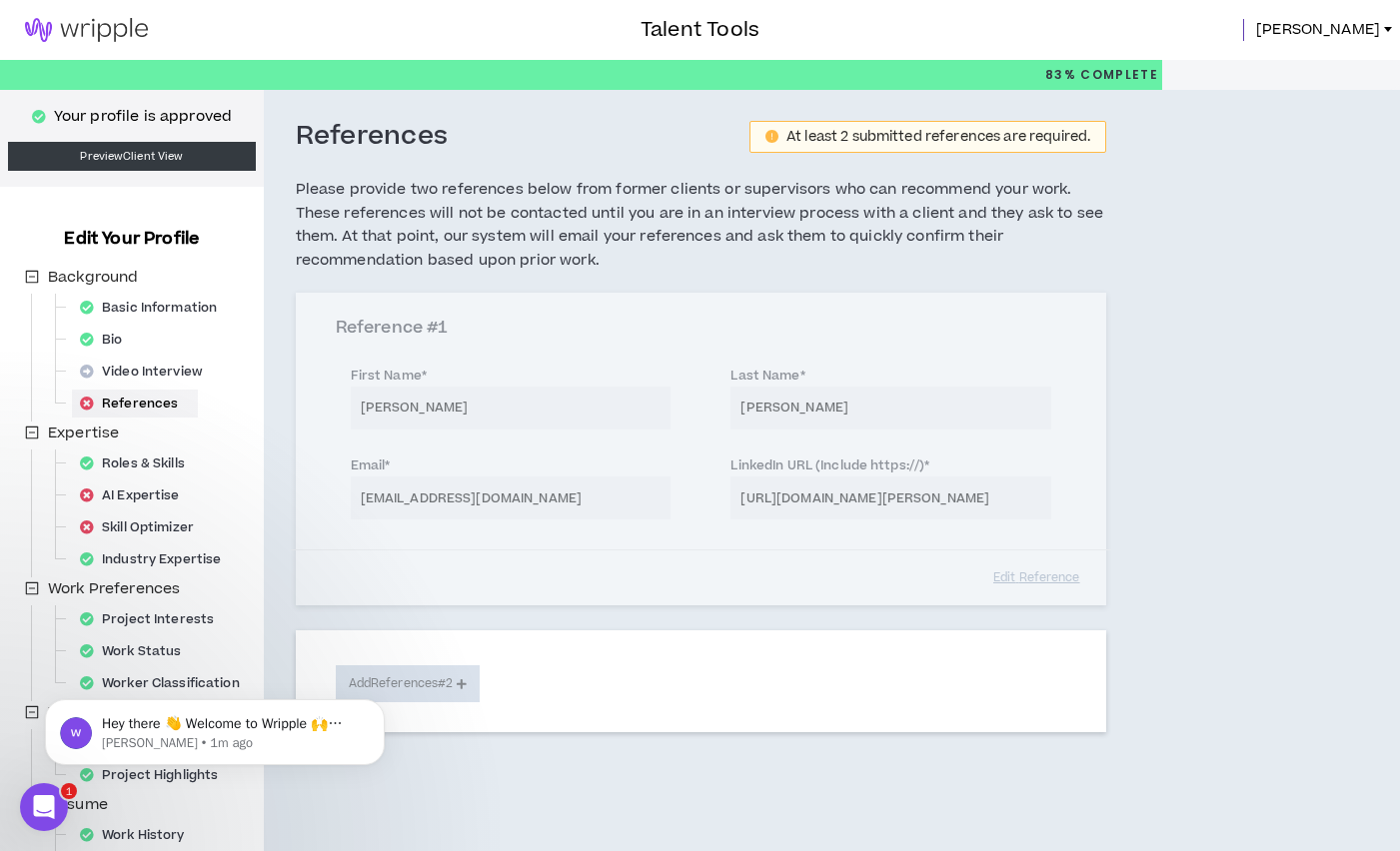 scroll, scrollTop: 0, scrollLeft: 0, axis: both 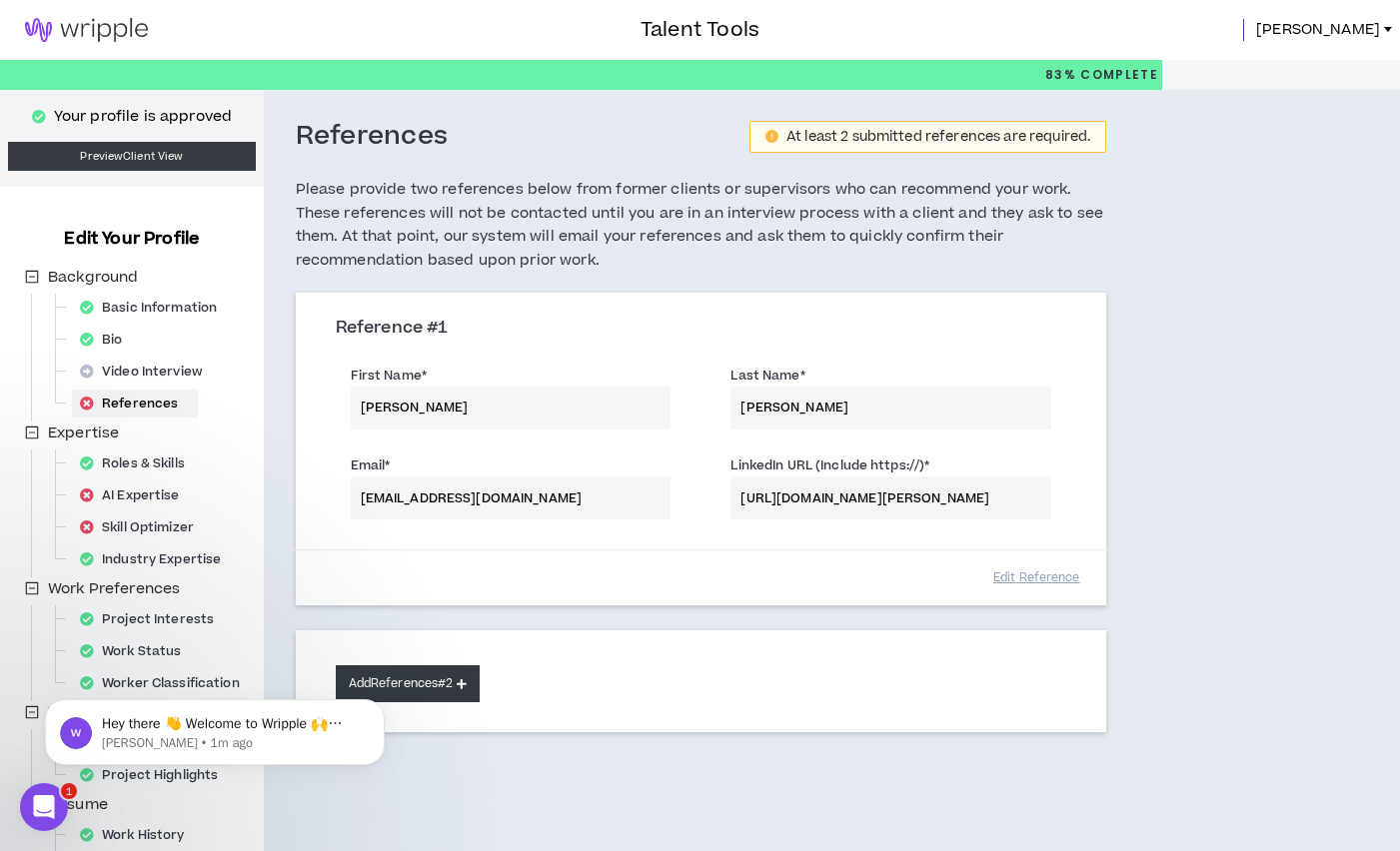 click on "Add  References  #2" at bounding box center (408, 683) 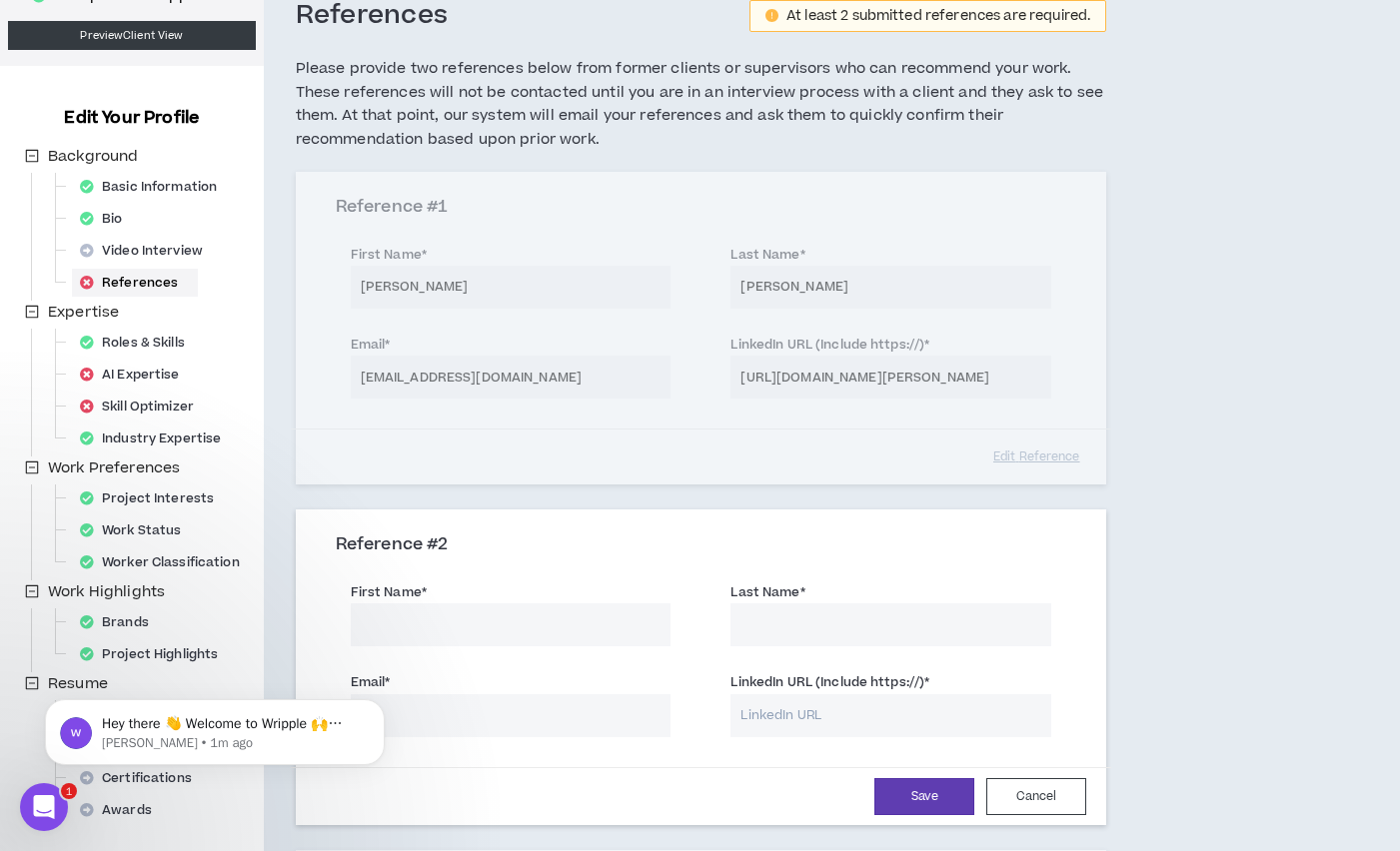 scroll, scrollTop: 198, scrollLeft: 0, axis: vertical 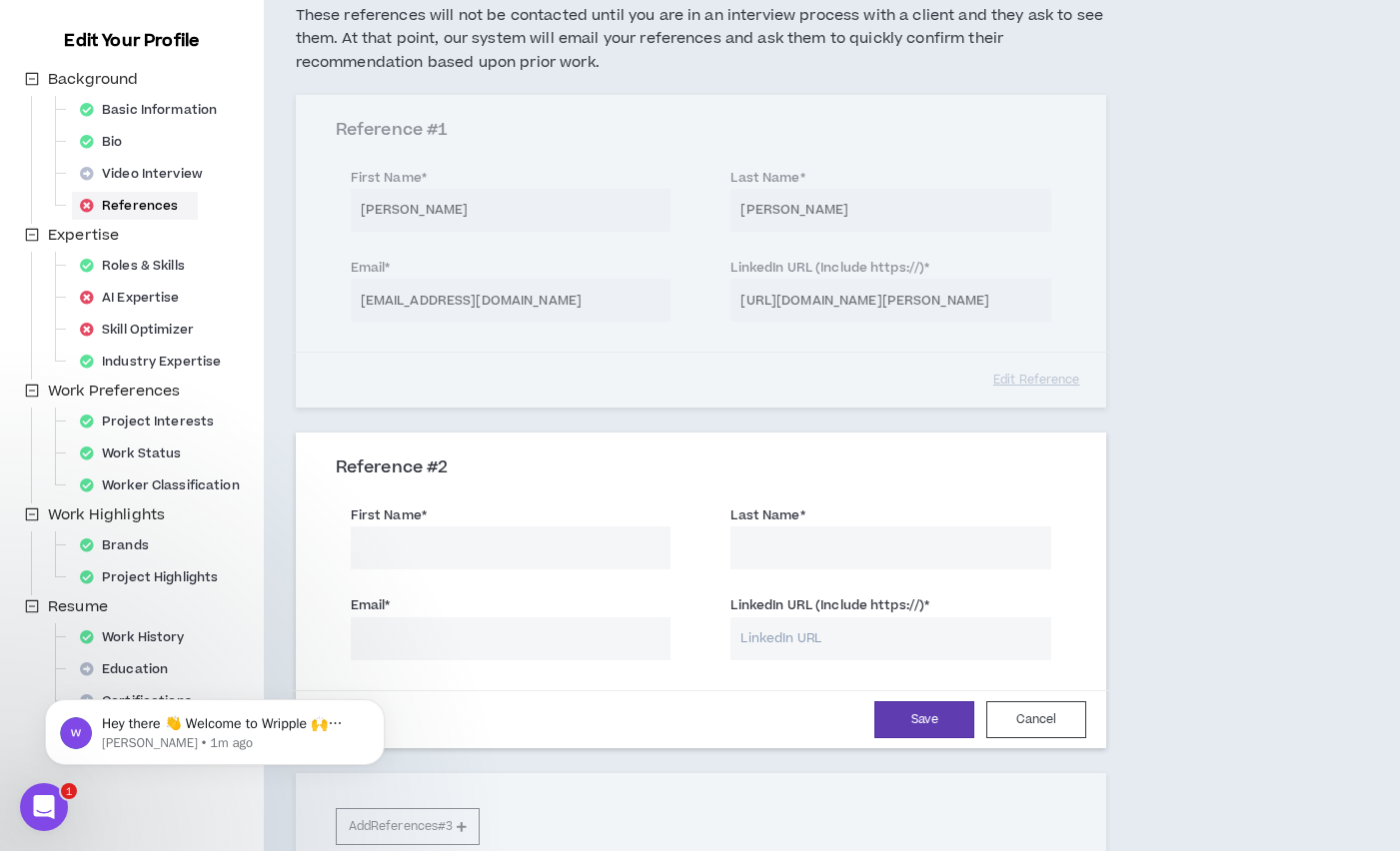 click on "First Name  *" at bounding box center (511, 547) 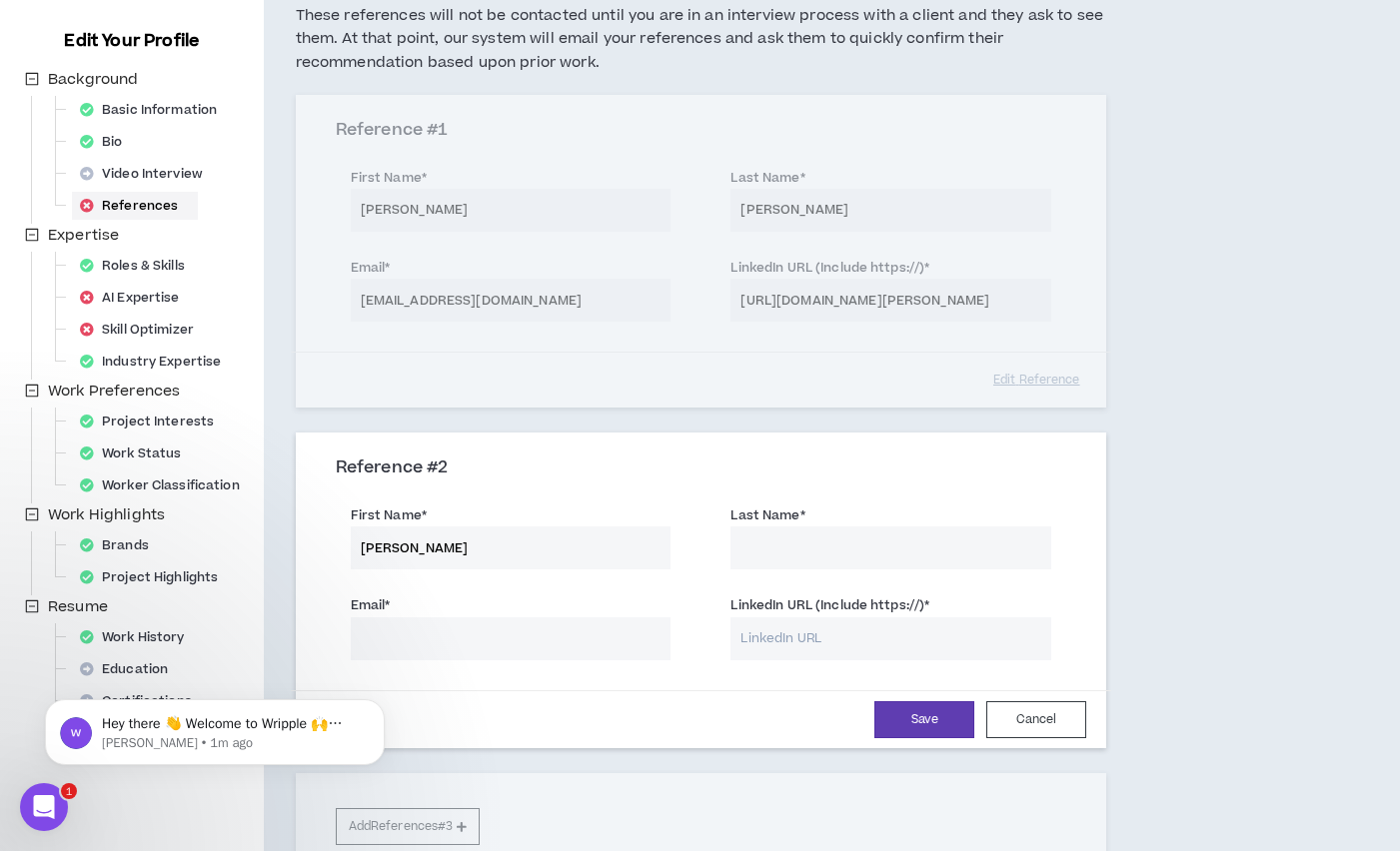 type on "[PERSON_NAME]" 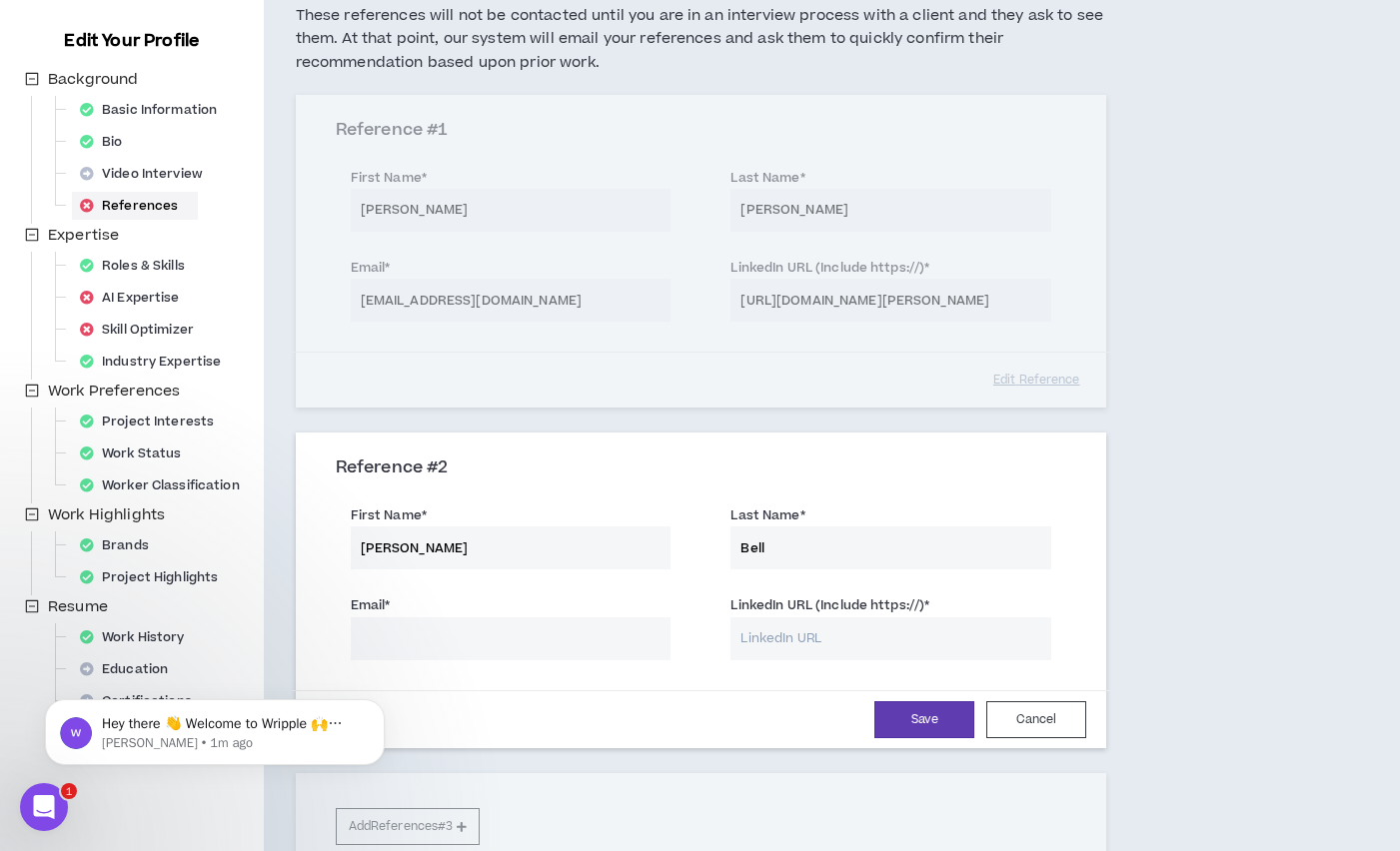 type on "Bell" 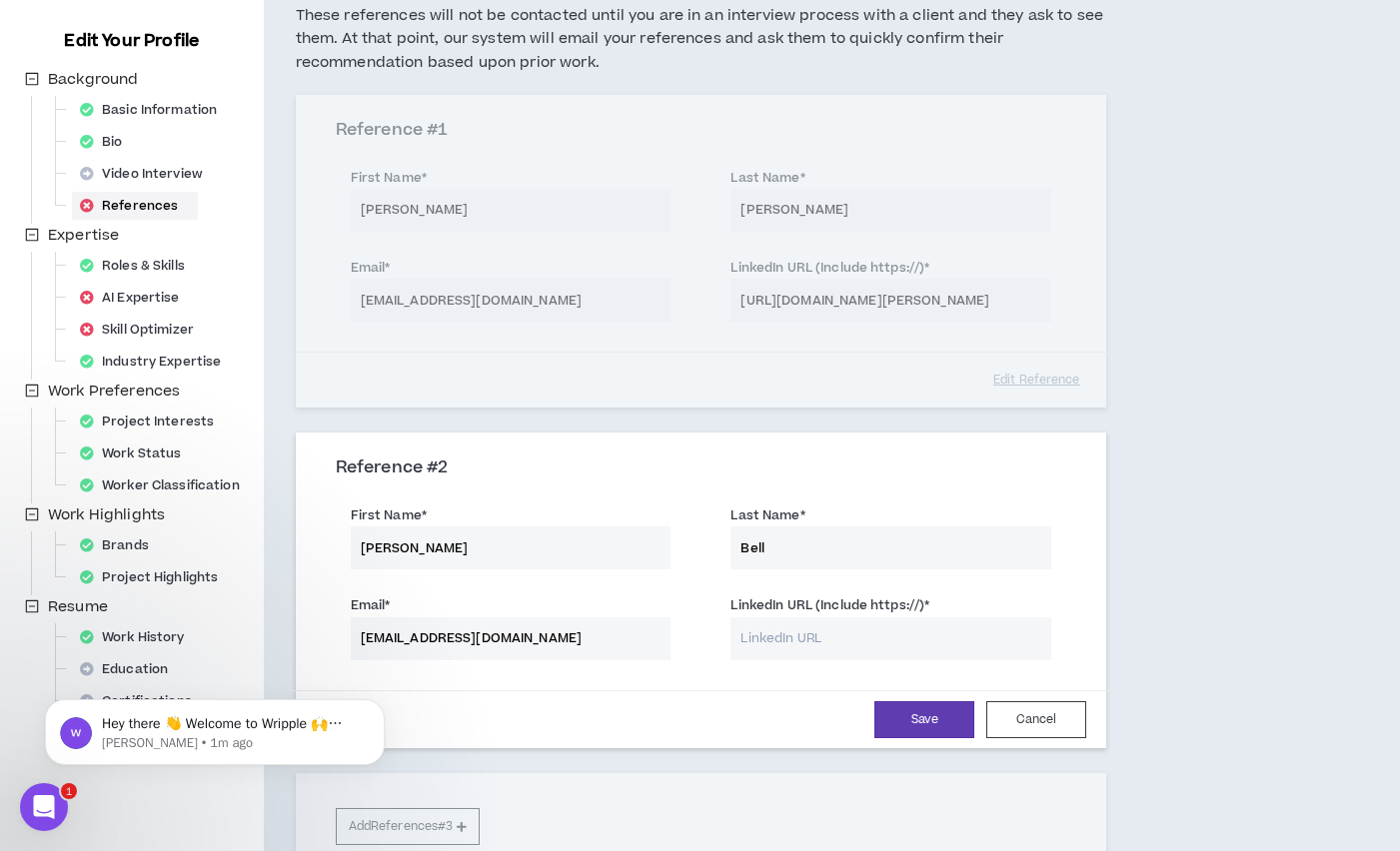 type on "[EMAIL_ADDRESS][DOMAIN_NAME]" 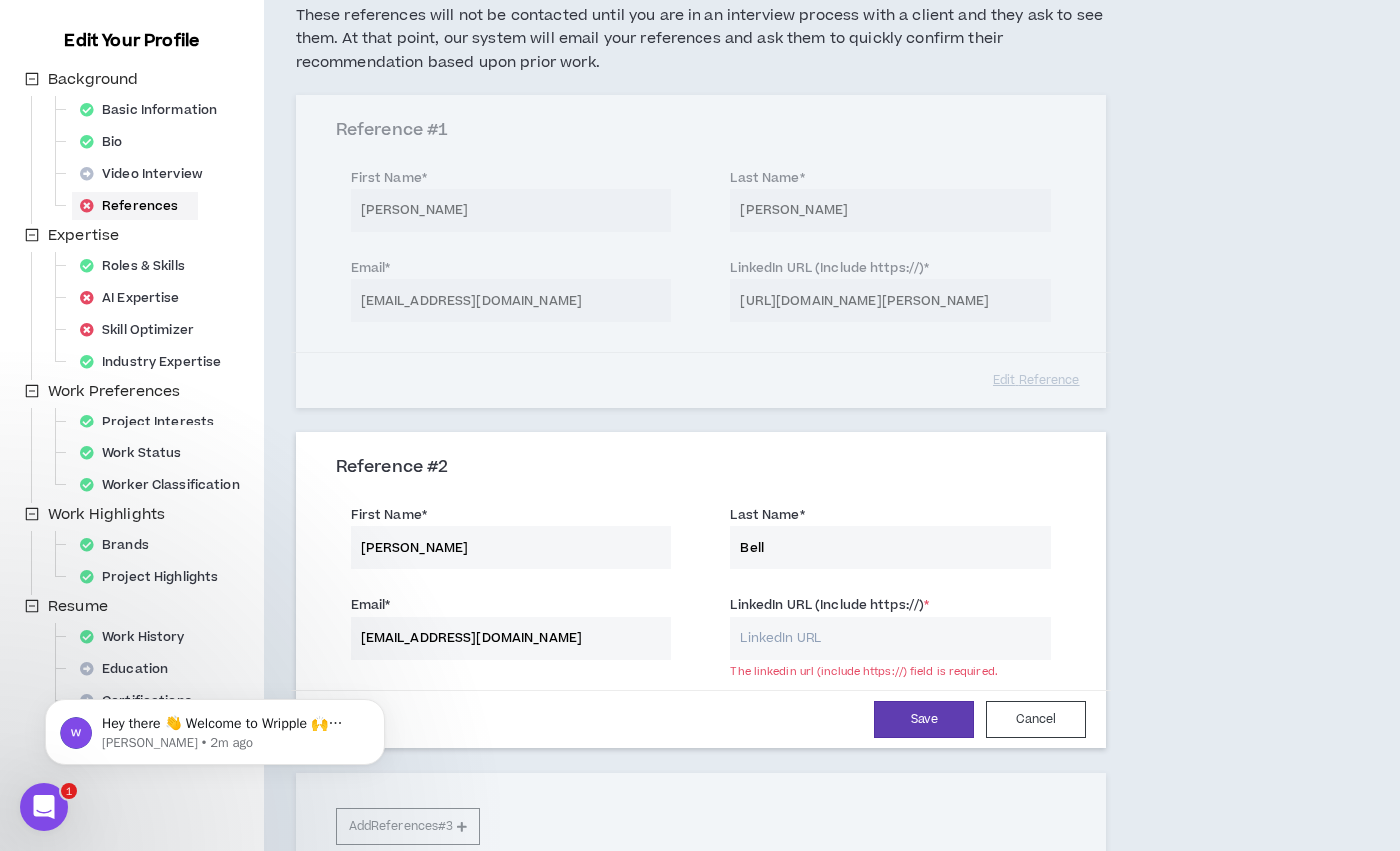 paste on "[URL][DOMAIN_NAME][PERSON_NAME]" 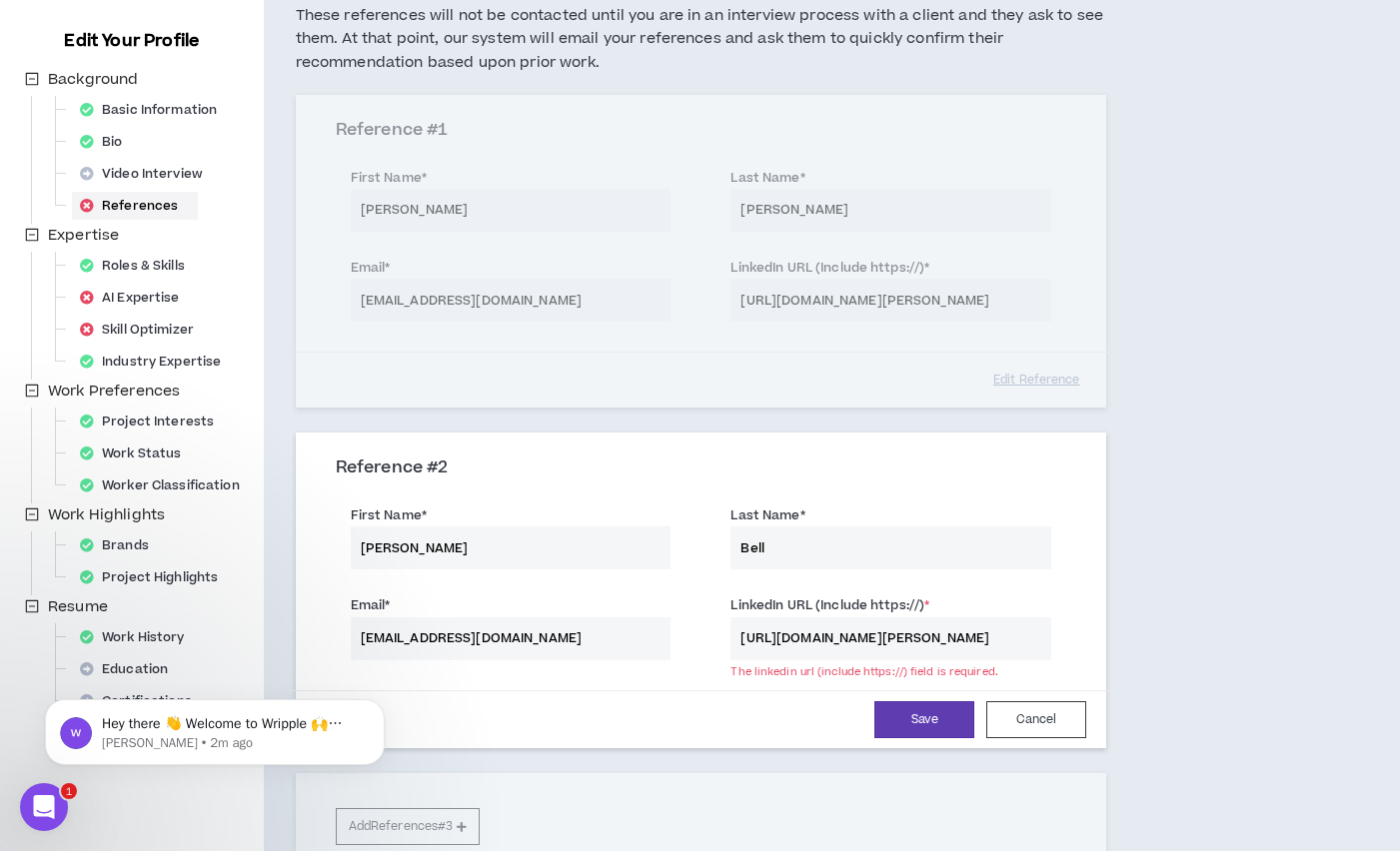scroll, scrollTop: 0, scrollLeft: 24, axis: horizontal 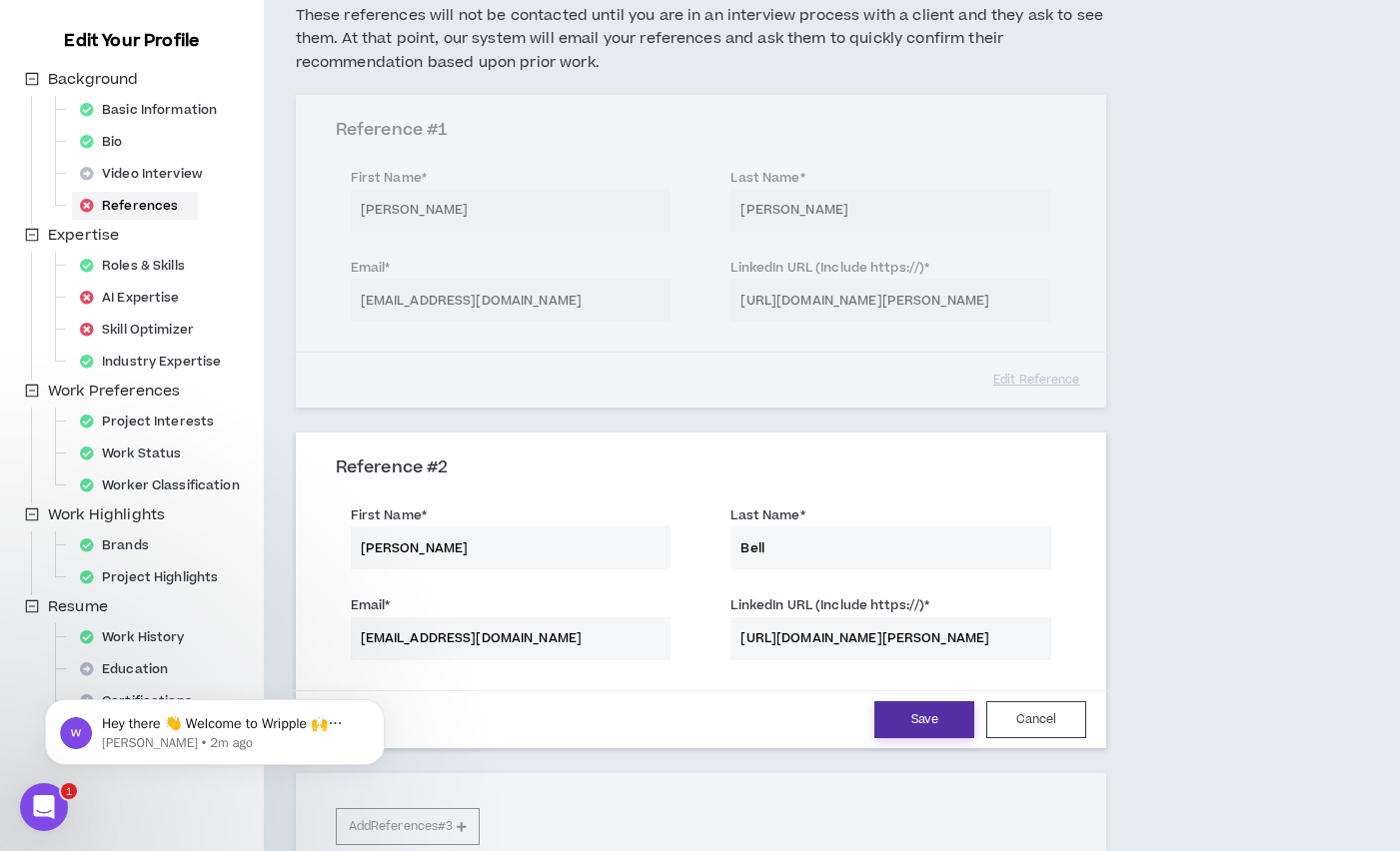 type on "[URL][DOMAIN_NAME][PERSON_NAME]" 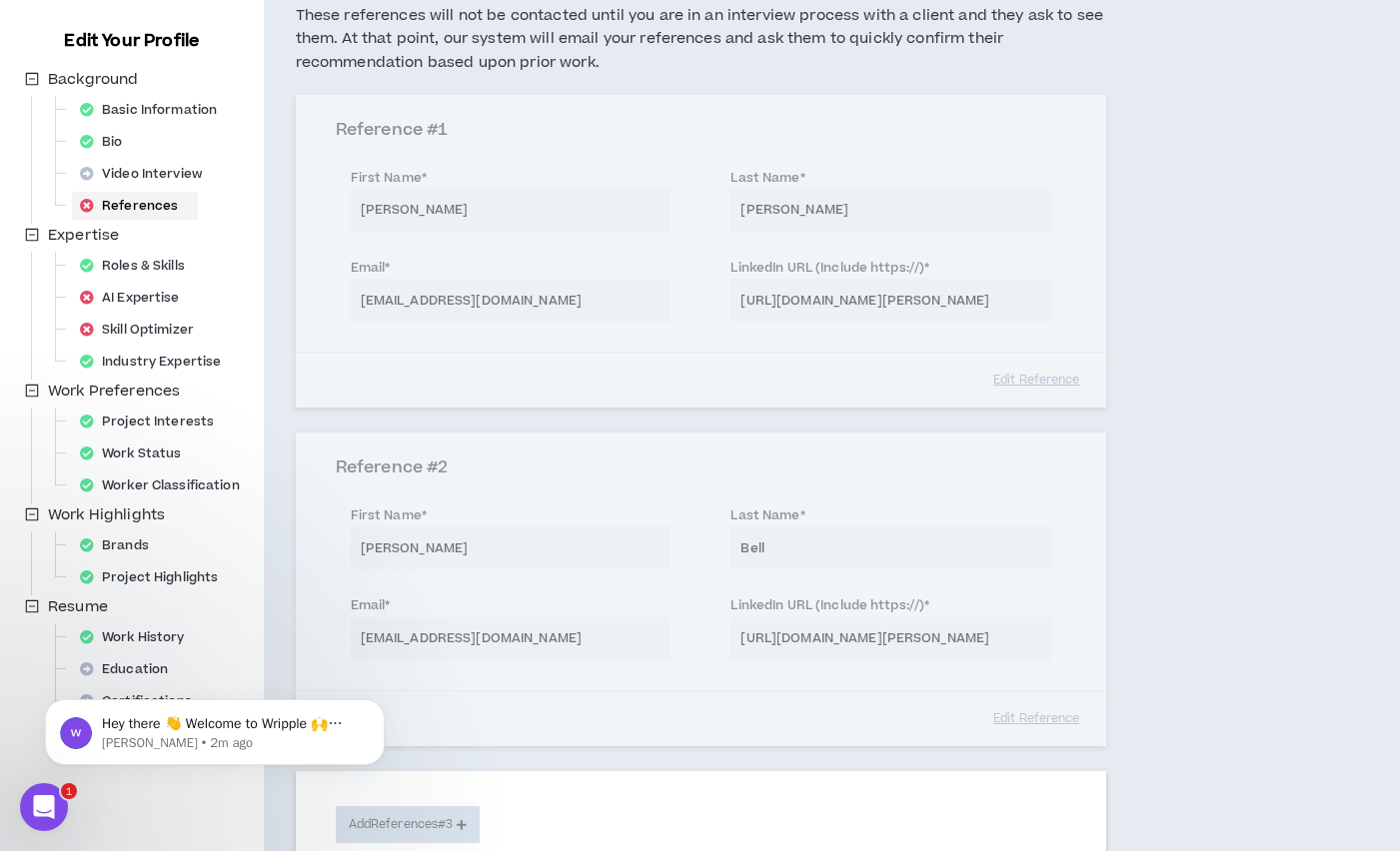 scroll, scrollTop: 0, scrollLeft: 0, axis: both 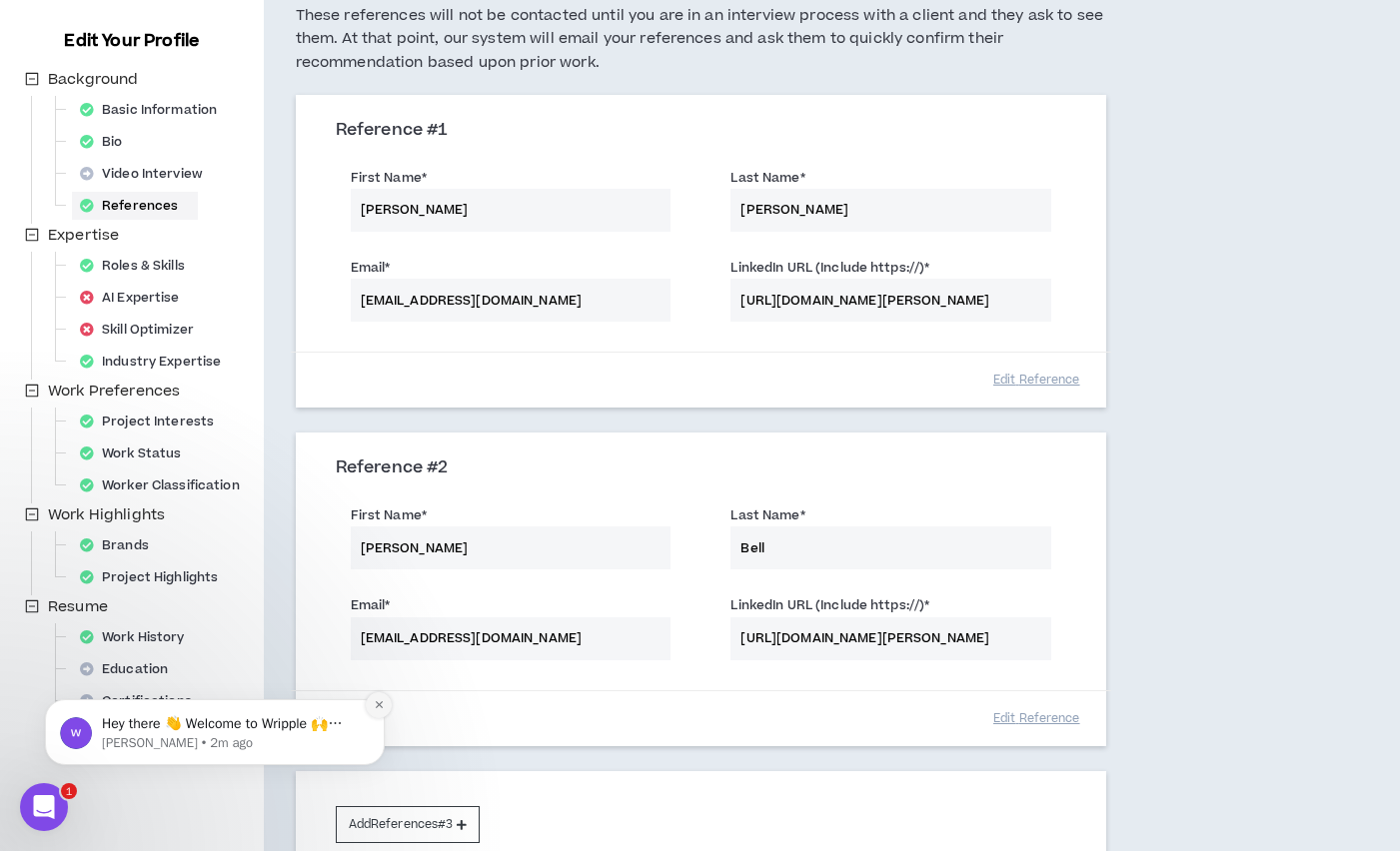 click 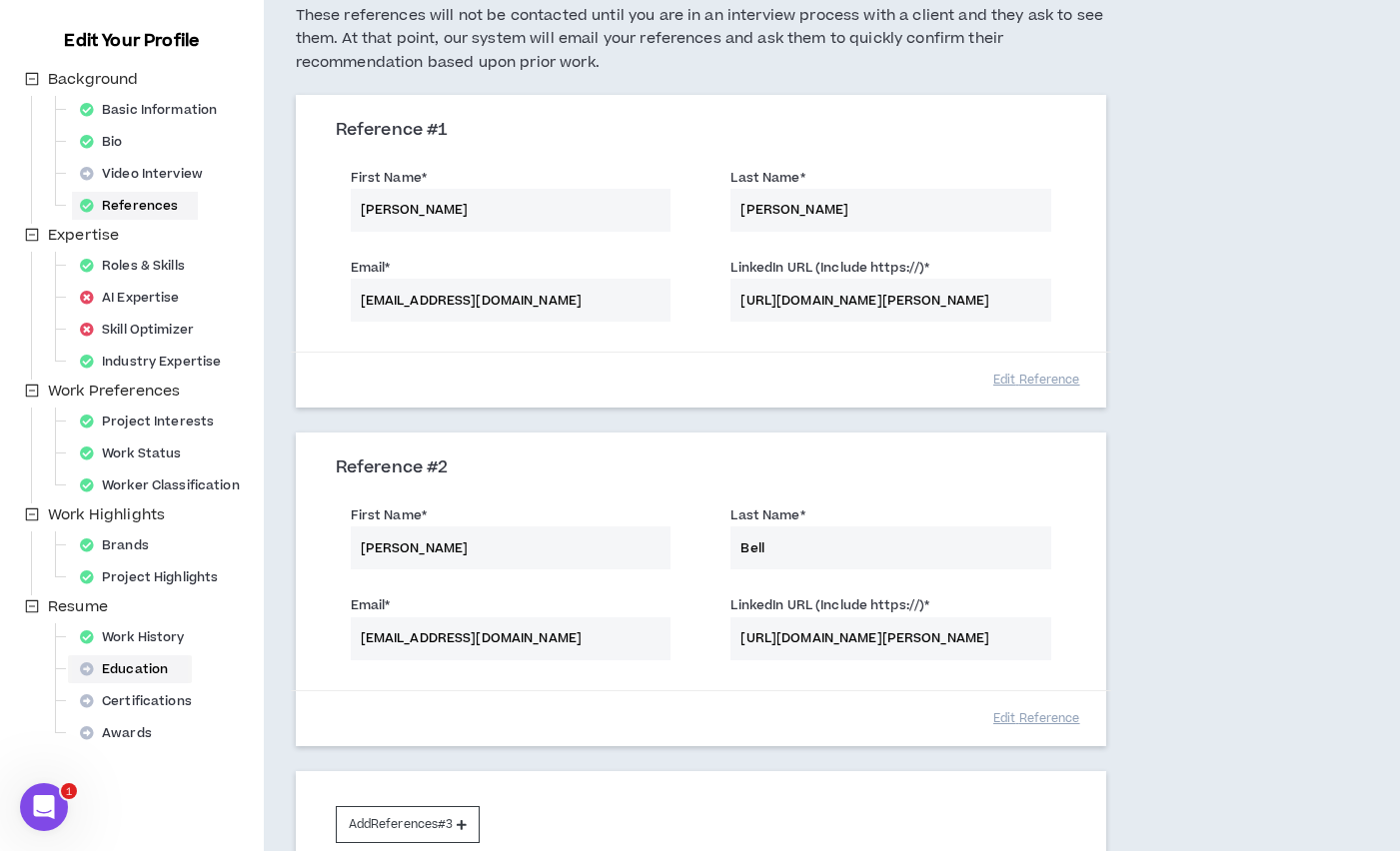 click on "Education" at bounding box center [130, 669] 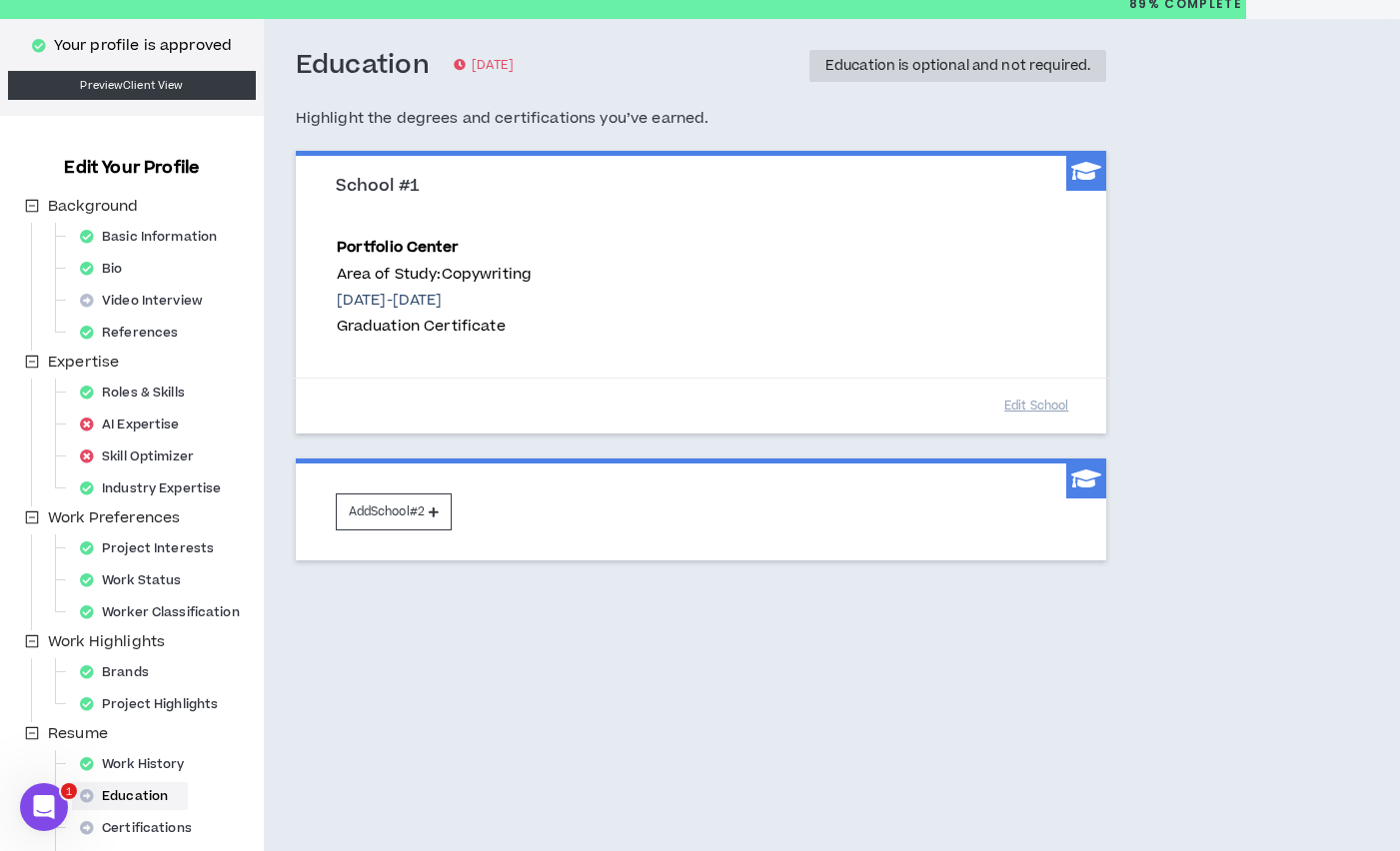 scroll, scrollTop: 0, scrollLeft: 0, axis: both 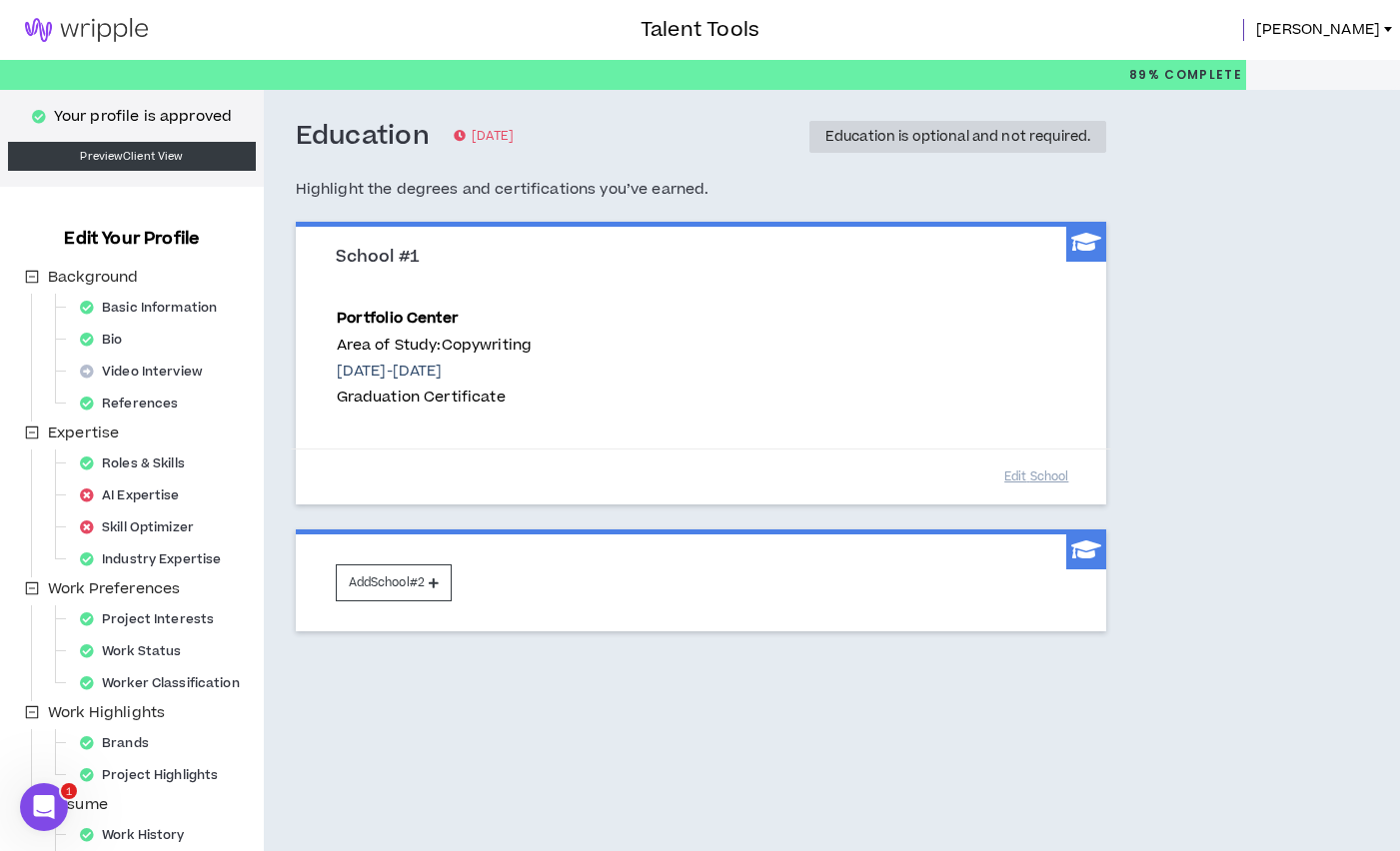 click on "School #1 Portfolio Center Area of Study:  Copywriting [DATE]  -  [DATE] Graduation Certificate Edit   School" at bounding box center [701, 366] 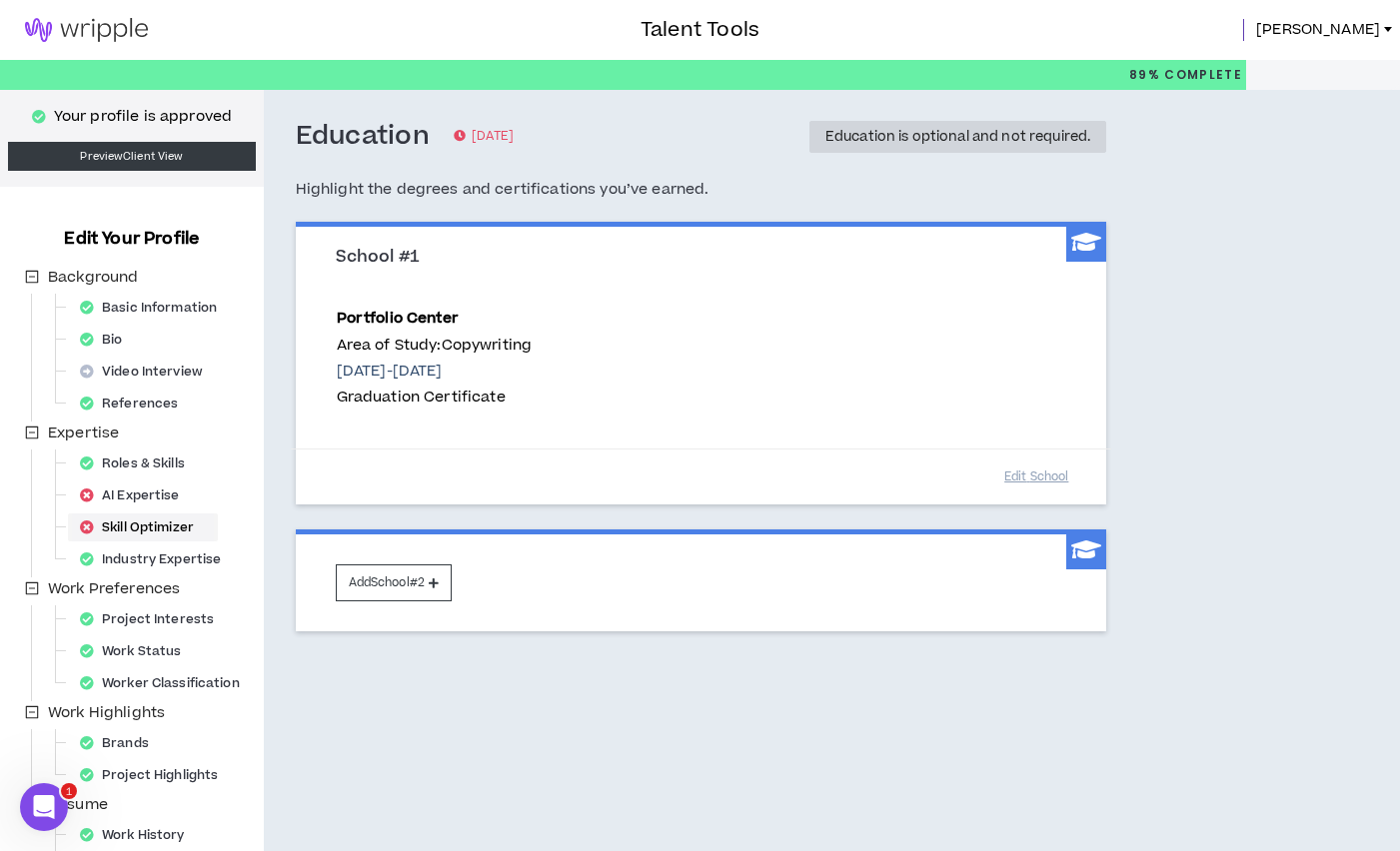 scroll, scrollTop: 143, scrollLeft: 0, axis: vertical 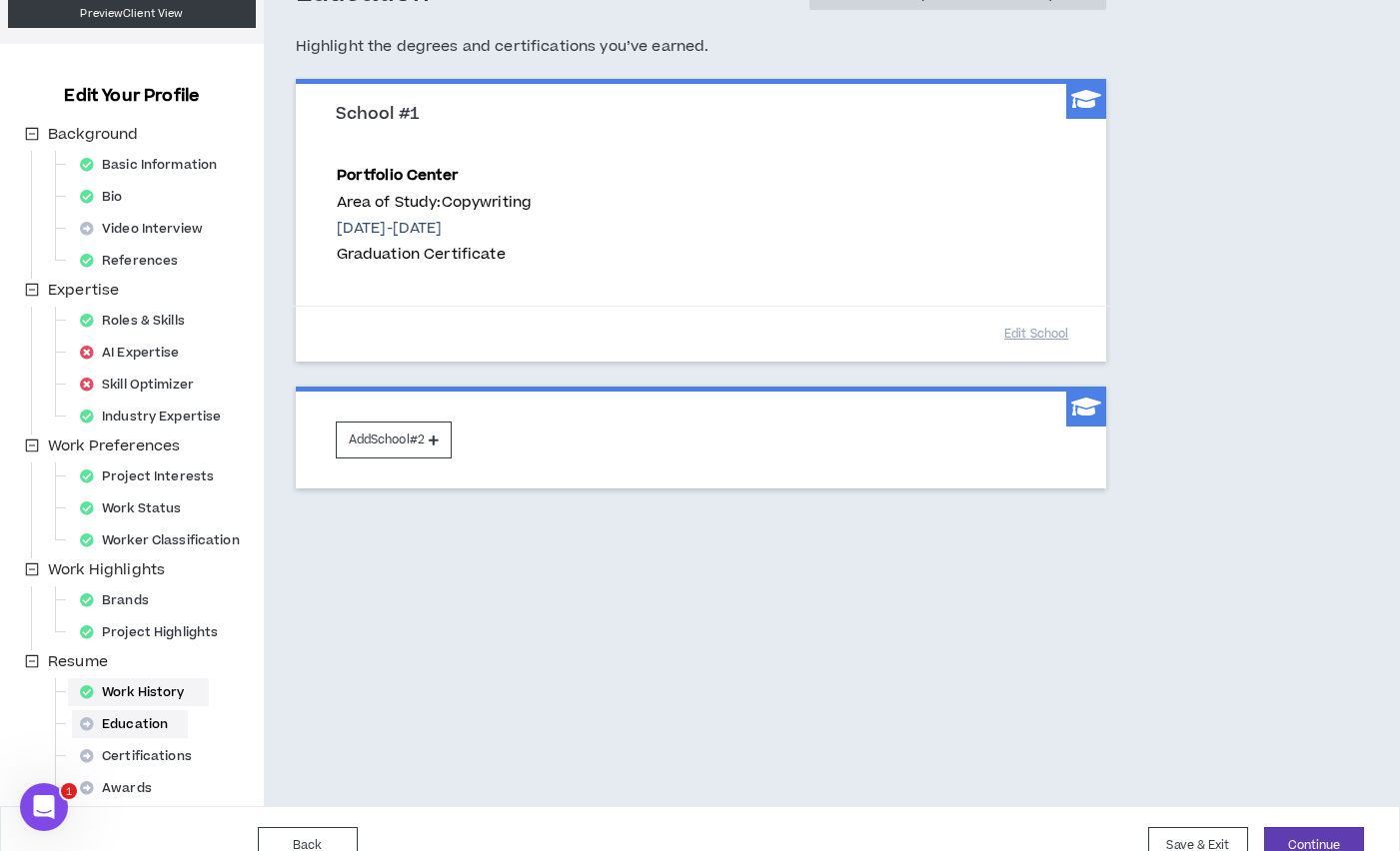 click on "Work History" at bounding box center (138, 692) 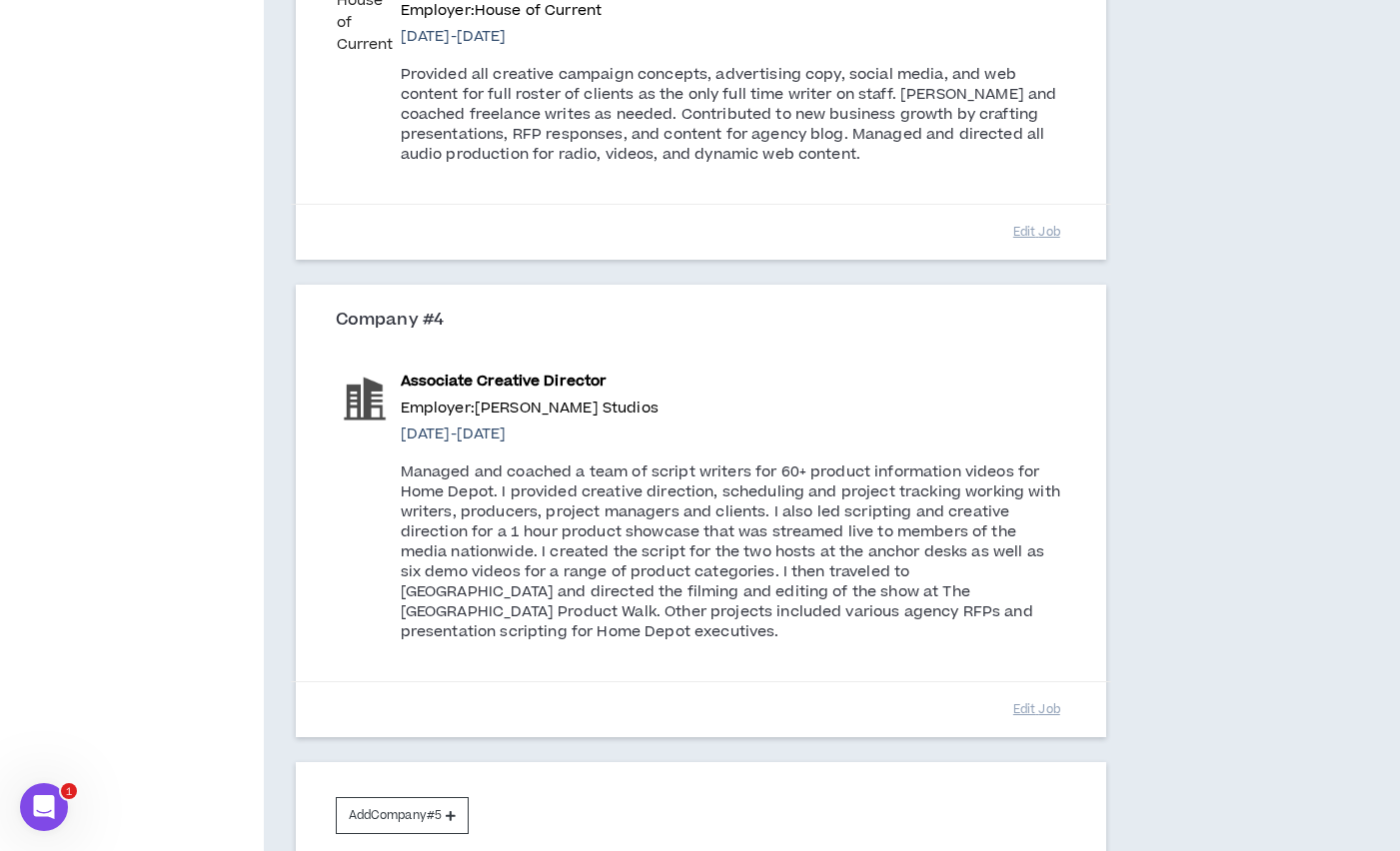 scroll, scrollTop: 1159, scrollLeft: 0, axis: vertical 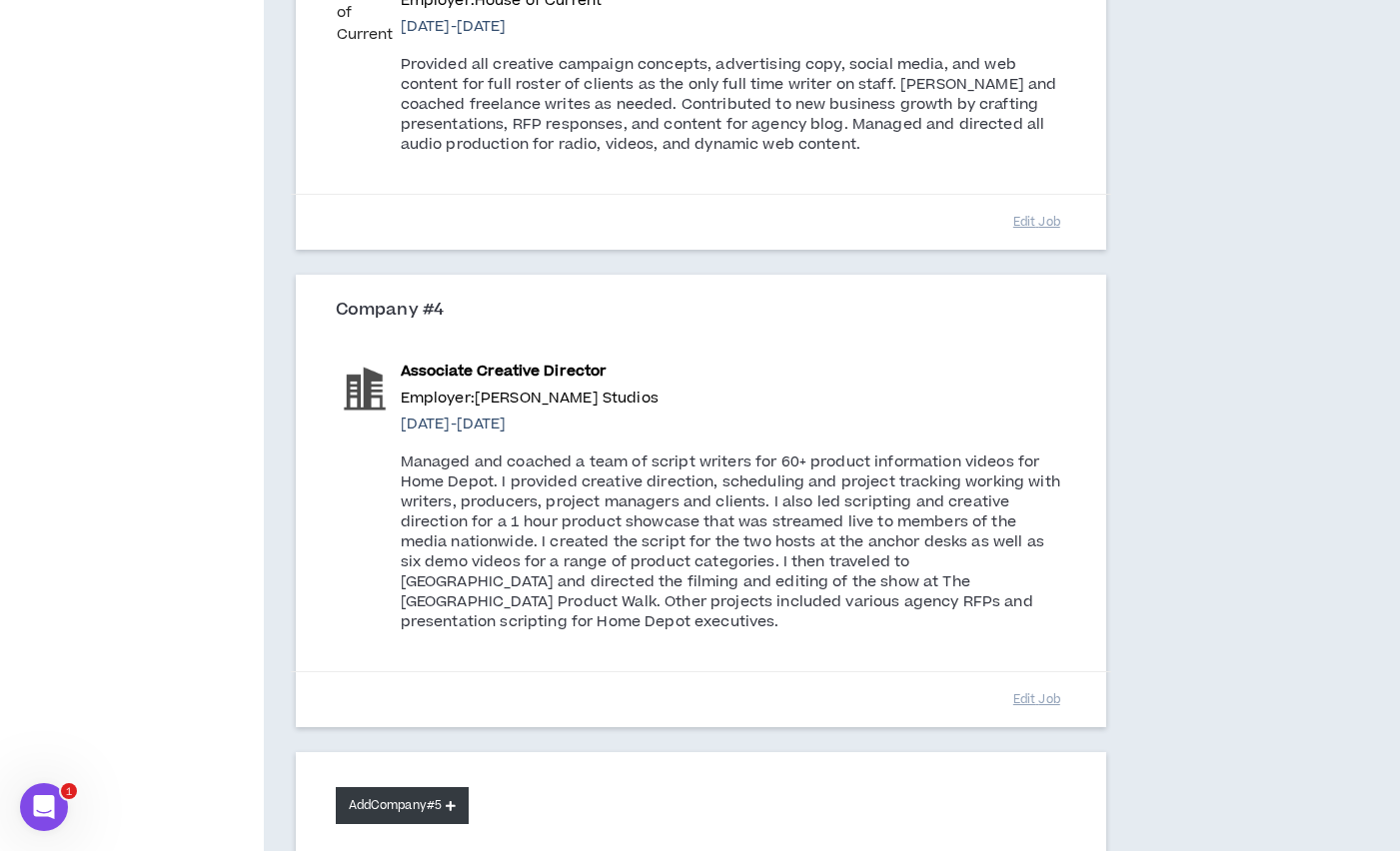 click on "Add  Company  #5" at bounding box center [402, 805] 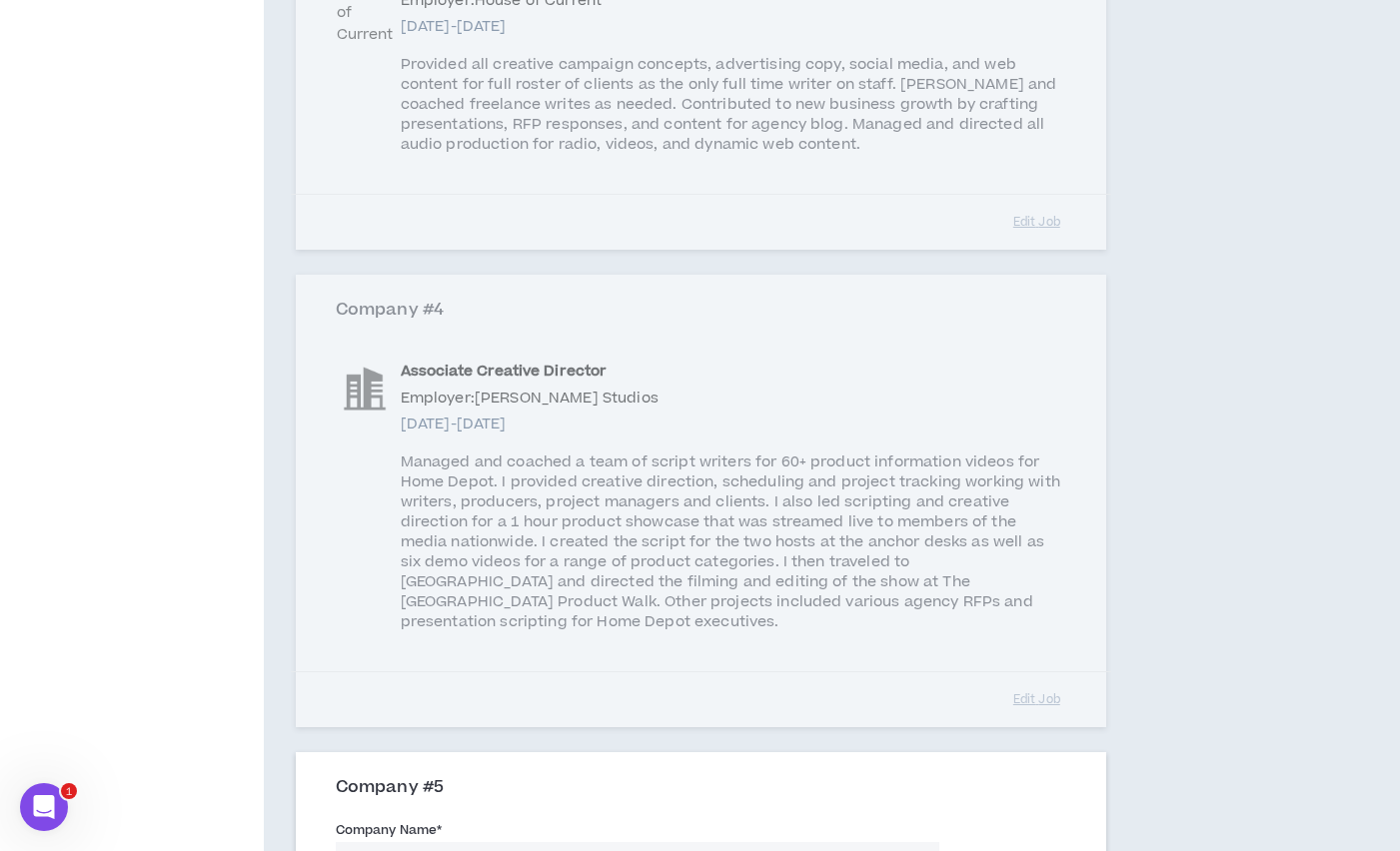 click on "Company Name  *" at bounding box center (638, 863) 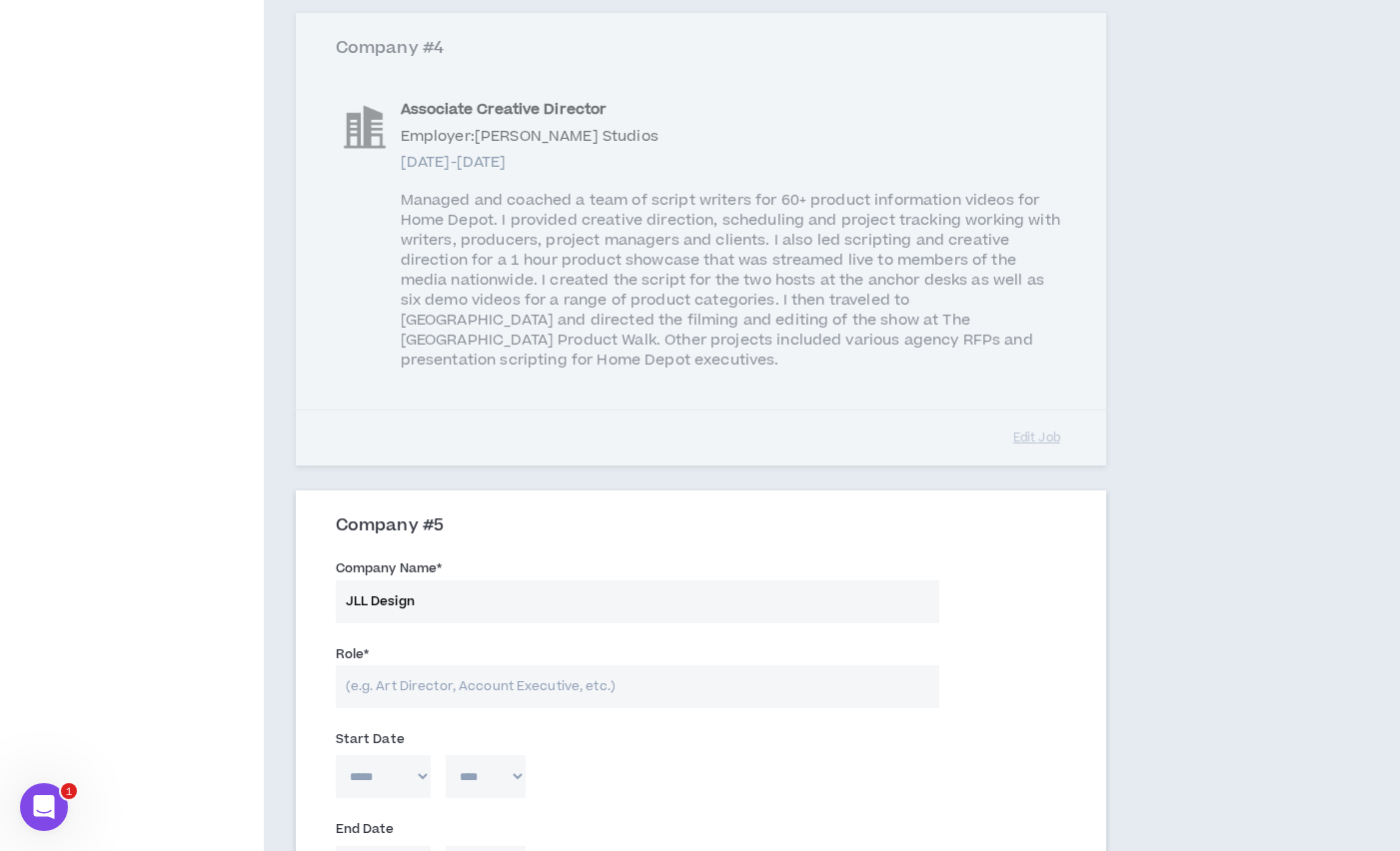 scroll, scrollTop: 1466, scrollLeft: 0, axis: vertical 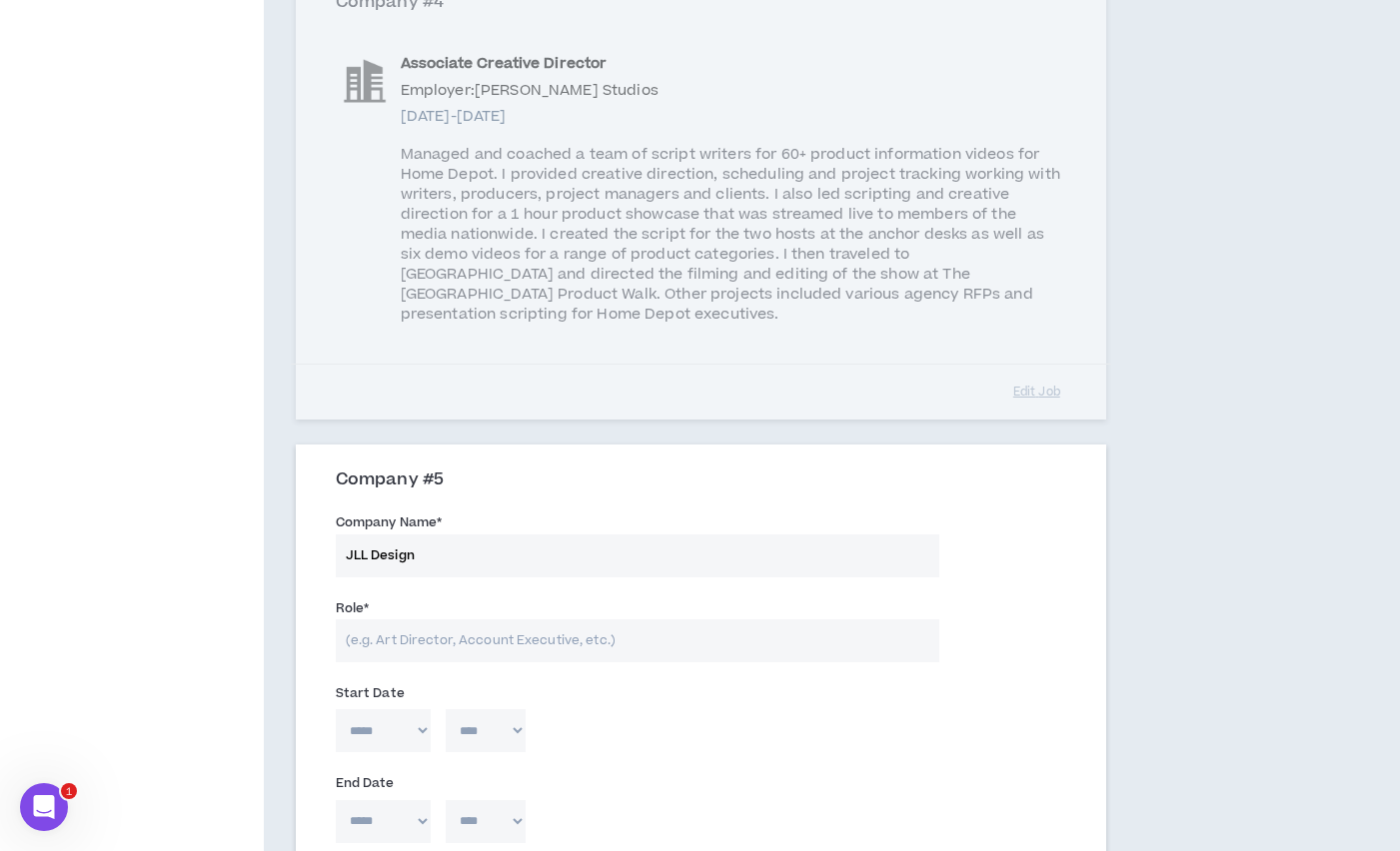 type on "JLL Design" 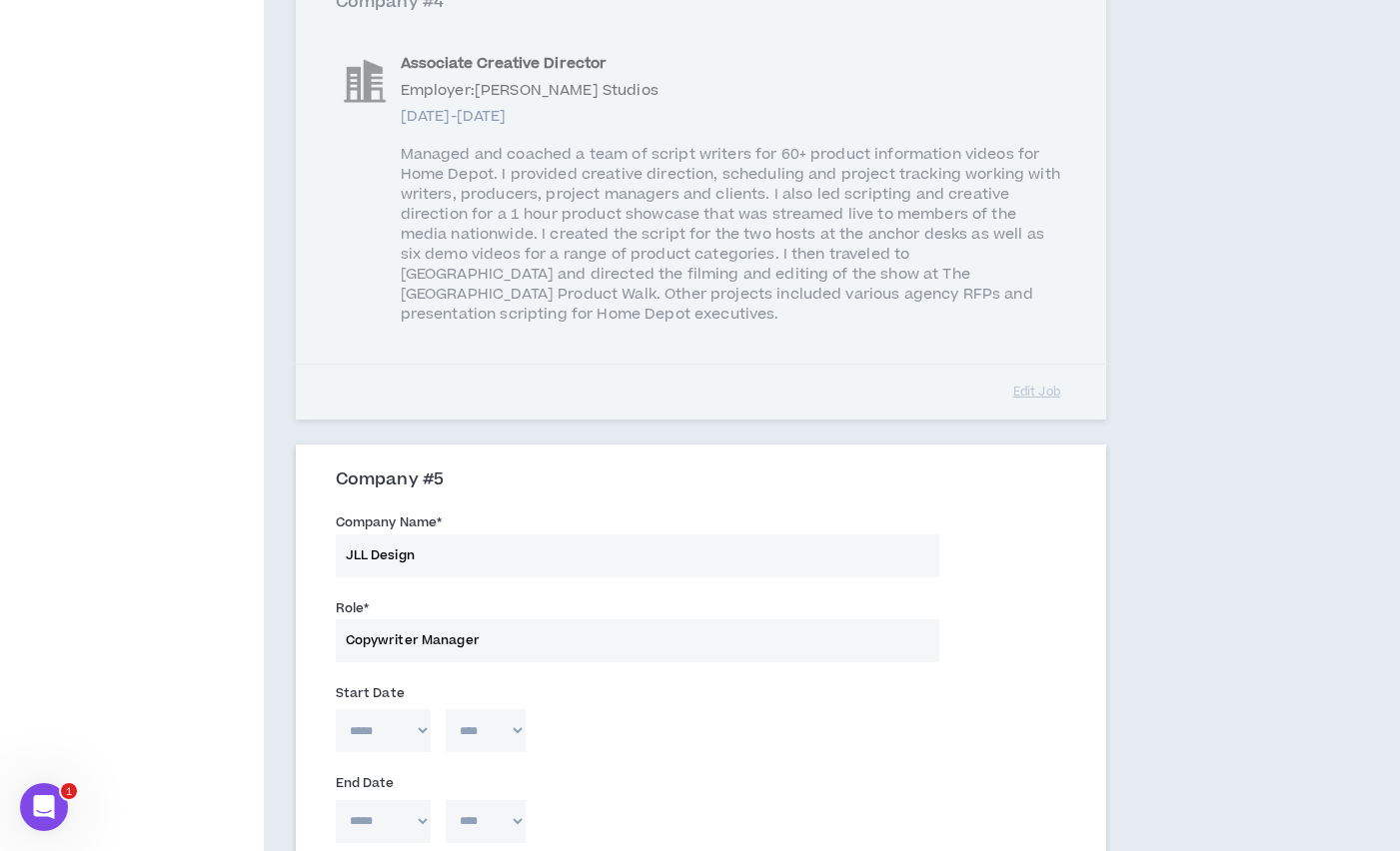 type on "Copywriter Manager" 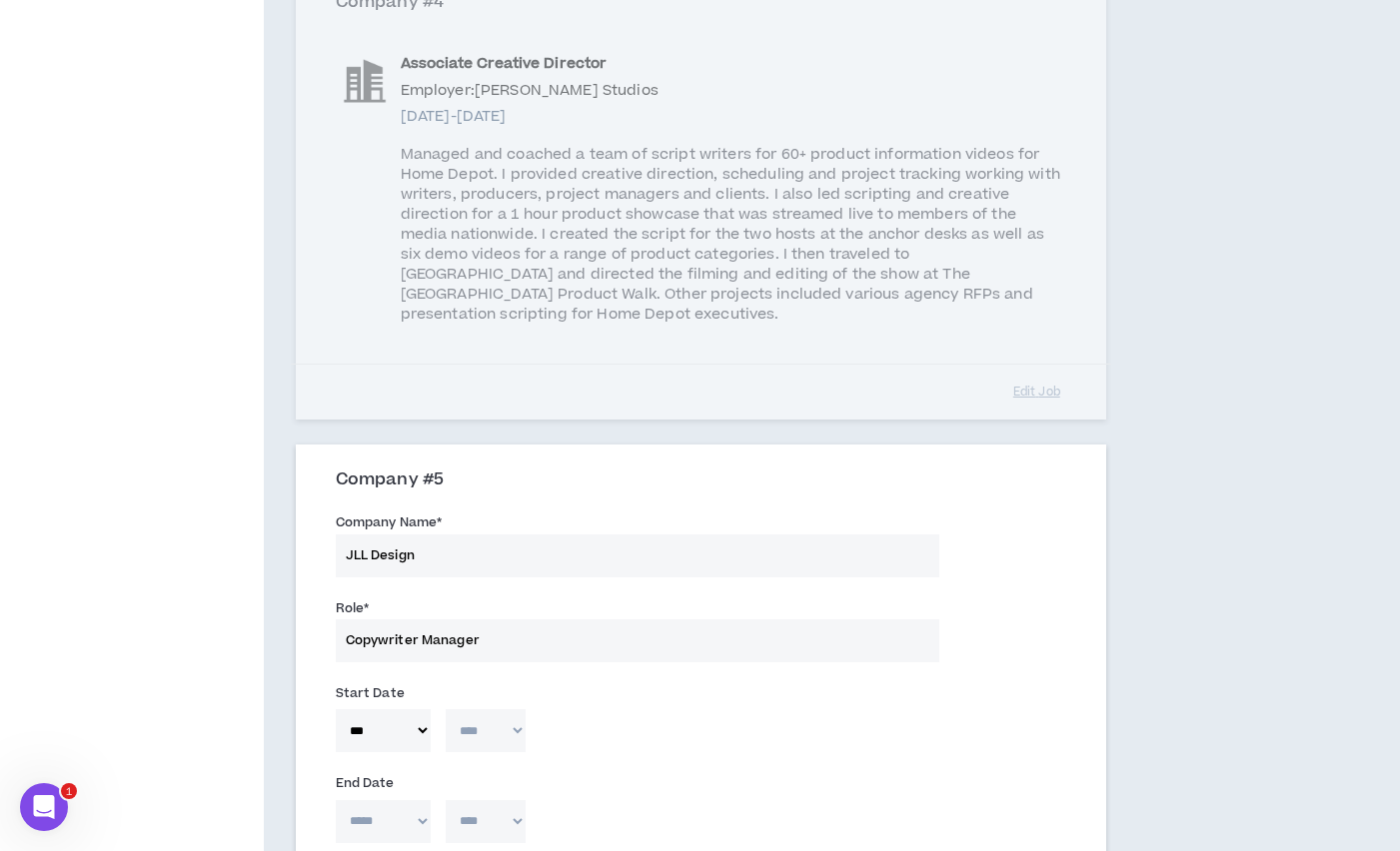 click on "**** **** **** **** **** **** **** **** **** **** **** **** **** **** **** **** **** **** **** **** **** **** **** **** **** **** **** **** **** **** **** **** **** **** **** **** **** **** **** **** **** **** **** **** **** **** **** **** **** **** **** **** **** **** **** **** **** **** **** **** **** **** **** **** **** **** **** **** **** **** **** **** **** **** **** **** **** **** **** **** **** **** **** **** **** **** **** **** **** **** **** **** **** **** **** **** **** **** **** **** **** **** **** **** **** **** **** **** **** **** **** **** **** **** **** **** **** **** **** **** **** **** **** **** **** **** ****" at bounding box center (486, 730) 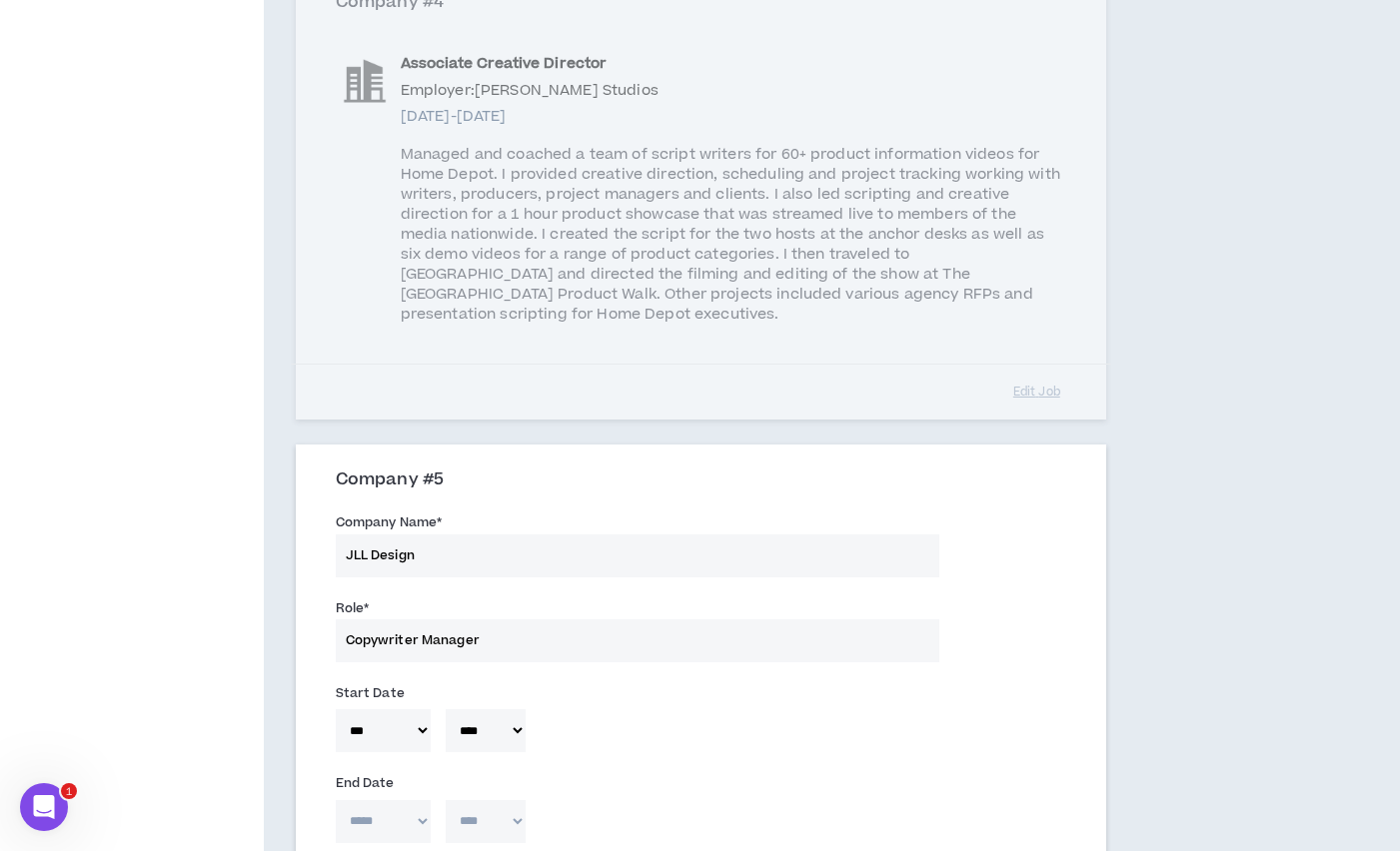 click on "***** *** *** *** *** *** **** *** *** **** *** *** ***" at bounding box center [383, 821] 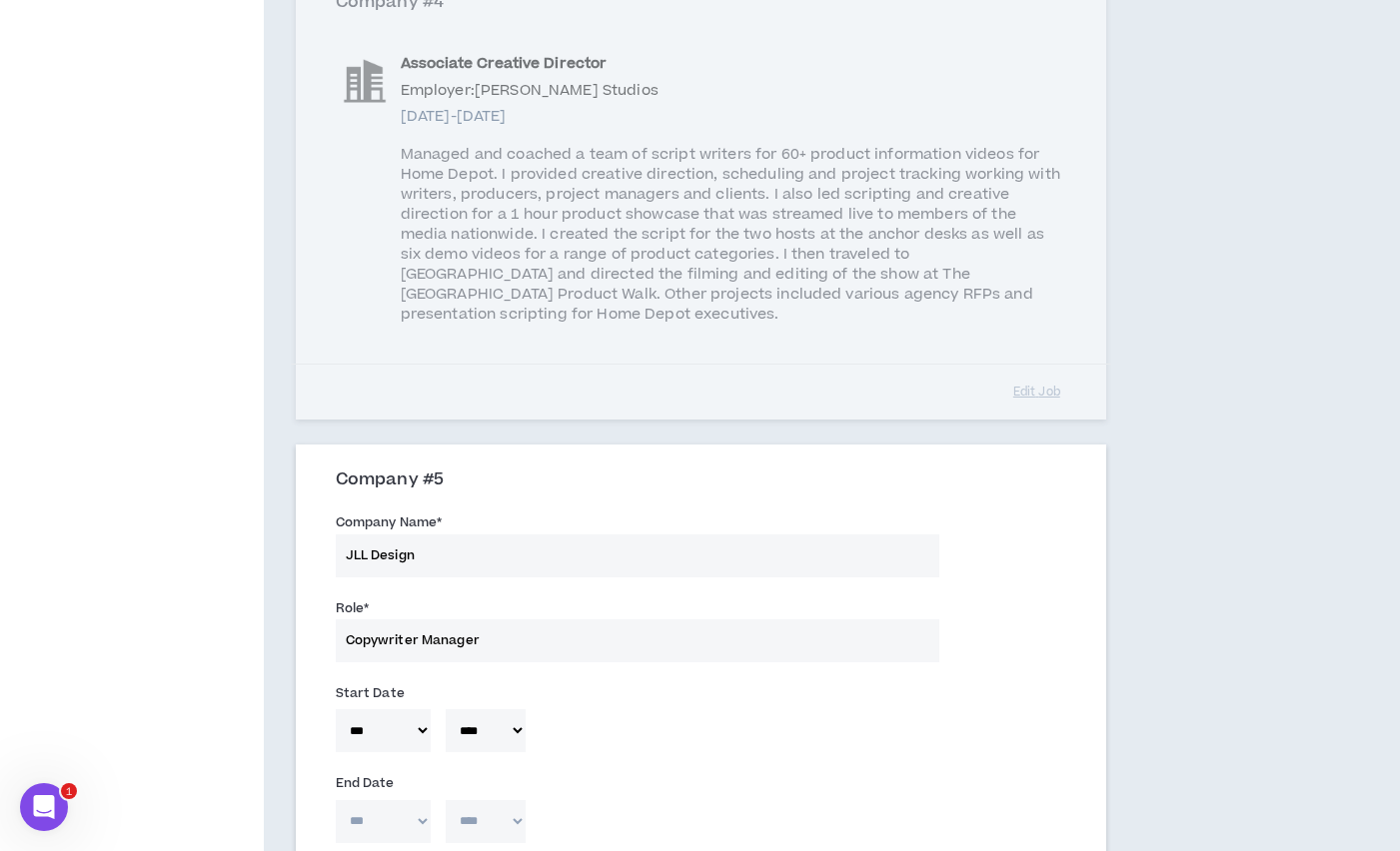 type 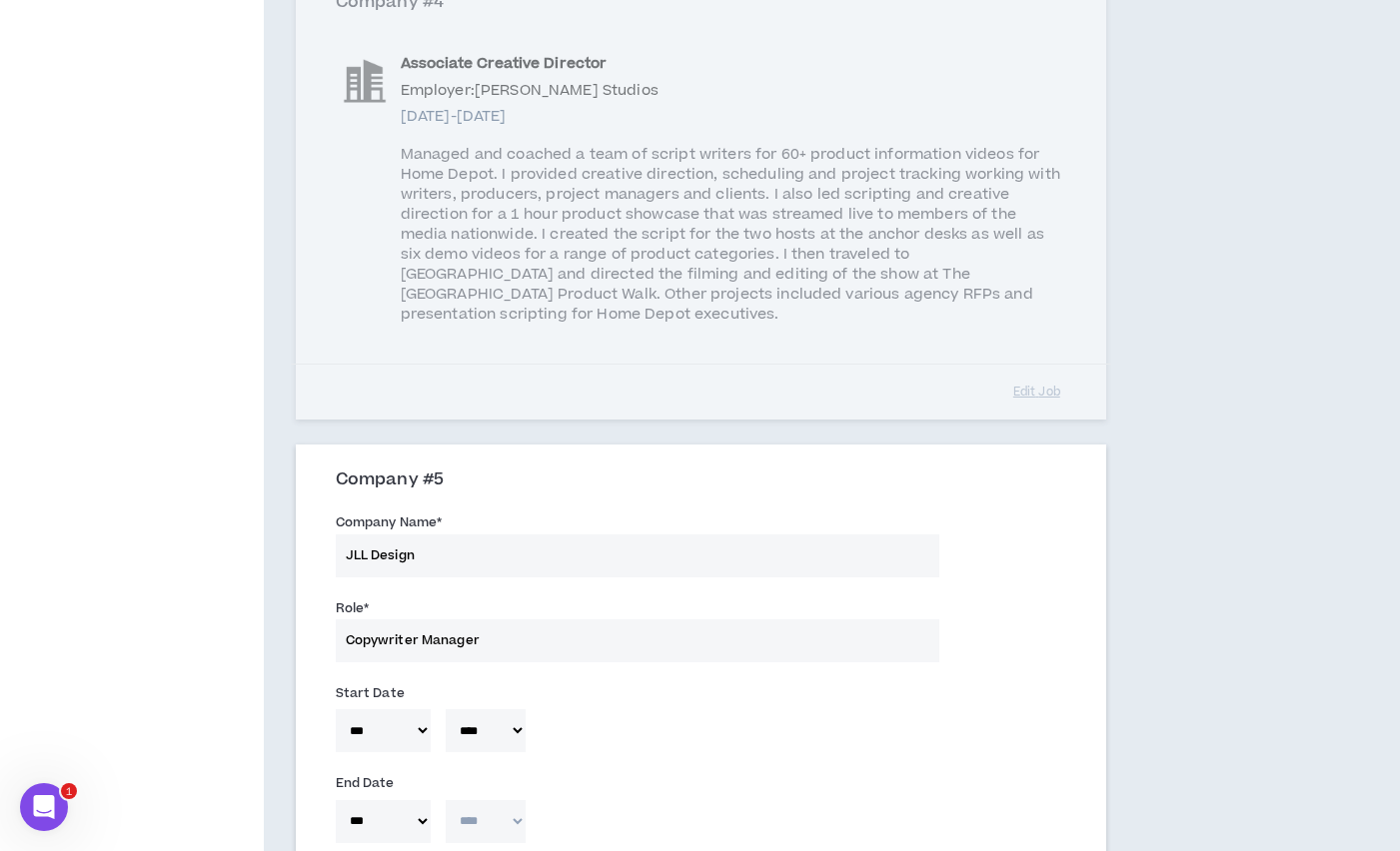 click on "**** **** **** **** **** **** **** **** **** **** **** **** **** **** **** **** **** **** **** **** **** **** **** **** **** **** **** **** **** **** **** **** **** **** **** **** **** **** **** **** **** **** **** **** **** **** **** **** **** **** **** **** **** **** **** **** **** **** **** **** **** **** **** **** **** **** **** **** **** **** **** **** **** **** **** **** **** **** **** **** **** **** **** **** **** **** **** **** **** **** **** **** **** **** **** **** **** **** **** **** **** **** **** **** **** **** **** **** **** **** **** **** **** **** **** **** **** **** **** **** **** **** **** **** **** **** ****" at bounding box center (486, 821) 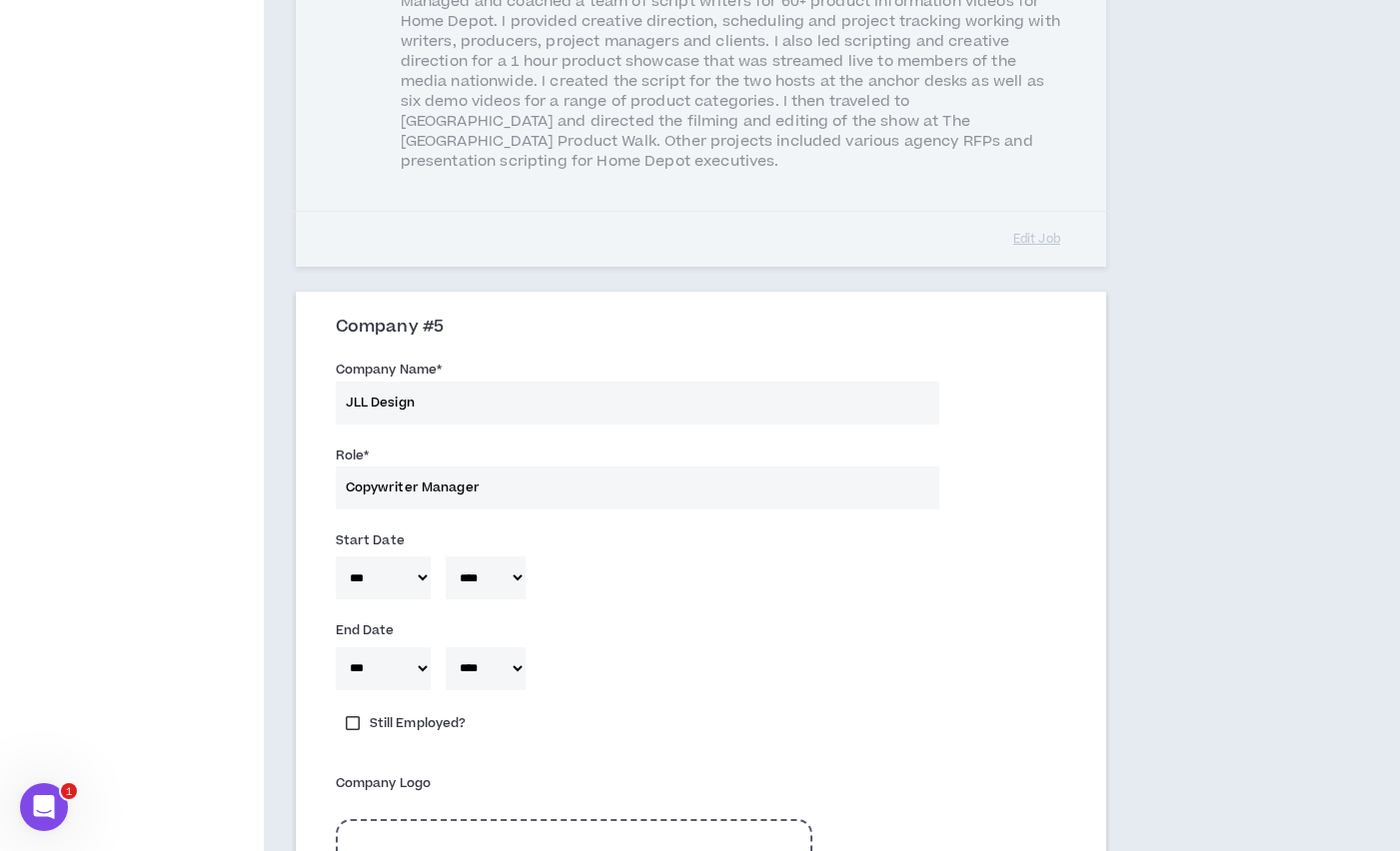 scroll, scrollTop: 1662, scrollLeft: 0, axis: vertical 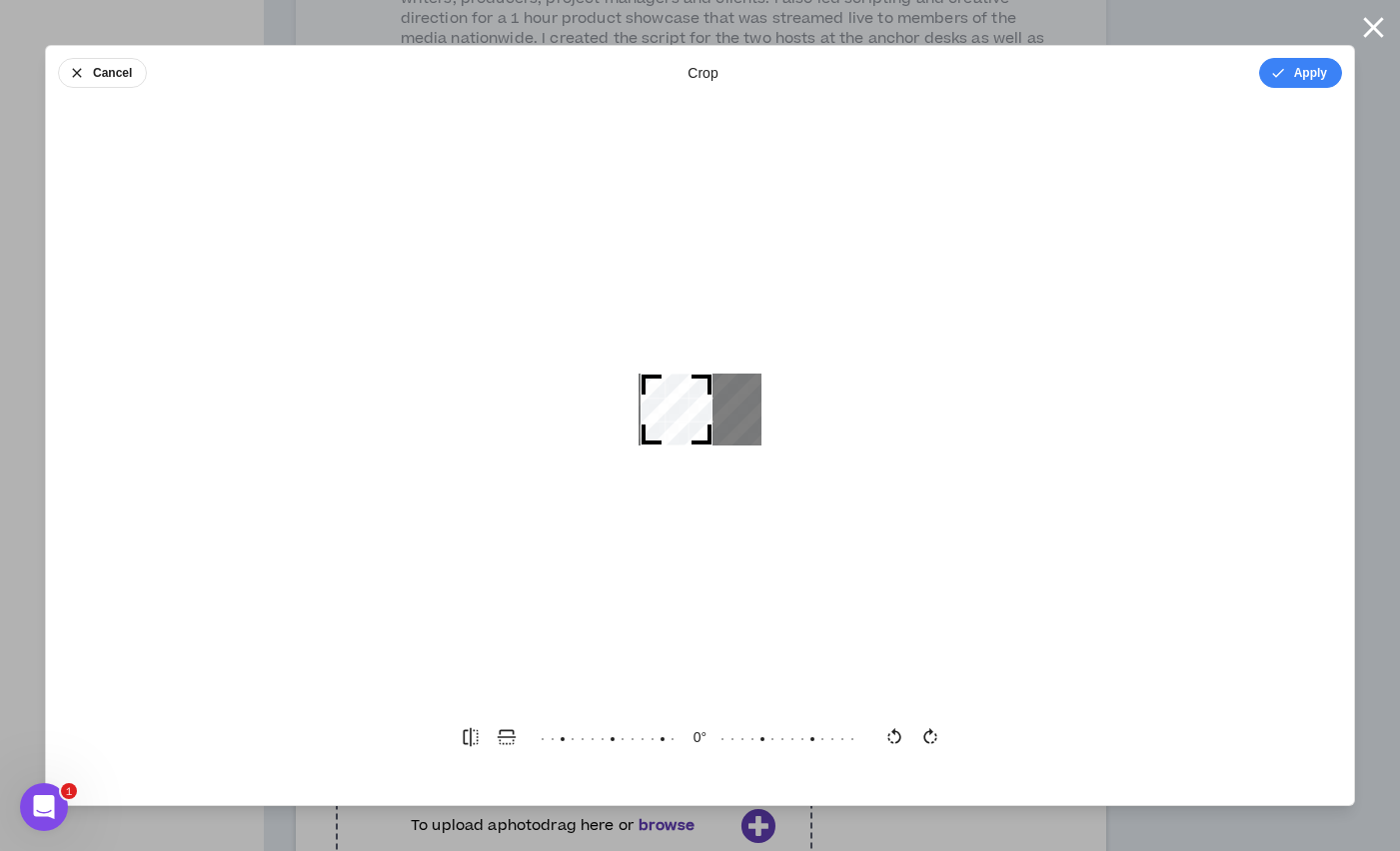 drag, startPoint x: 666, startPoint y: 437, endPoint x: 627, endPoint y: 443, distance: 39.45884 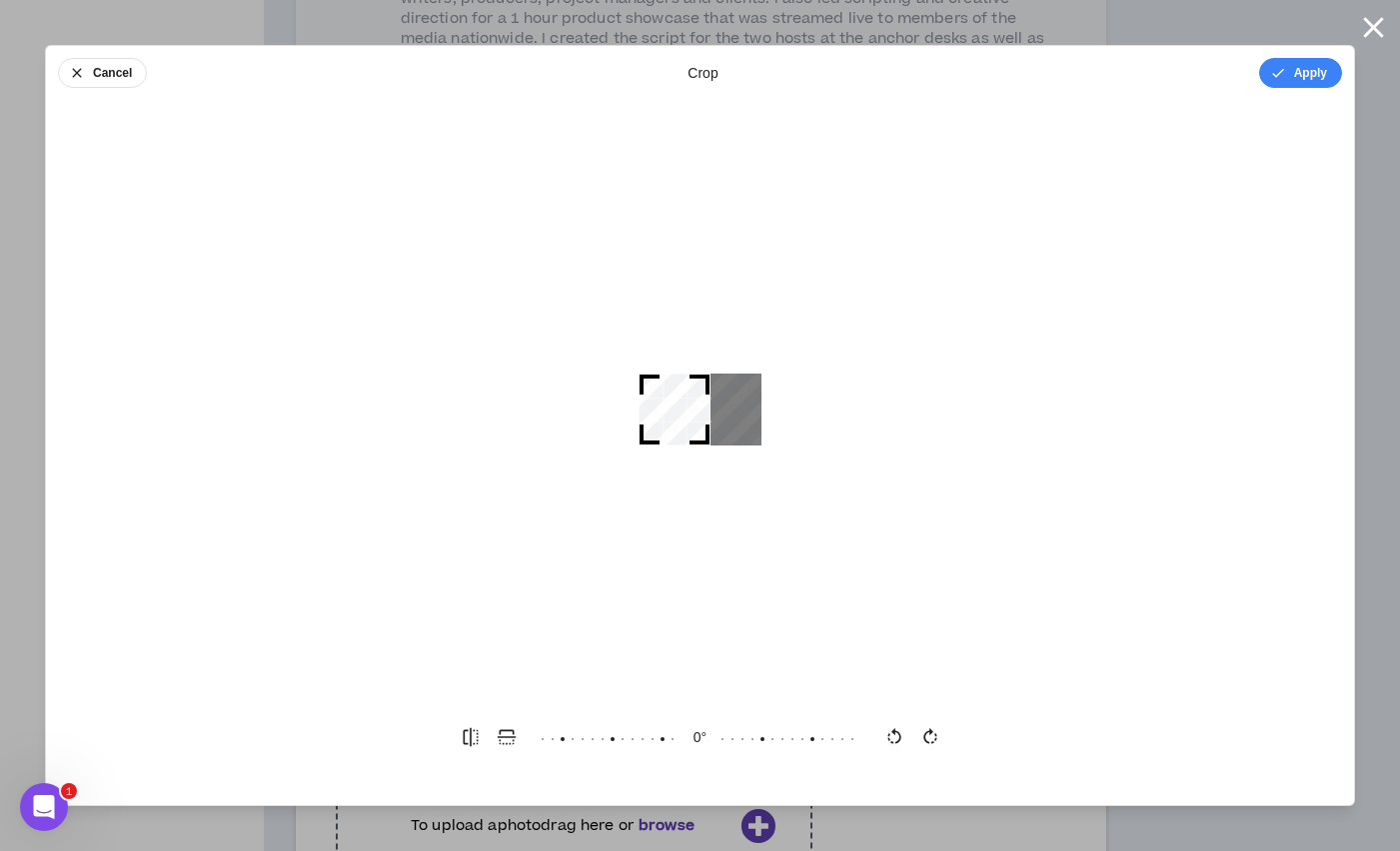 drag, startPoint x: 686, startPoint y: 437, endPoint x: 662, endPoint y: 439, distance: 24.083189 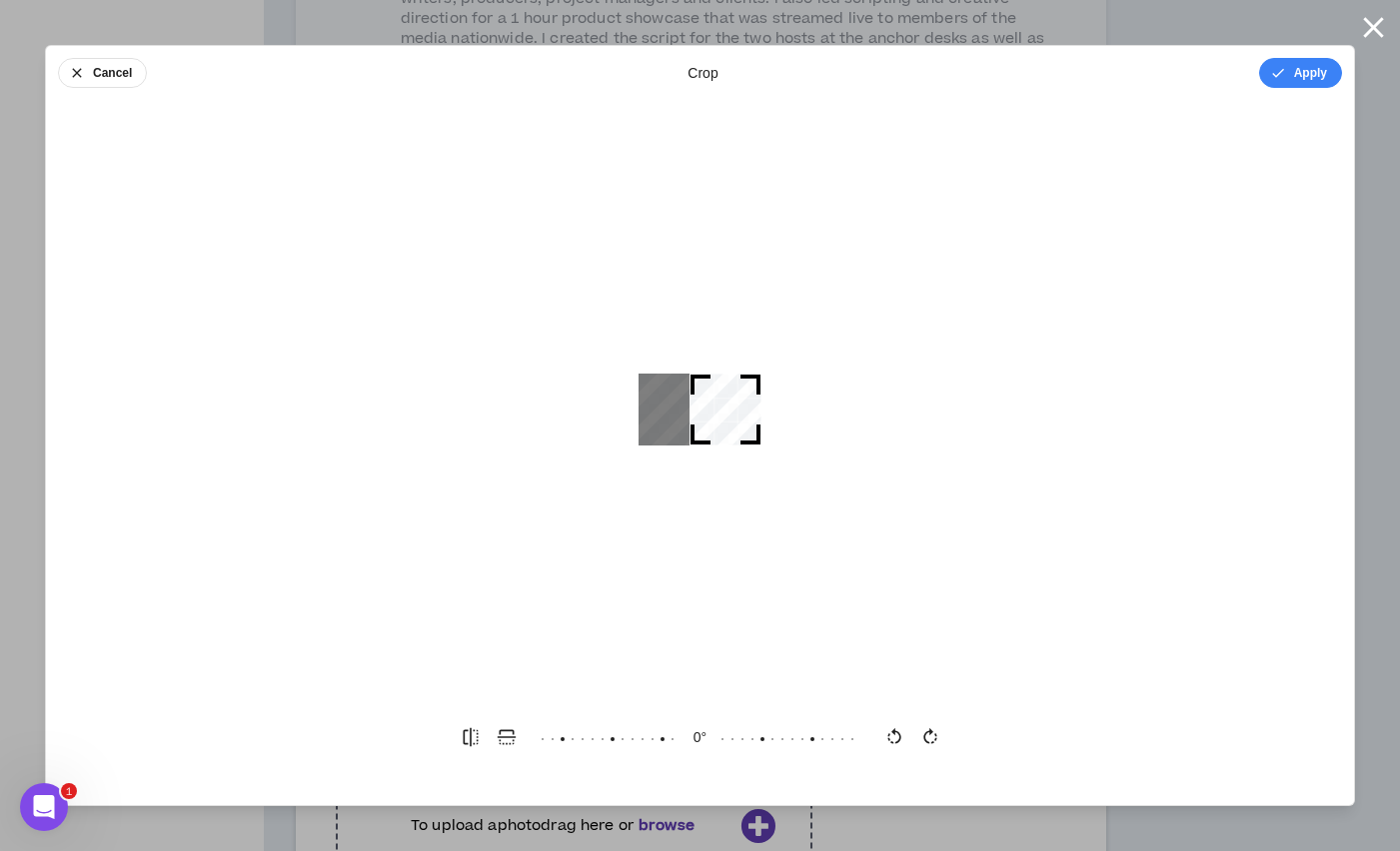 drag, startPoint x: 702, startPoint y: 402, endPoint x: 838, endPoint y: 401, distance: 136.00368 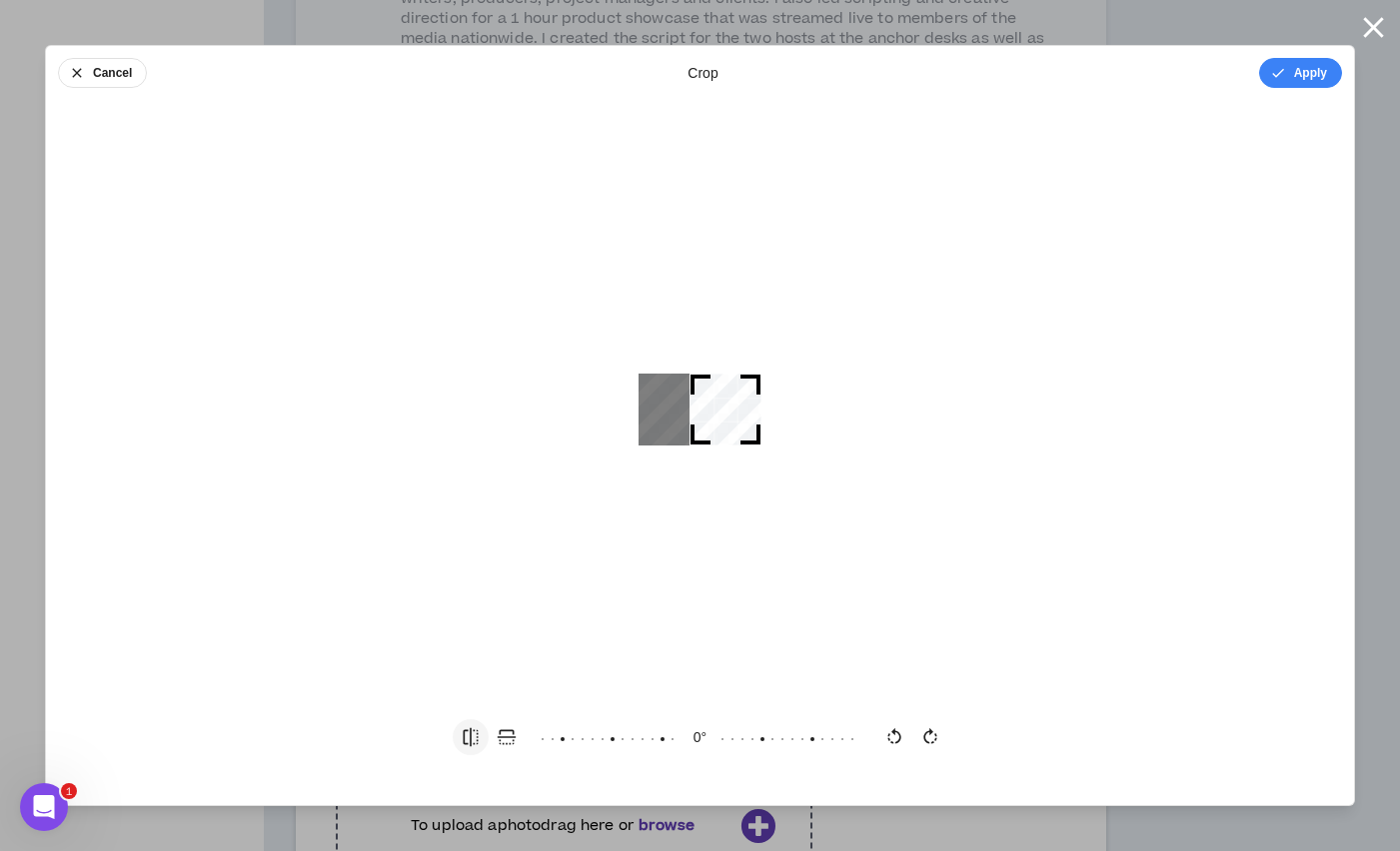 click 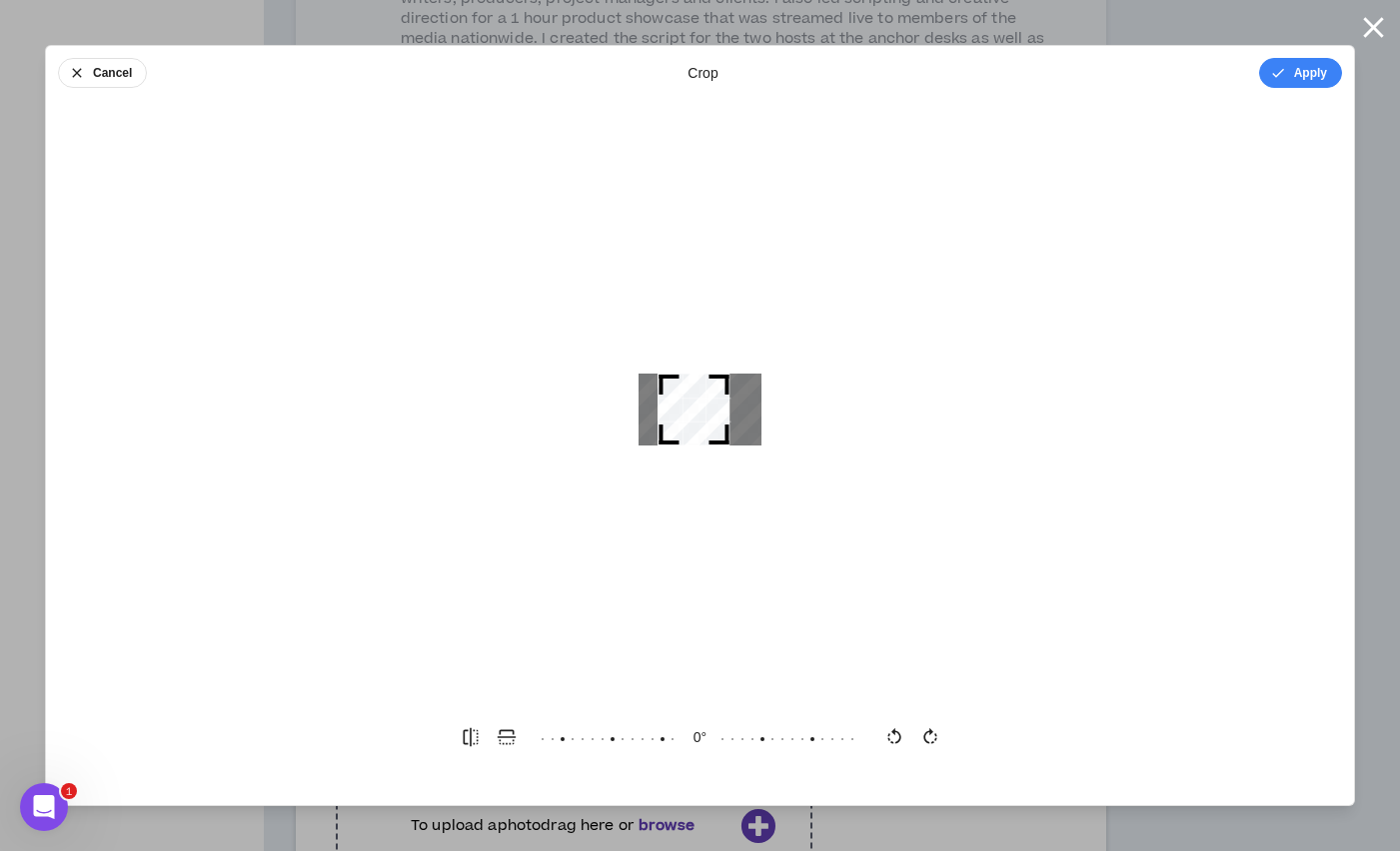 drag, startPoint x: 718, startPoint y: 413, endPoint x: 687, endPoint y: 415, distance: 31.06445 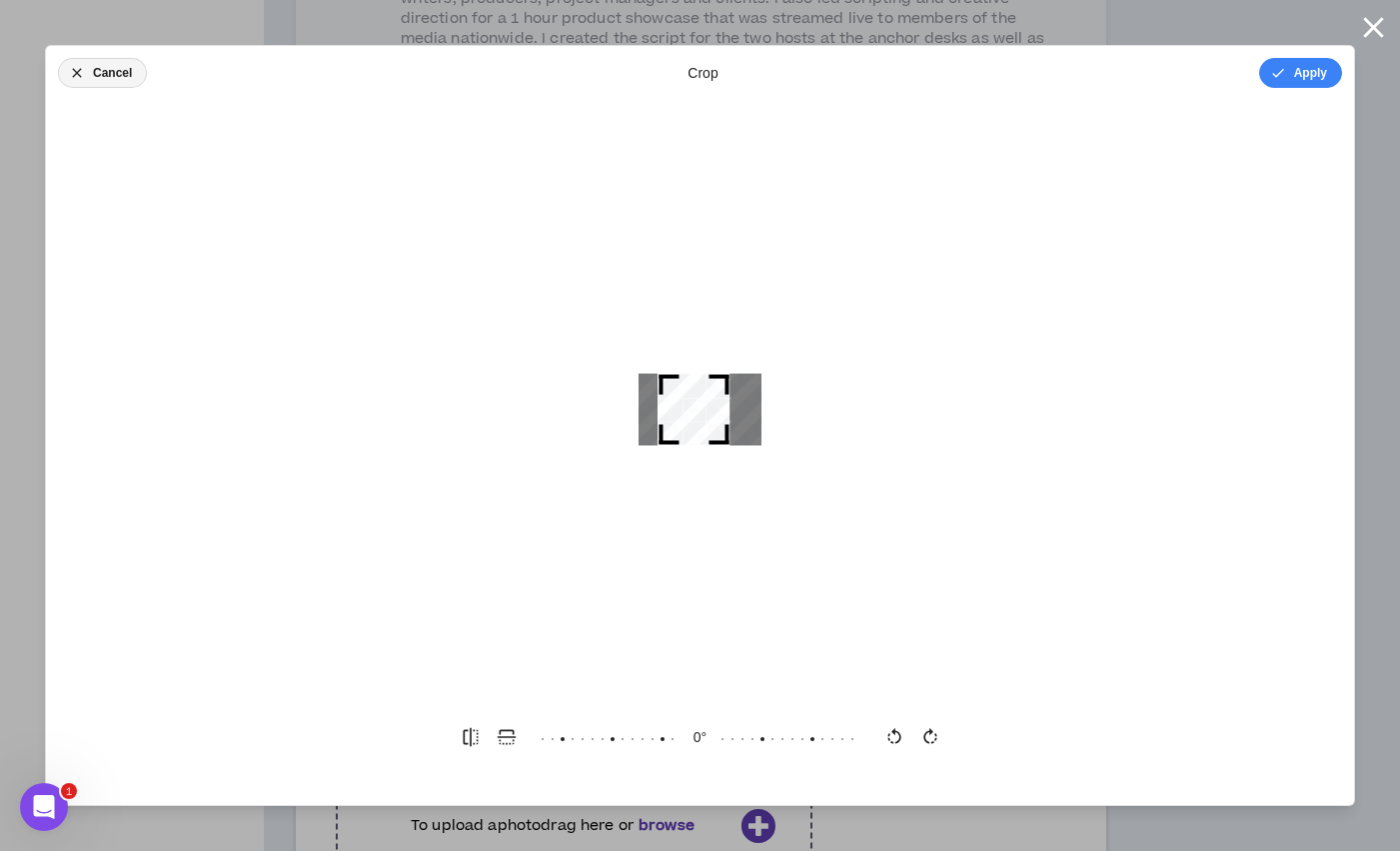 click on "Cancel" at bounding box center [102, 73] 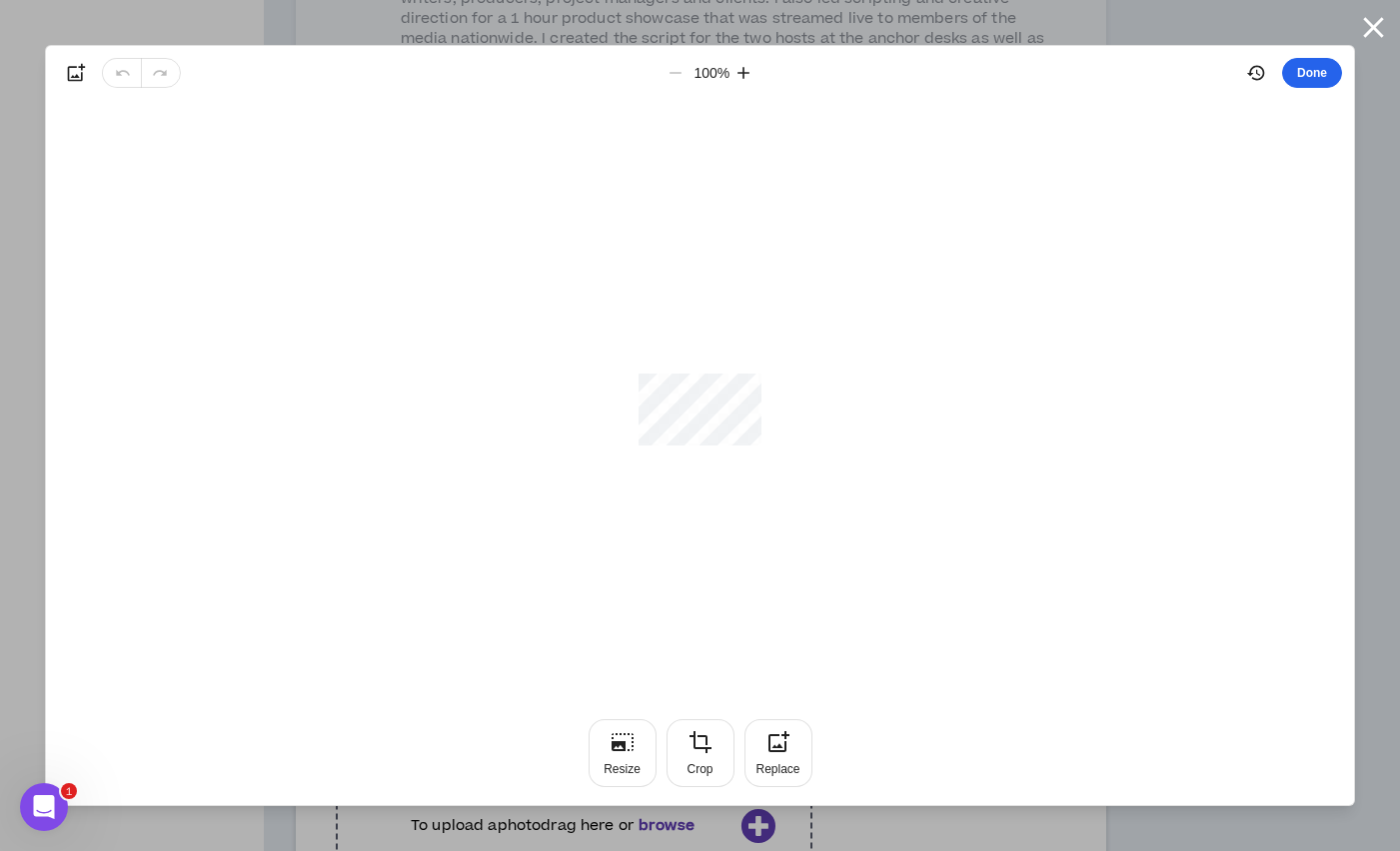 click on "Done" at bounding box center (1312, 73) 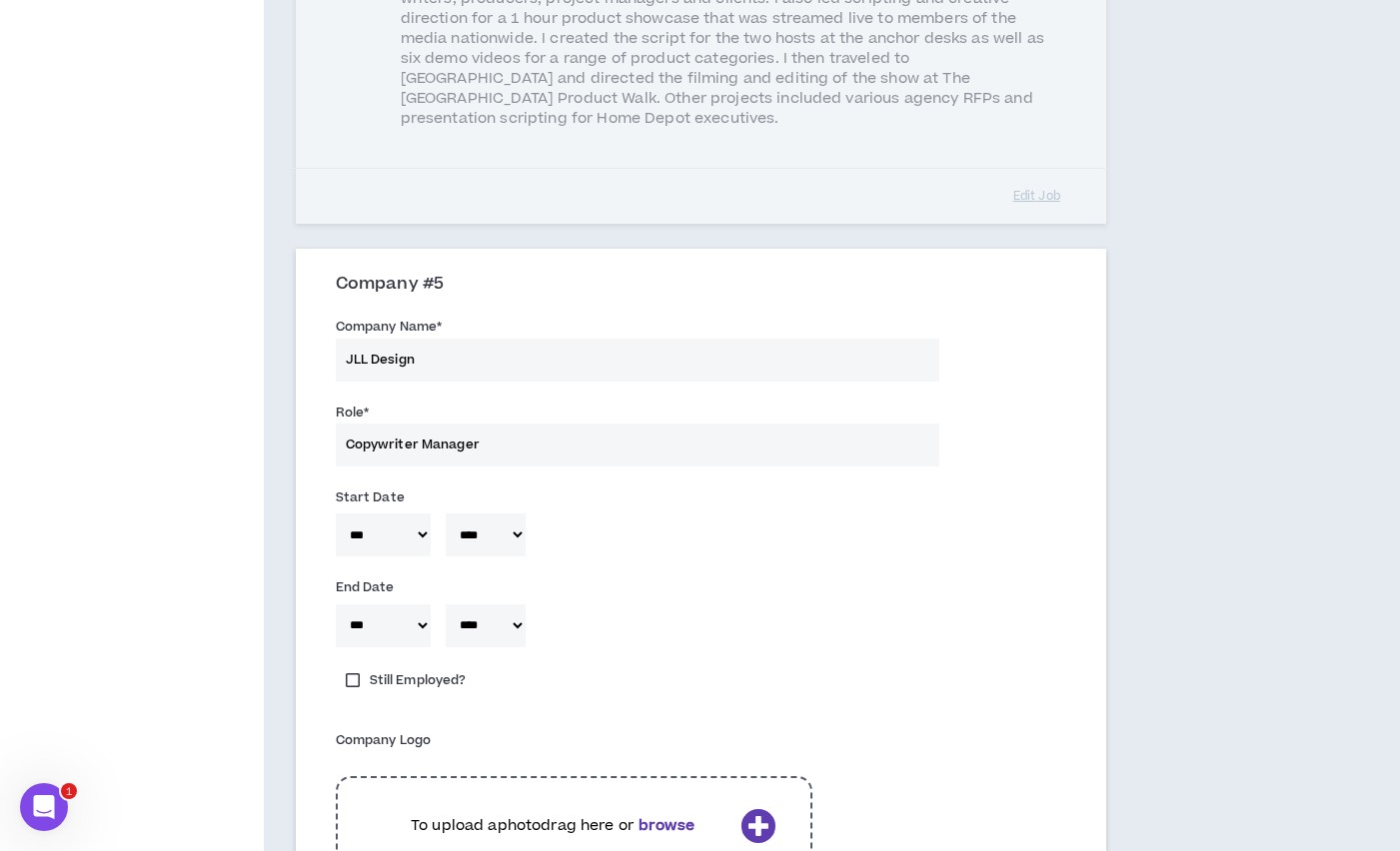 type 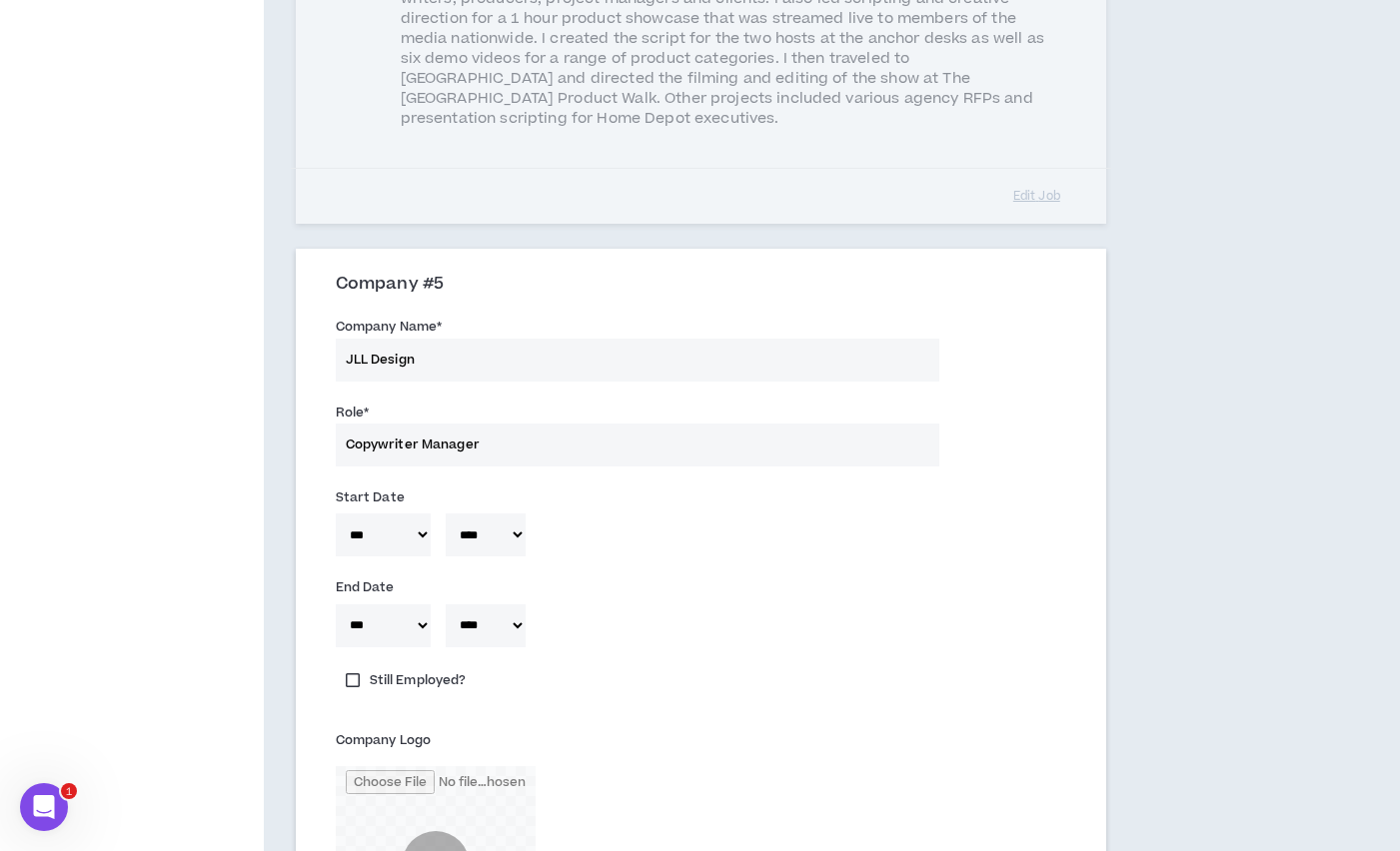 click on "***** *** *** *** *** *** **** *** *** **** *** *** ***  * **** **** **** **** **** **** **** **** **** **** **** **** **** **** **** **** **** **** **** **** **** **** **** **** **** **** **** **** **** **** **** **** **** **** **** **** **** **** **** **** **** **** **** **** **** **** **** **** **** **** **** **** **** **** **** **** **** **** **** **** **** **** **** **** **** **** **** **** **** **** **** **** **** **** **** **** **** **** **** **** **** **** **** **** **** **** **** **** **** **** **** **** **** **** **** **** **** **** **** **** **** **** **** **** **** **** **** **** **** **** **** **** **** **** **** **** **** **** **** **** **** **** **** **** **** **** ****" at bounding box center [701, 630] 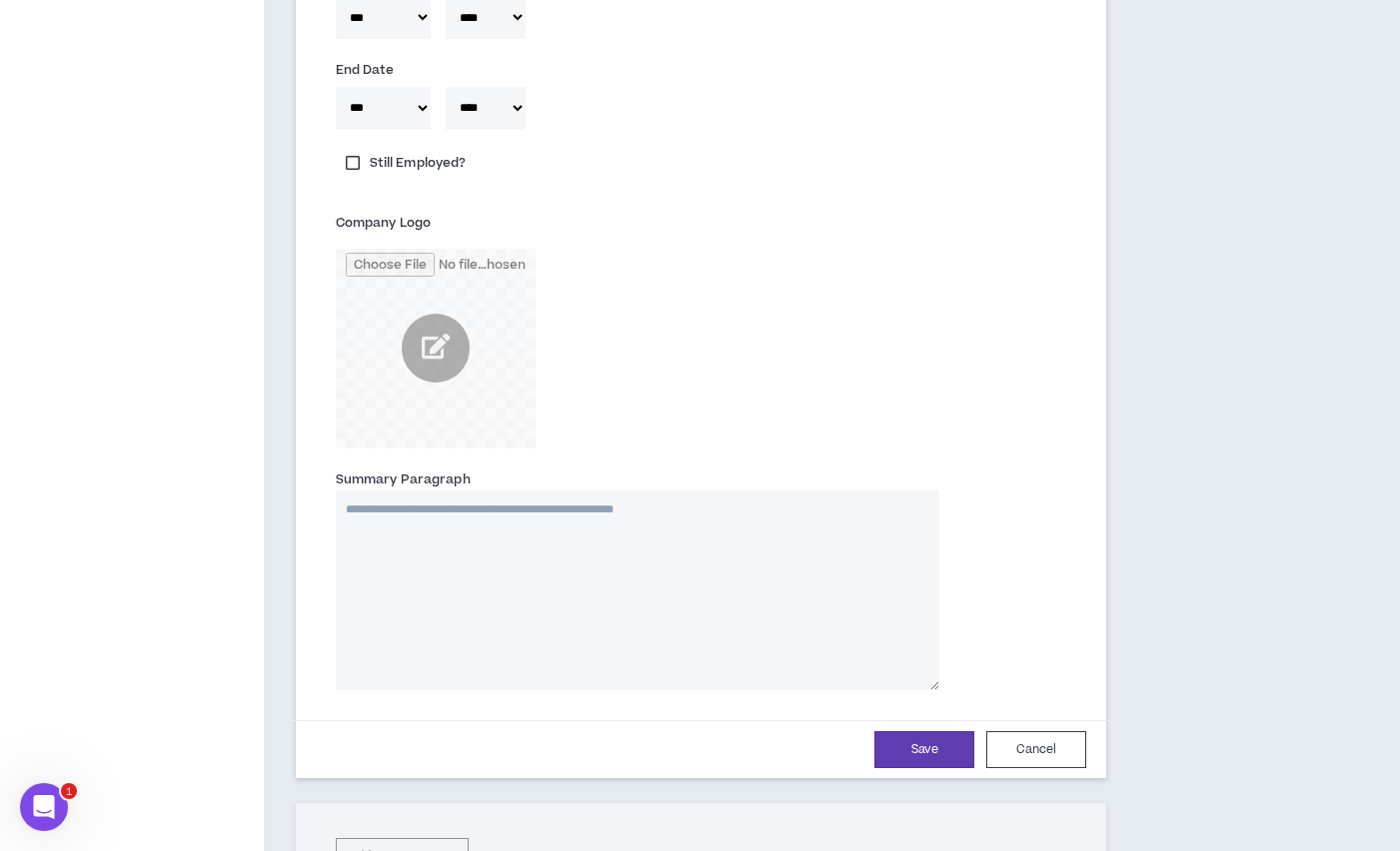 scroll, scrollTop: 2185, scrollLeft: 0, axis: vertical 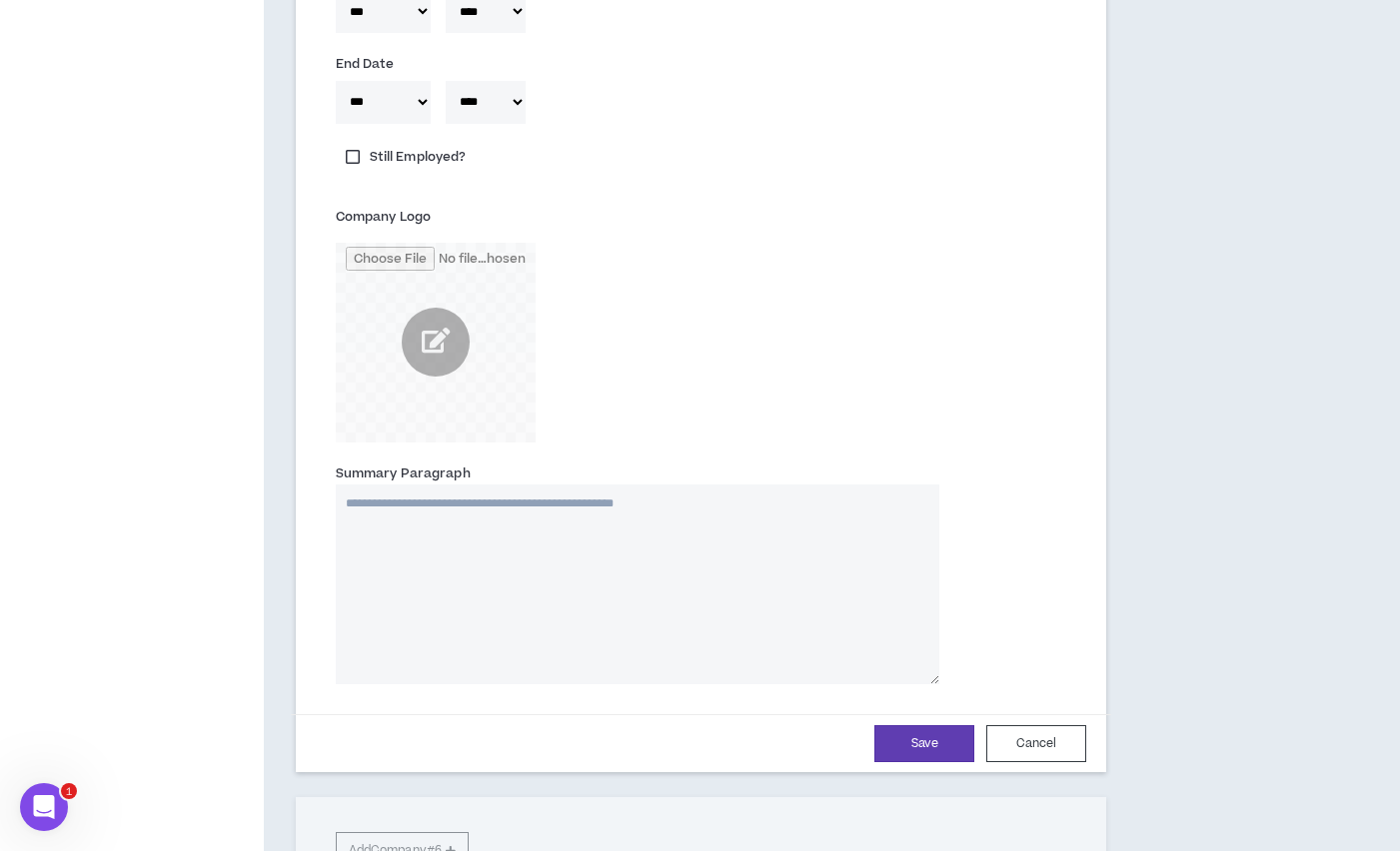 click on "Summary Paragraph" at bounding box center (638, 584) 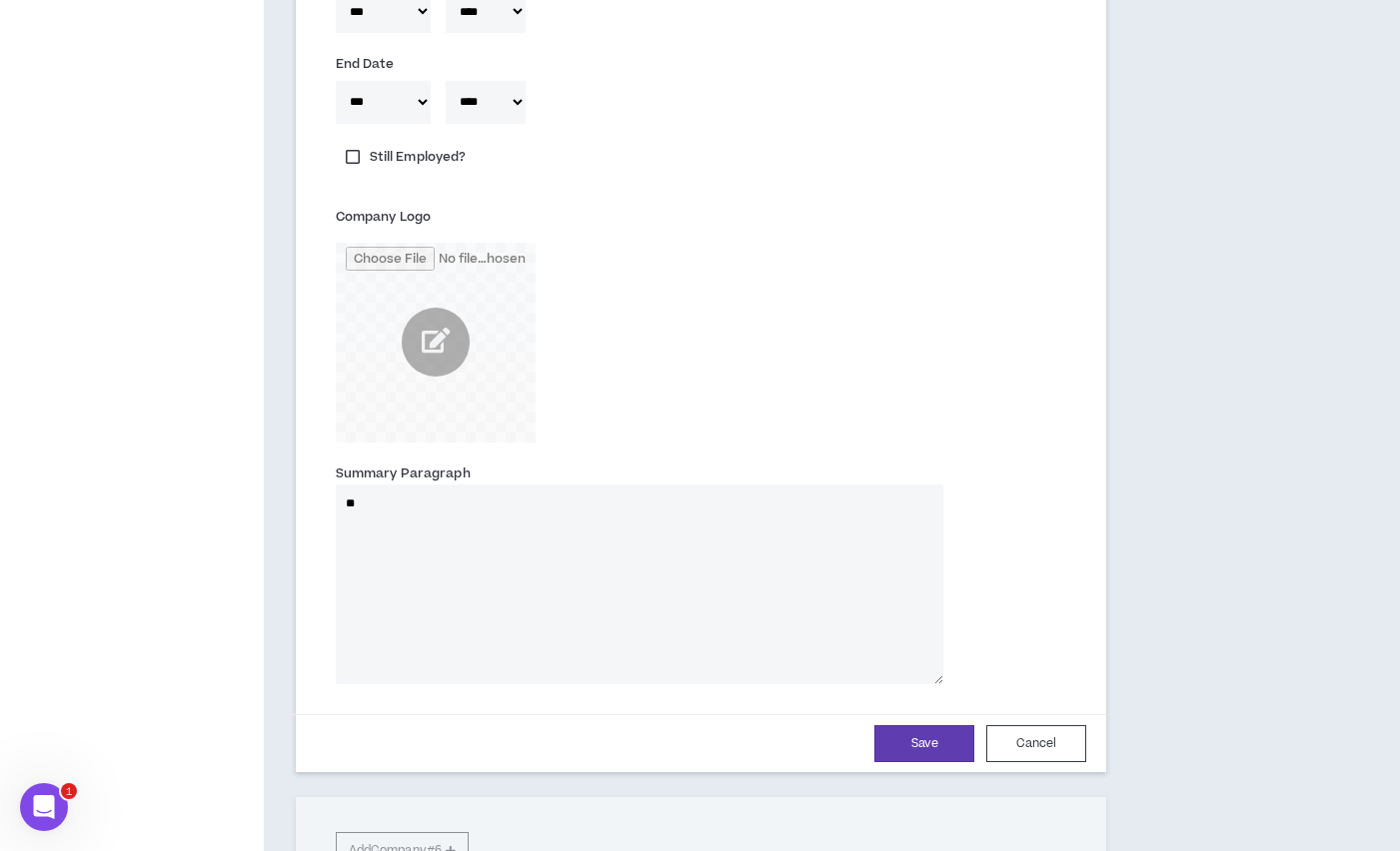 type on "***" 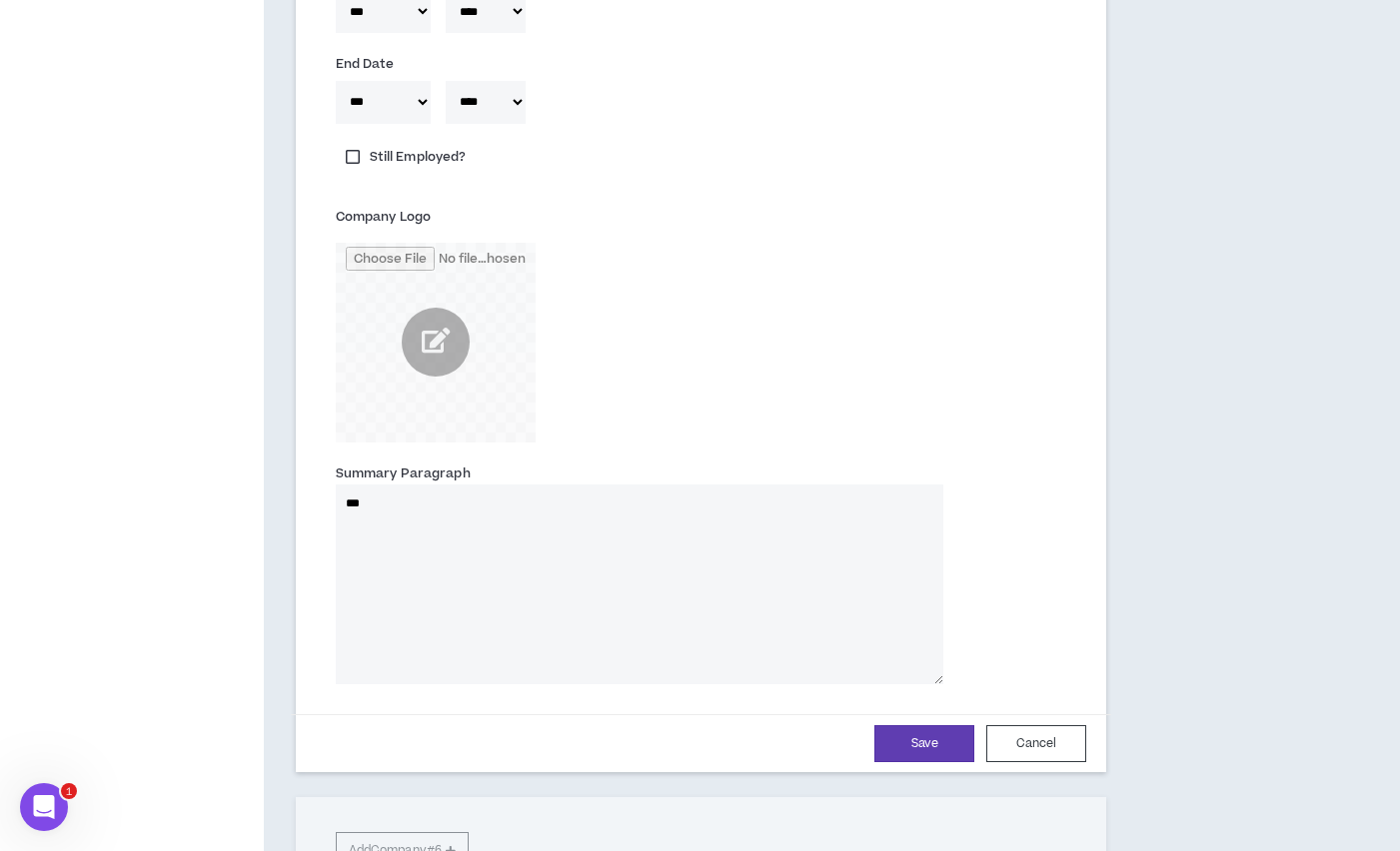 type 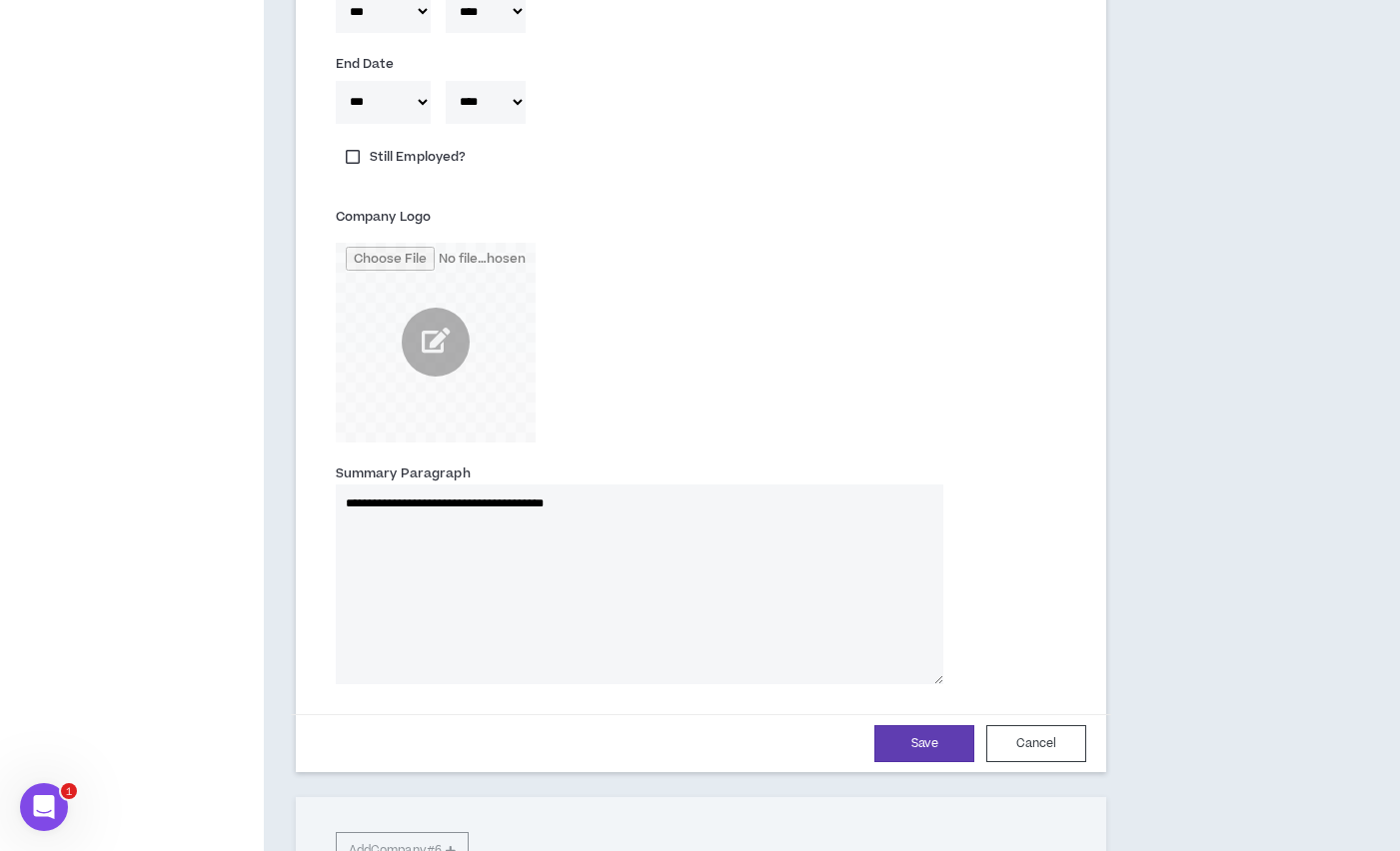 type on "**********" 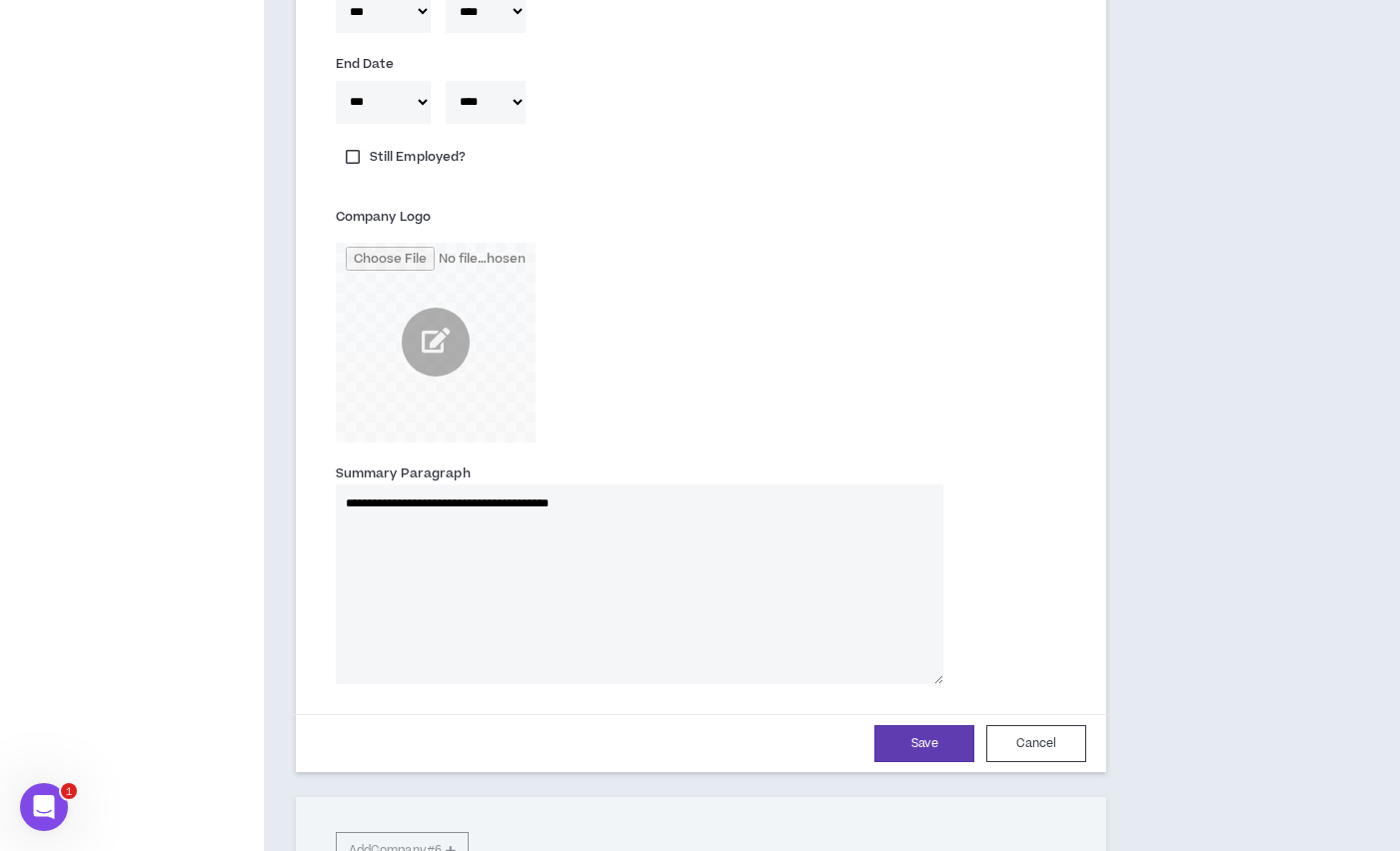 type 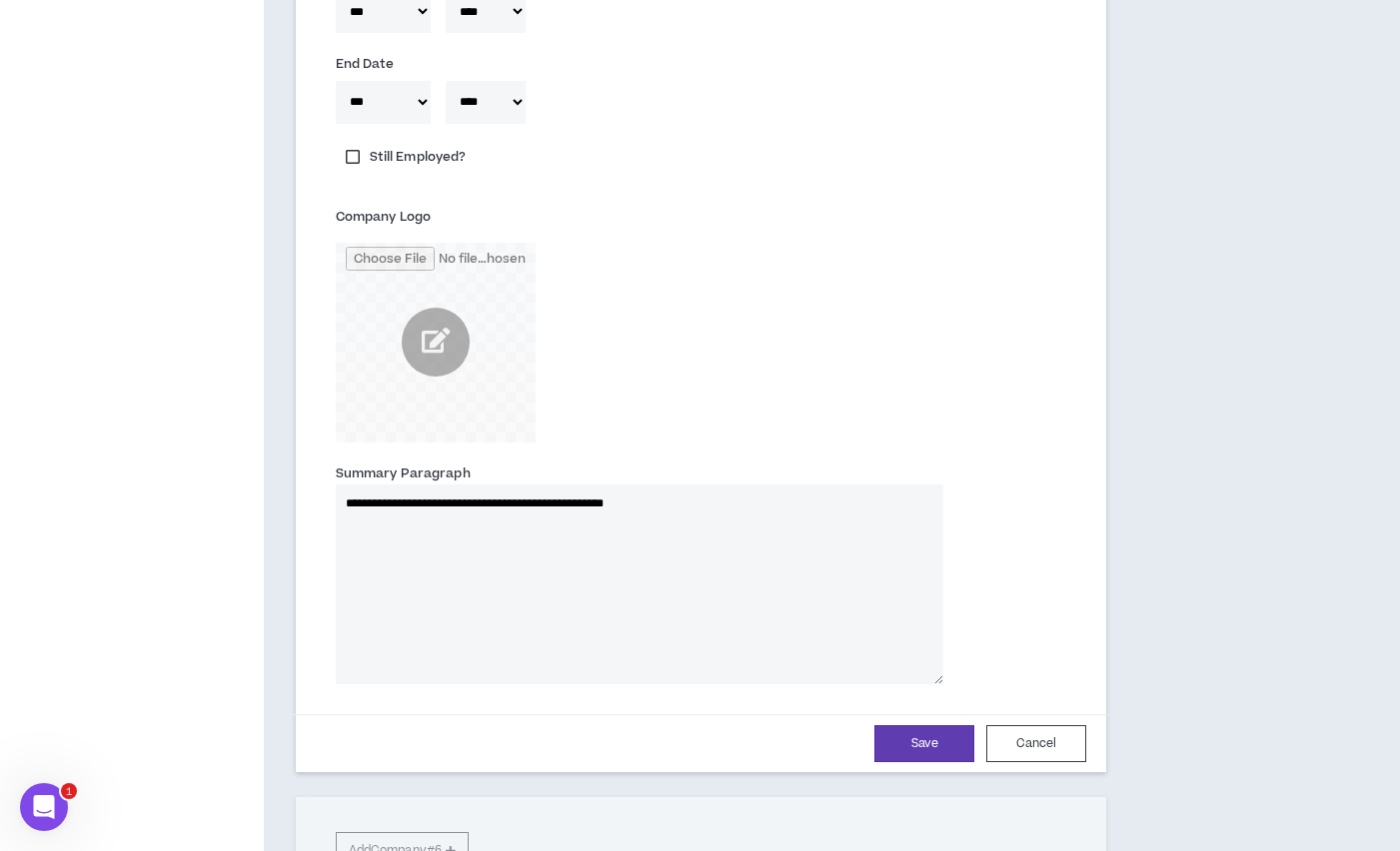 type on "**********" 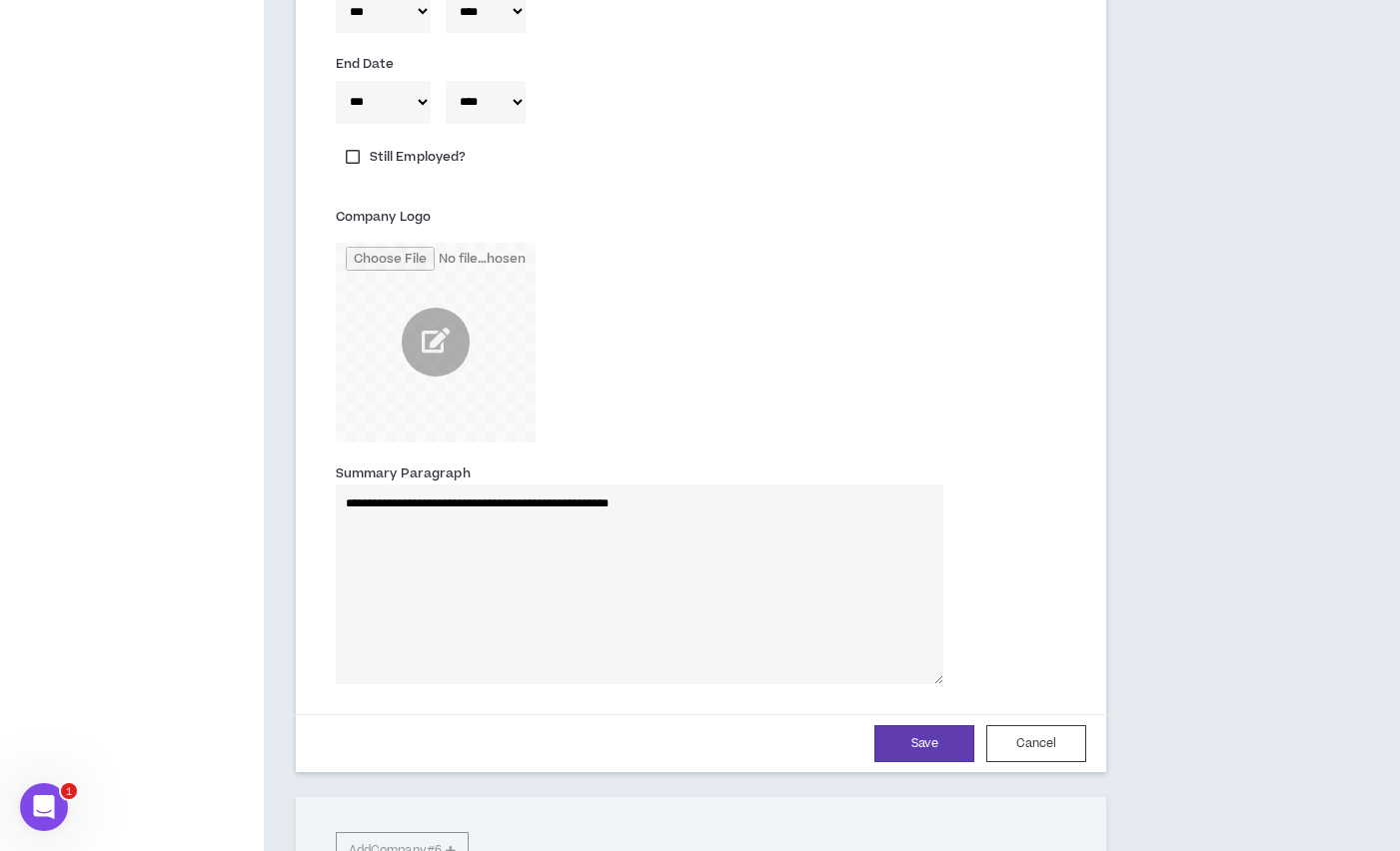 type 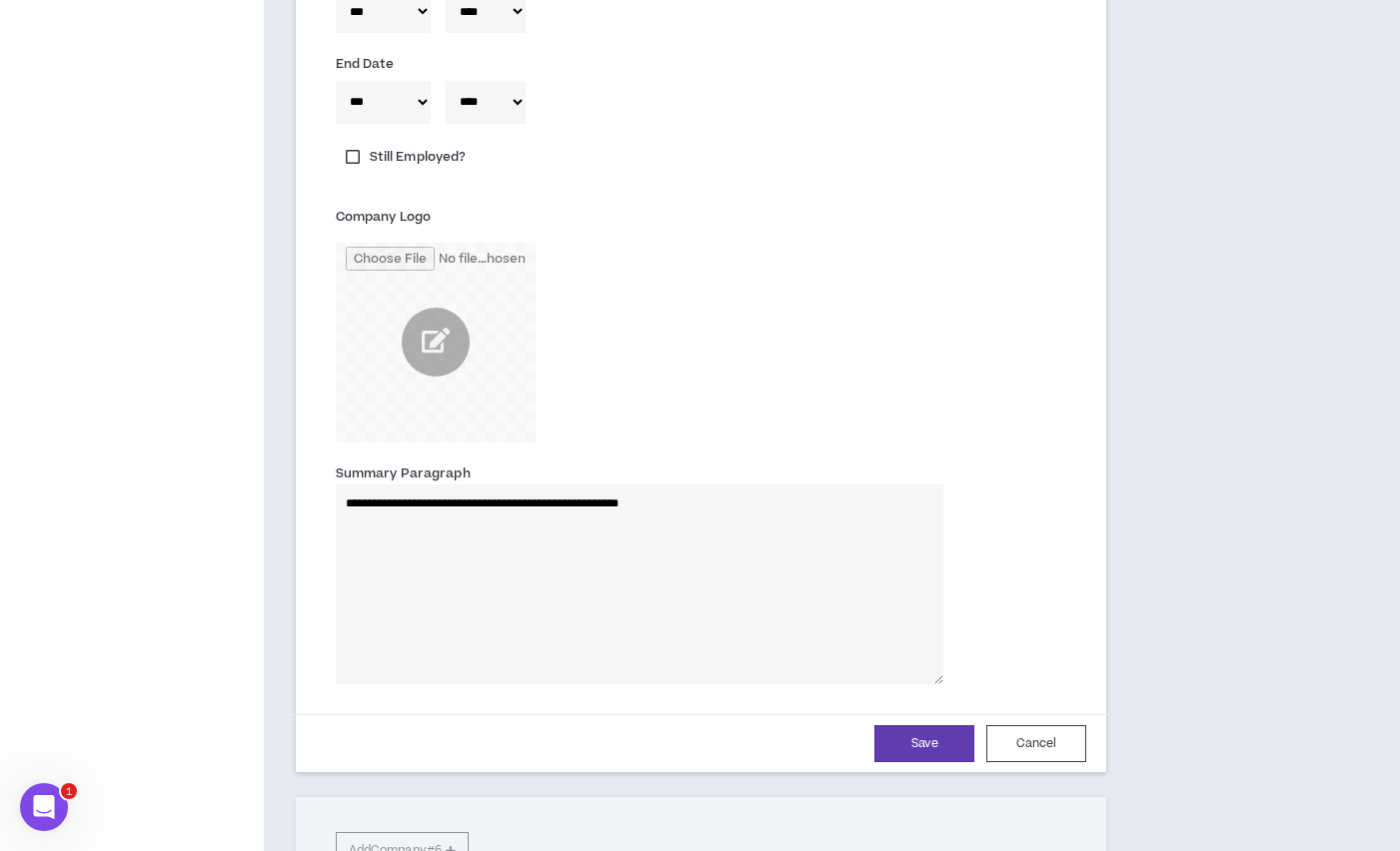 type on "**********" 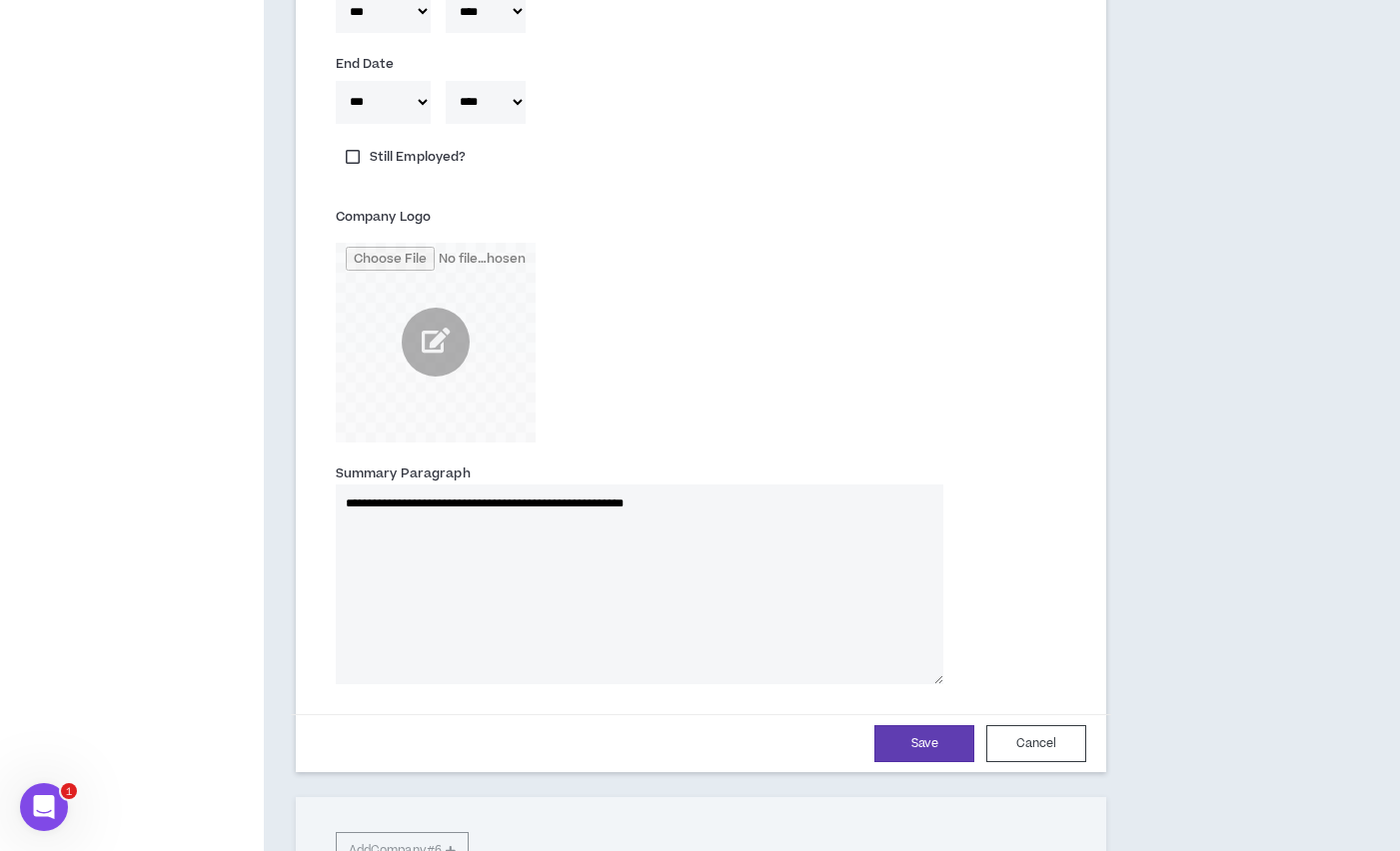 type 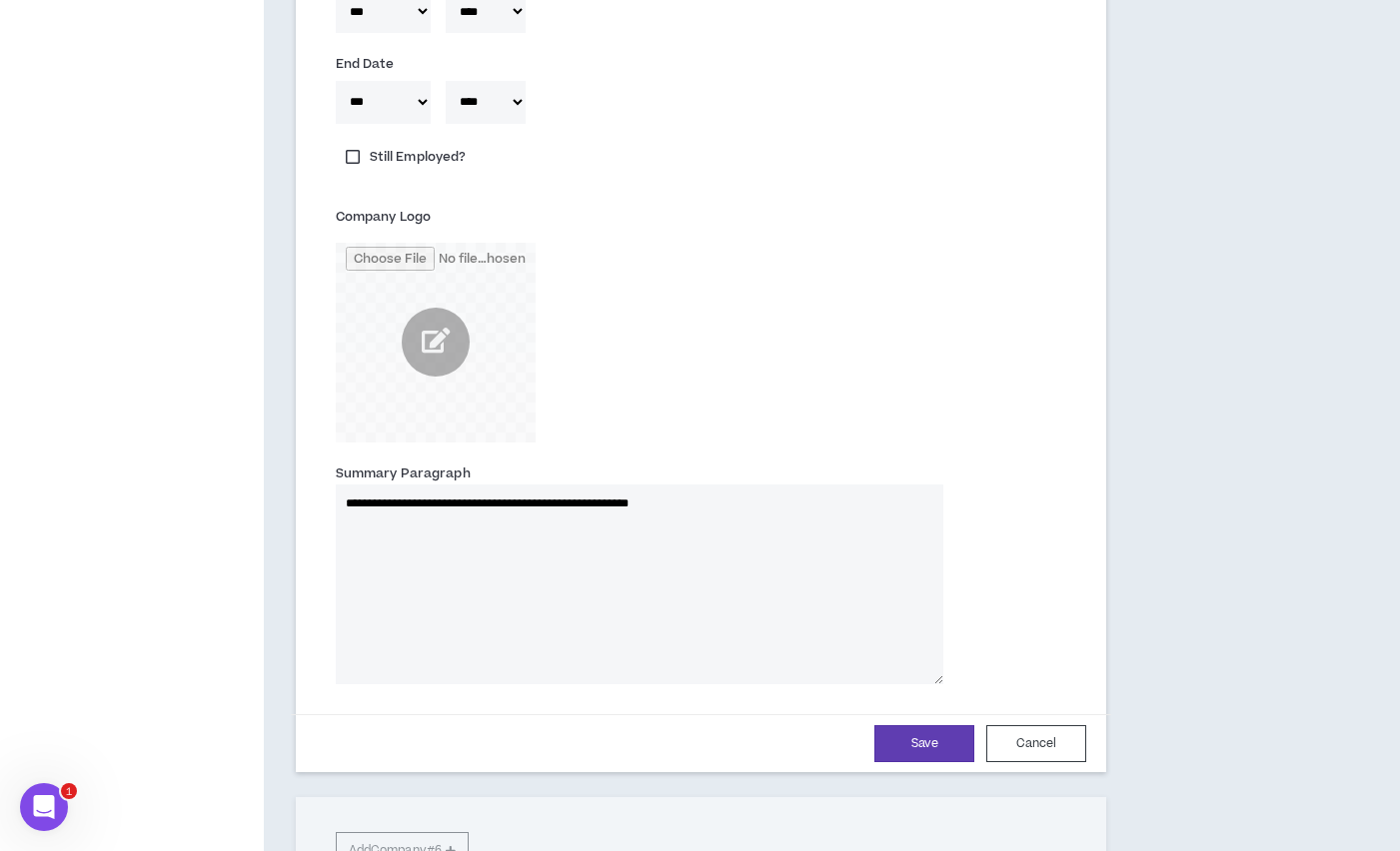 type on "**********" 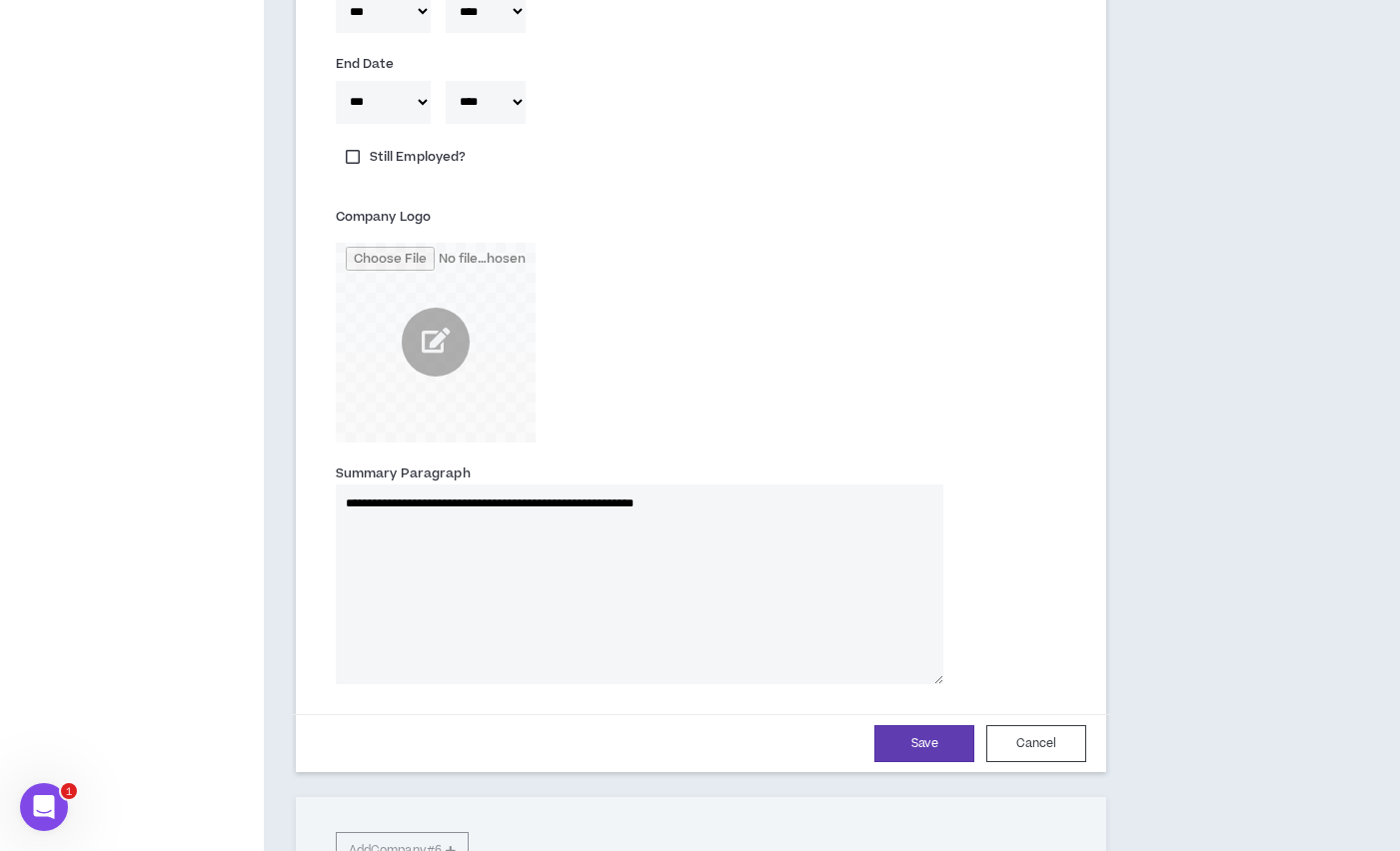 type 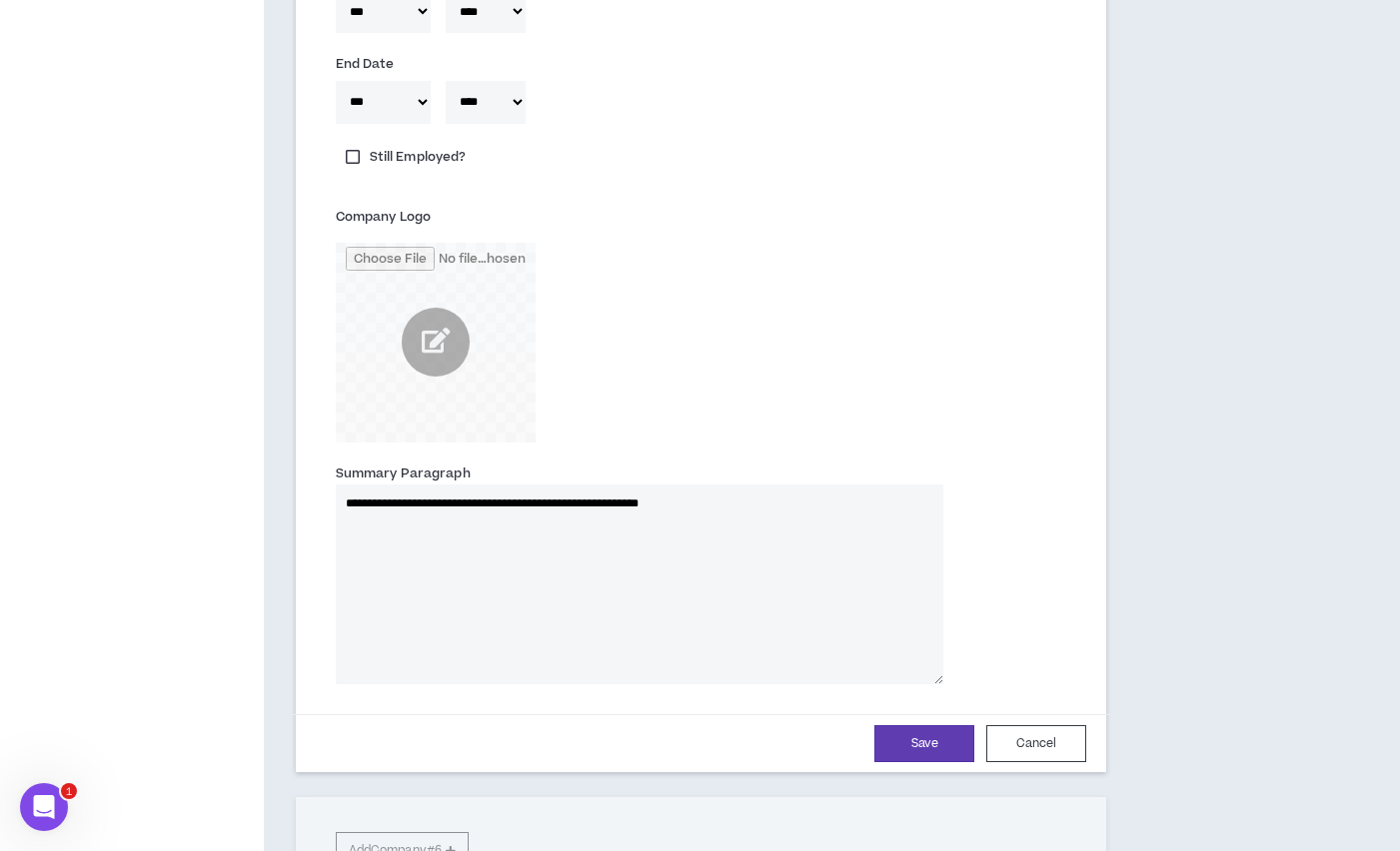 type 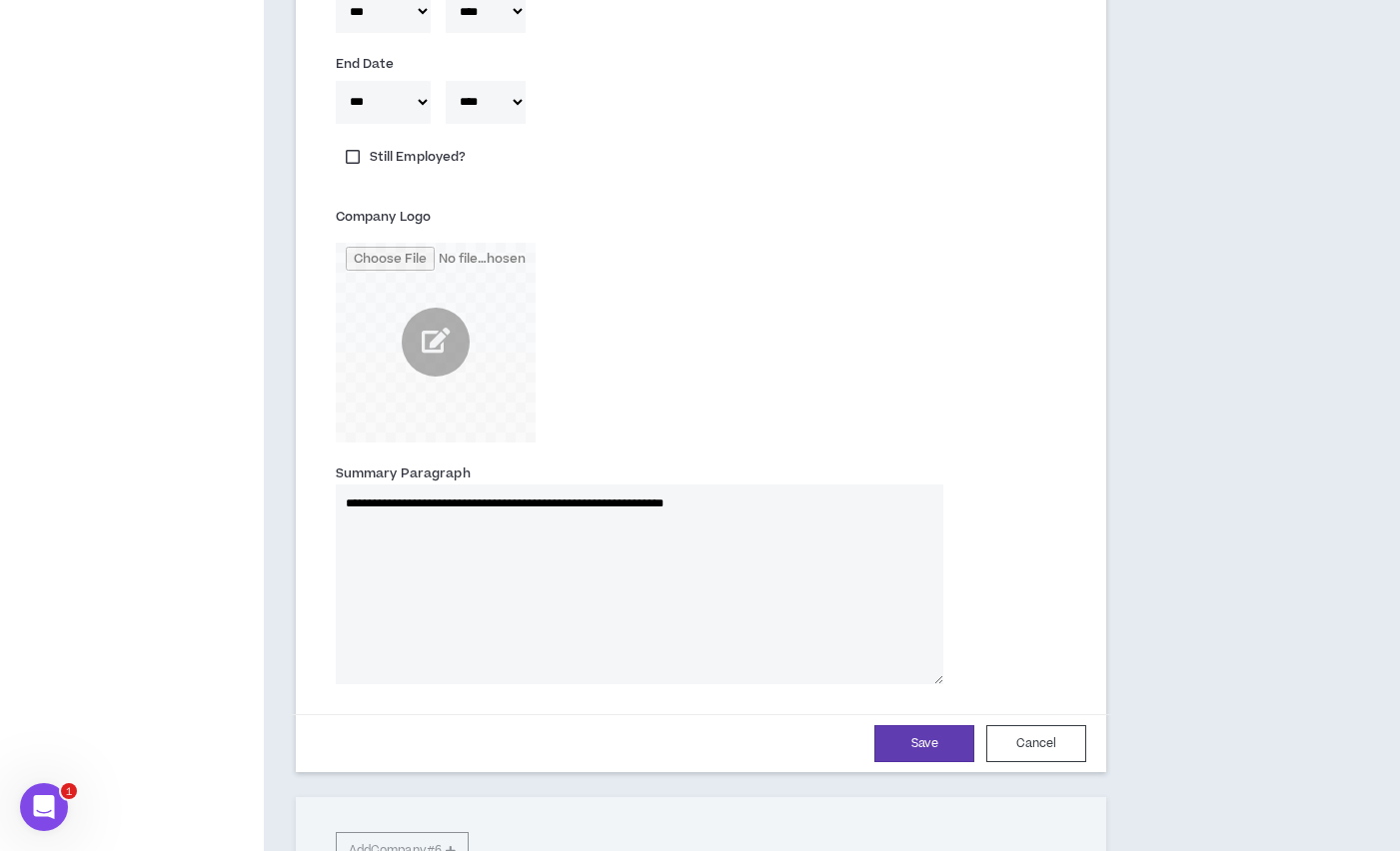type on "**********" 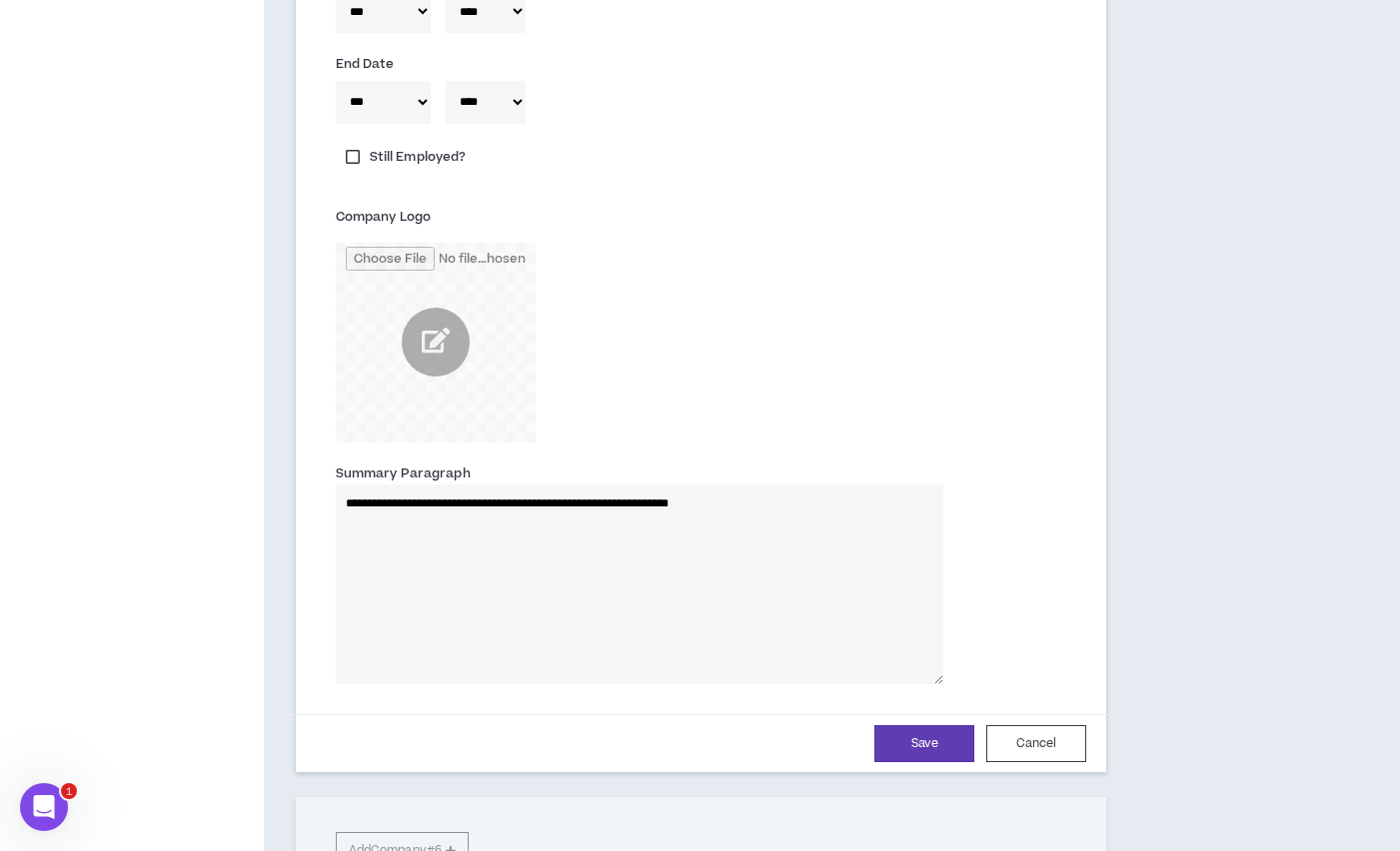 type 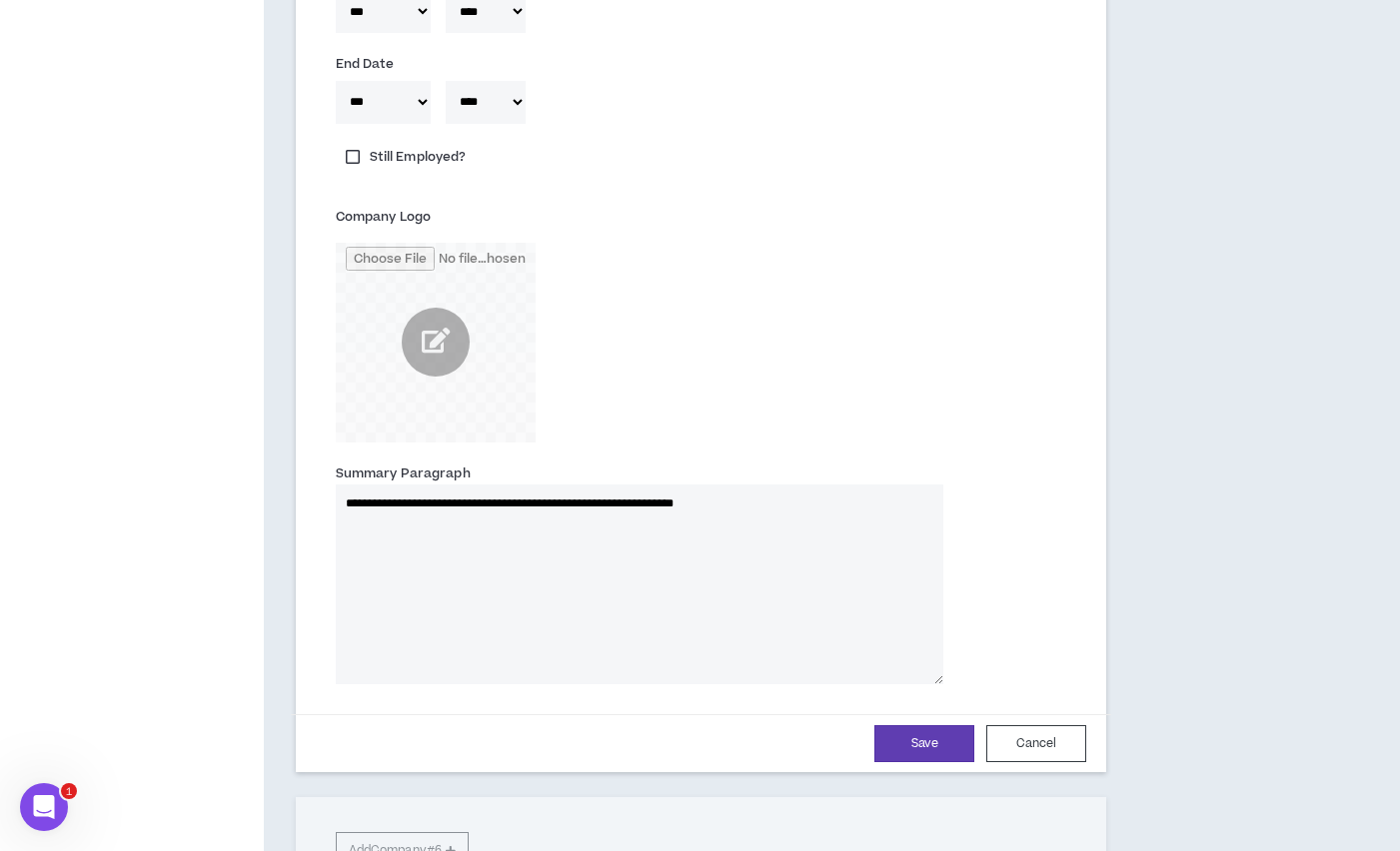 type 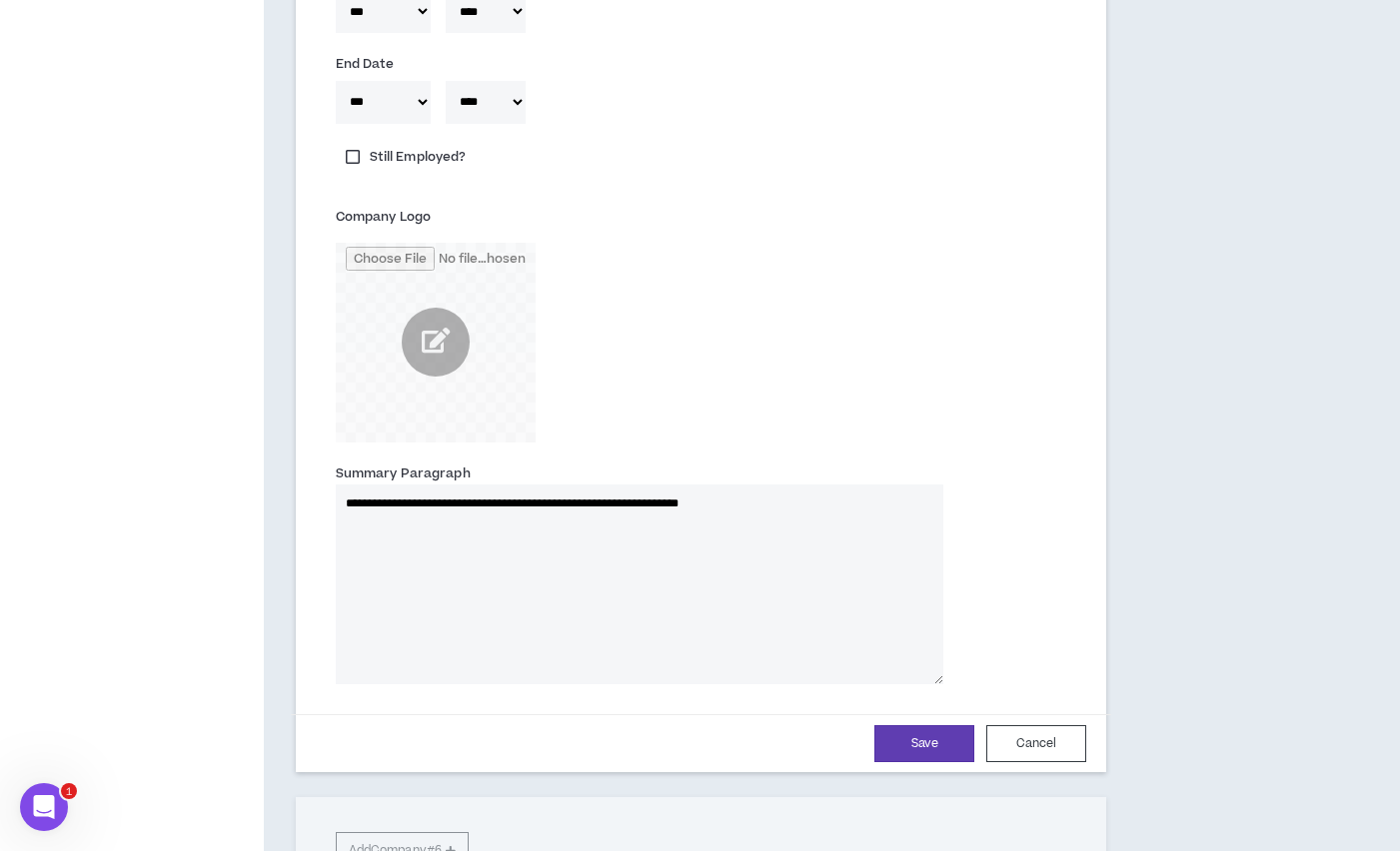 type 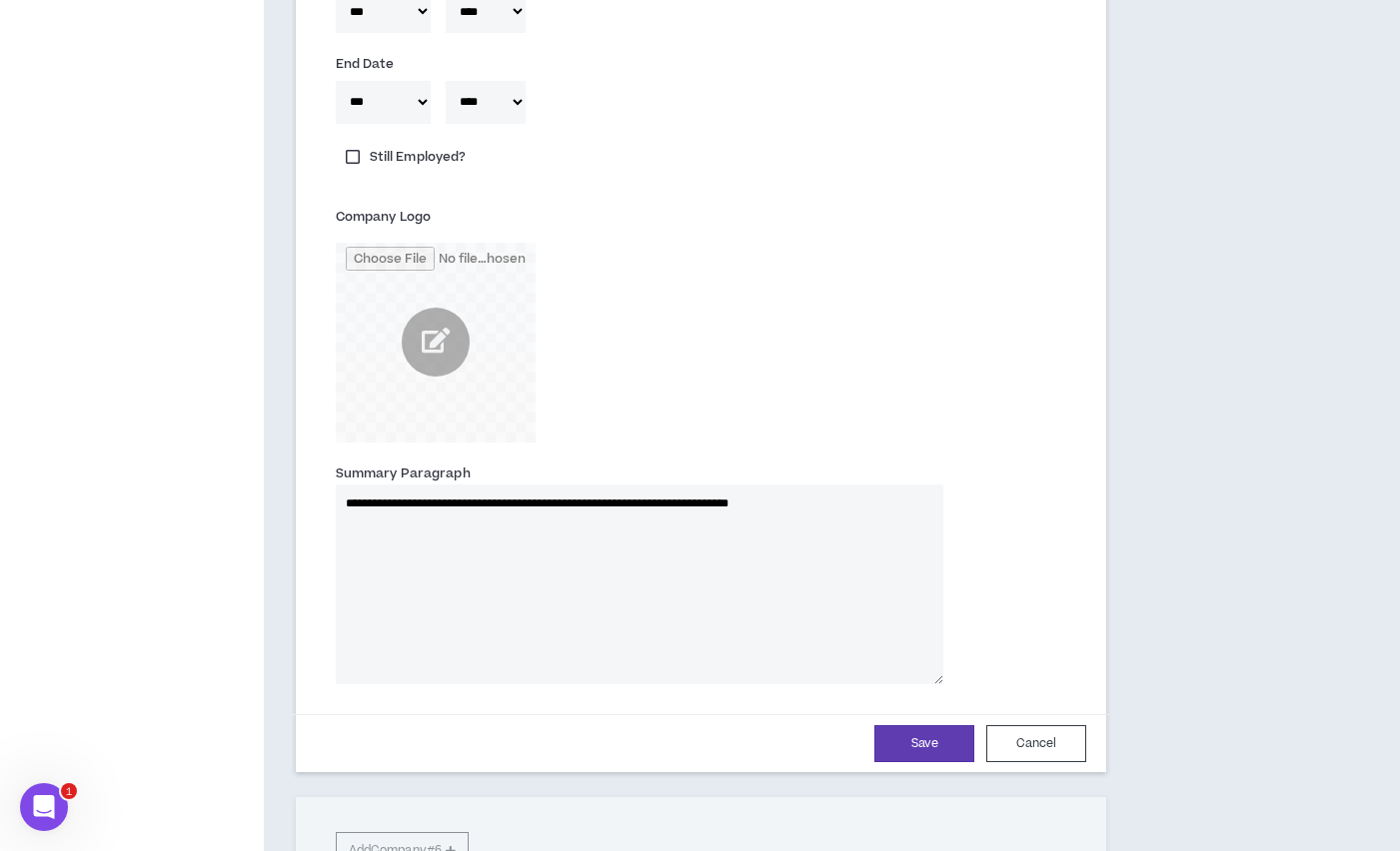 type on "**********" 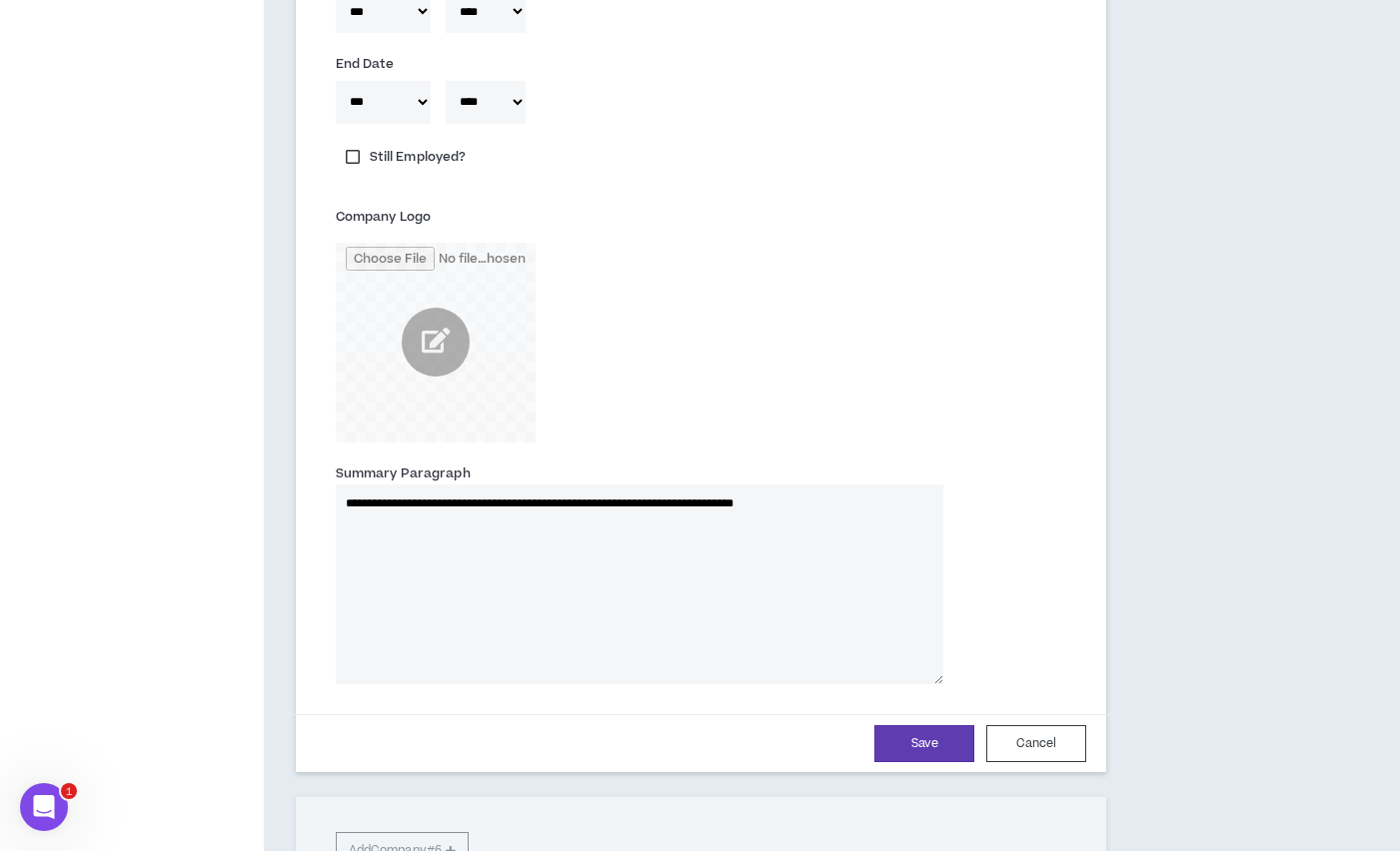 type 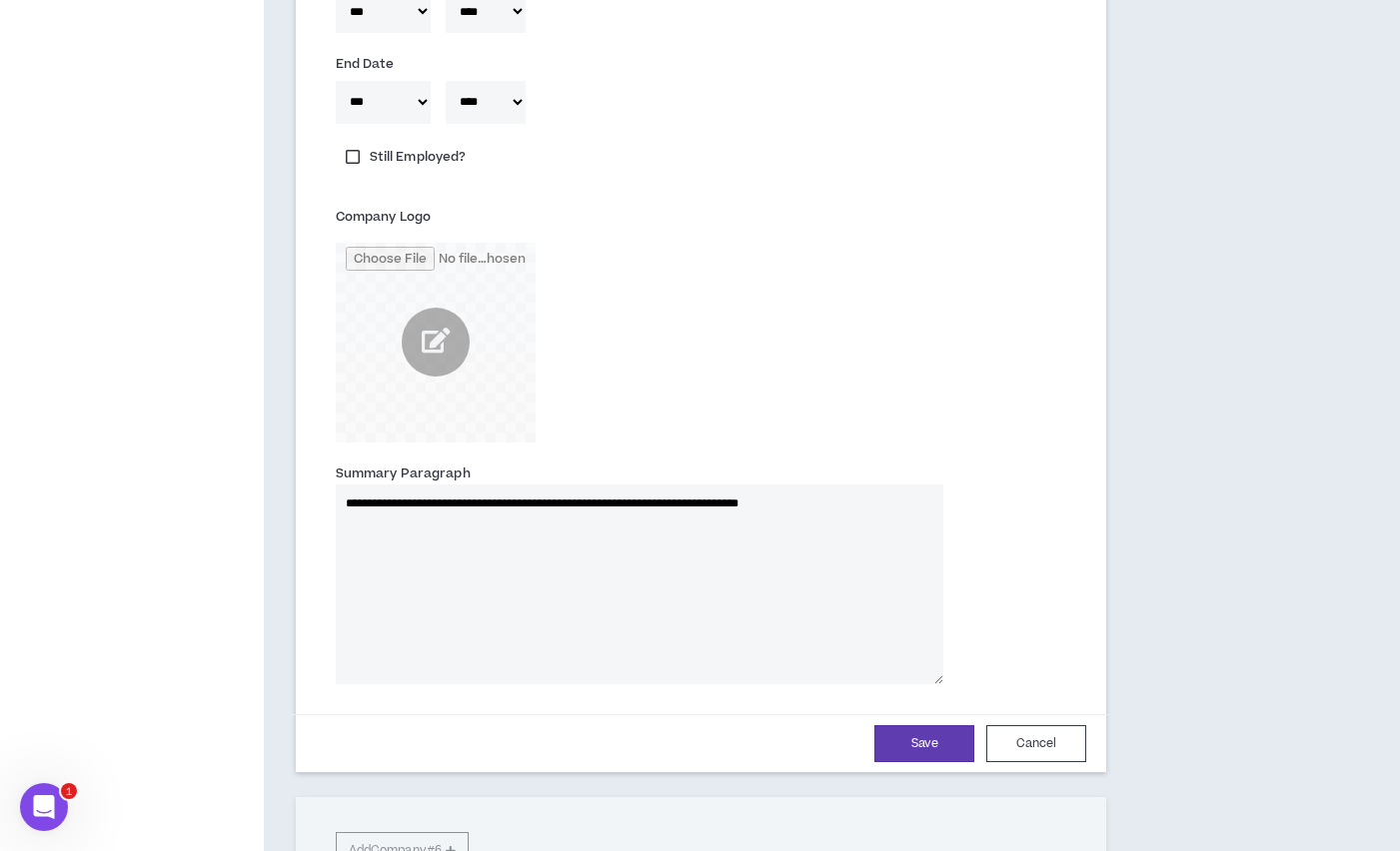 type on "**********" 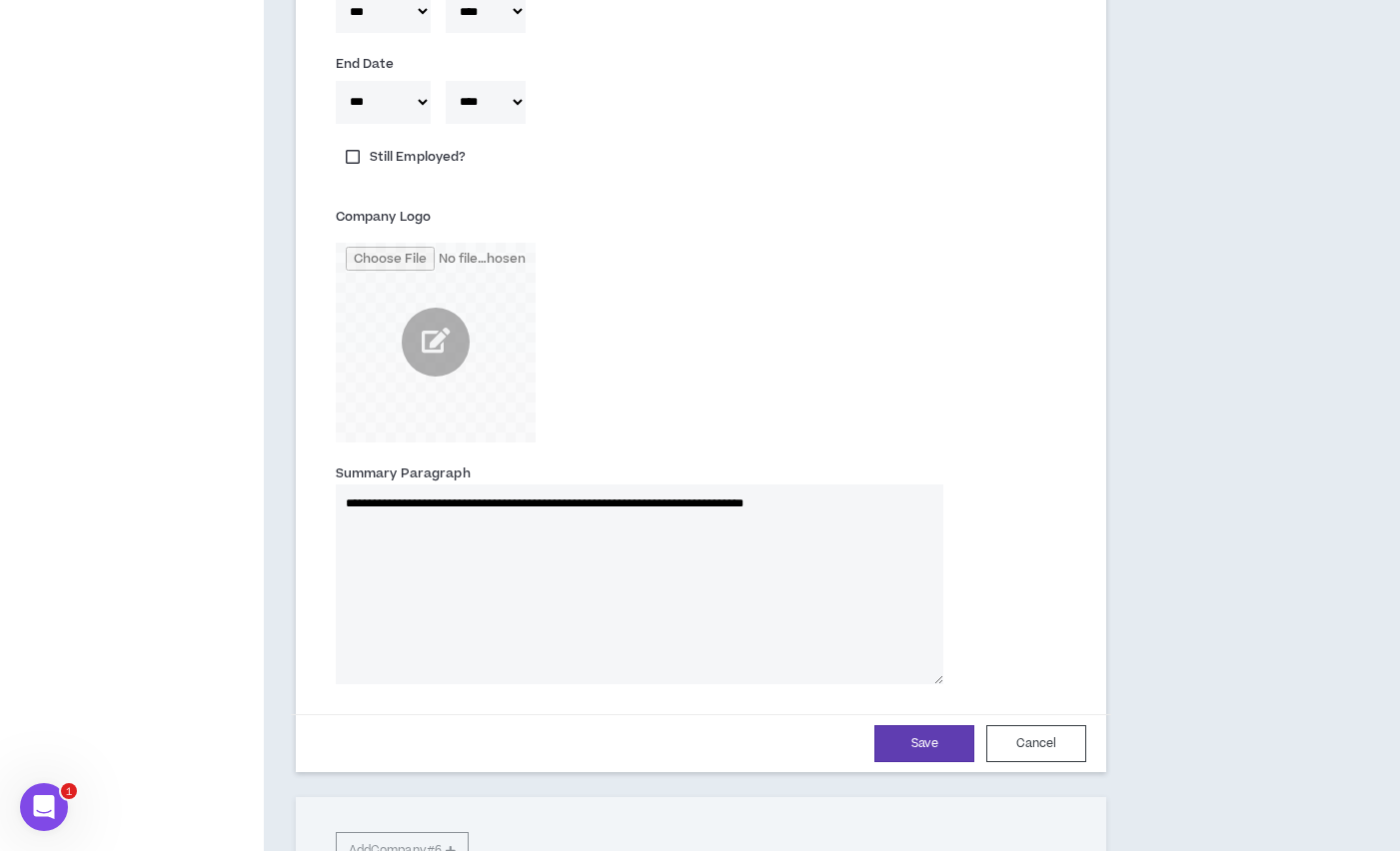 type 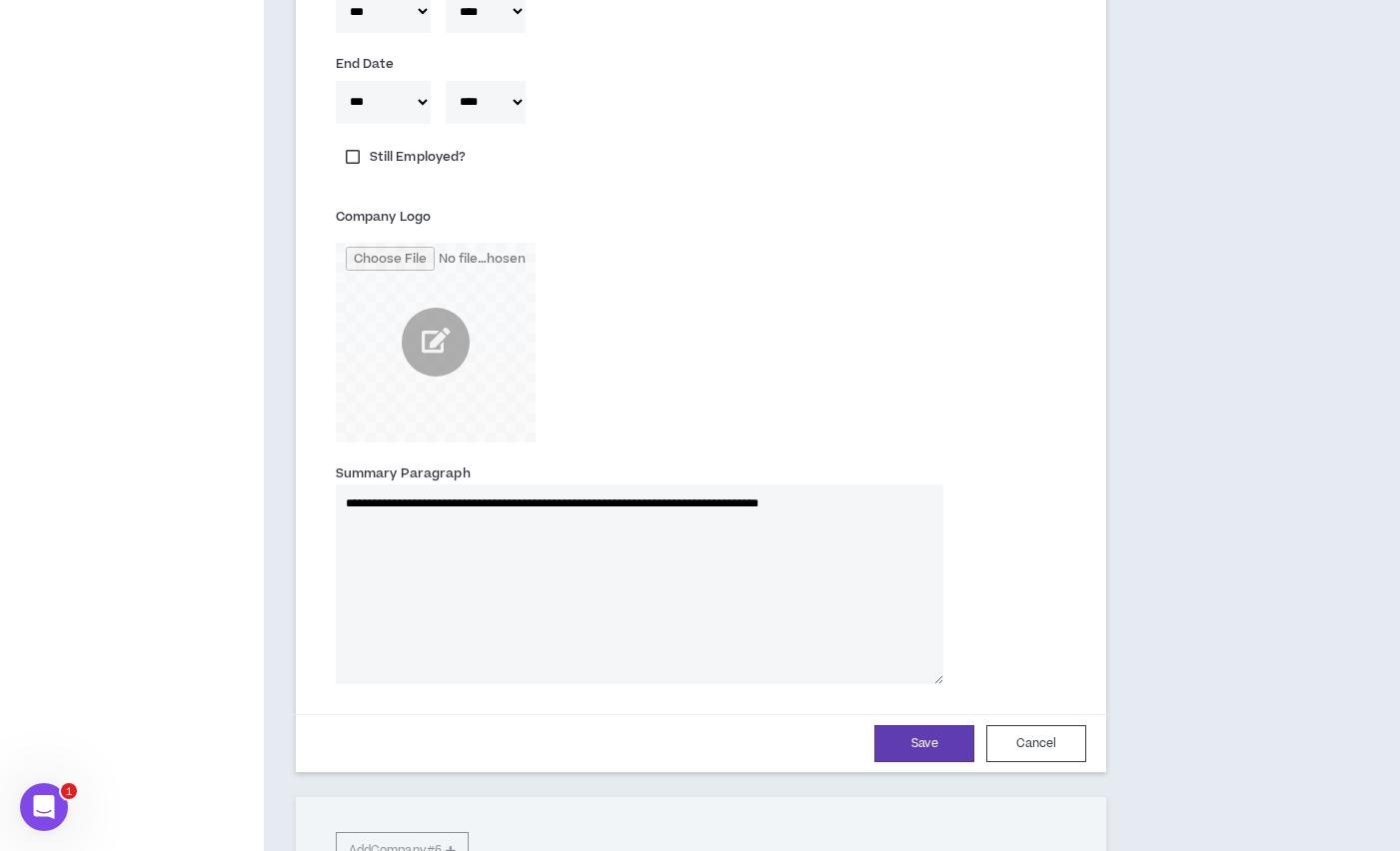 type on "**********" 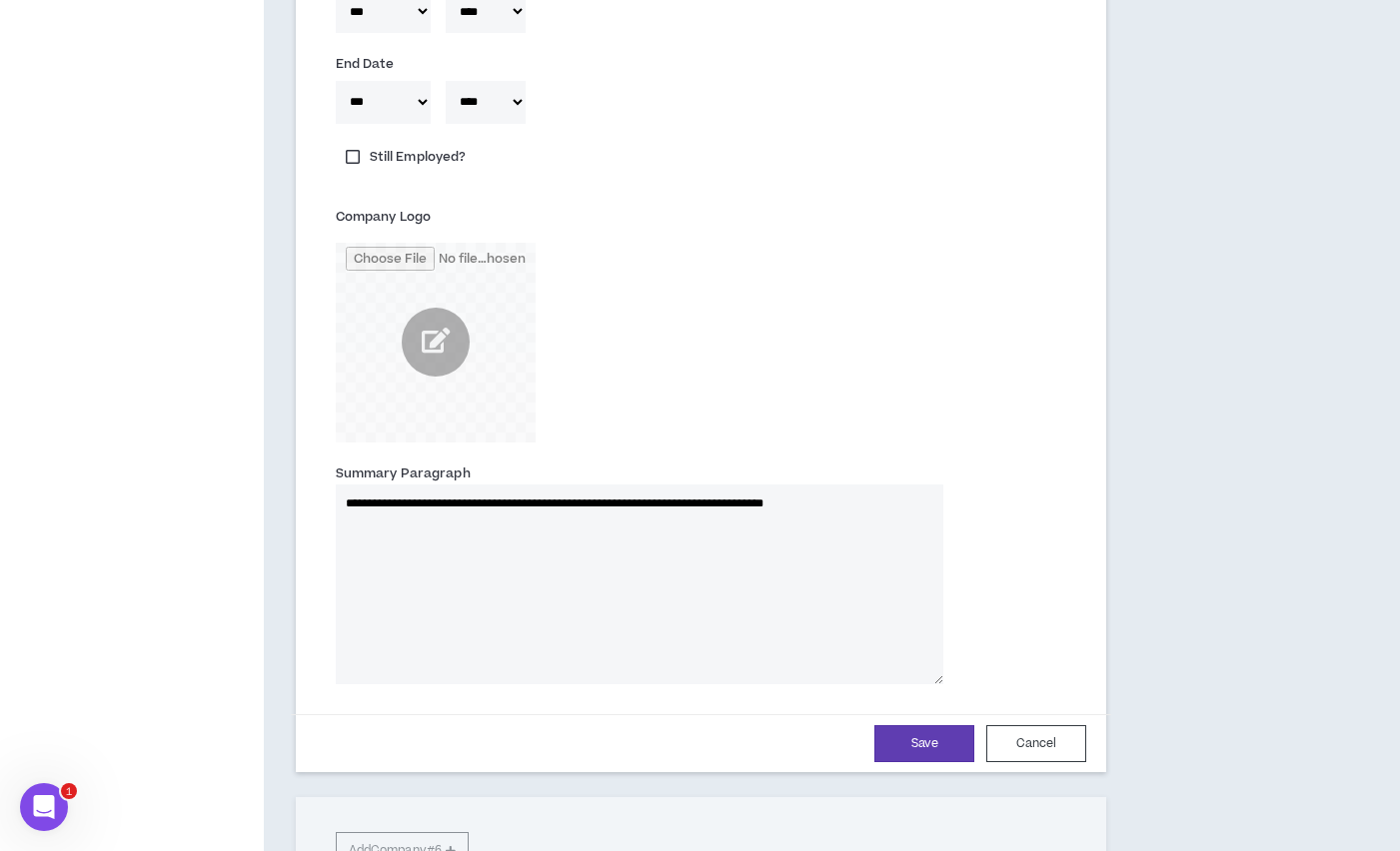 type 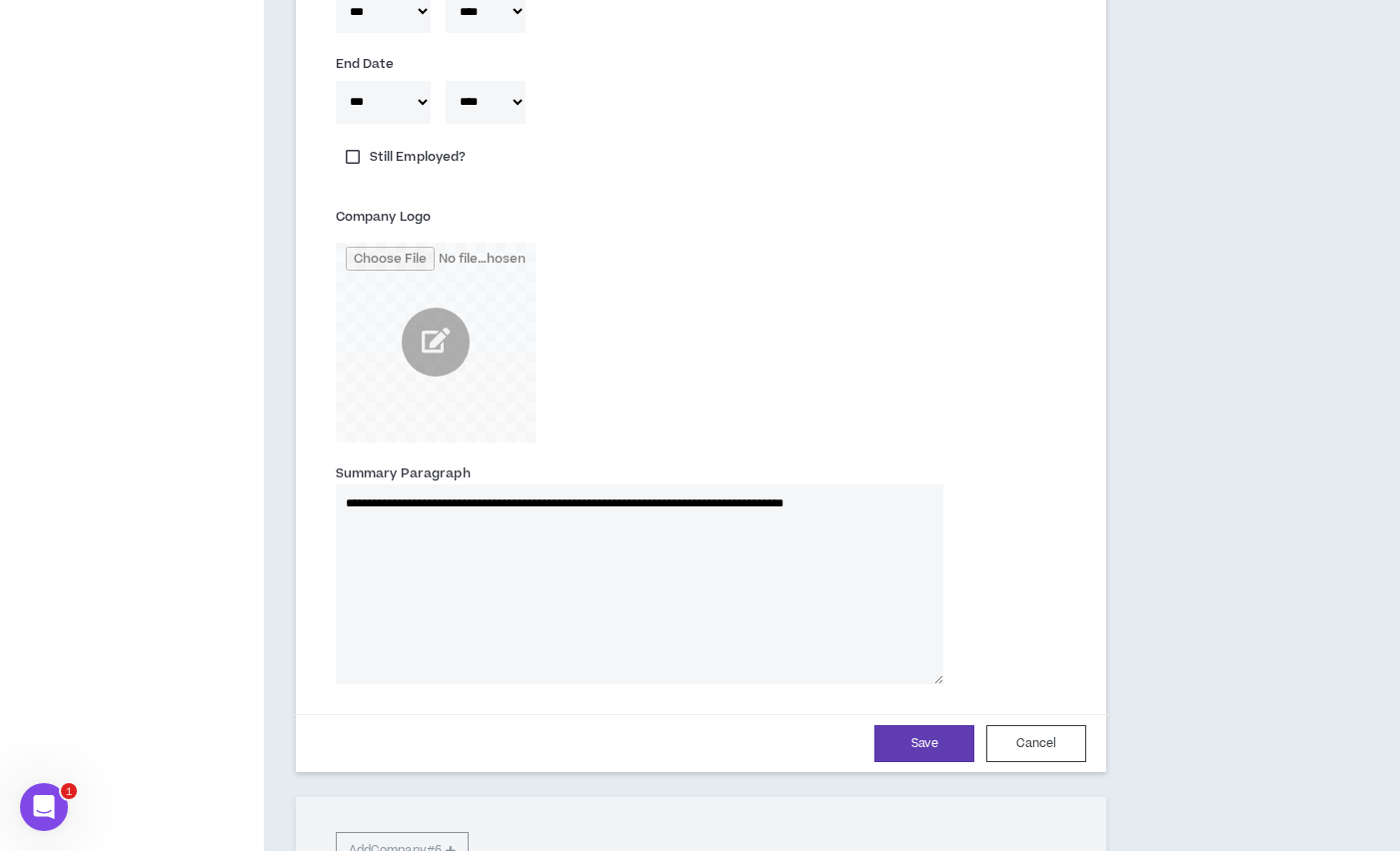 type on "**********" 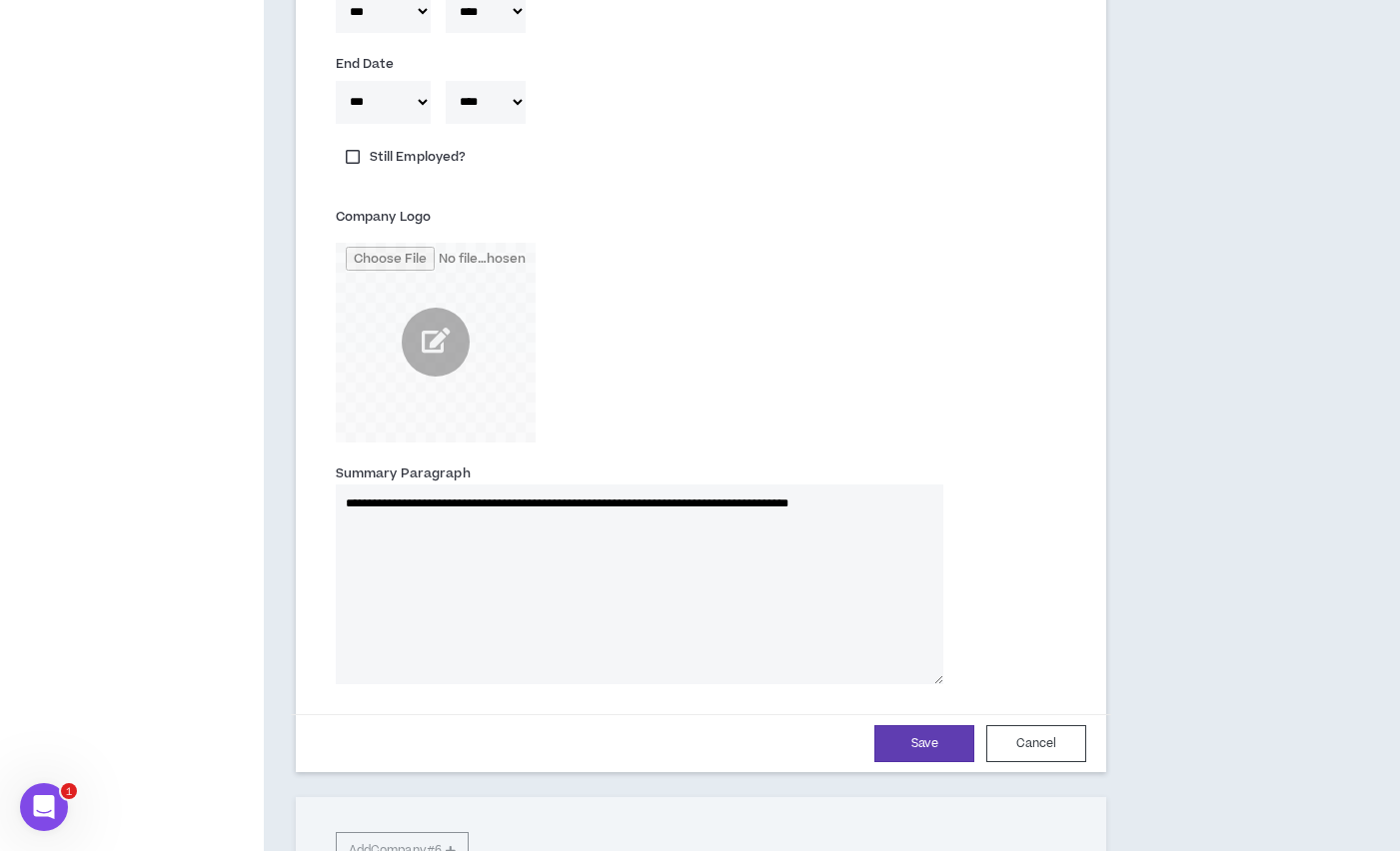type 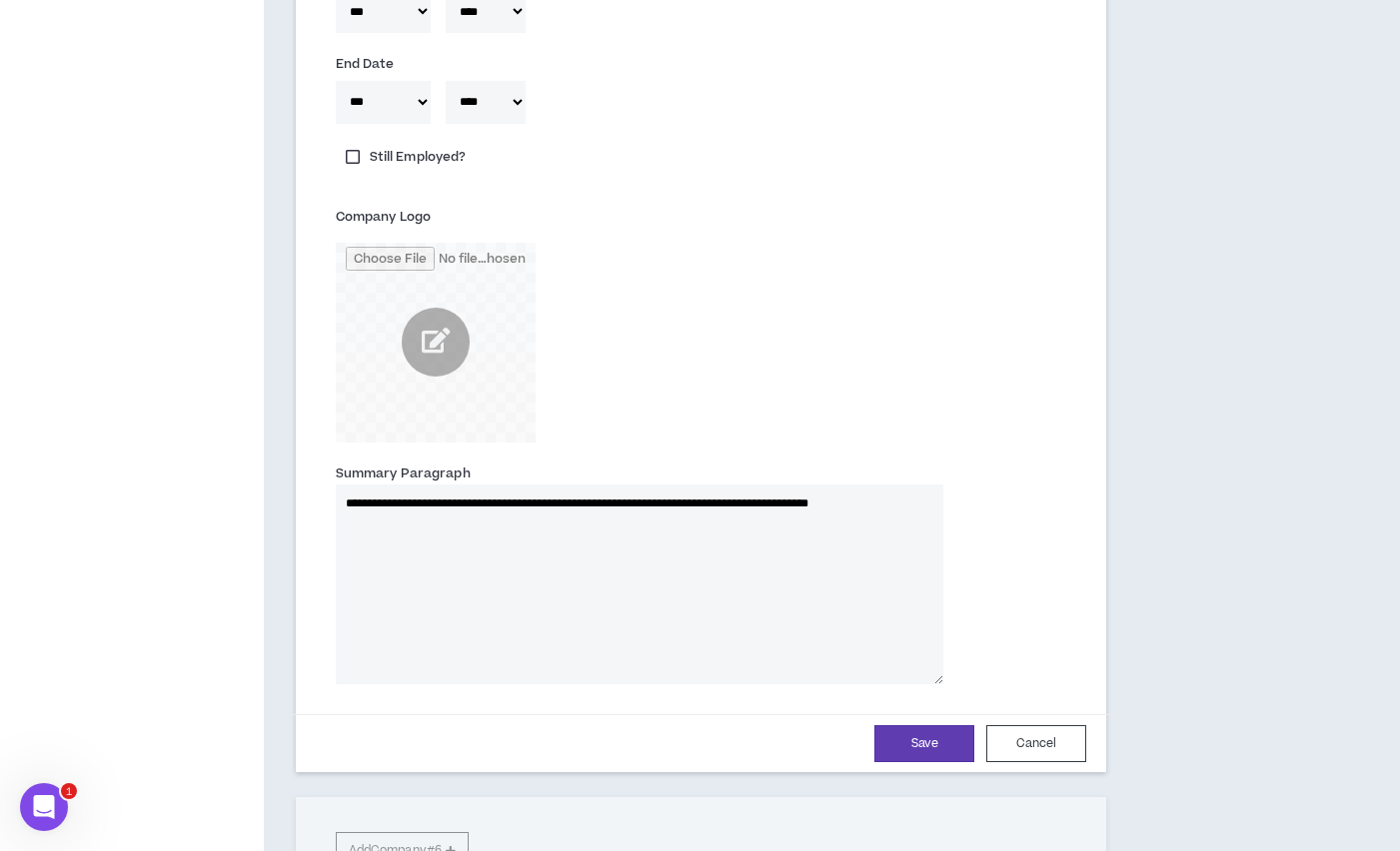 type on "**********" 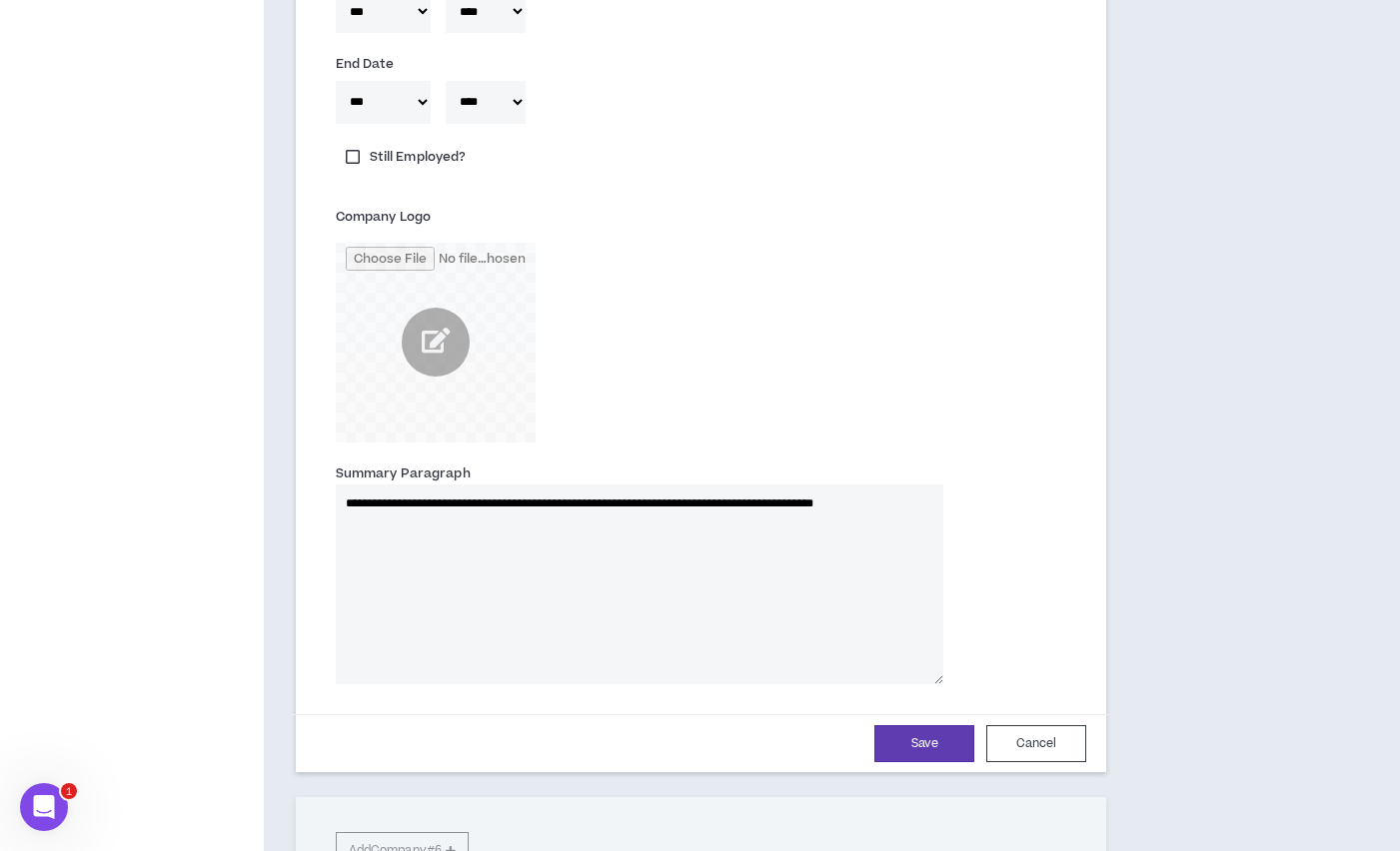 type 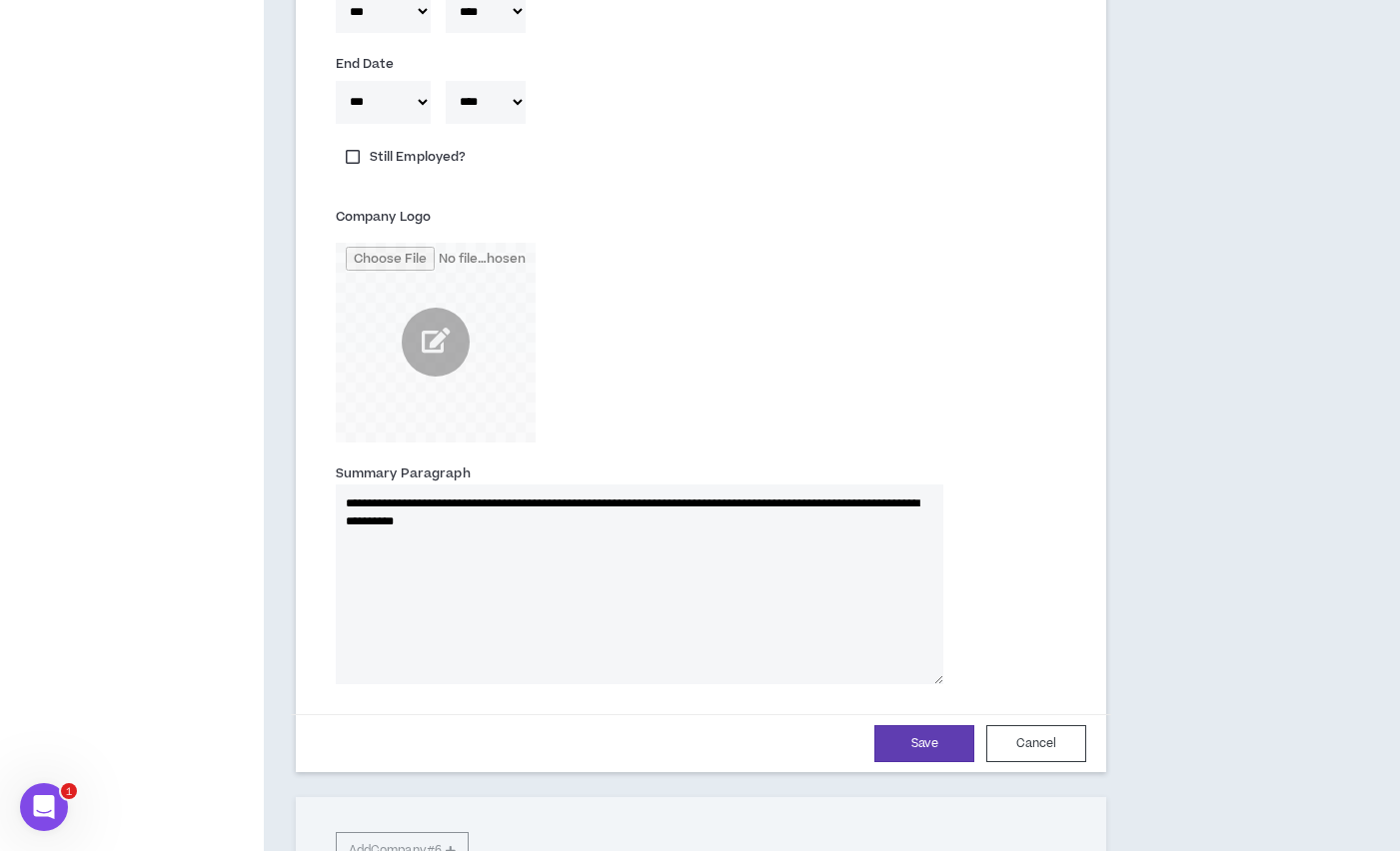 type on "**********" 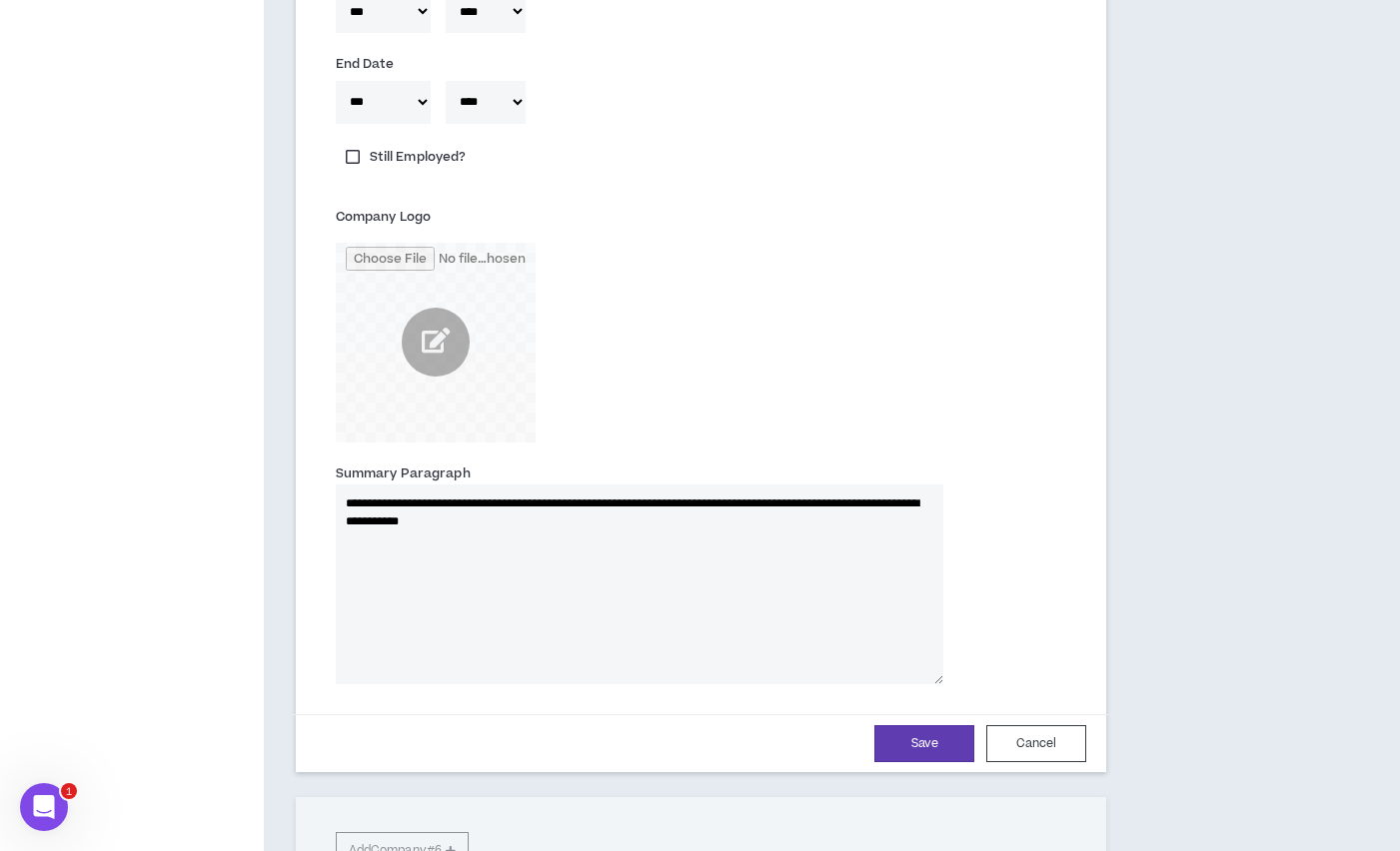 type 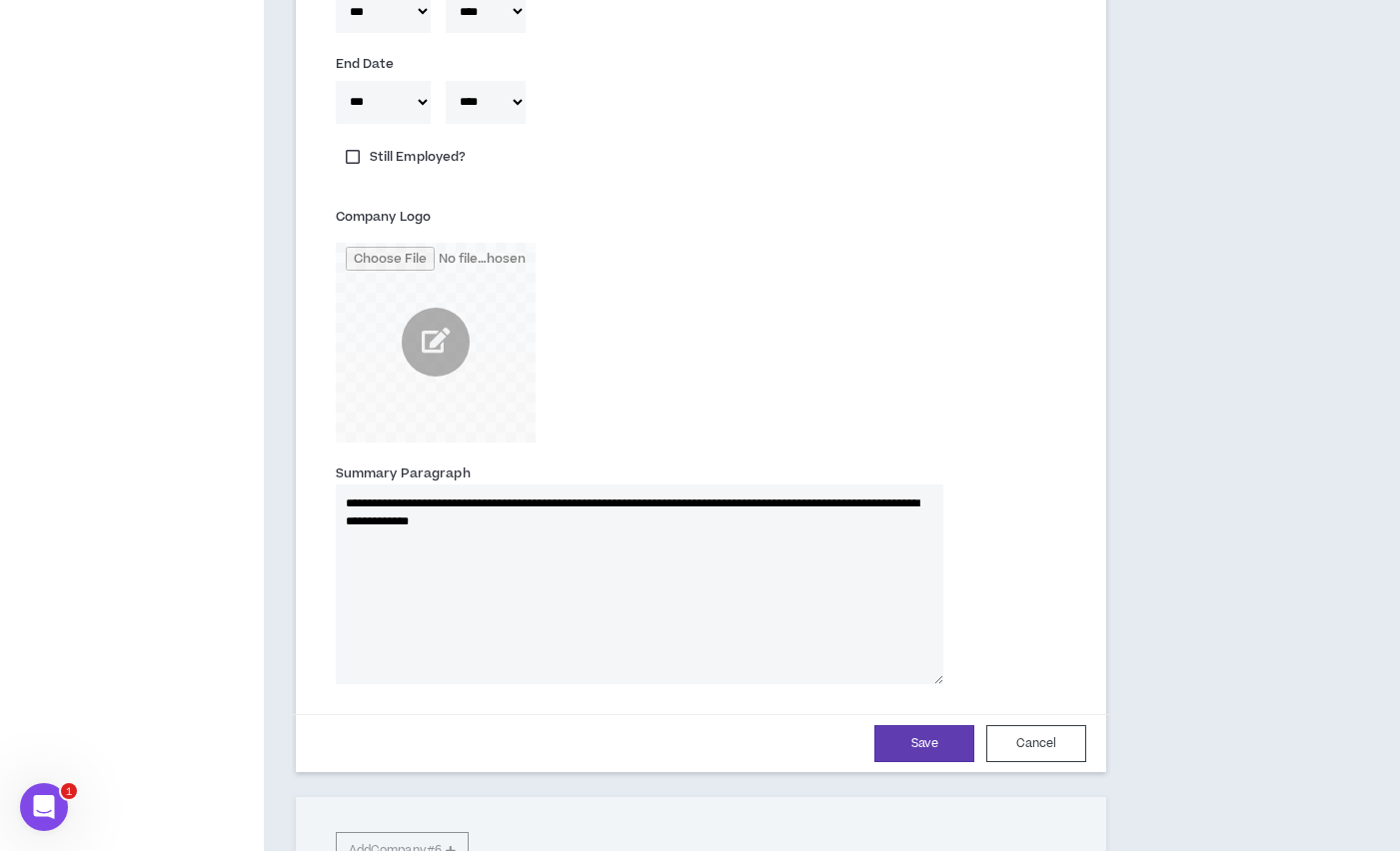 type on "**********" 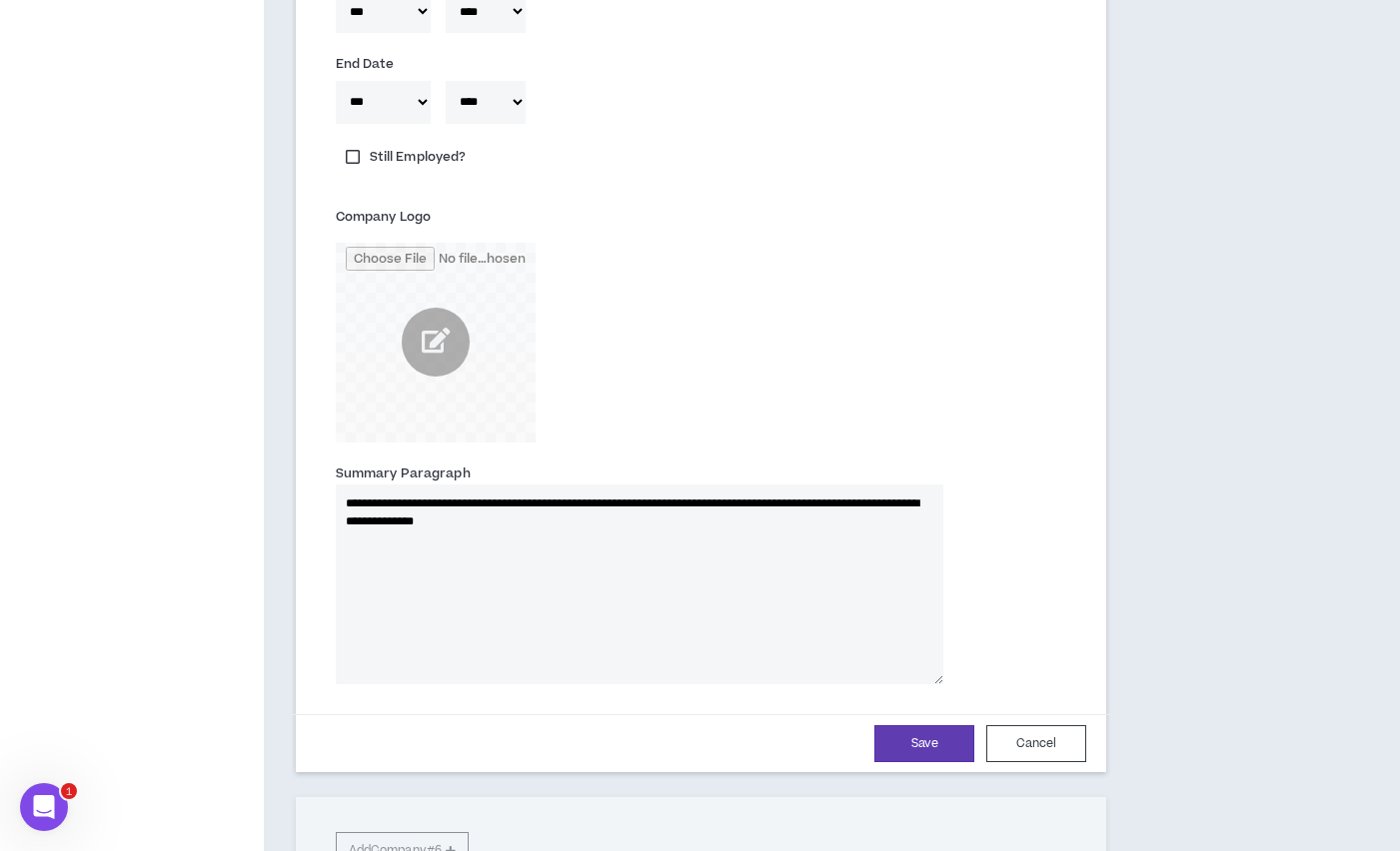 type 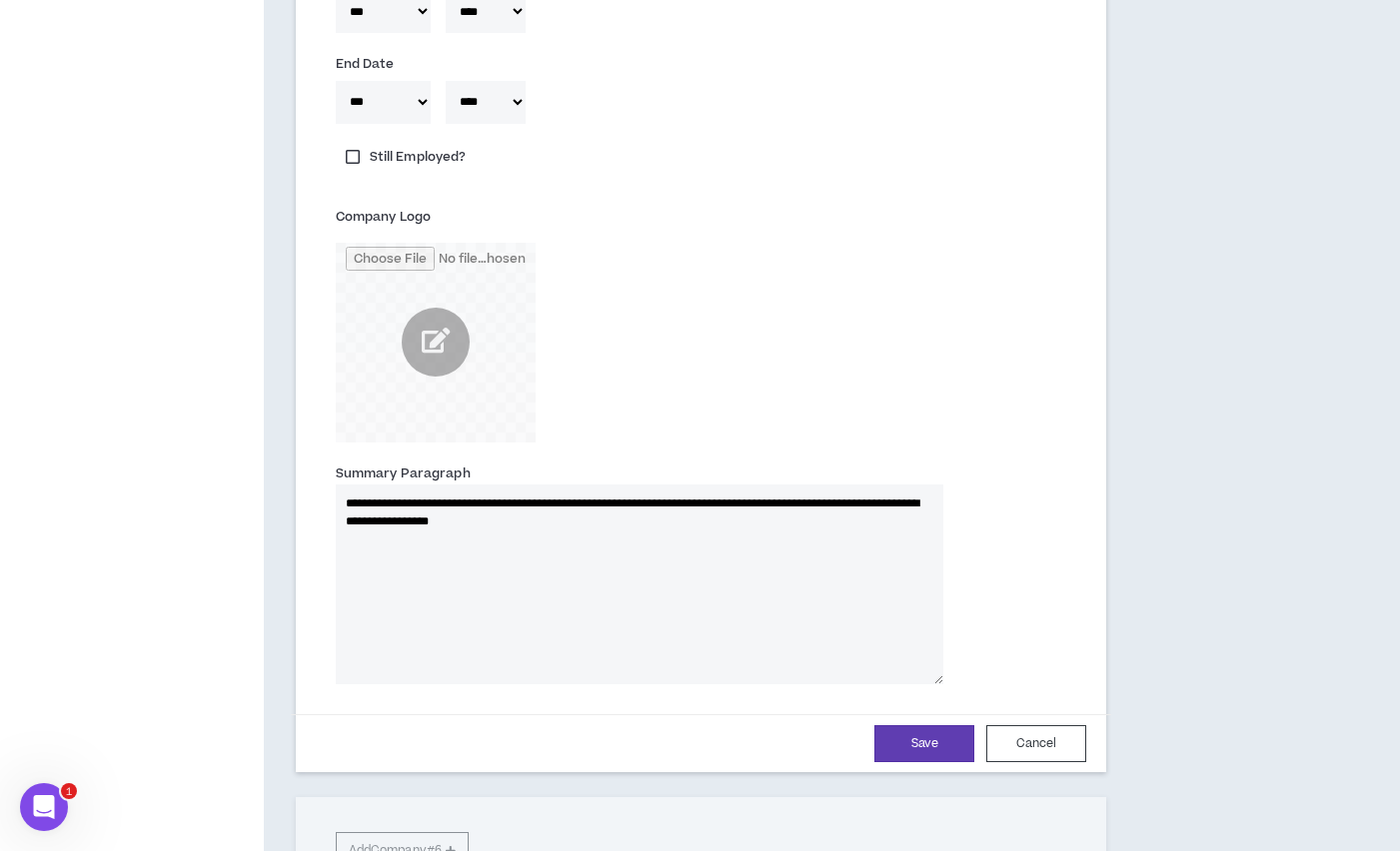 type on "**********" 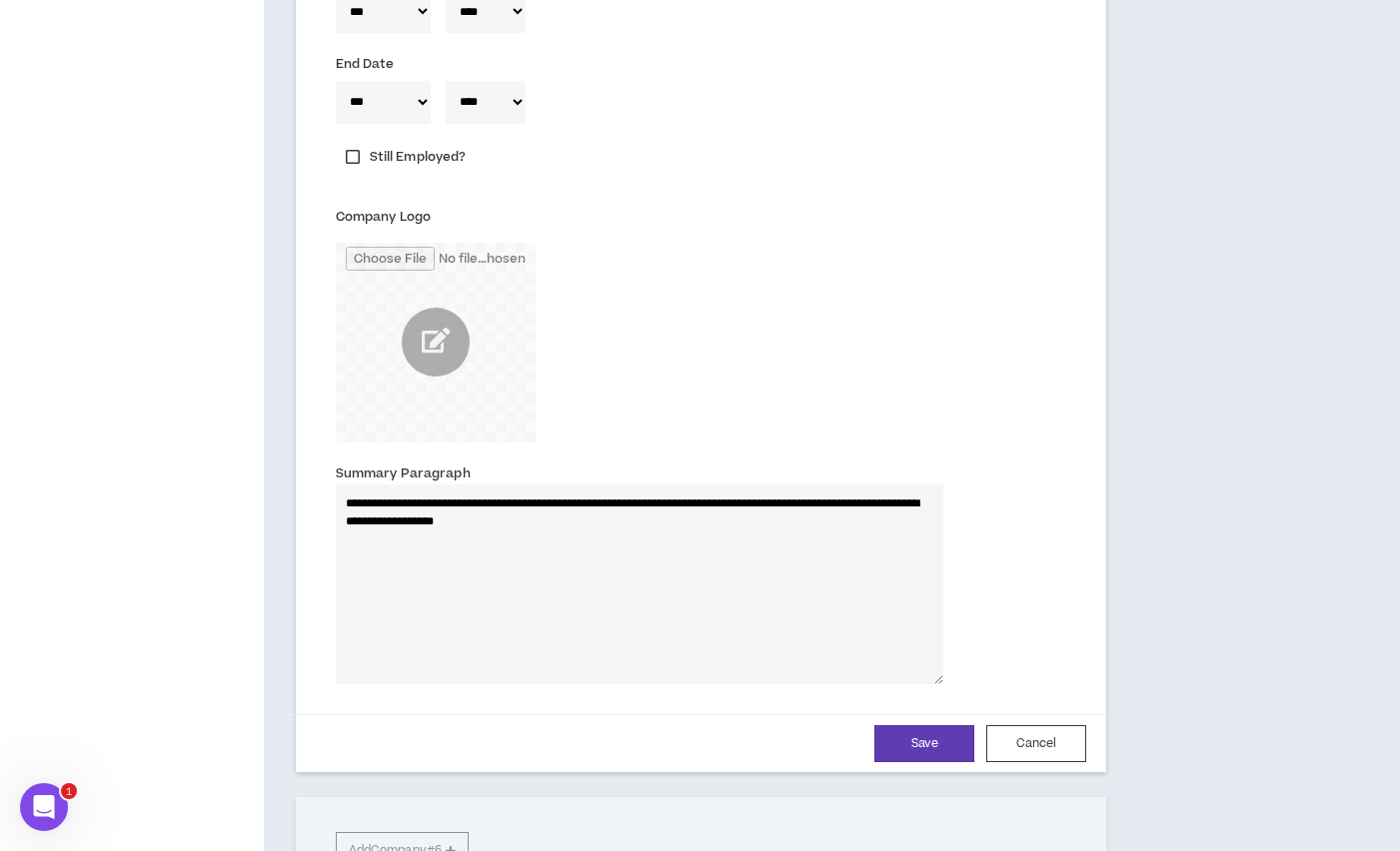 type 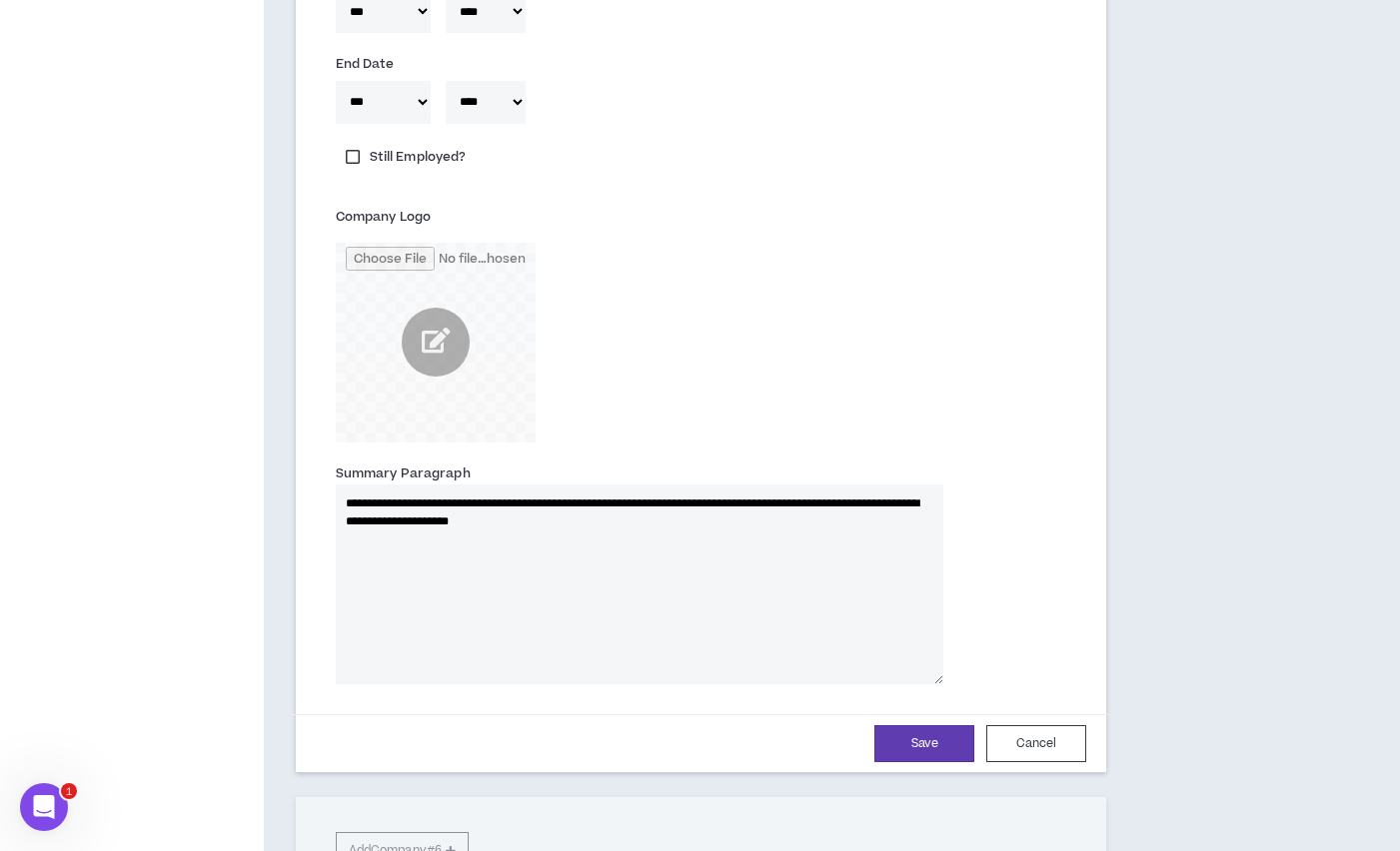 type on "**********" 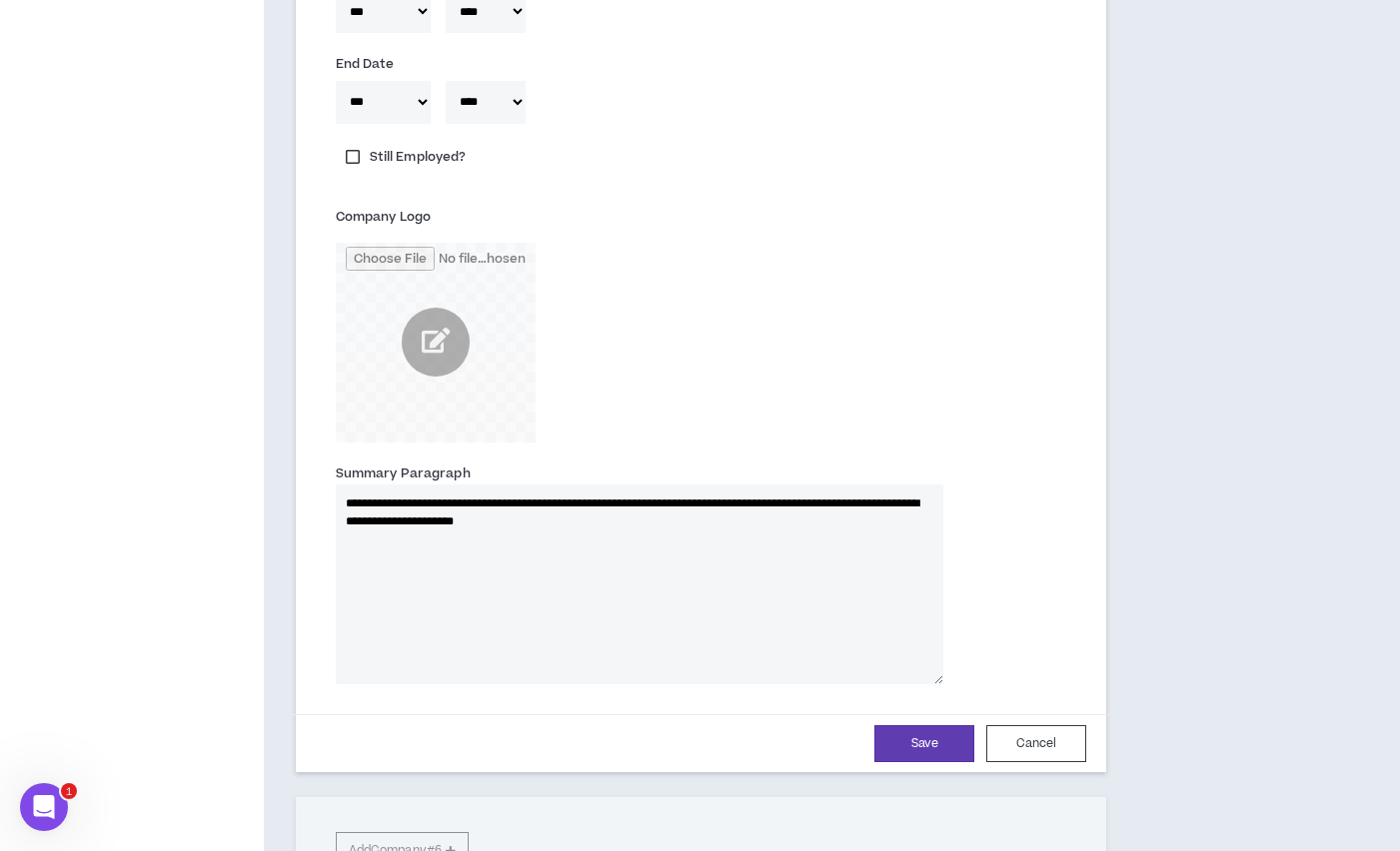 type 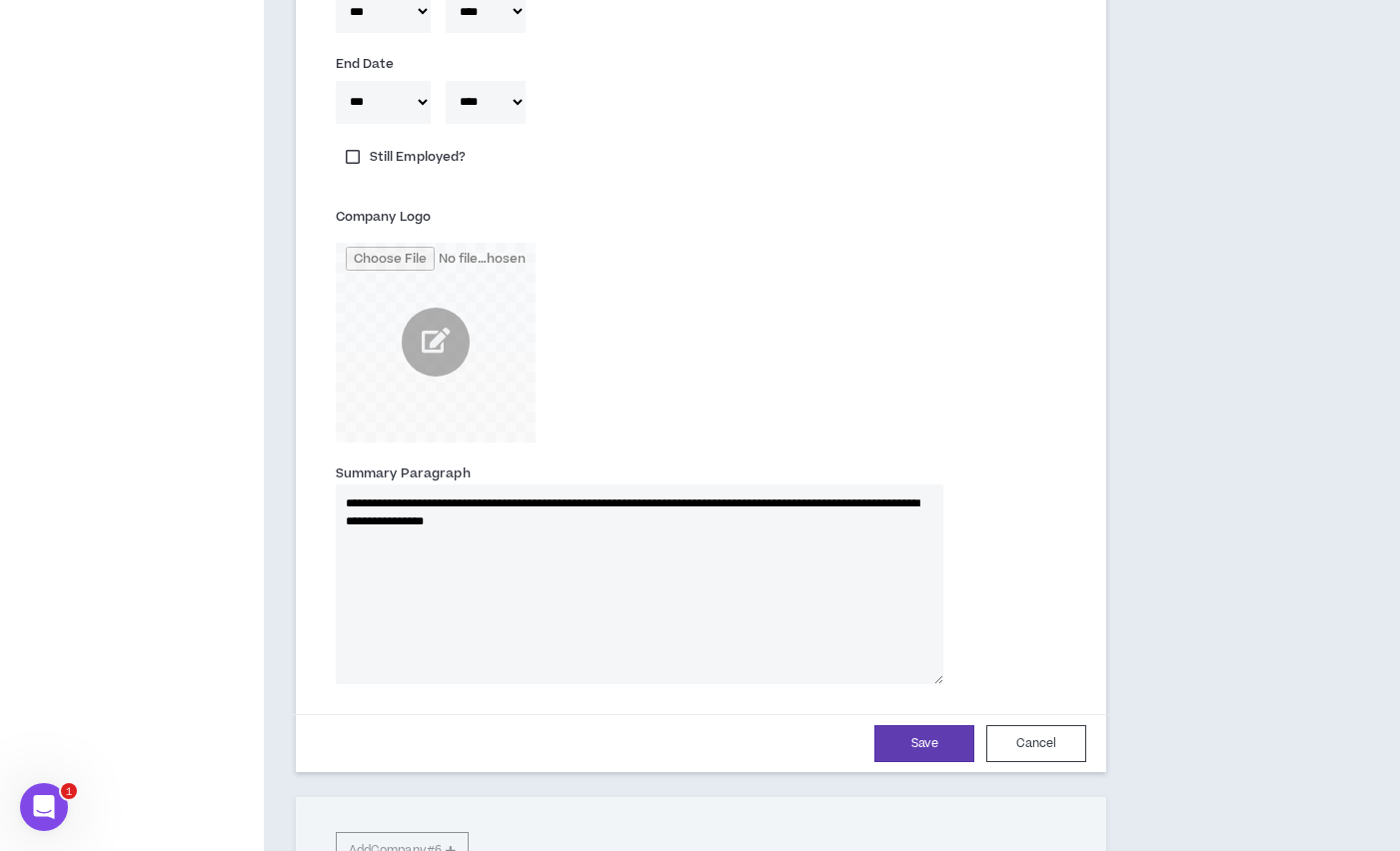 type on "**********" 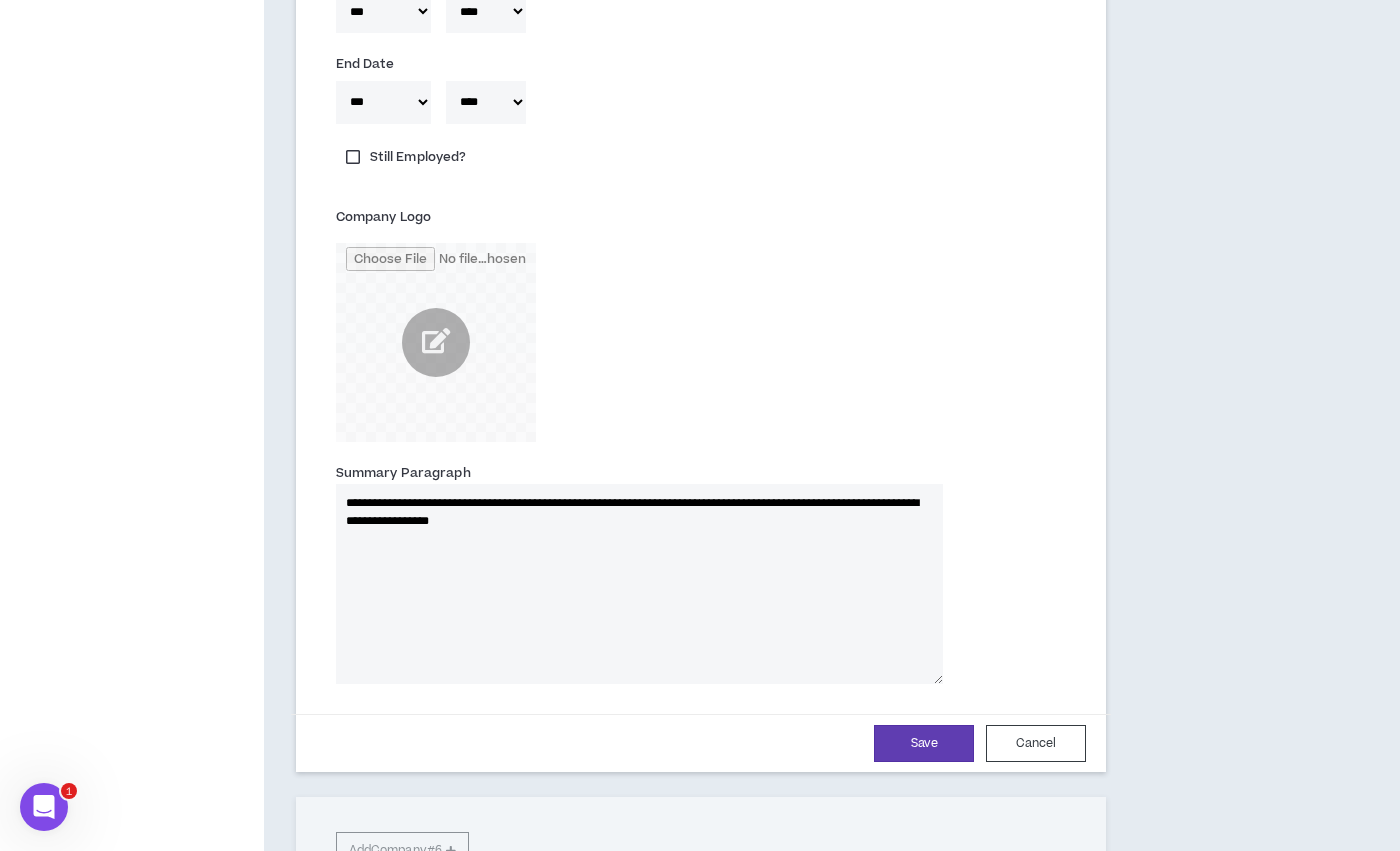 type 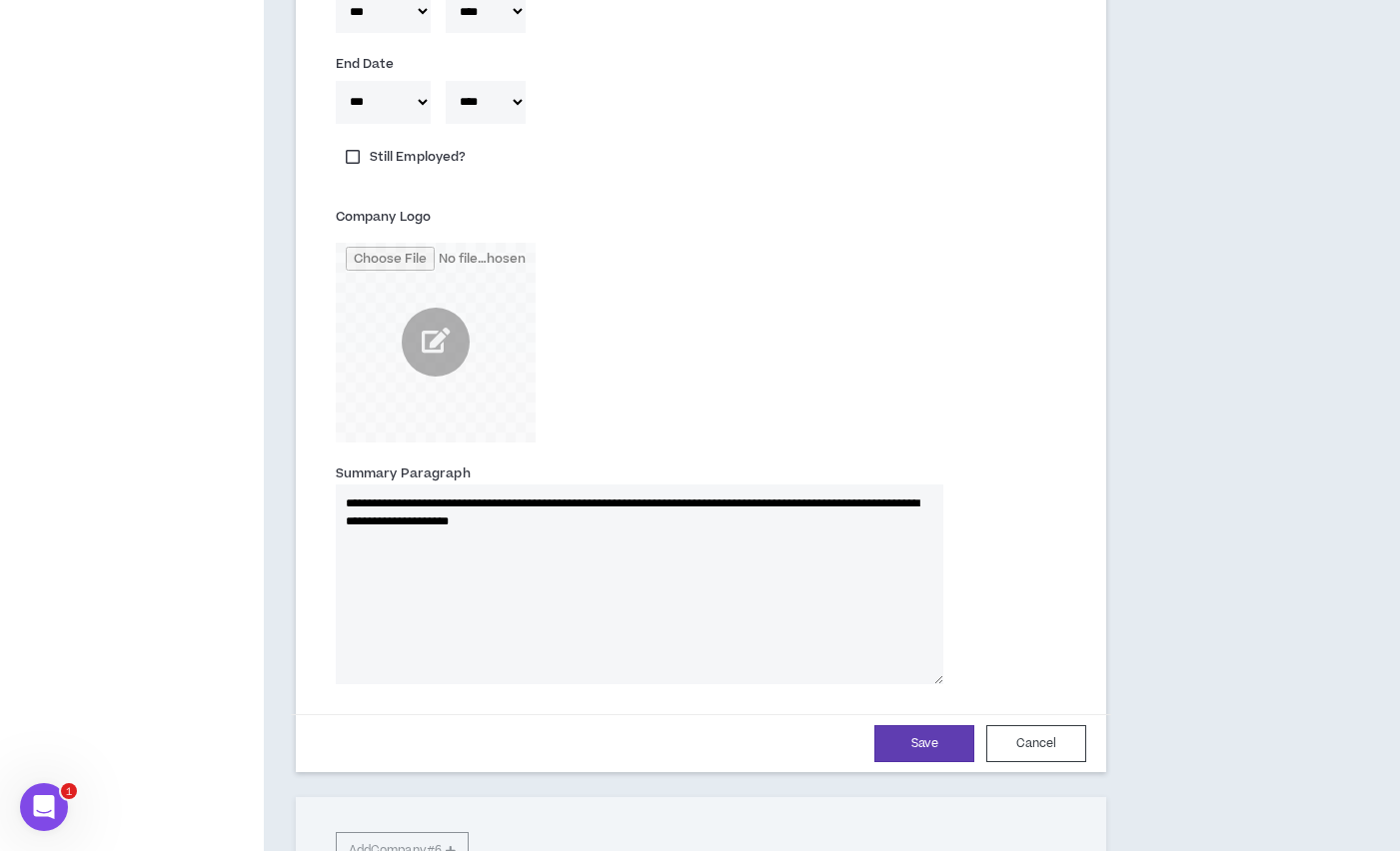 type on "**********" 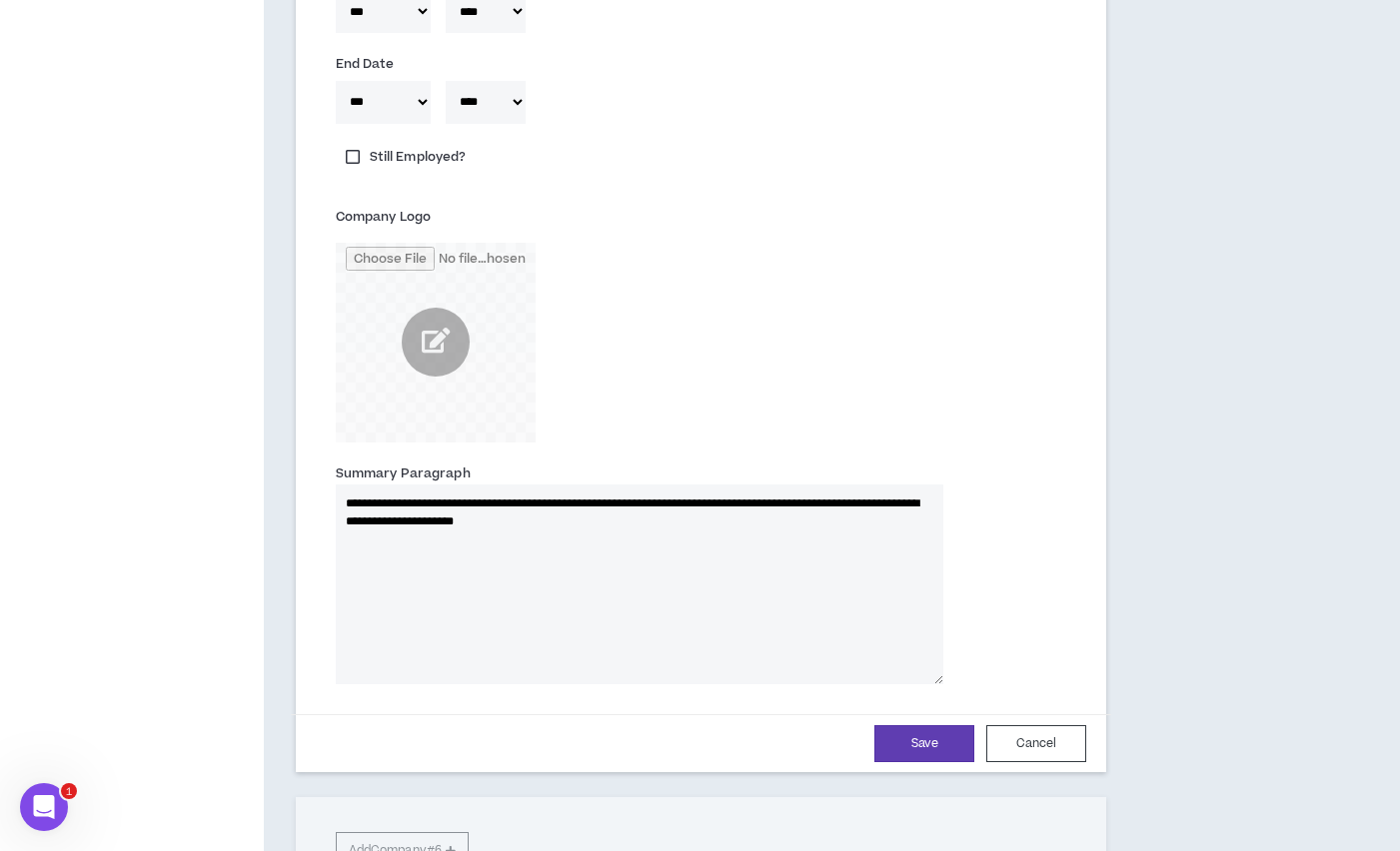 type 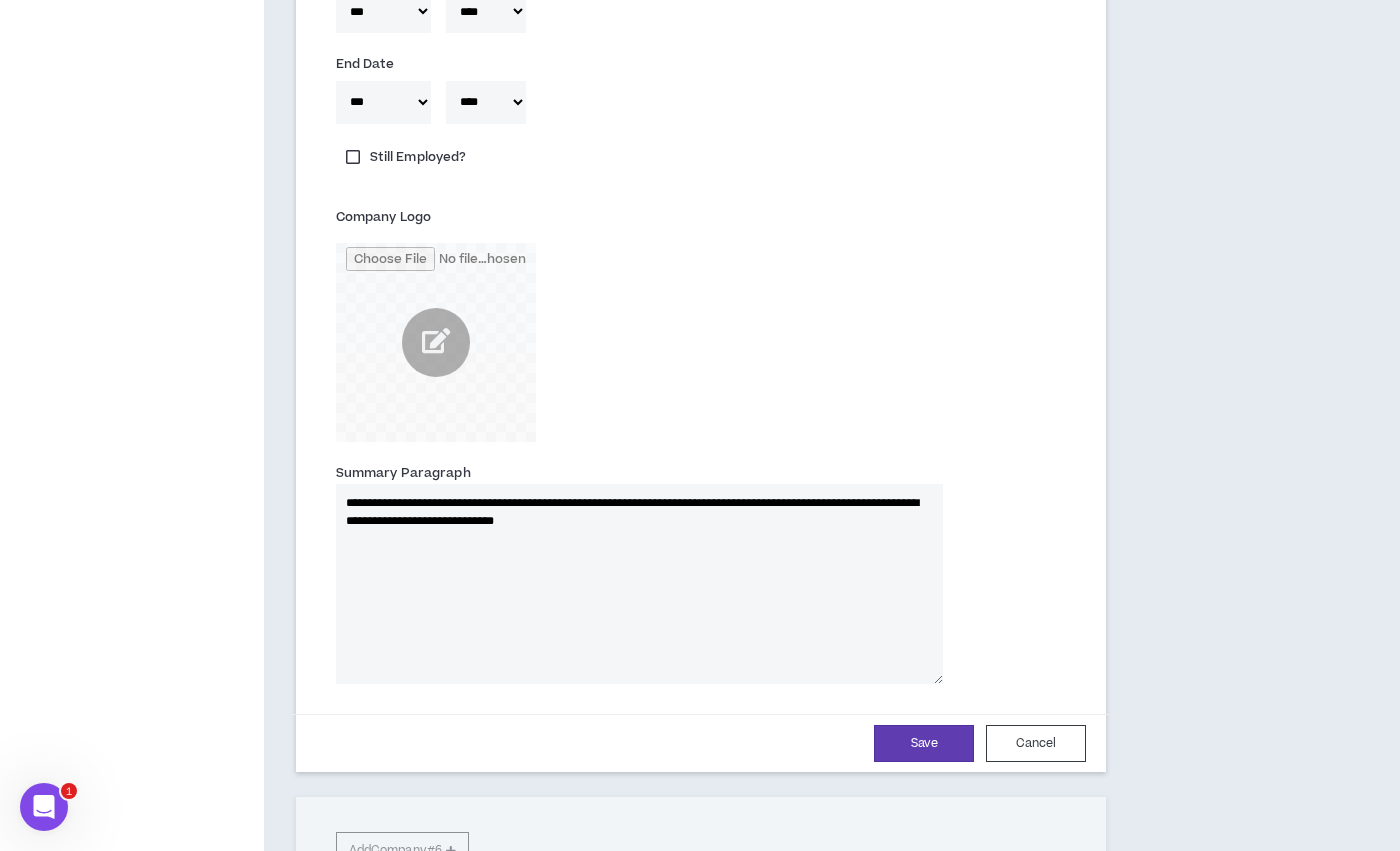 type on "**********" 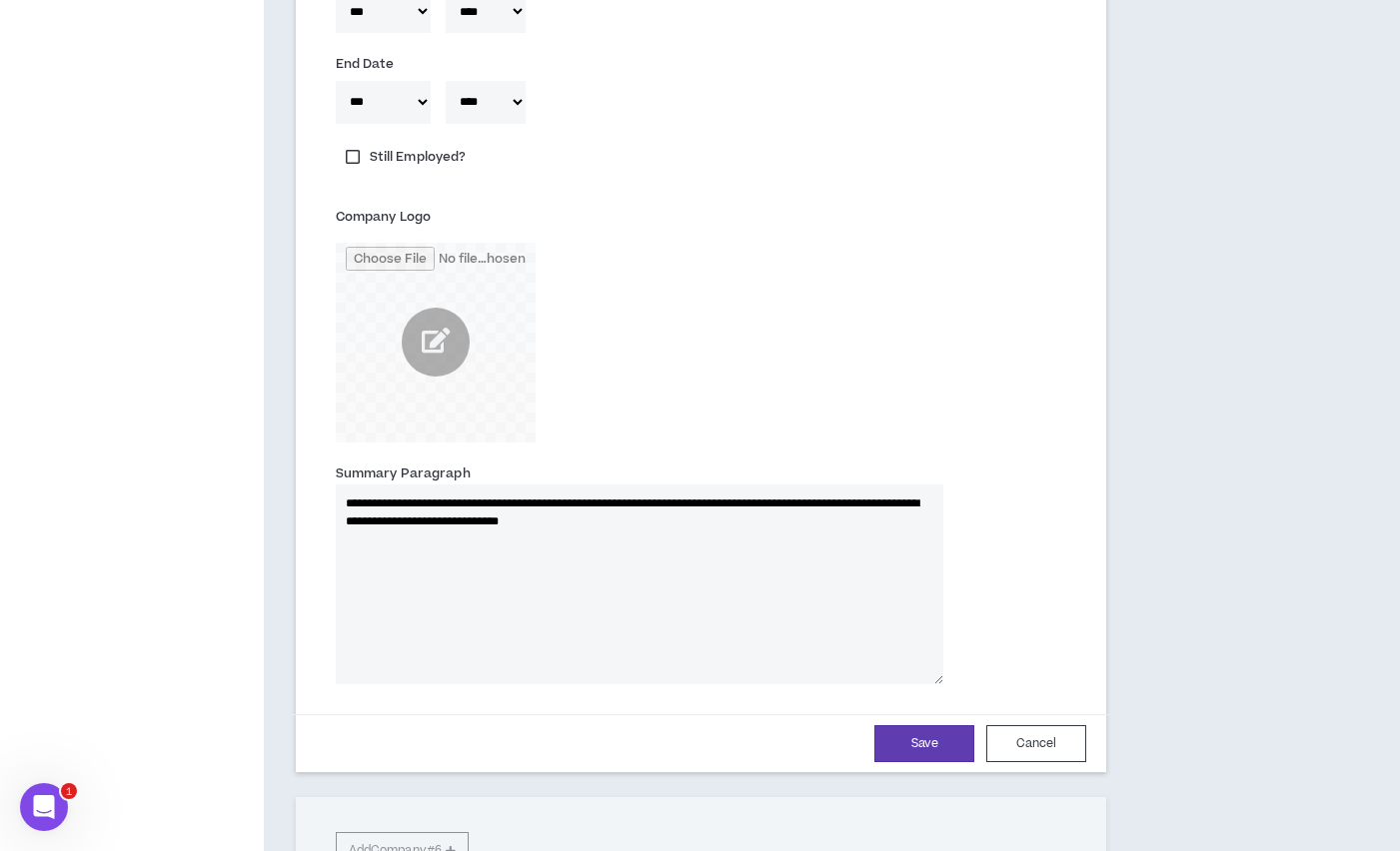 type 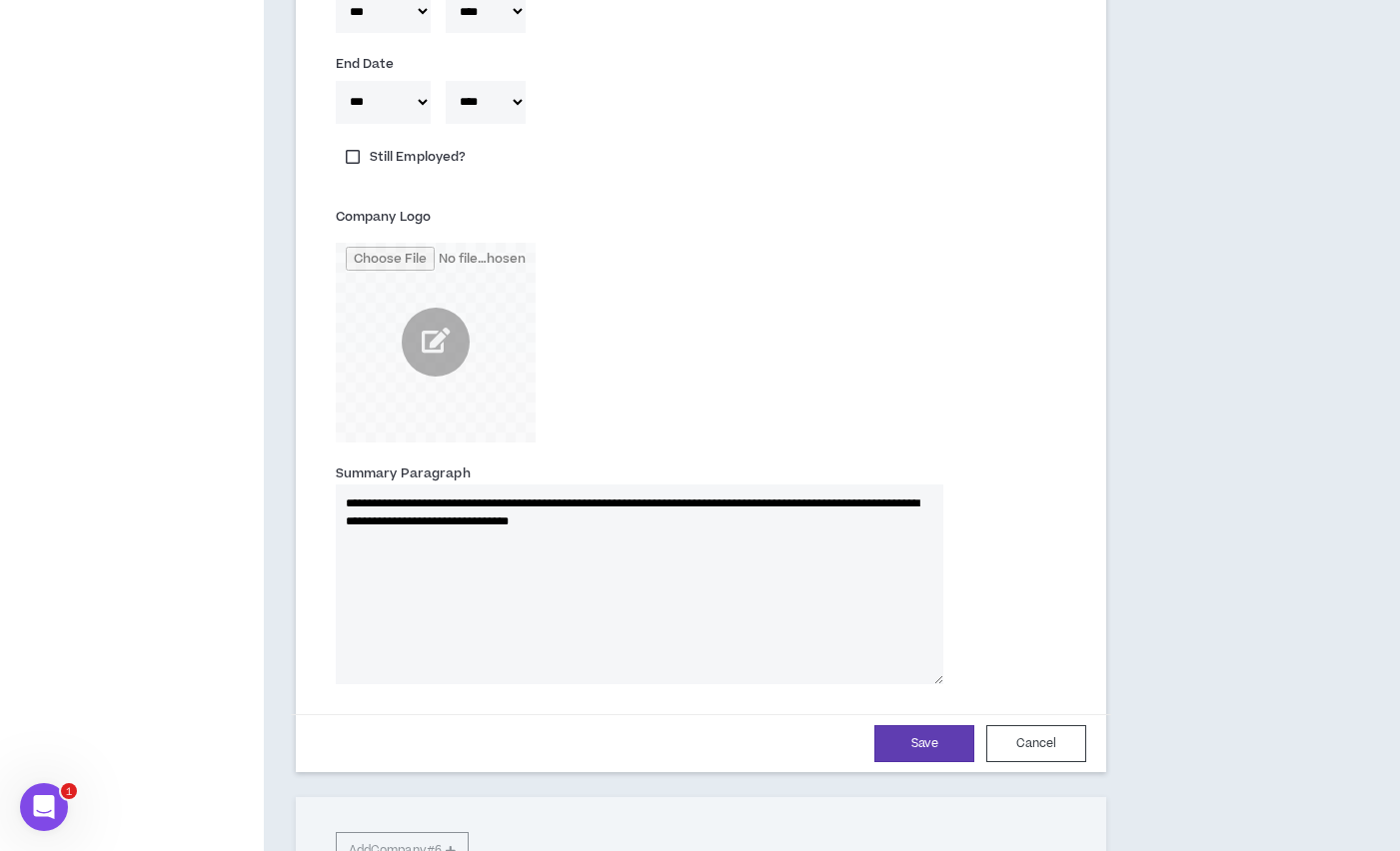 type on "**********" 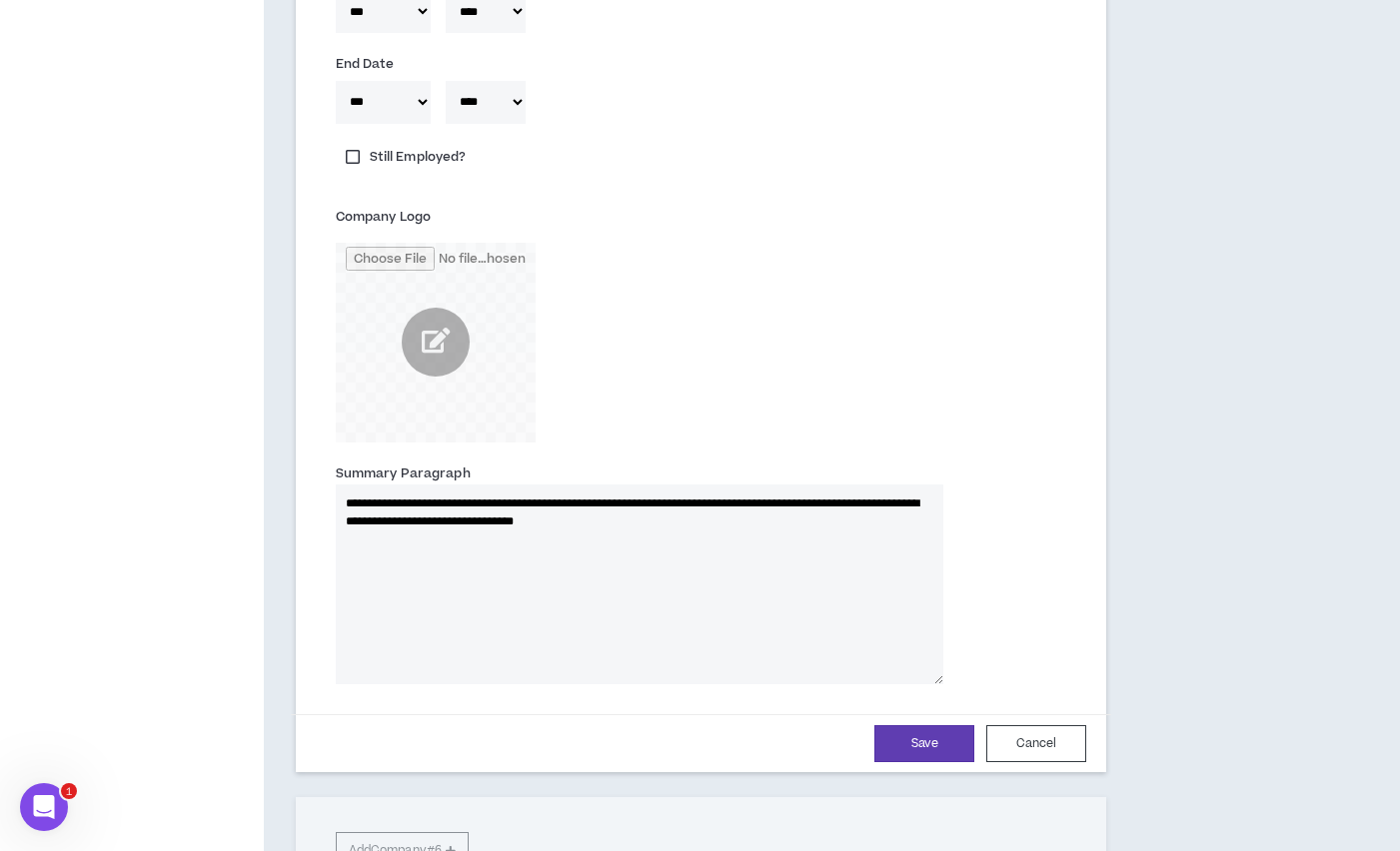 type 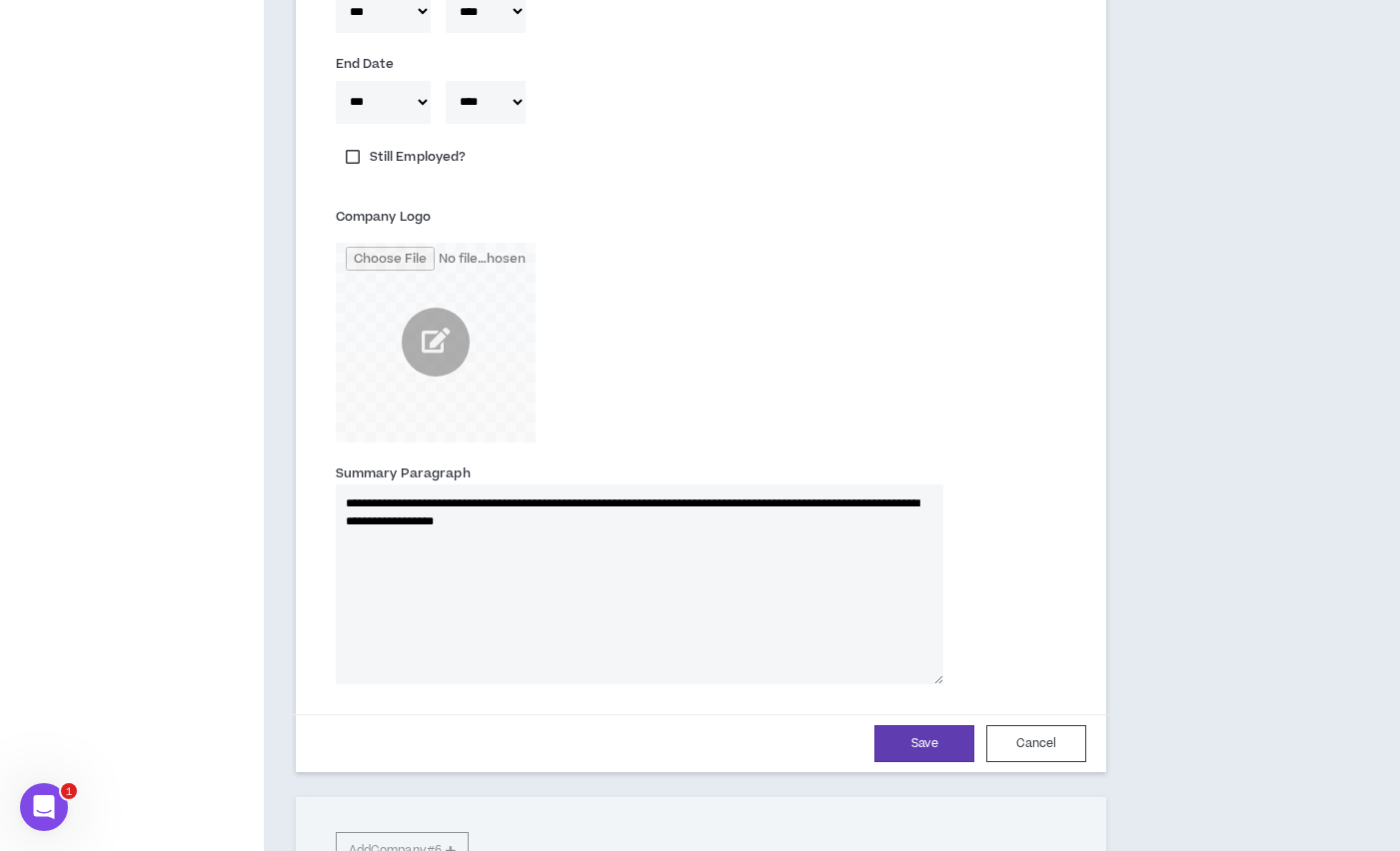 type on "**********" 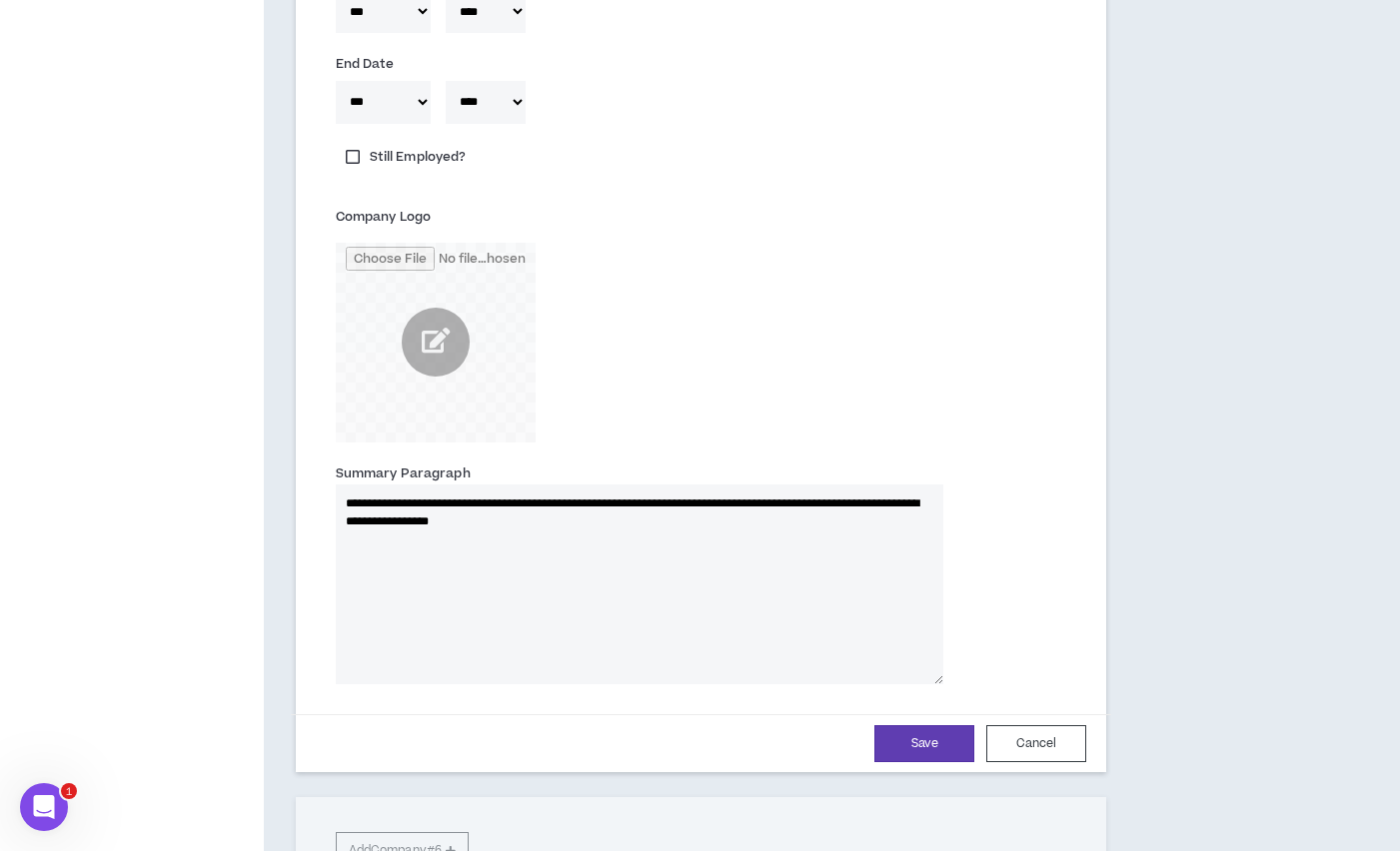 type 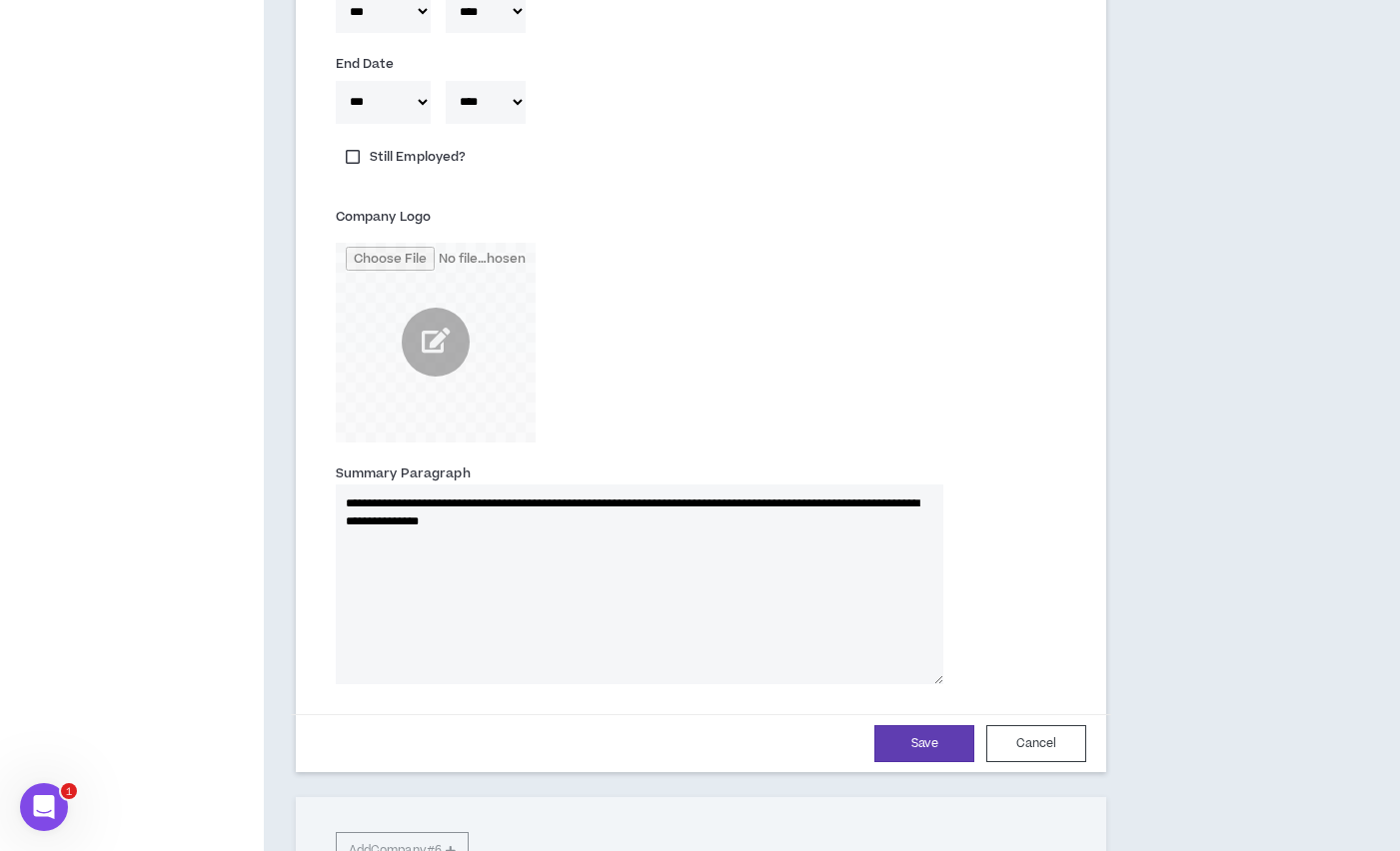 type on "**********" 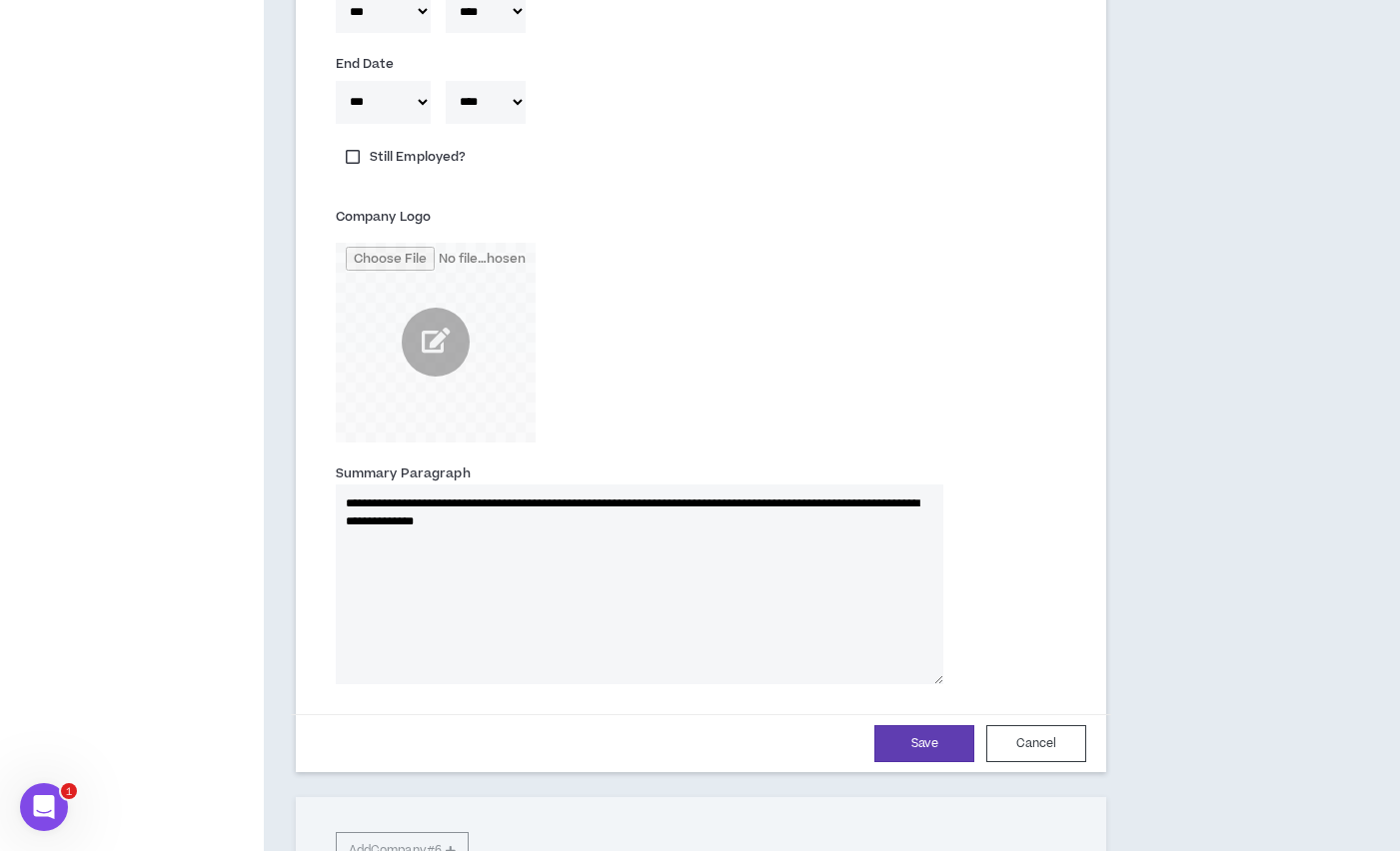 type 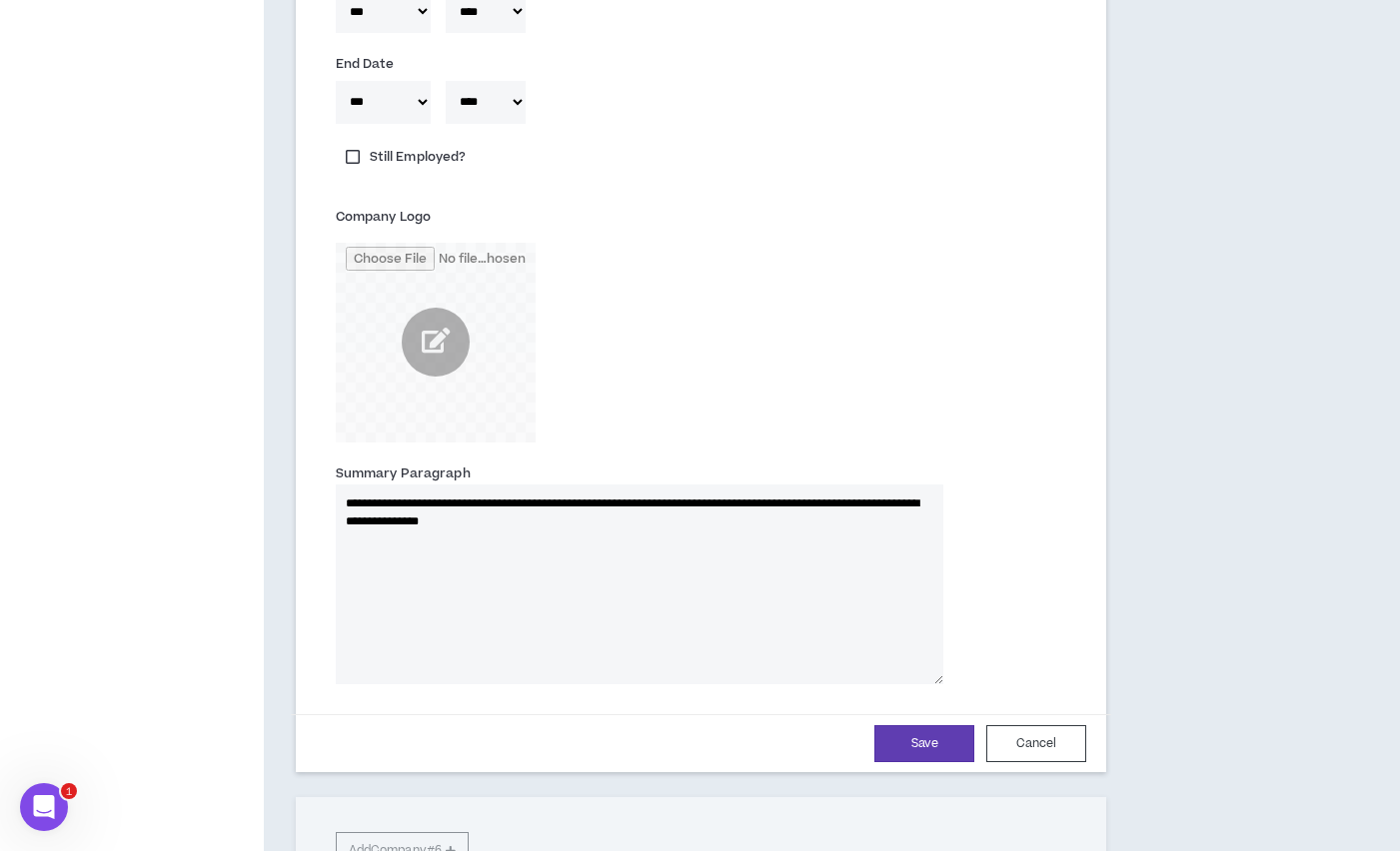 type on "**********" 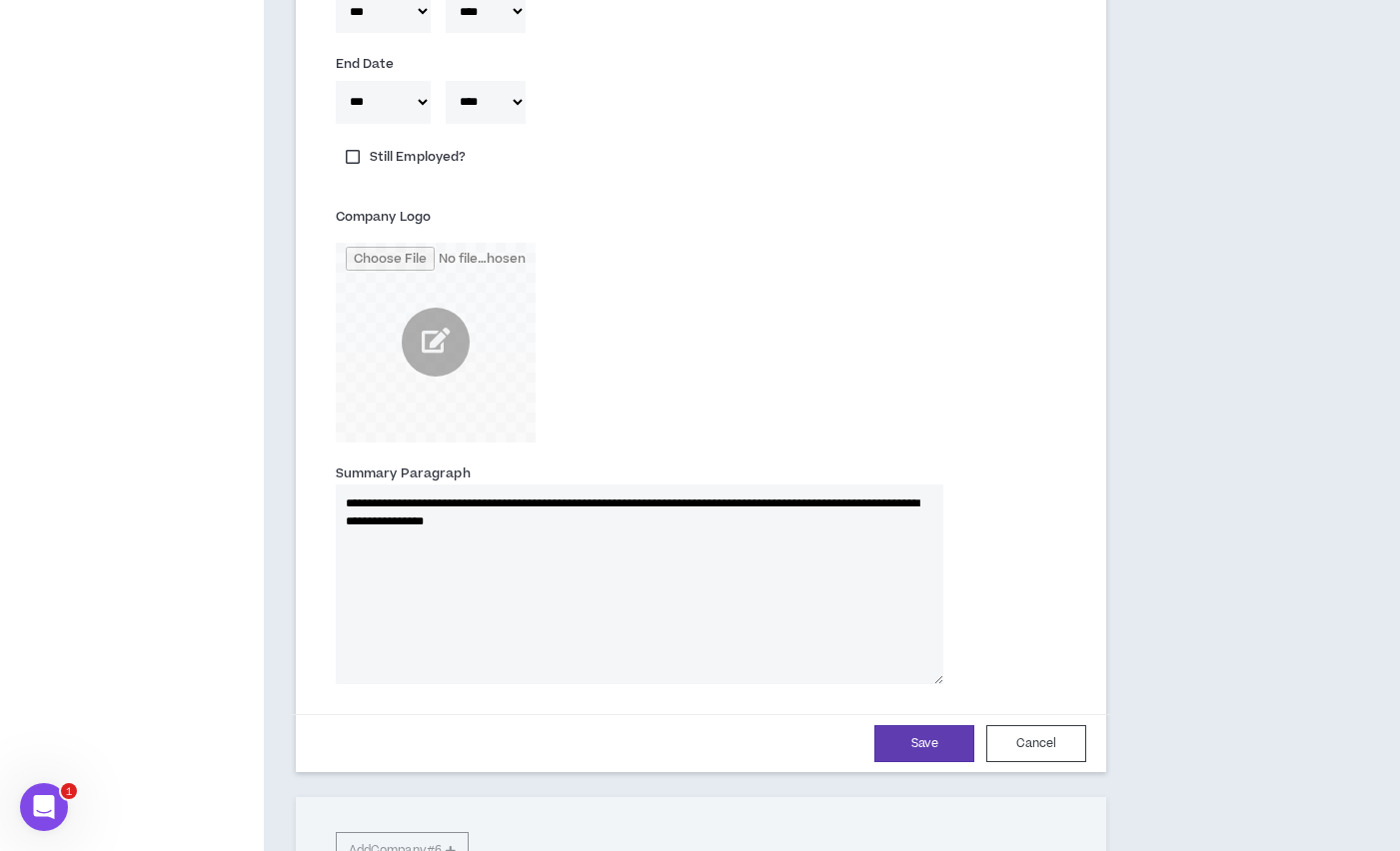 type 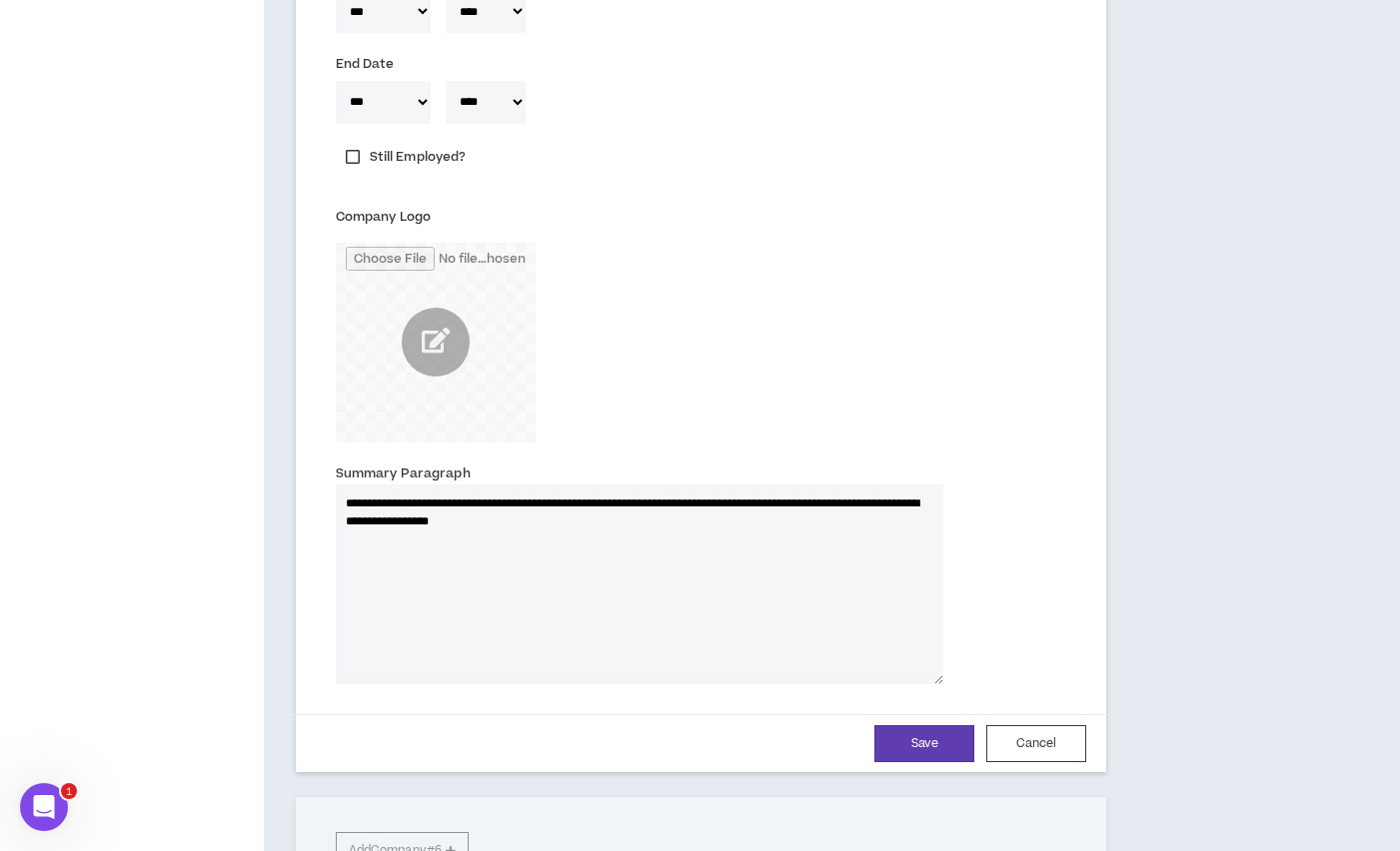 type on "**********" 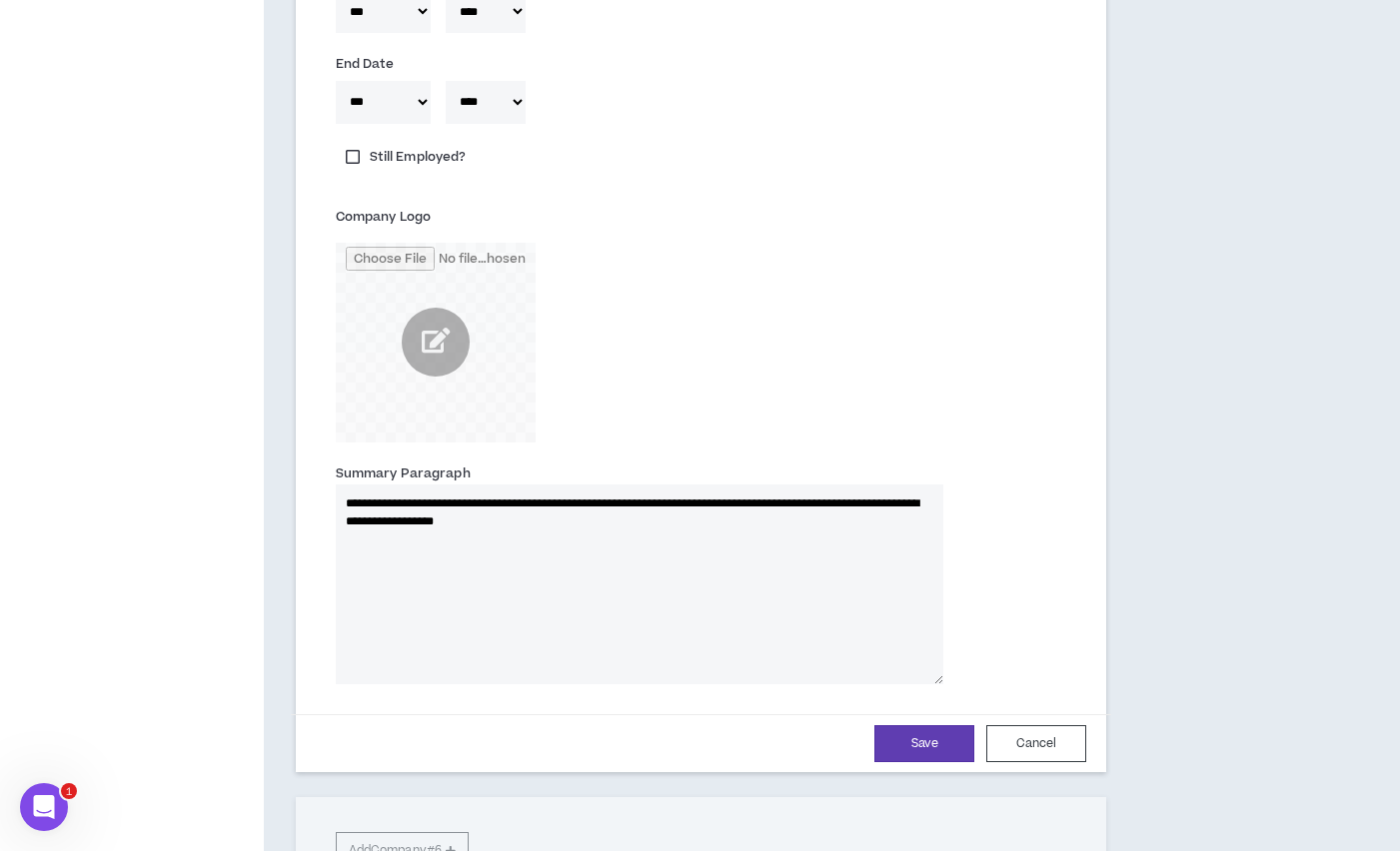 type 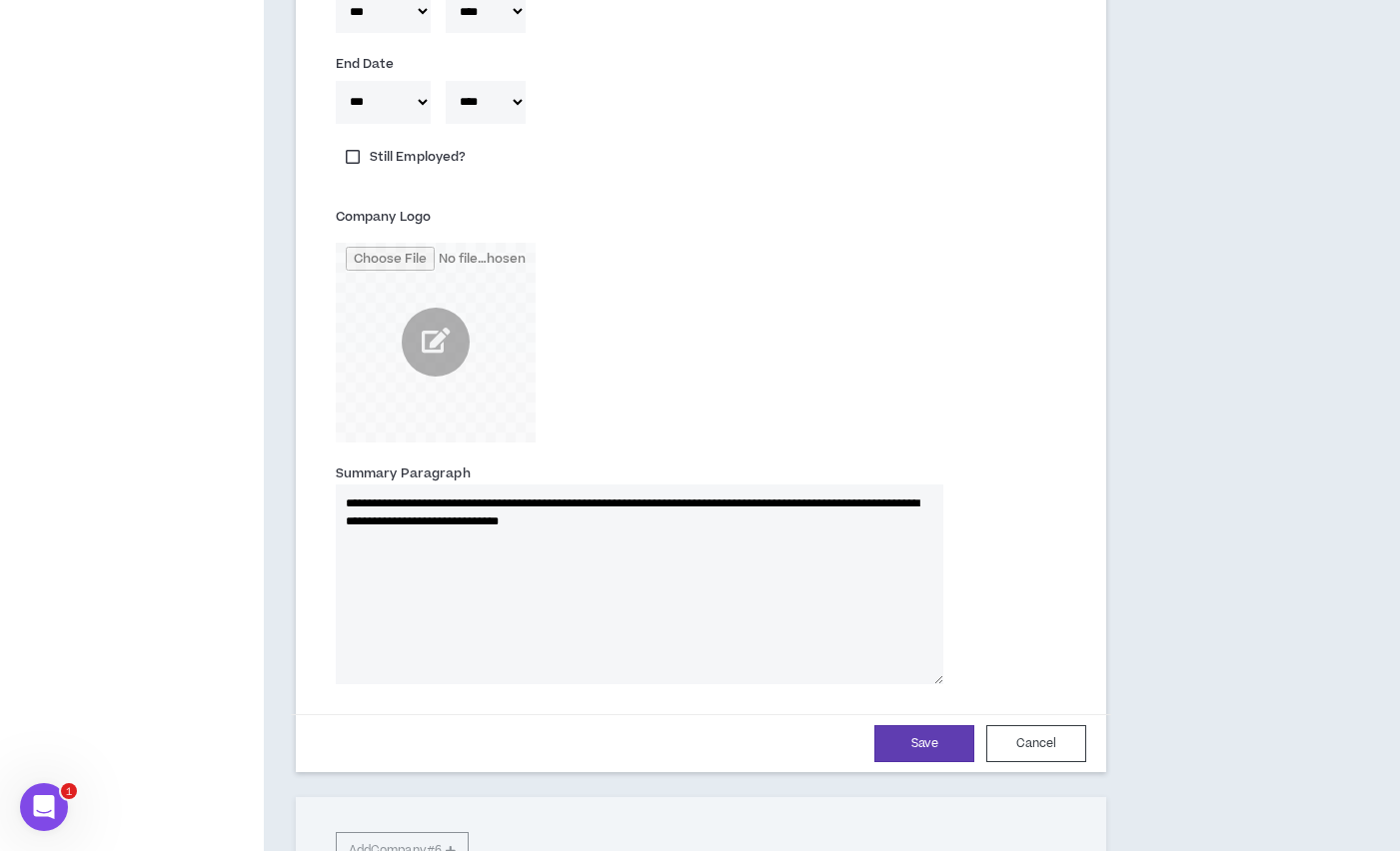 type on "**********" 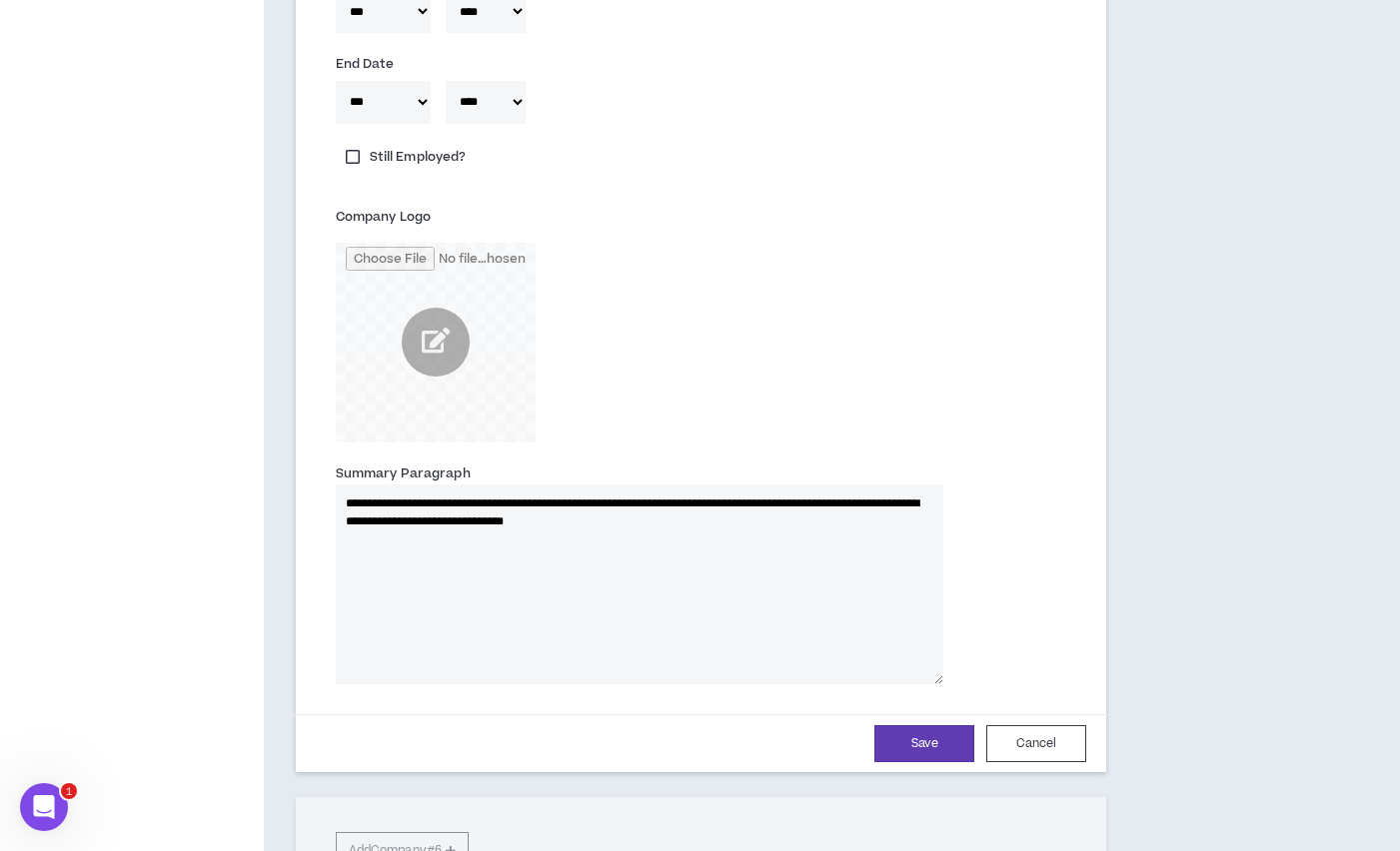 type 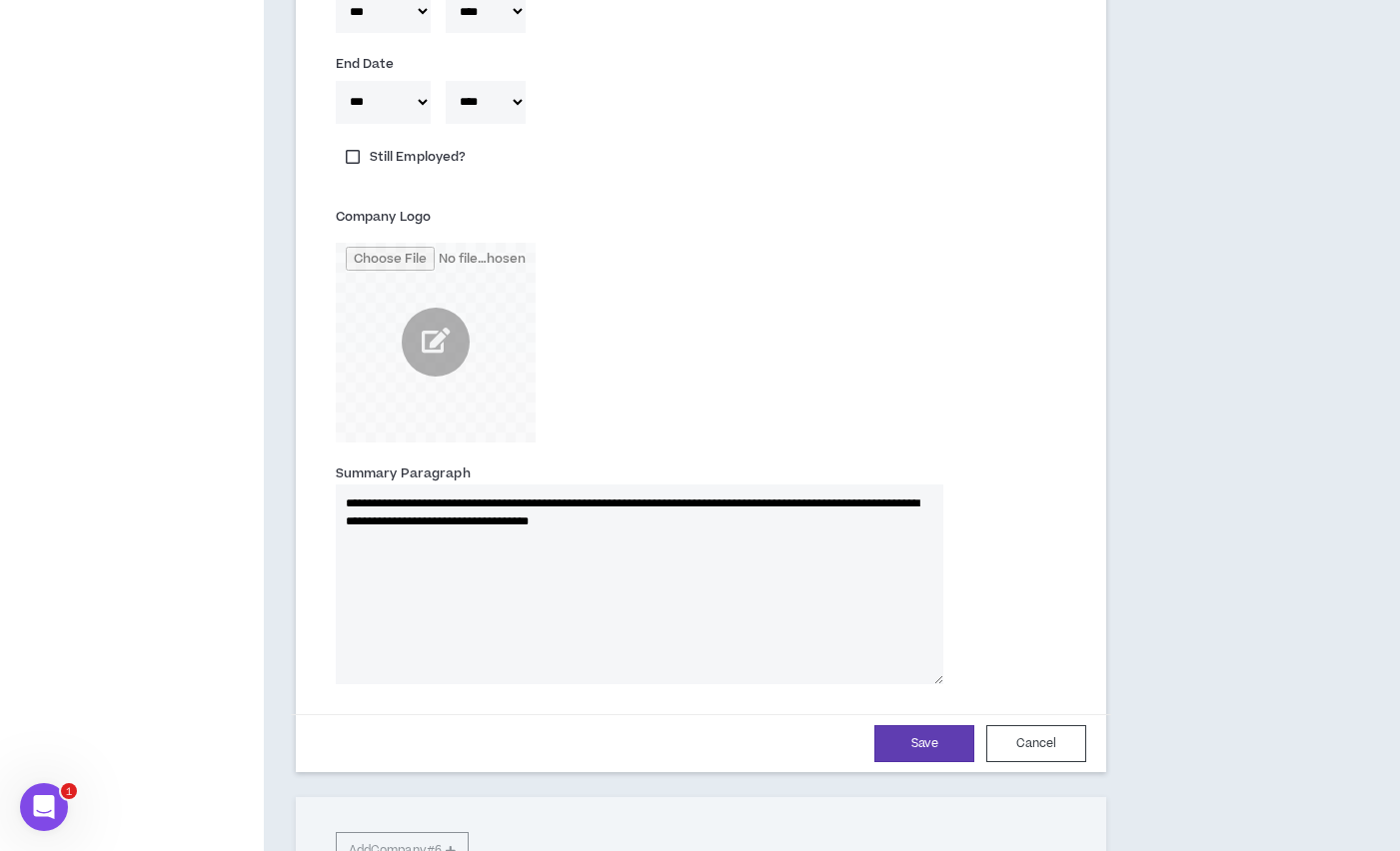 type on "**********" 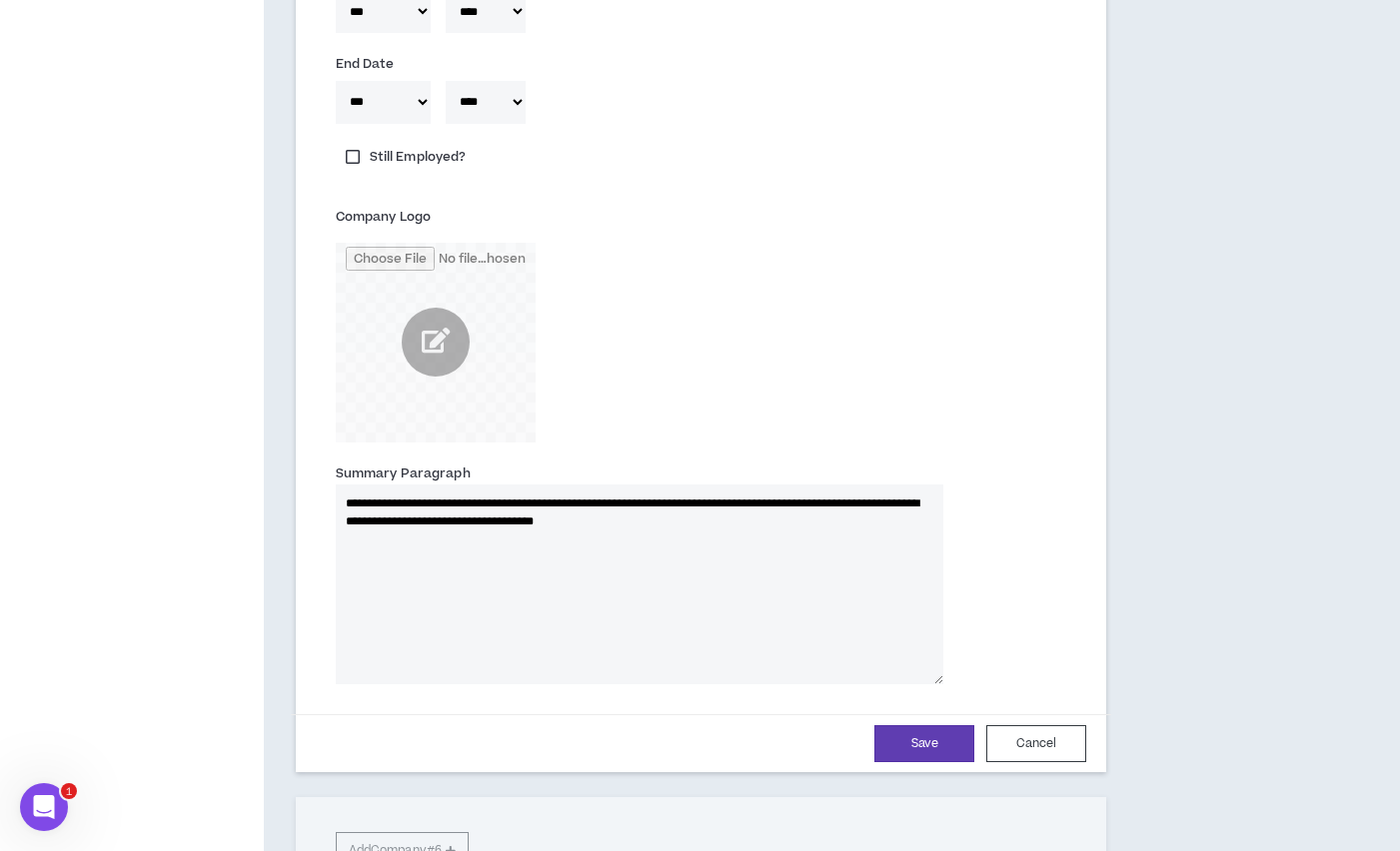 type 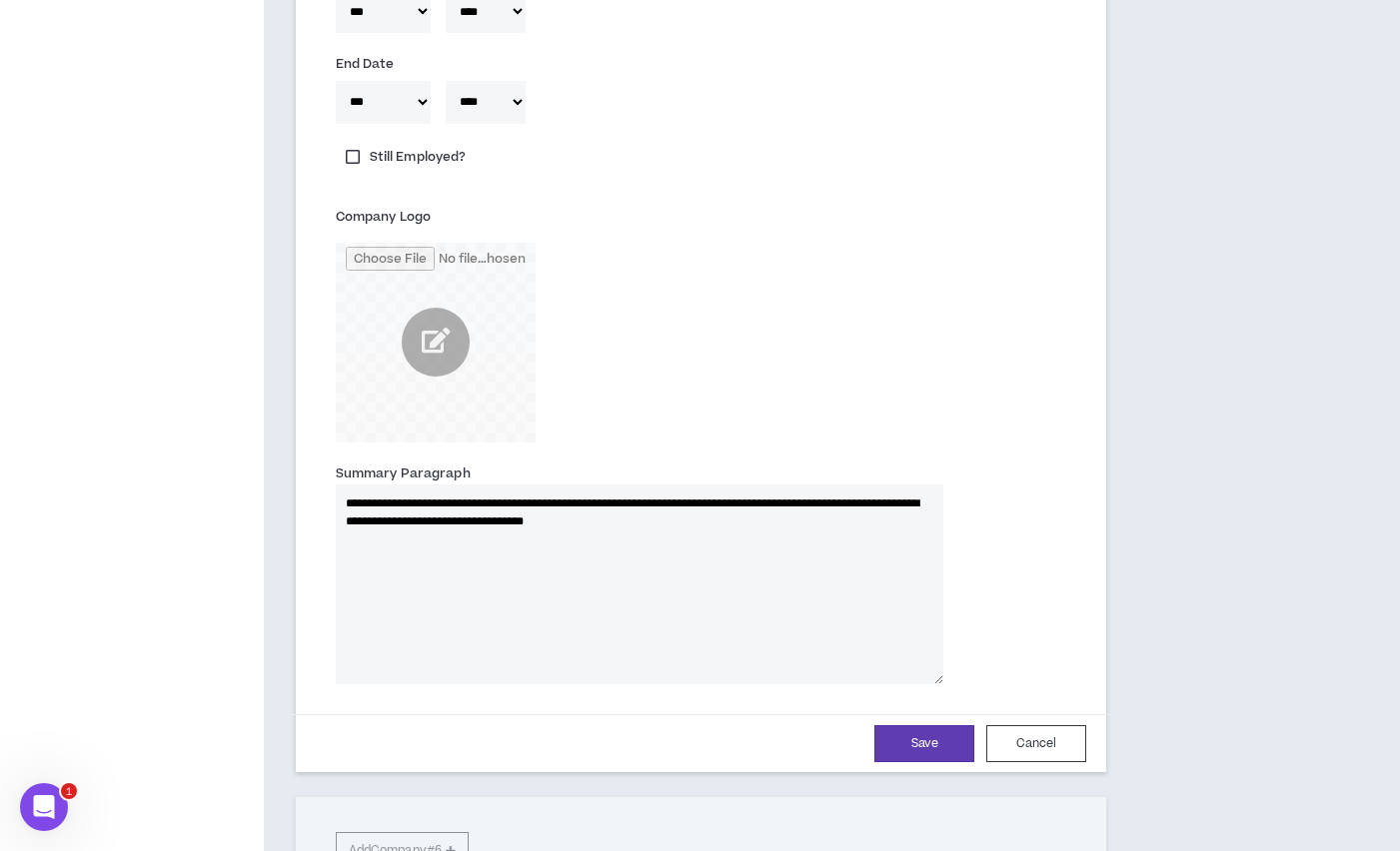 type on "**********" 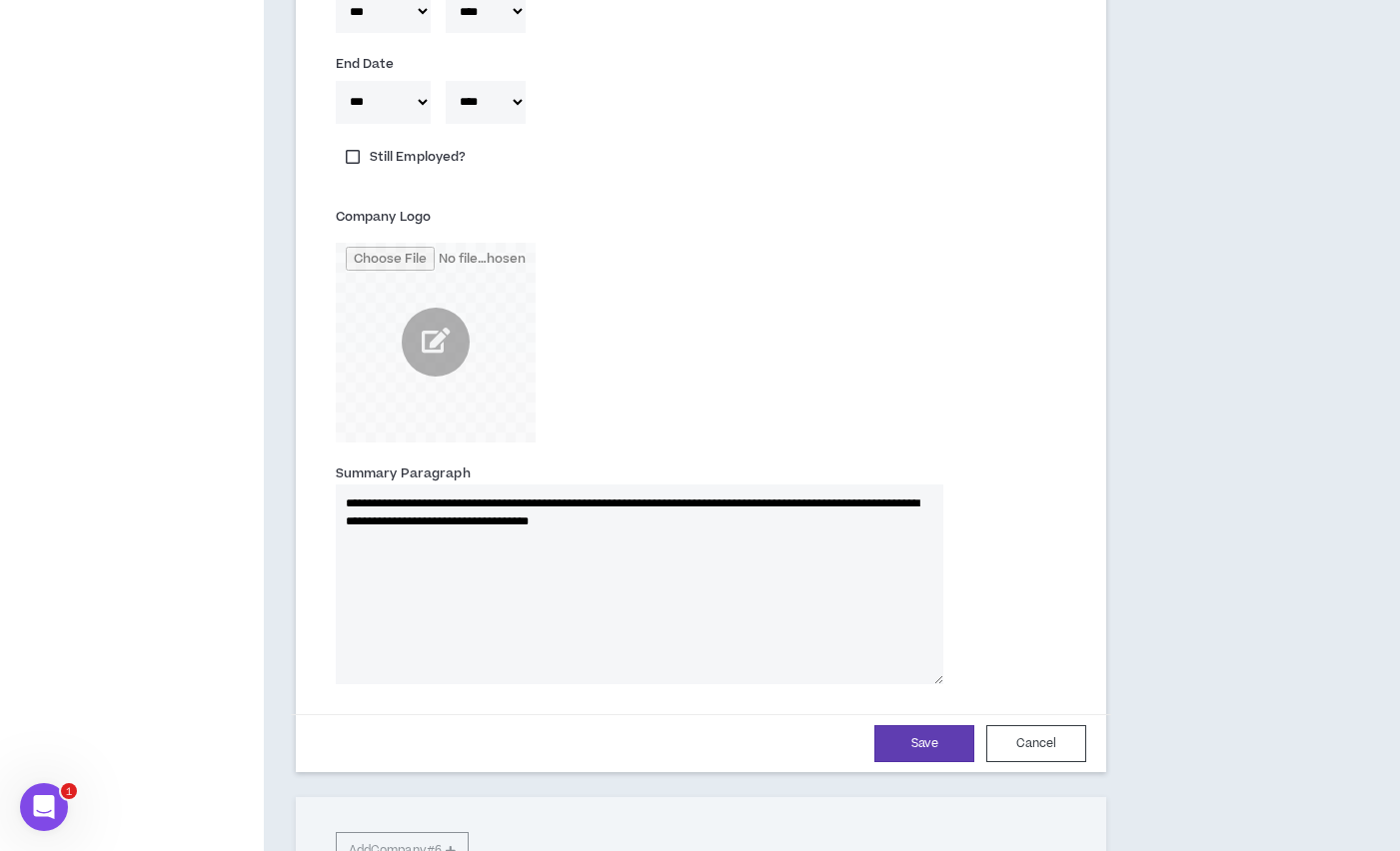 type 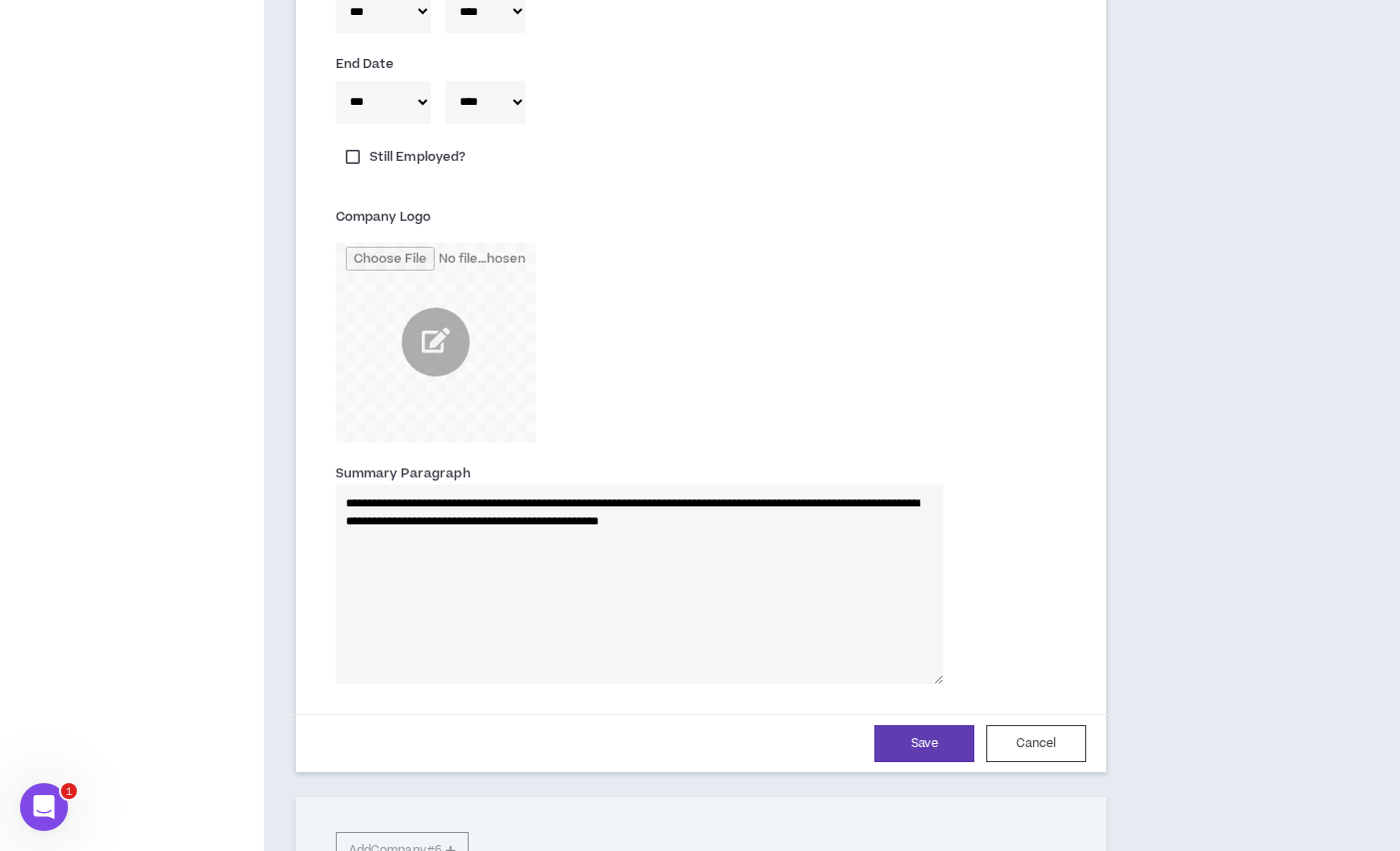 type on "**********" 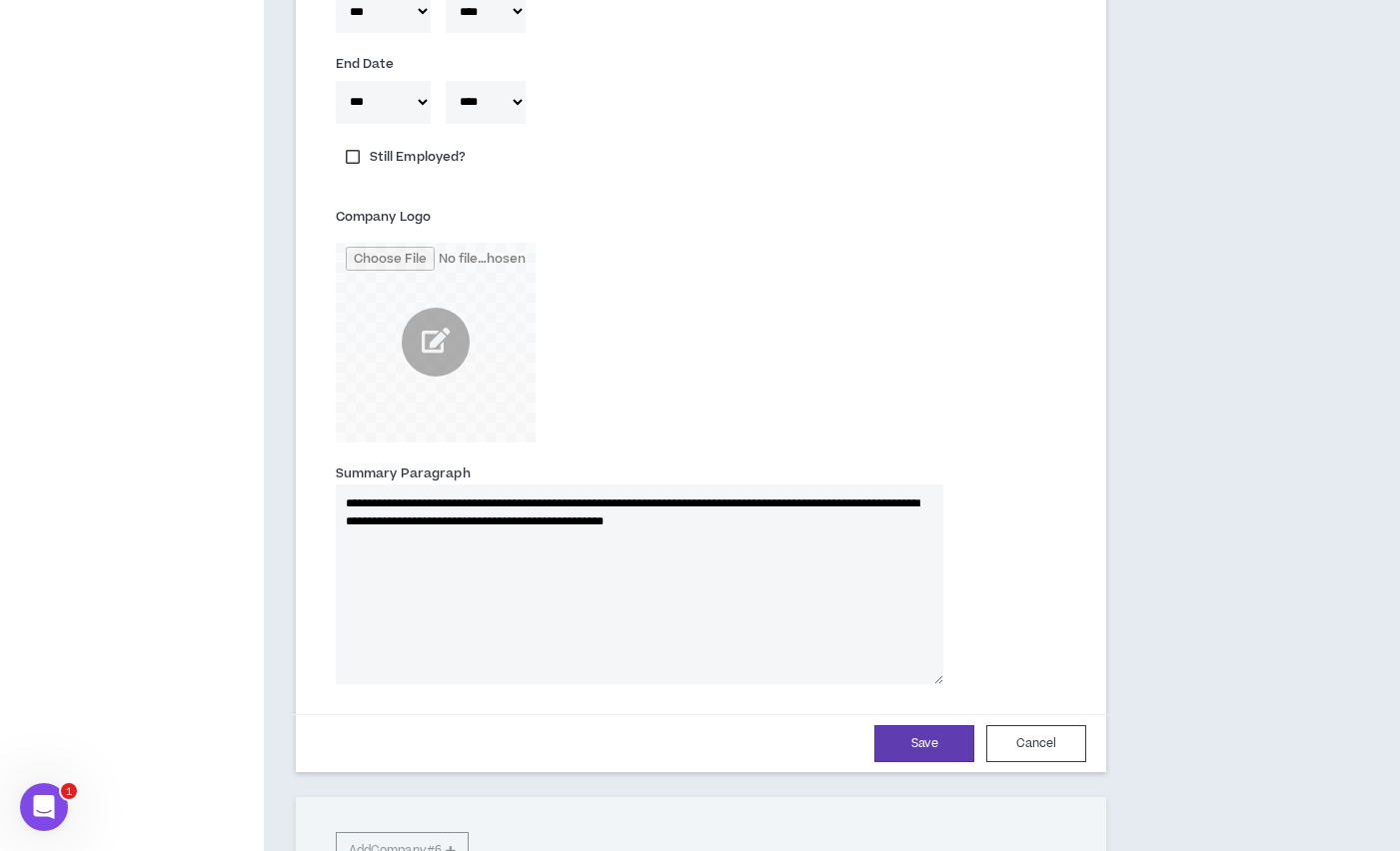 type 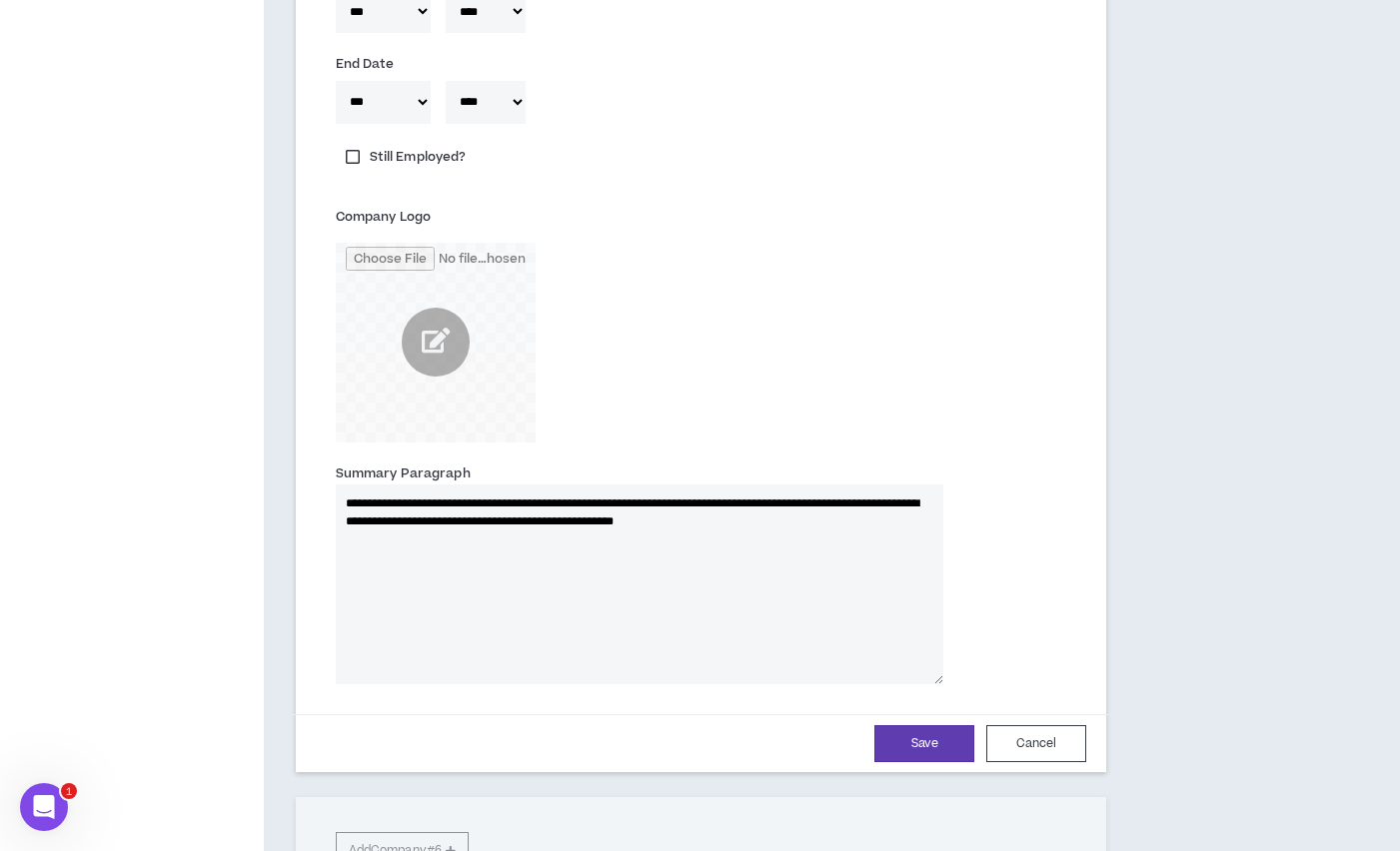 type on "**********" 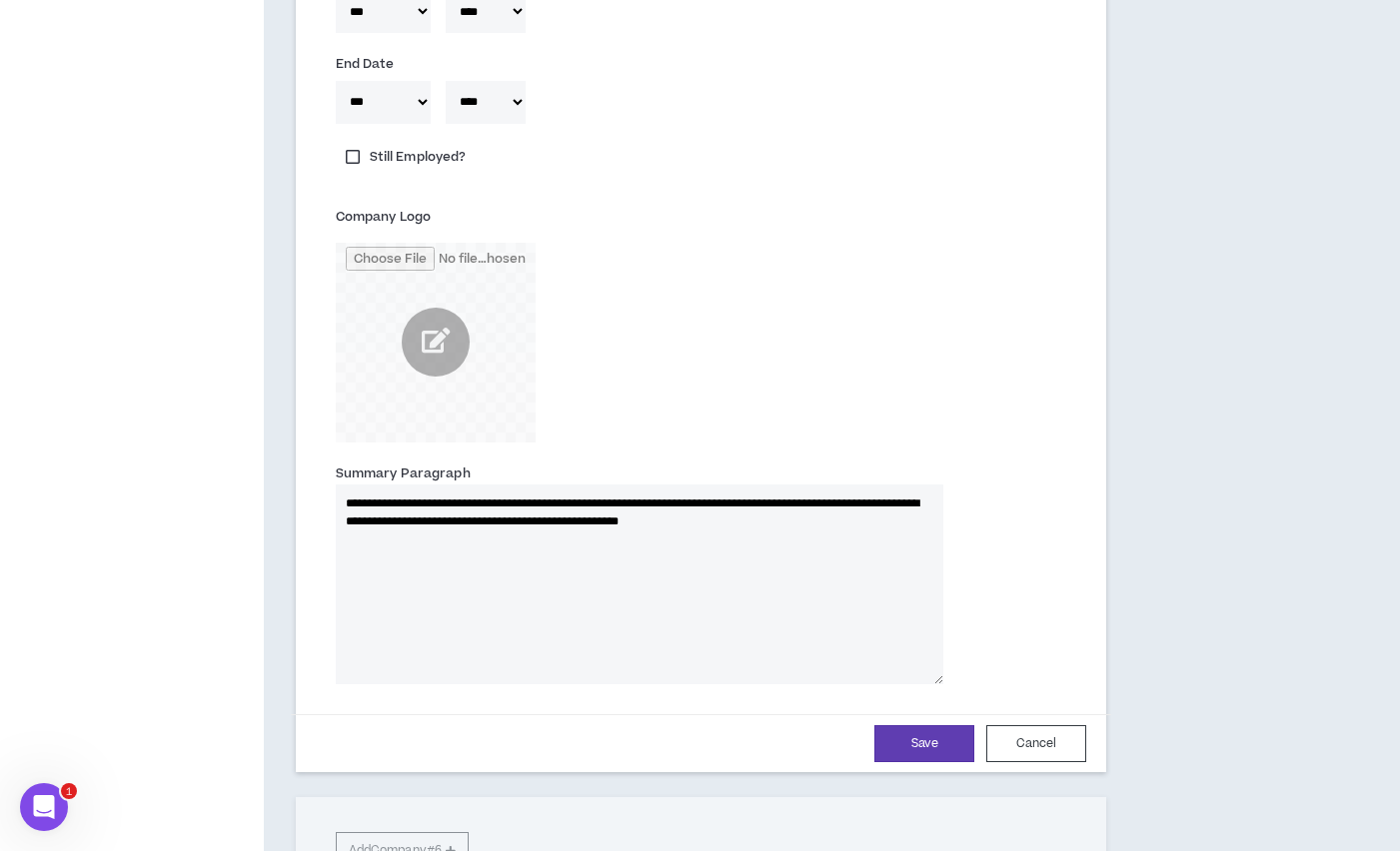 type 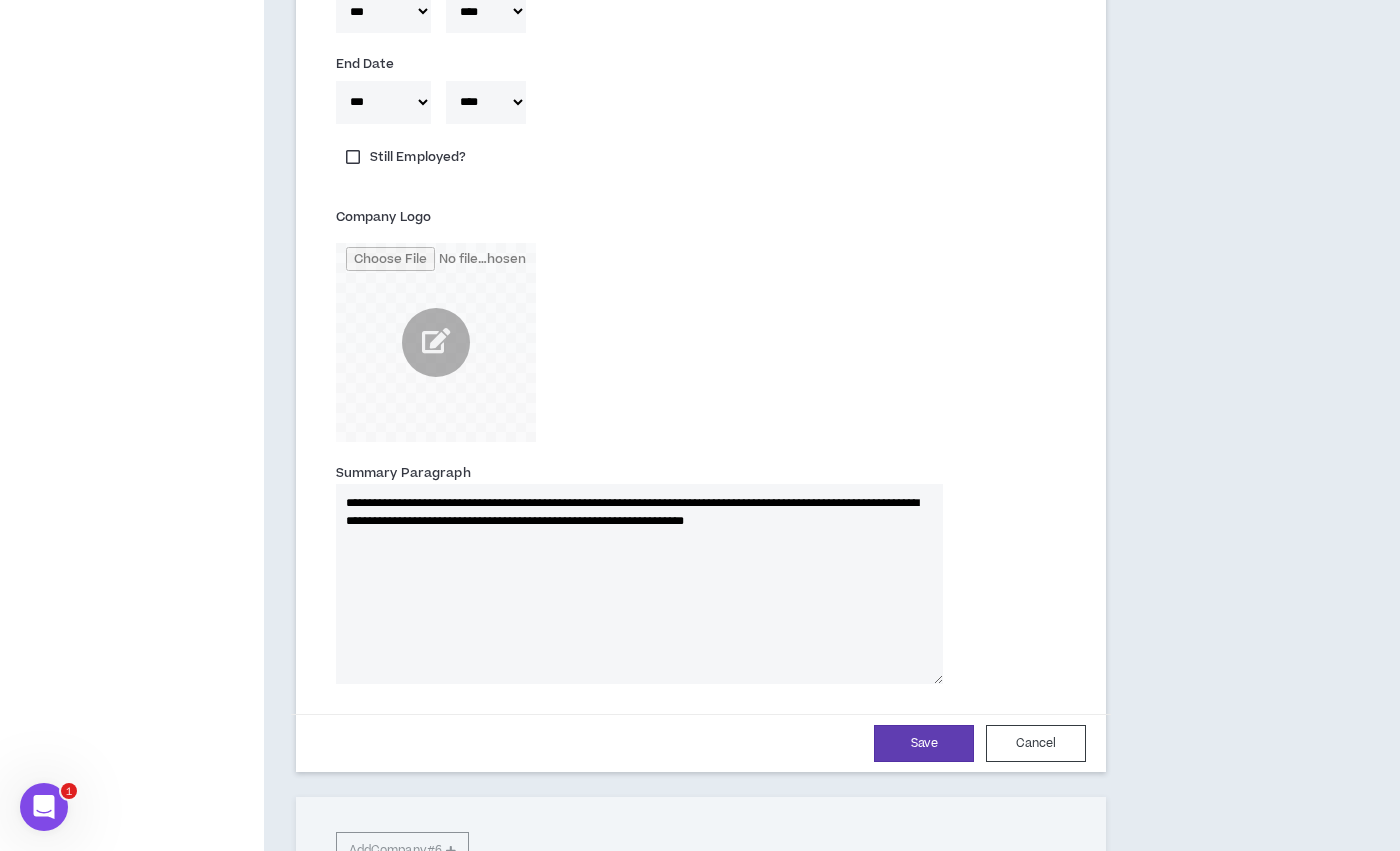 type on "**********" 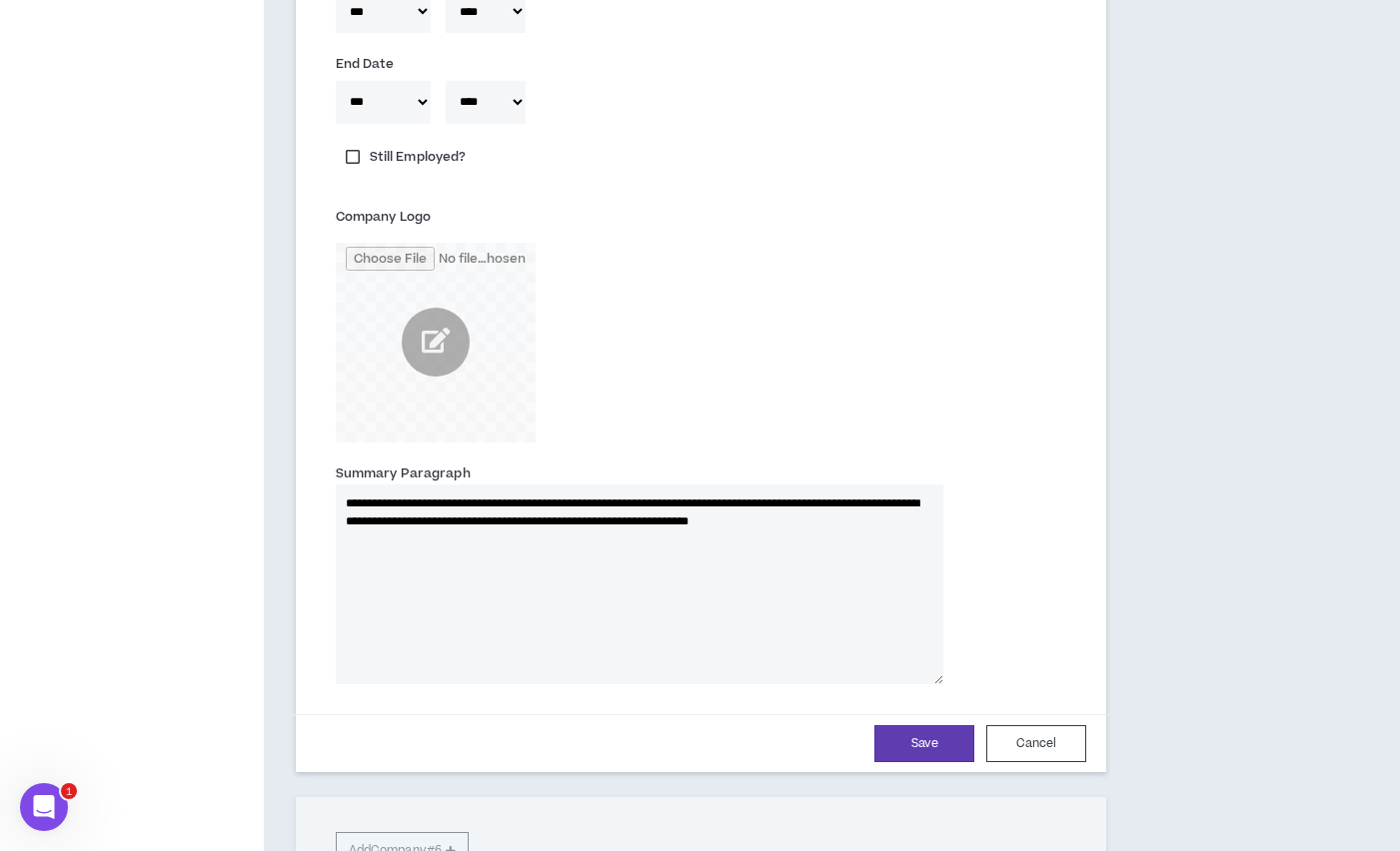 type 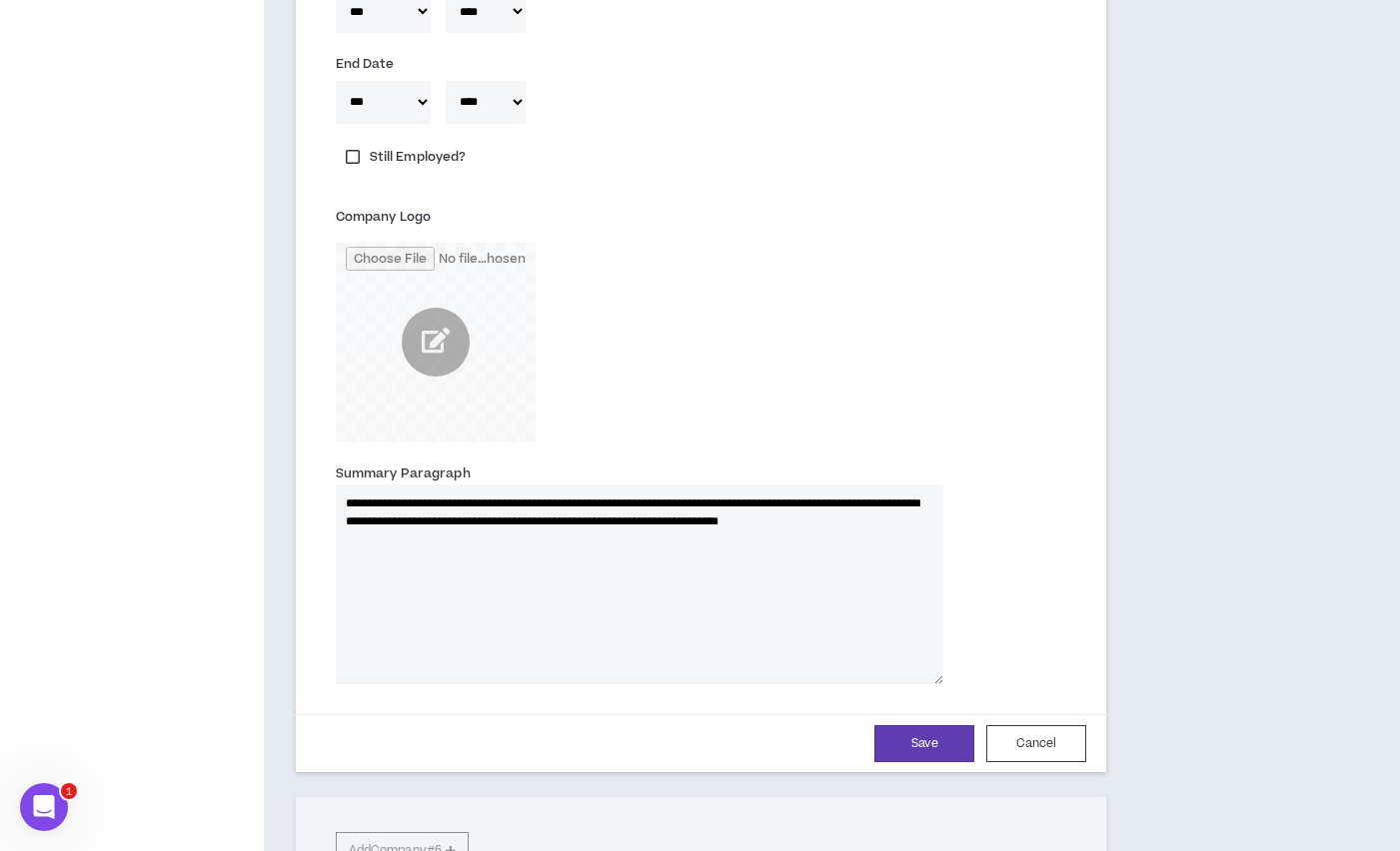 type on "**********" 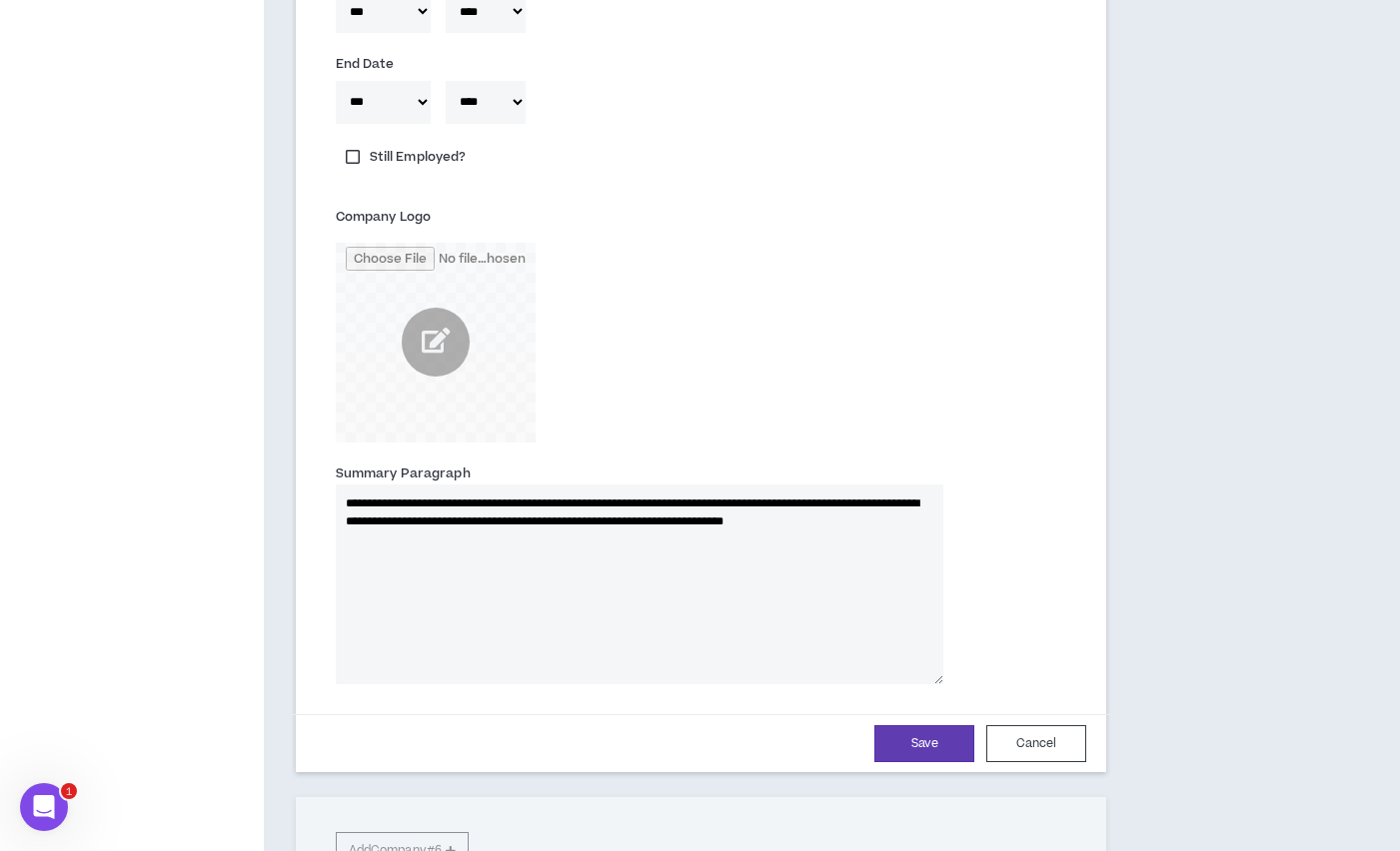 type 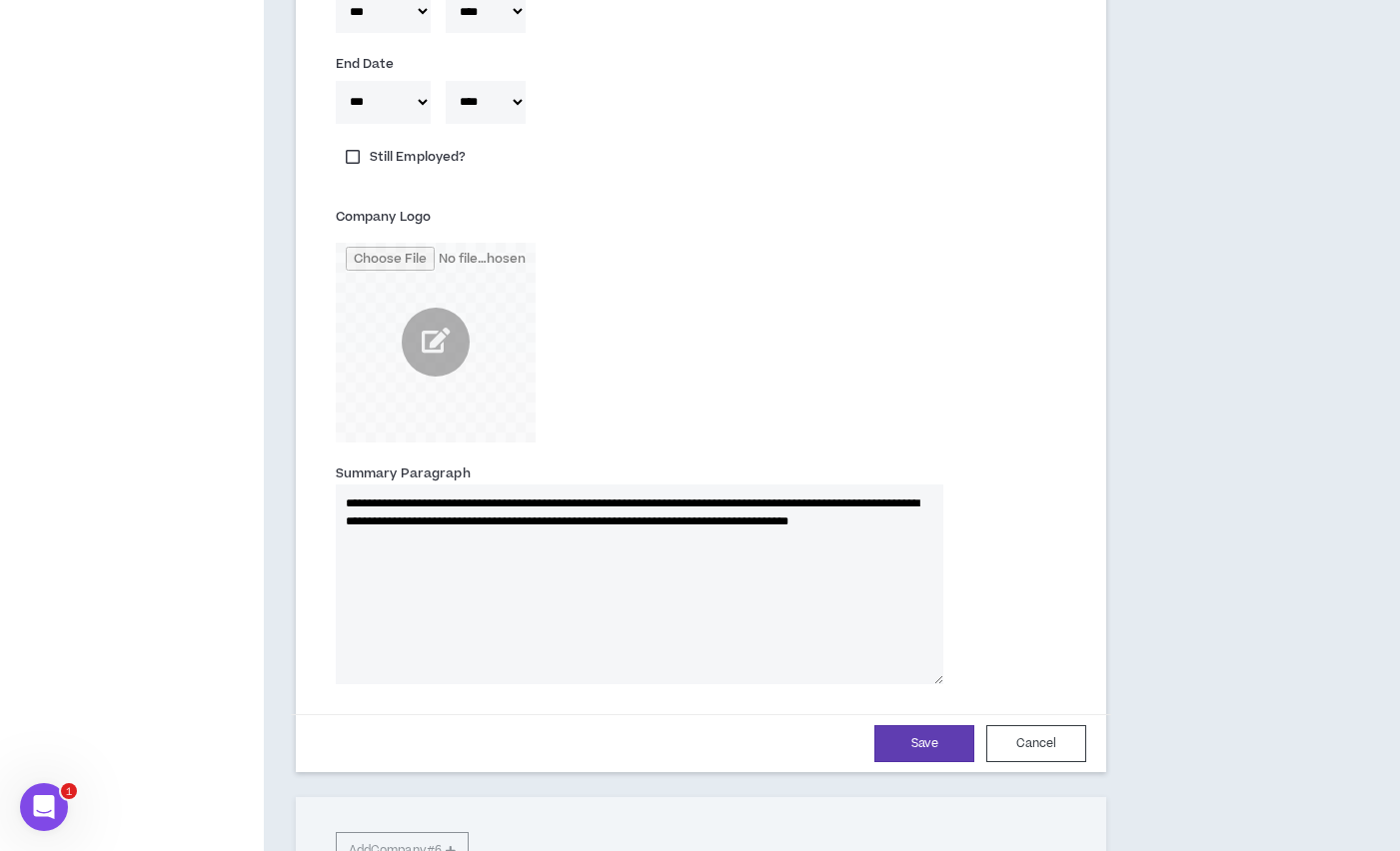 type on "**********" 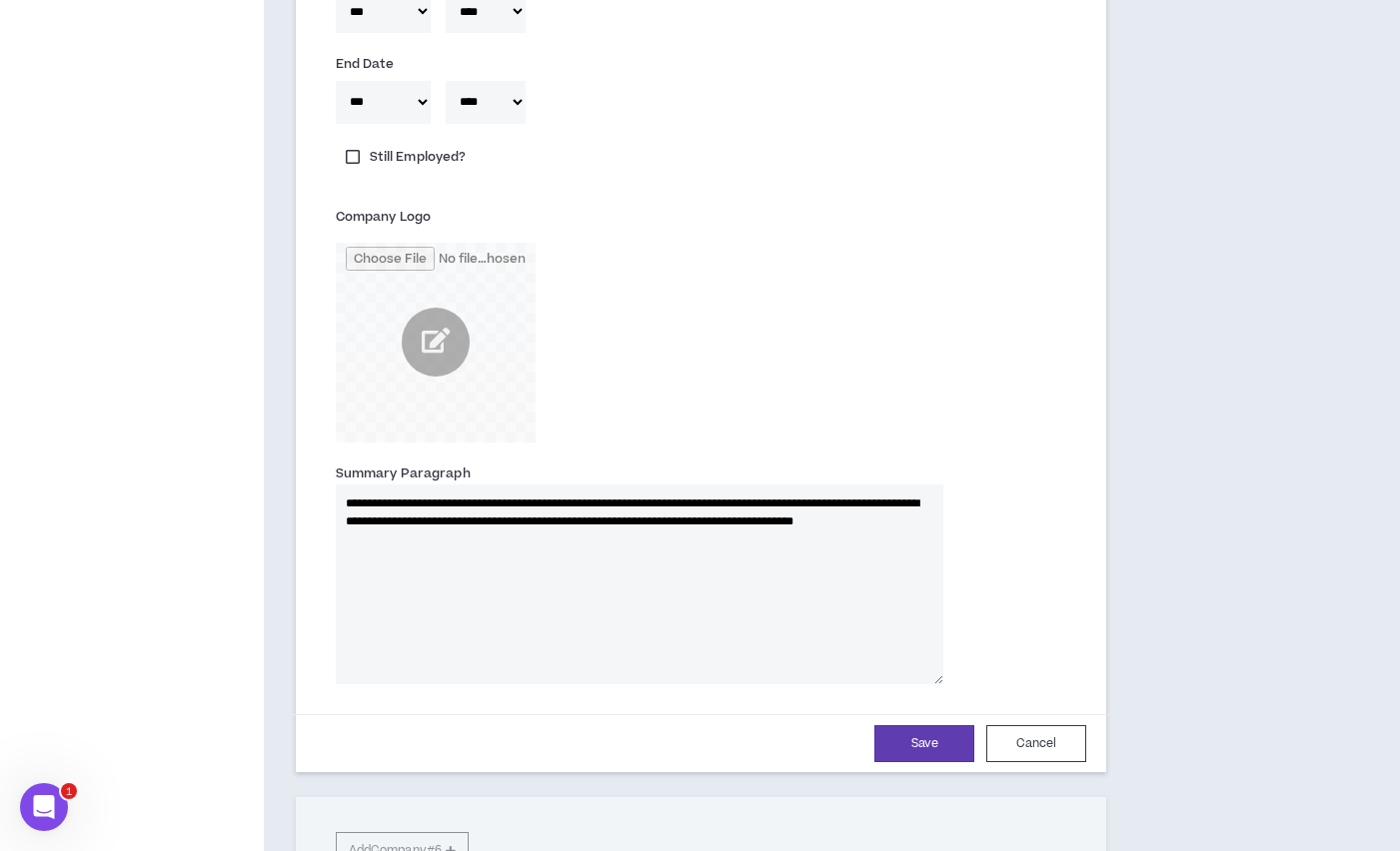 type 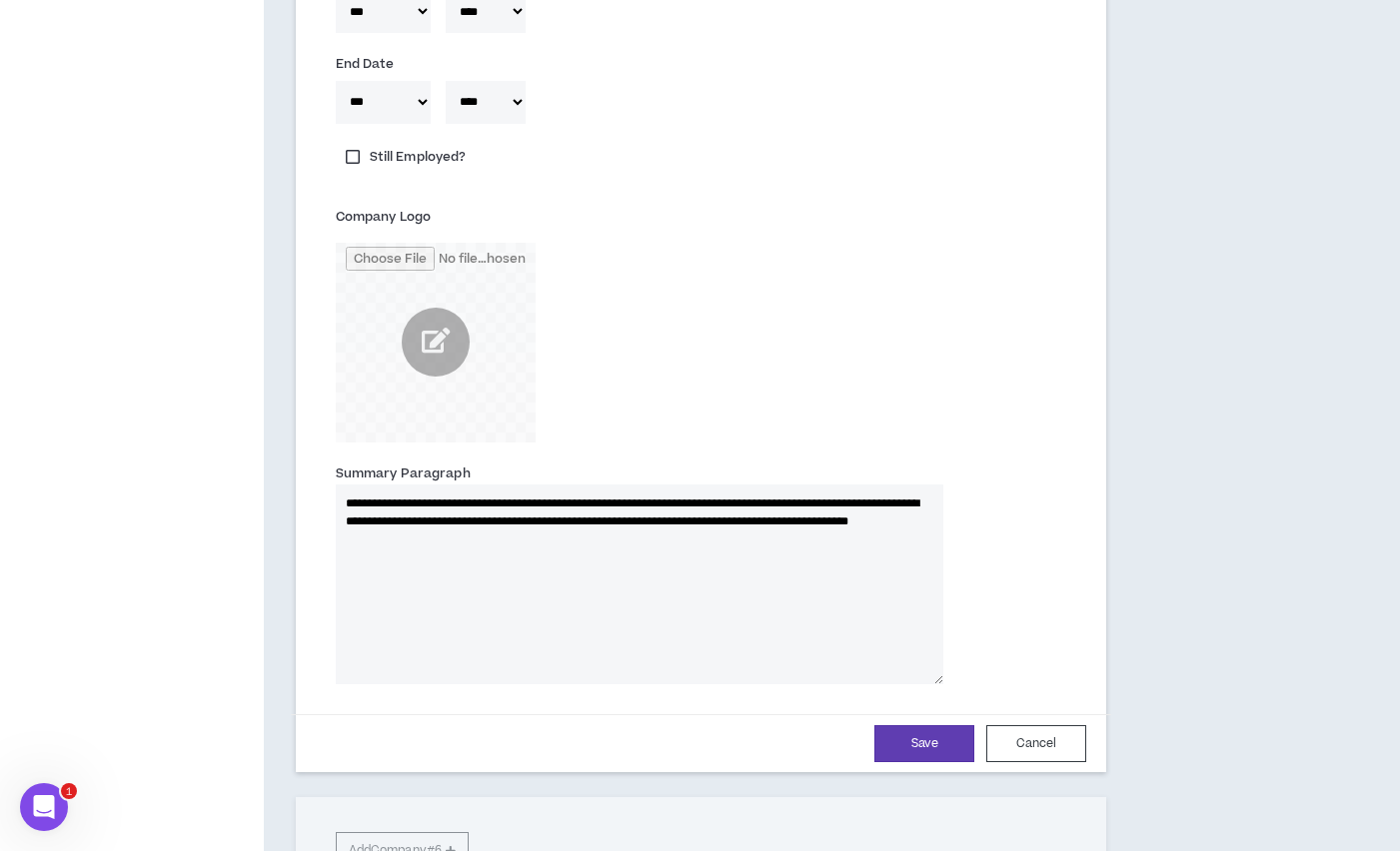 type on "**********" 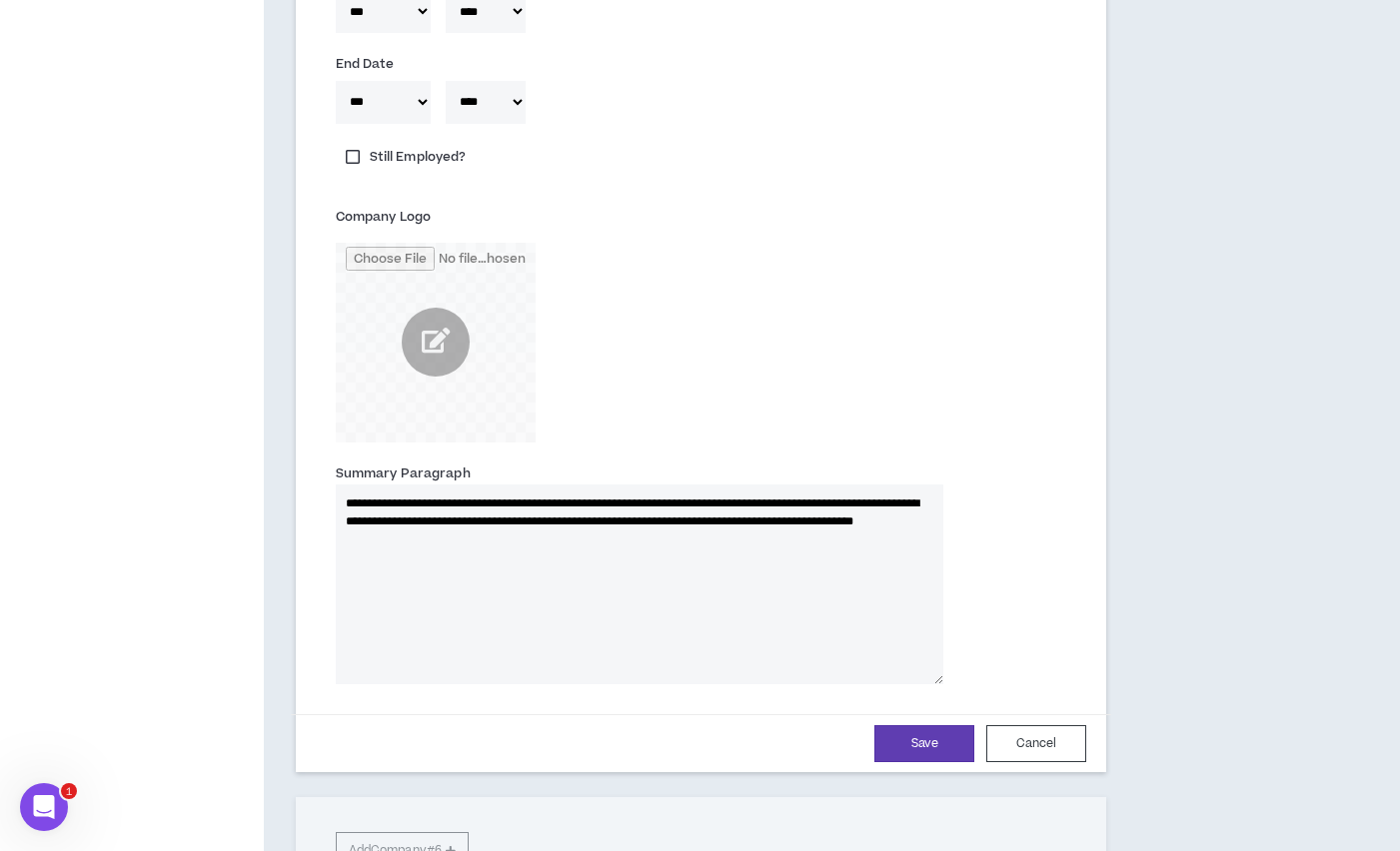 type 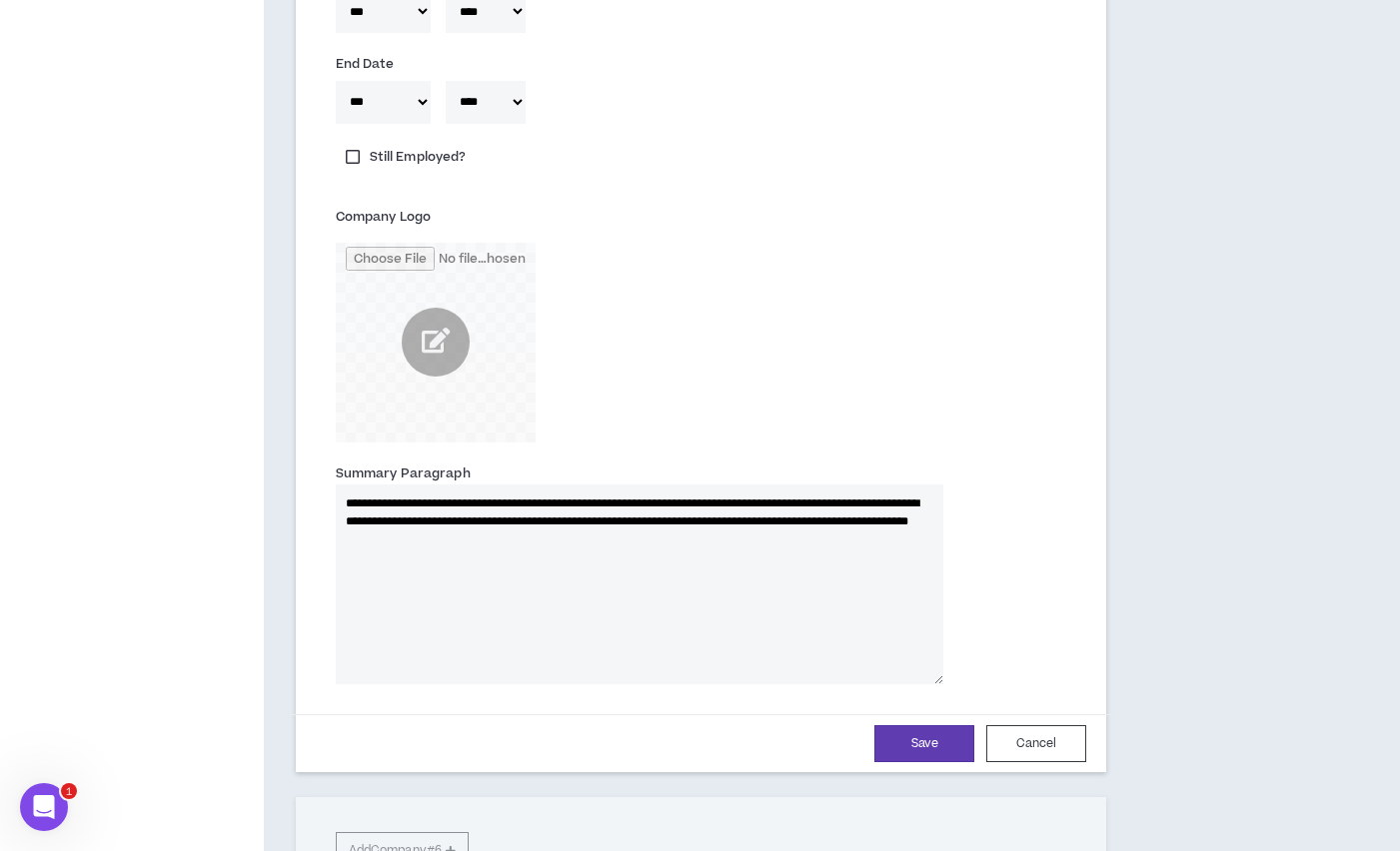 type on "**********" 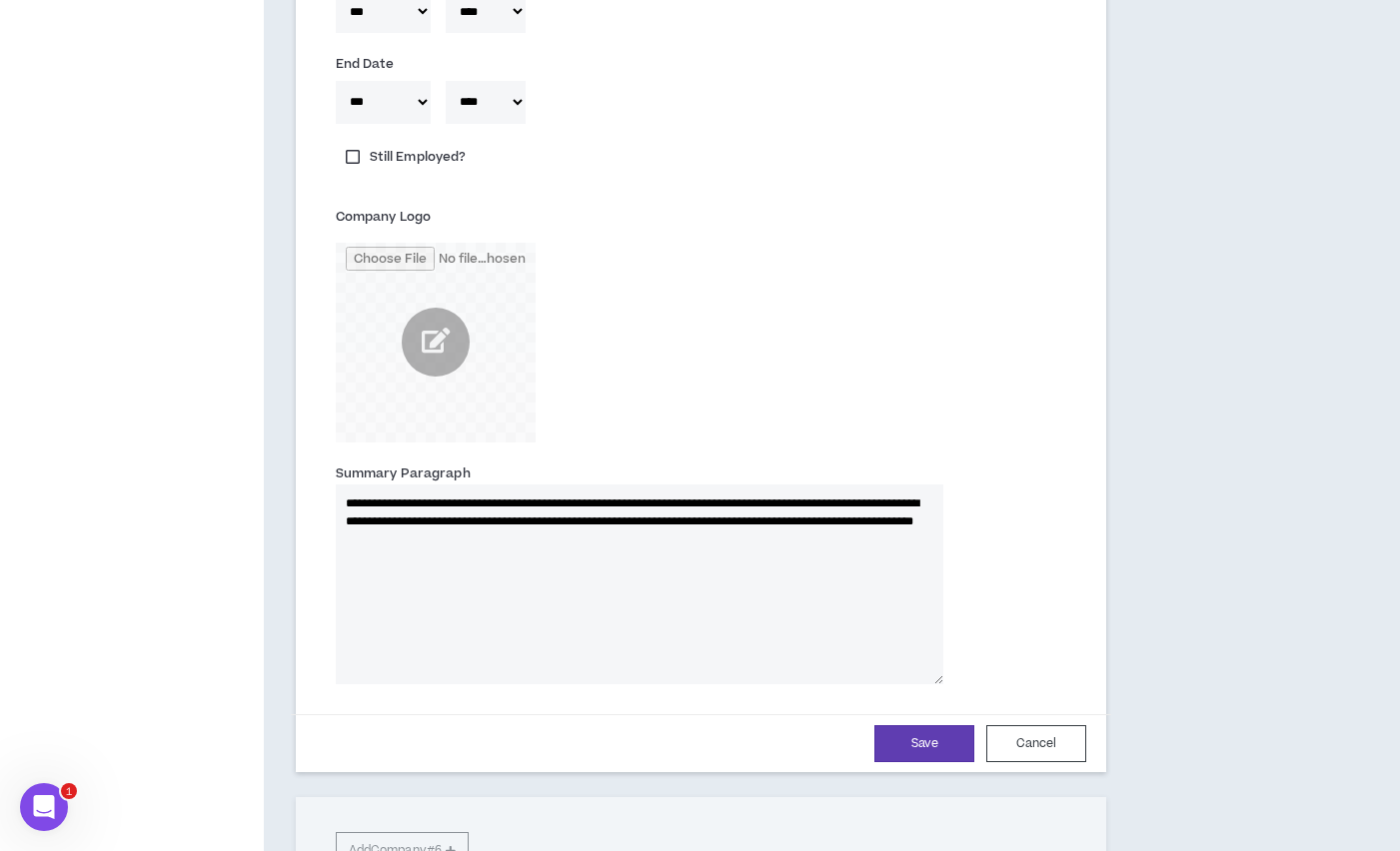 type 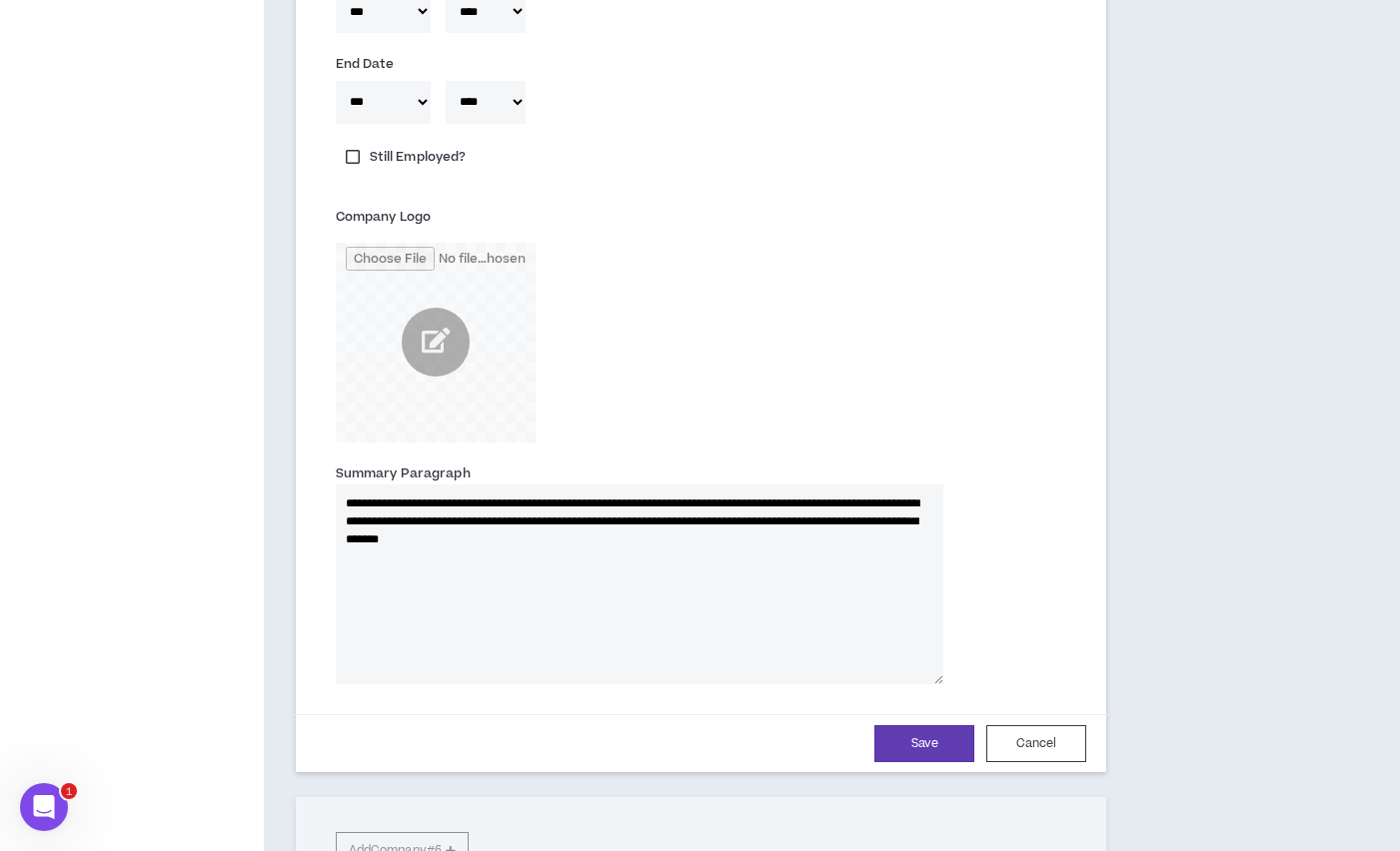 type on "**********" 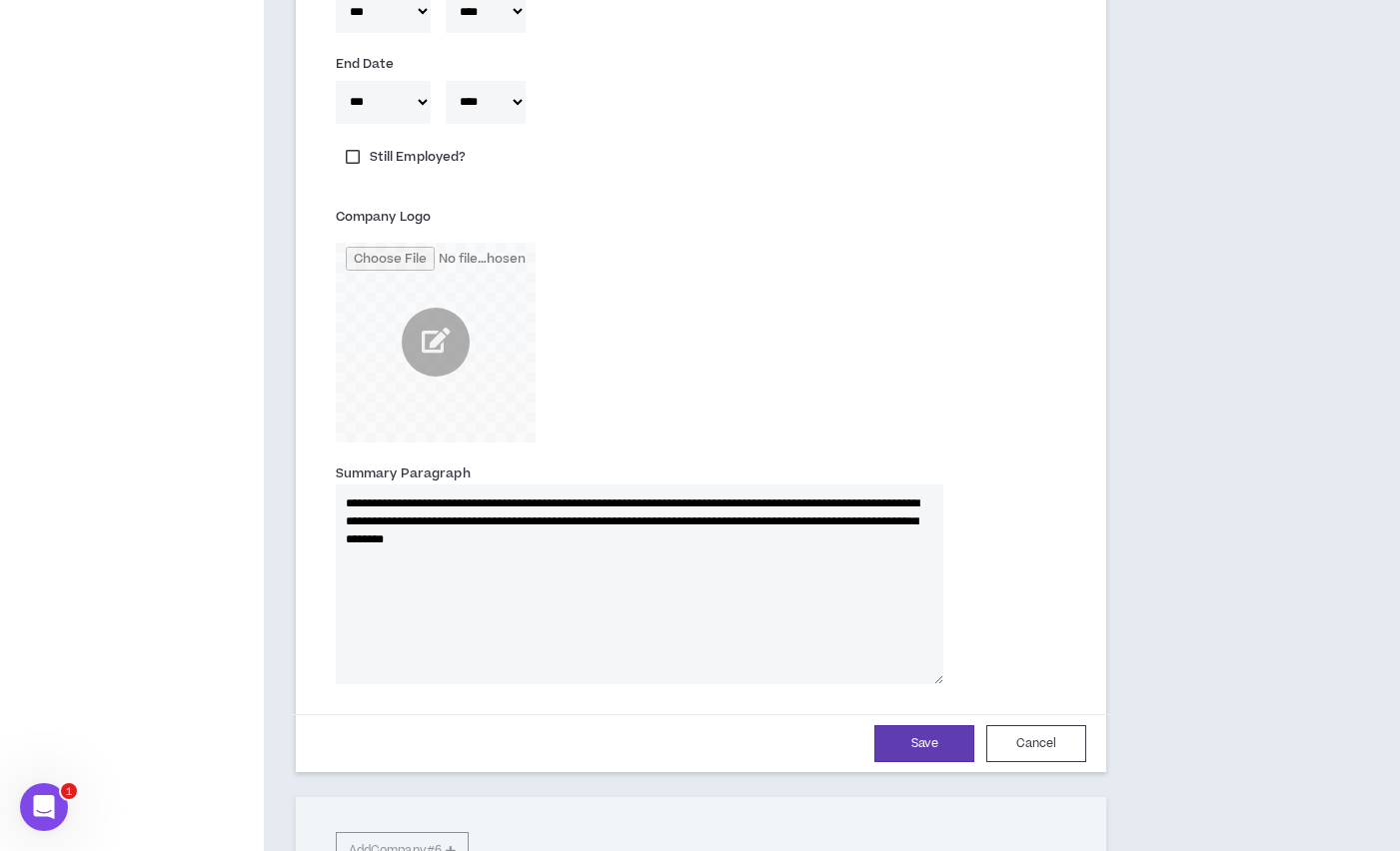 type 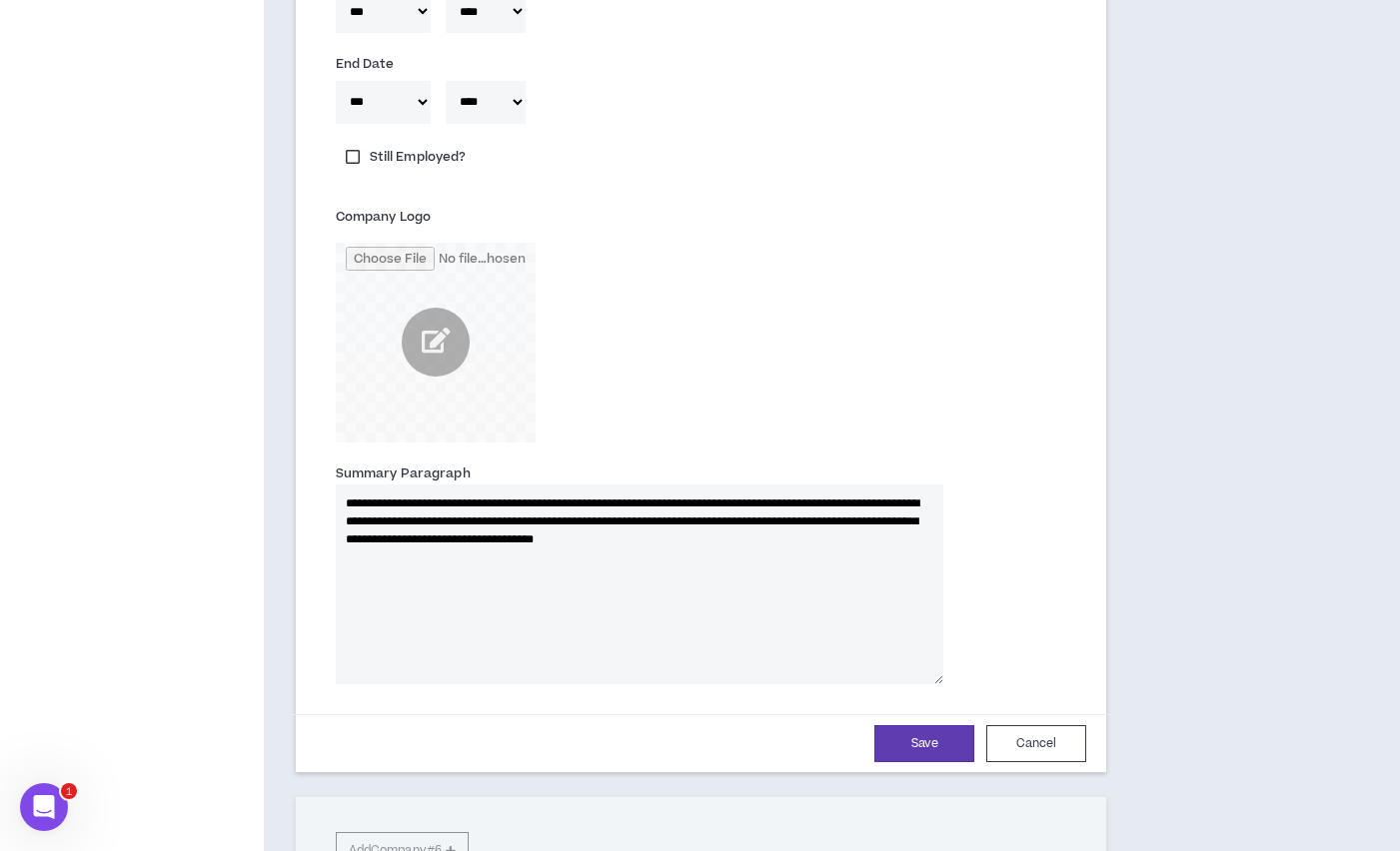 type on "**********" 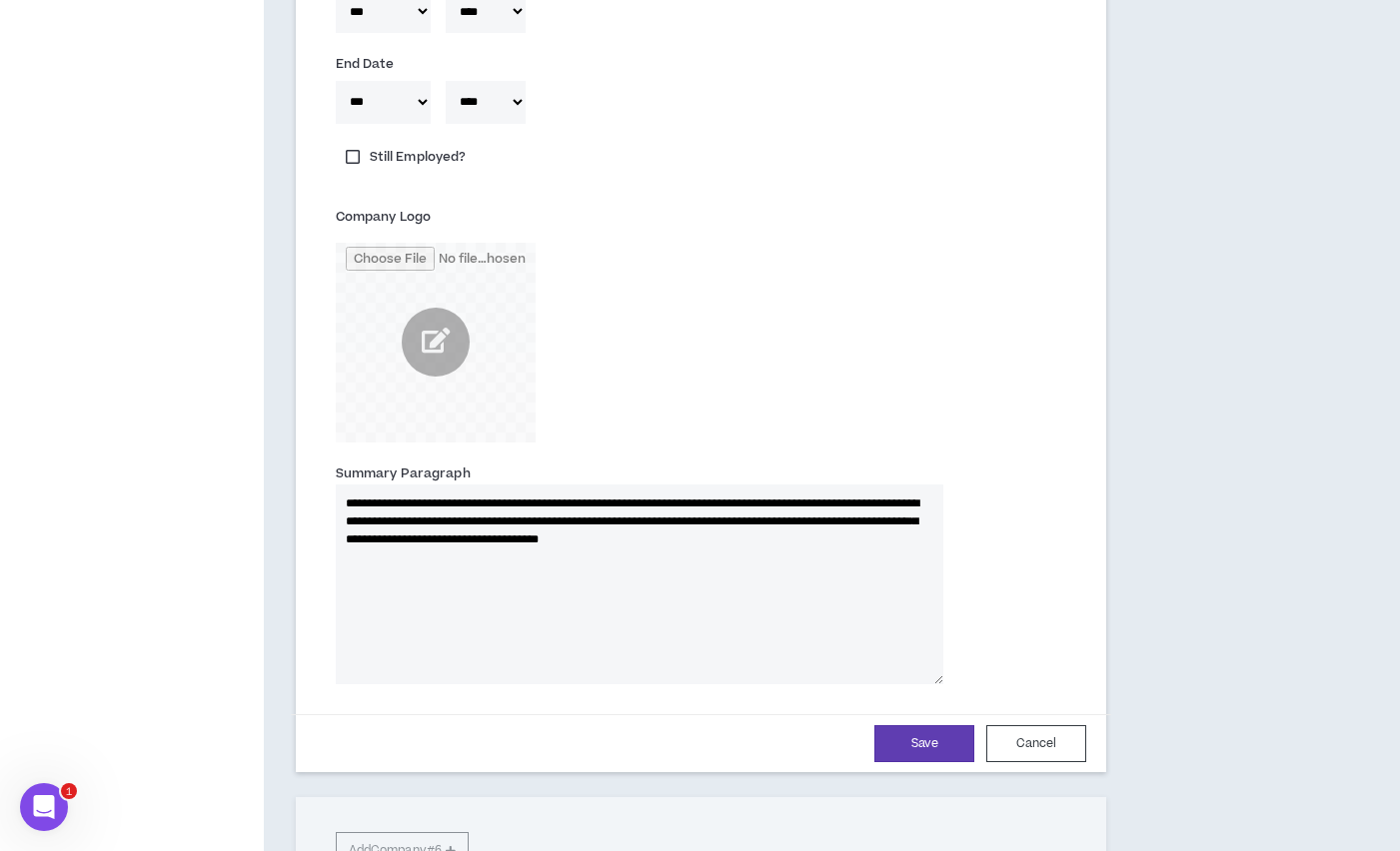 type 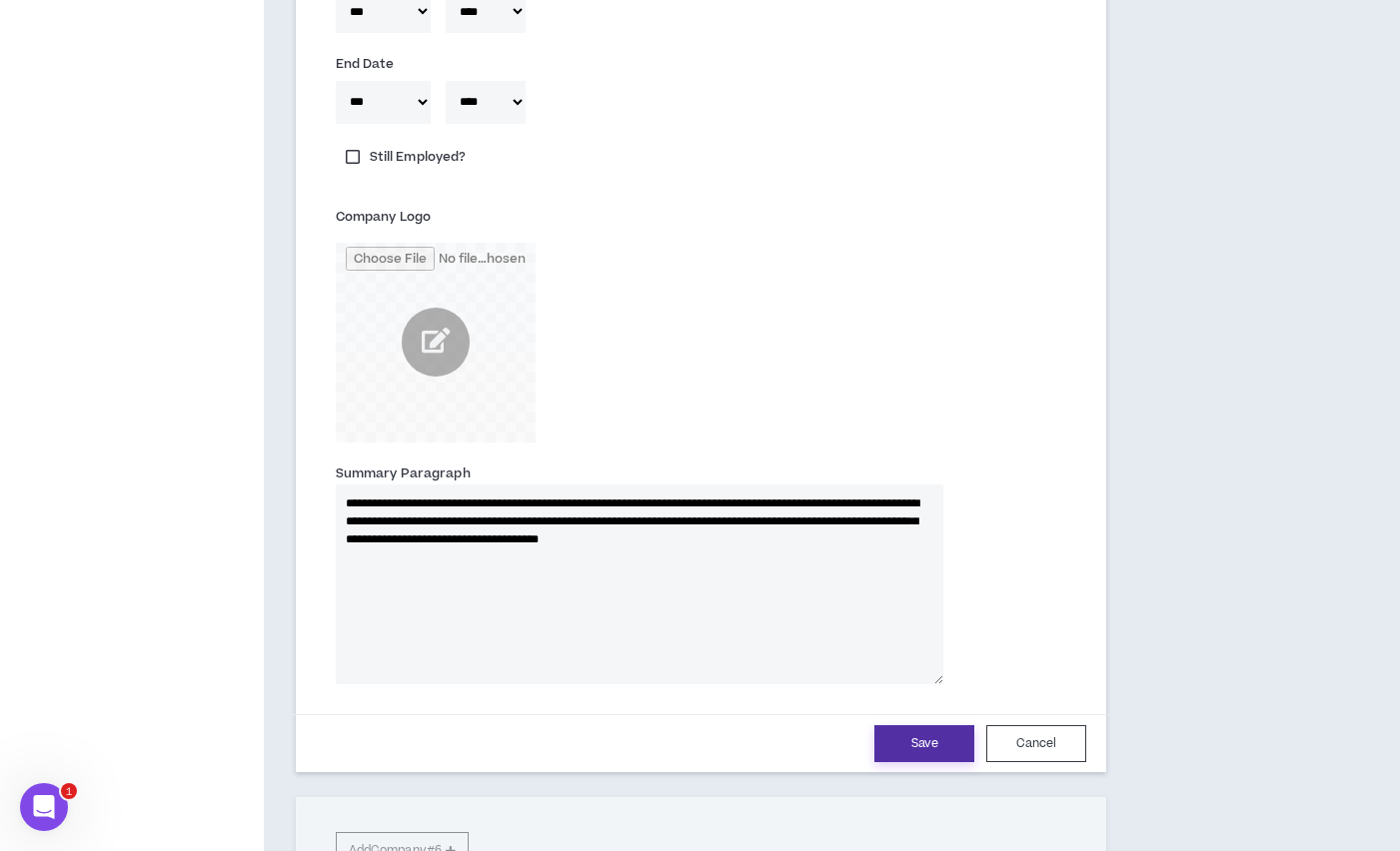 type on "**********" 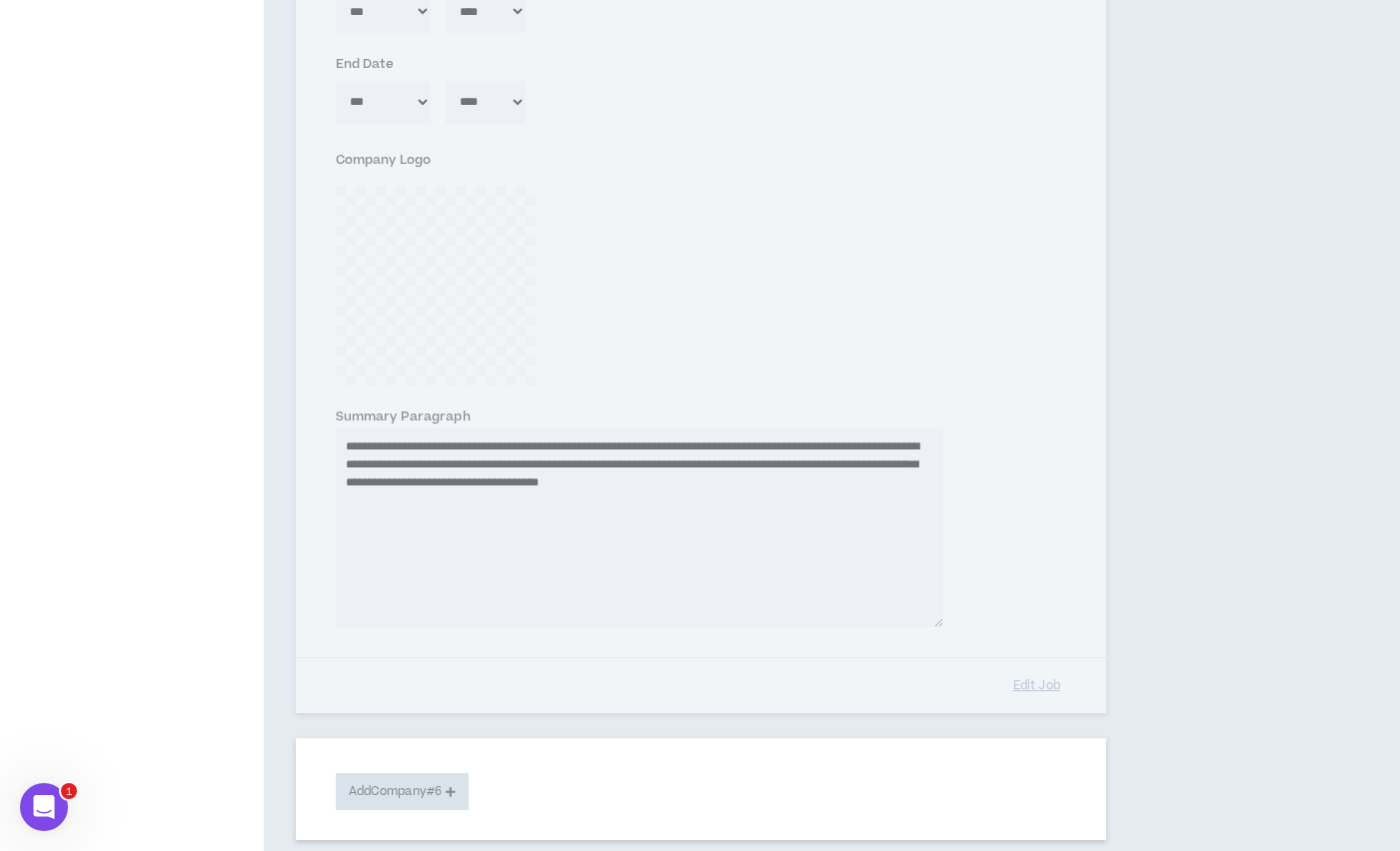 type 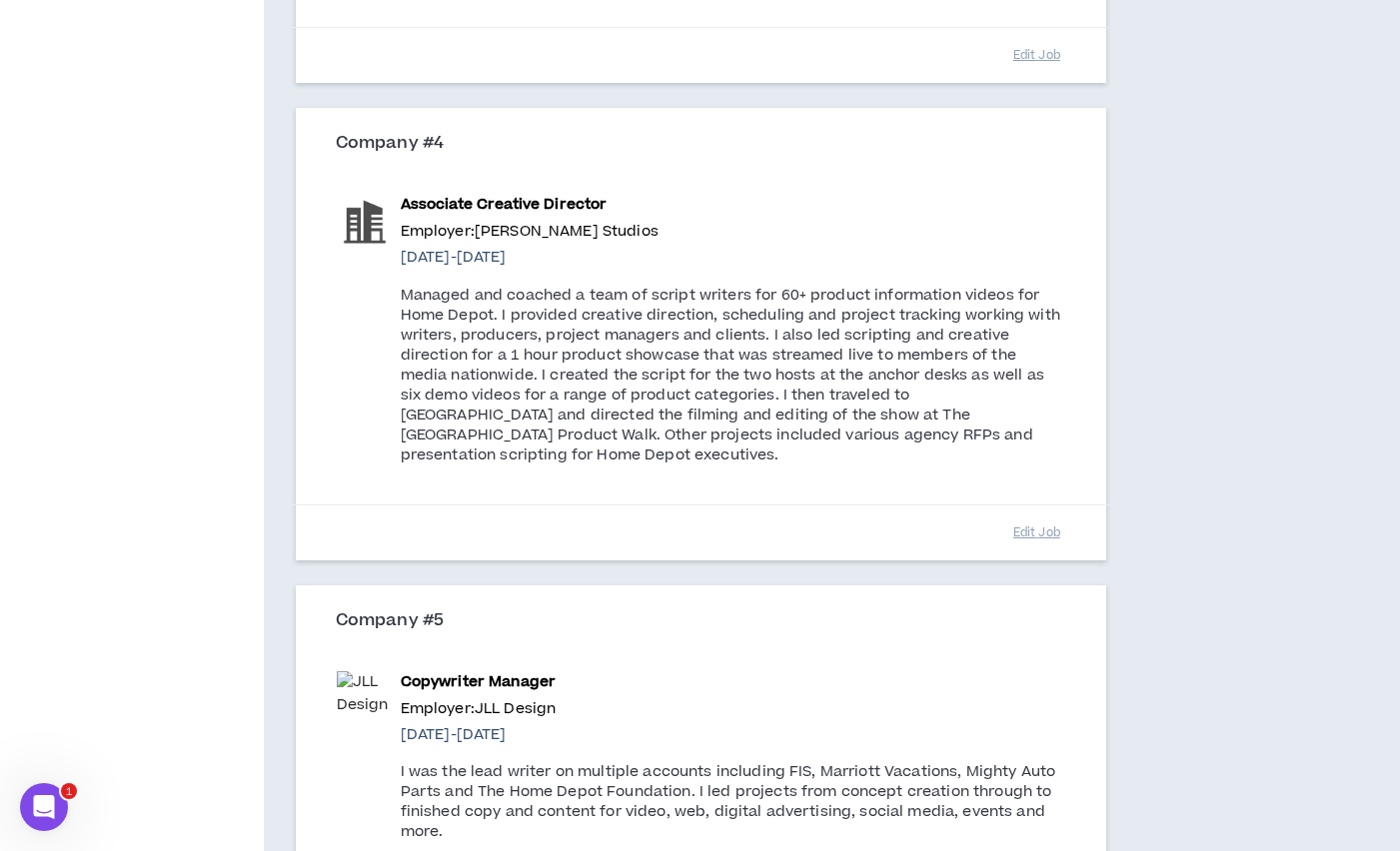scroll, scrollTop: 1593, scrollLeft: 0, axis: vertical 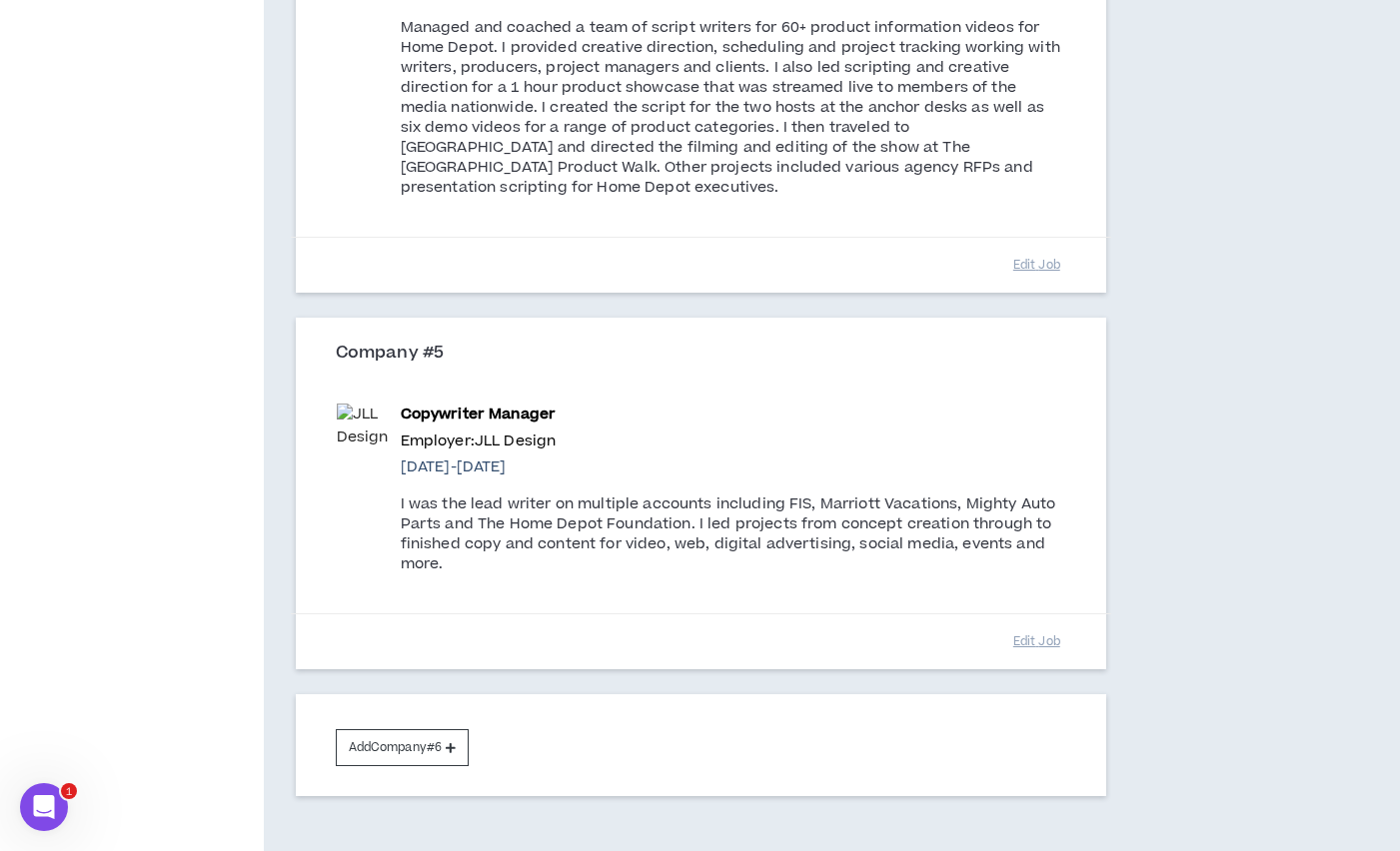 click on "Continue" at bounding box center (1314, 934) 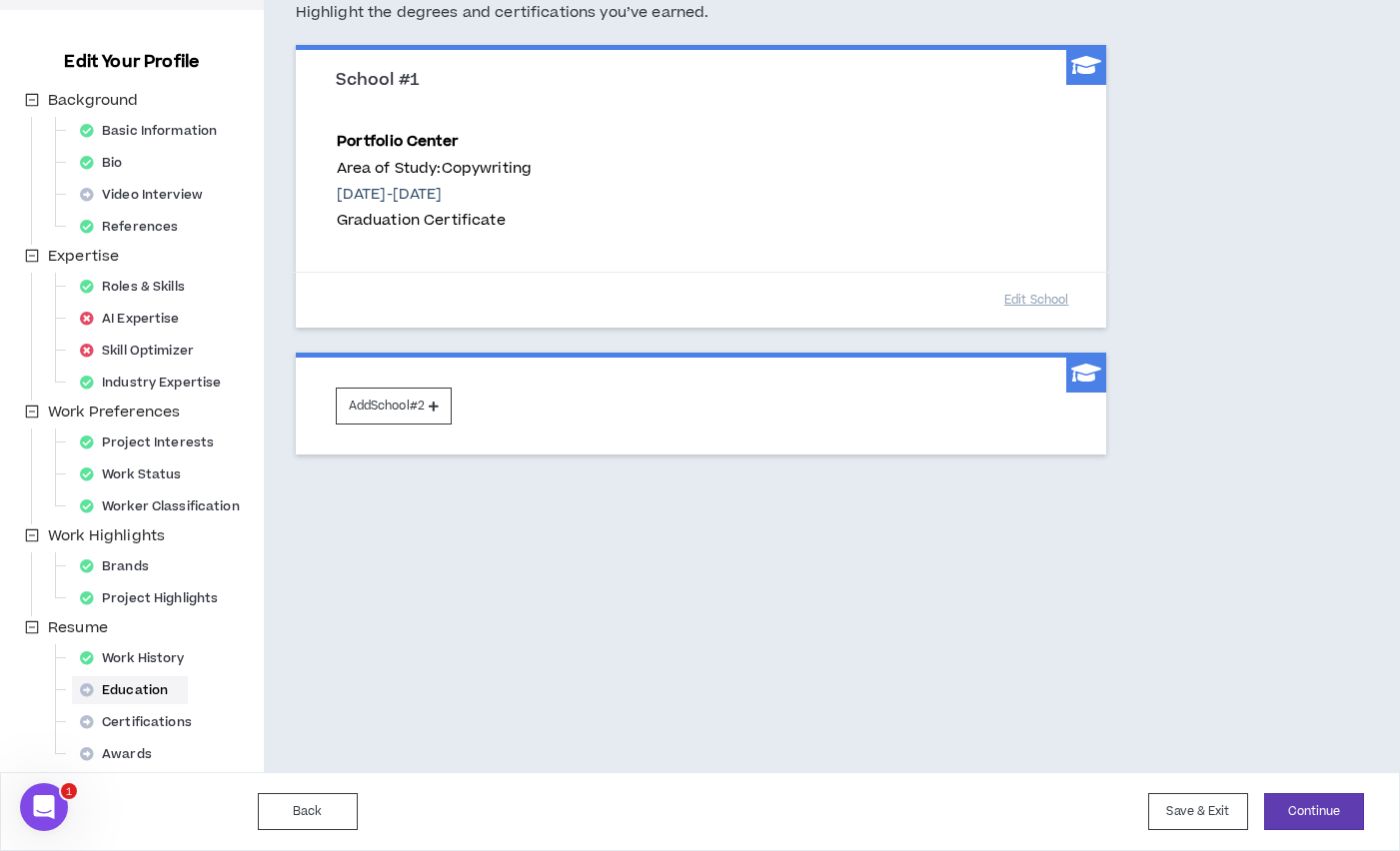 scroll, scrollTop: 0, scrollLeft: 0, axis: both 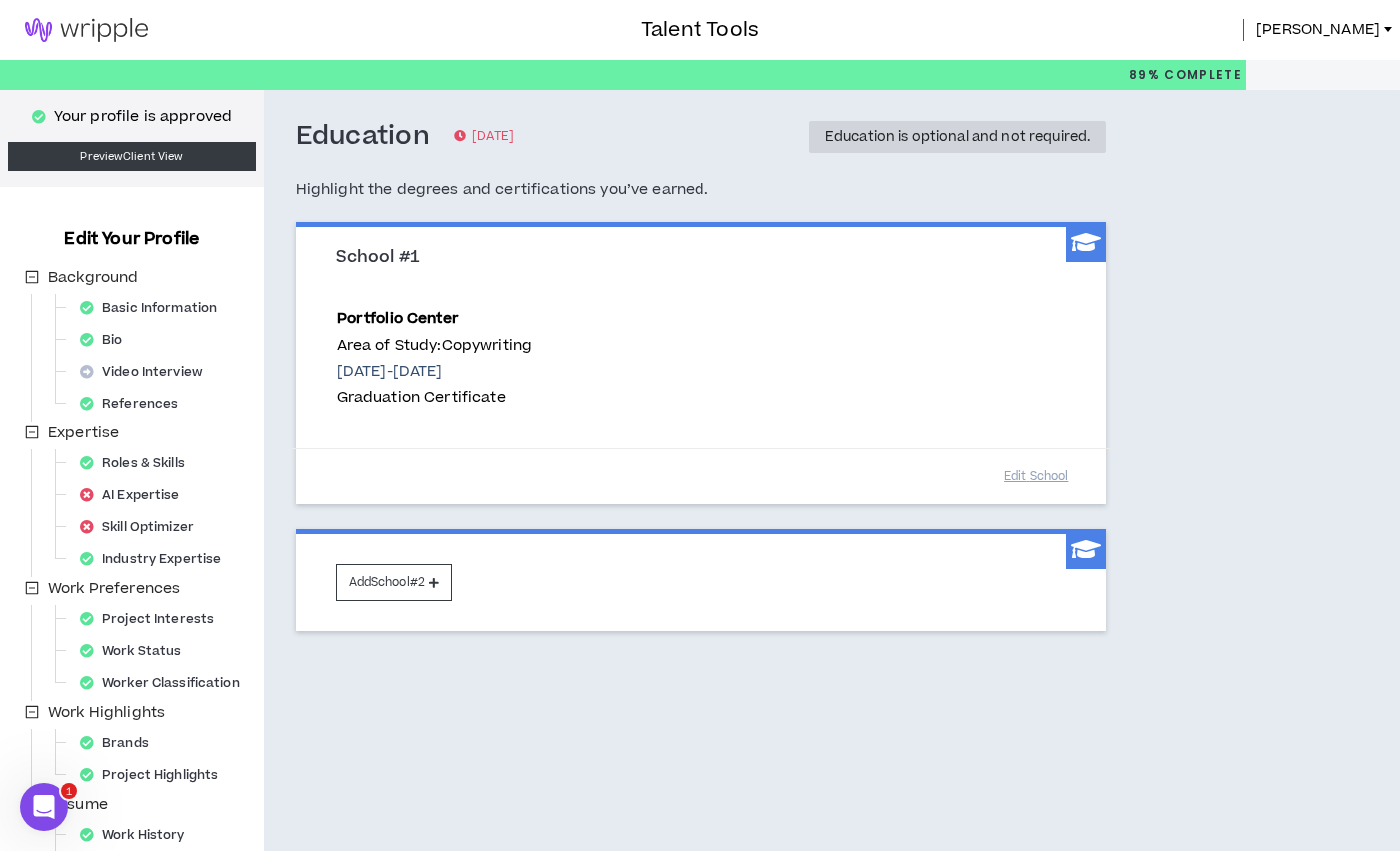 click at bounding box center (86, 30) 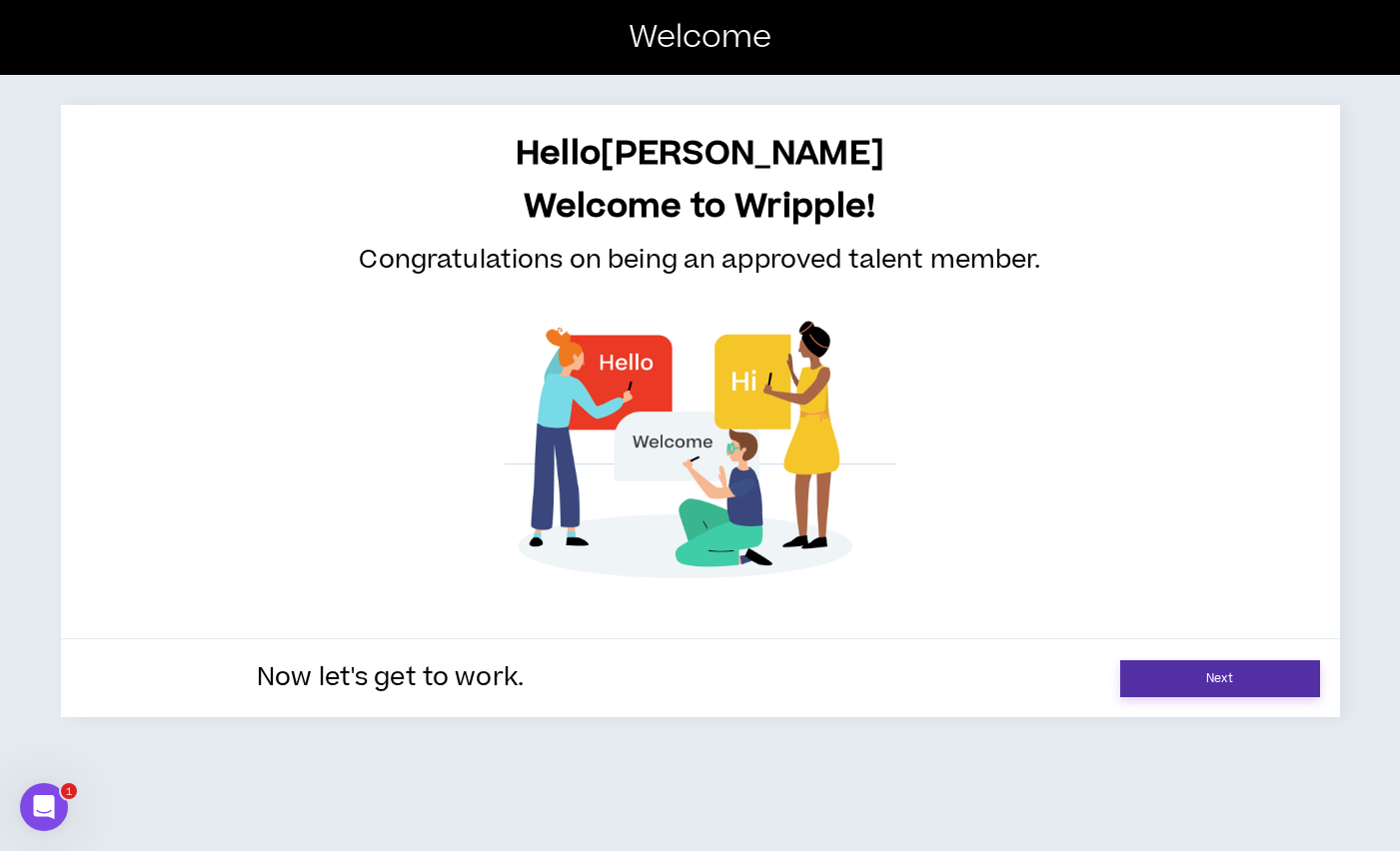 click on "Next" at bounding box center [1220, 678] 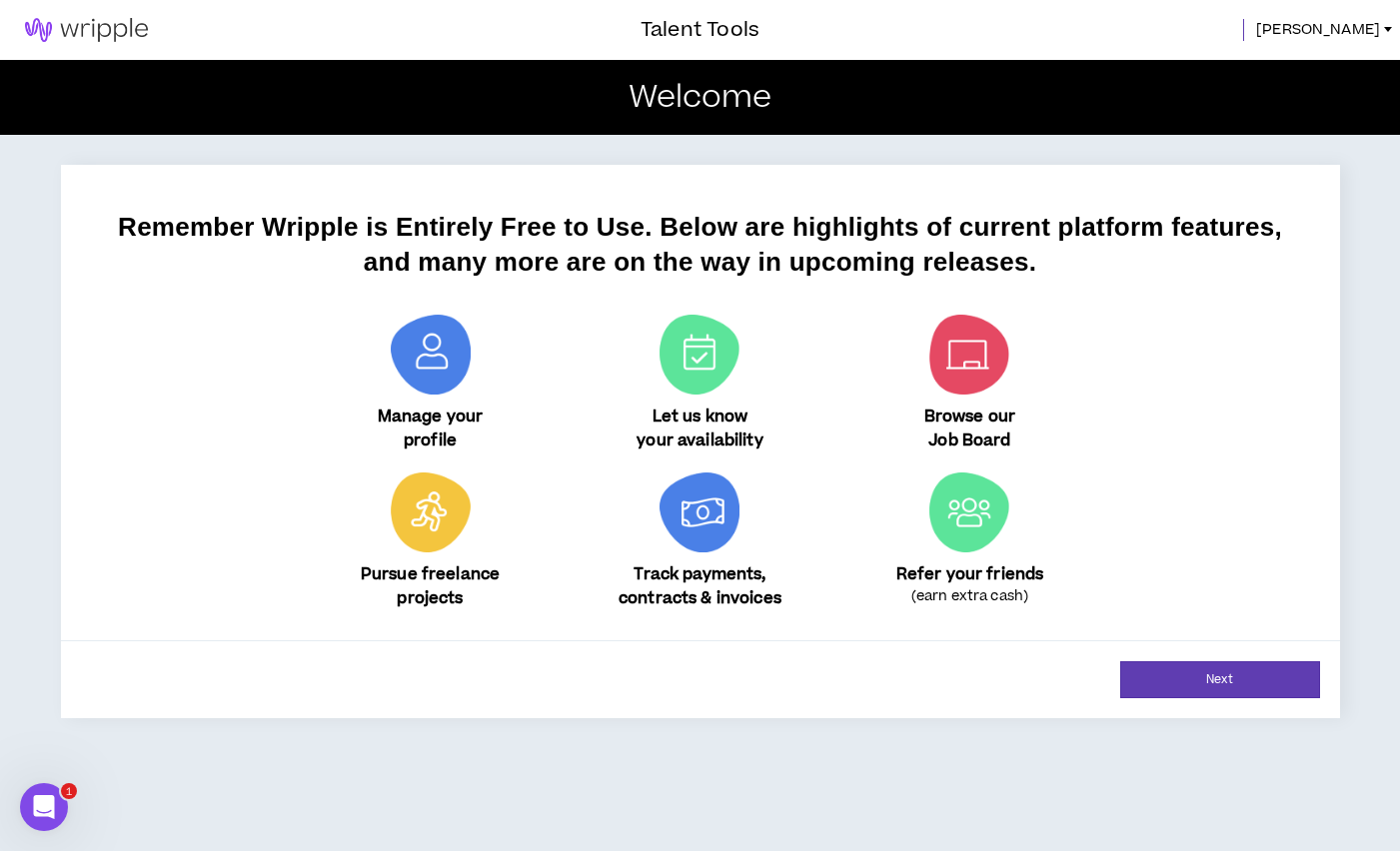 click at bounding box center (431, 512) 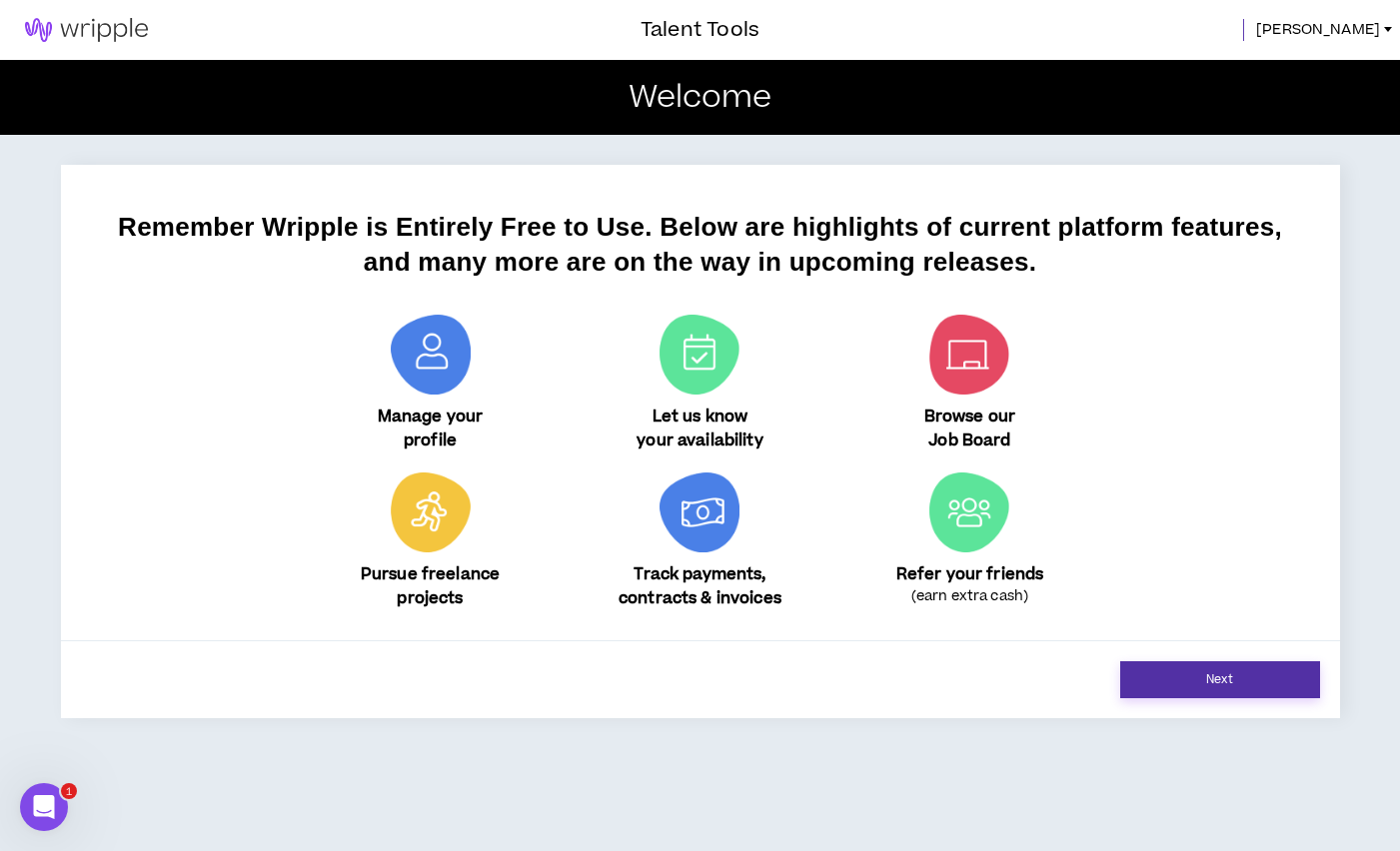 click on "Next" at bounding box center (1220, 679) 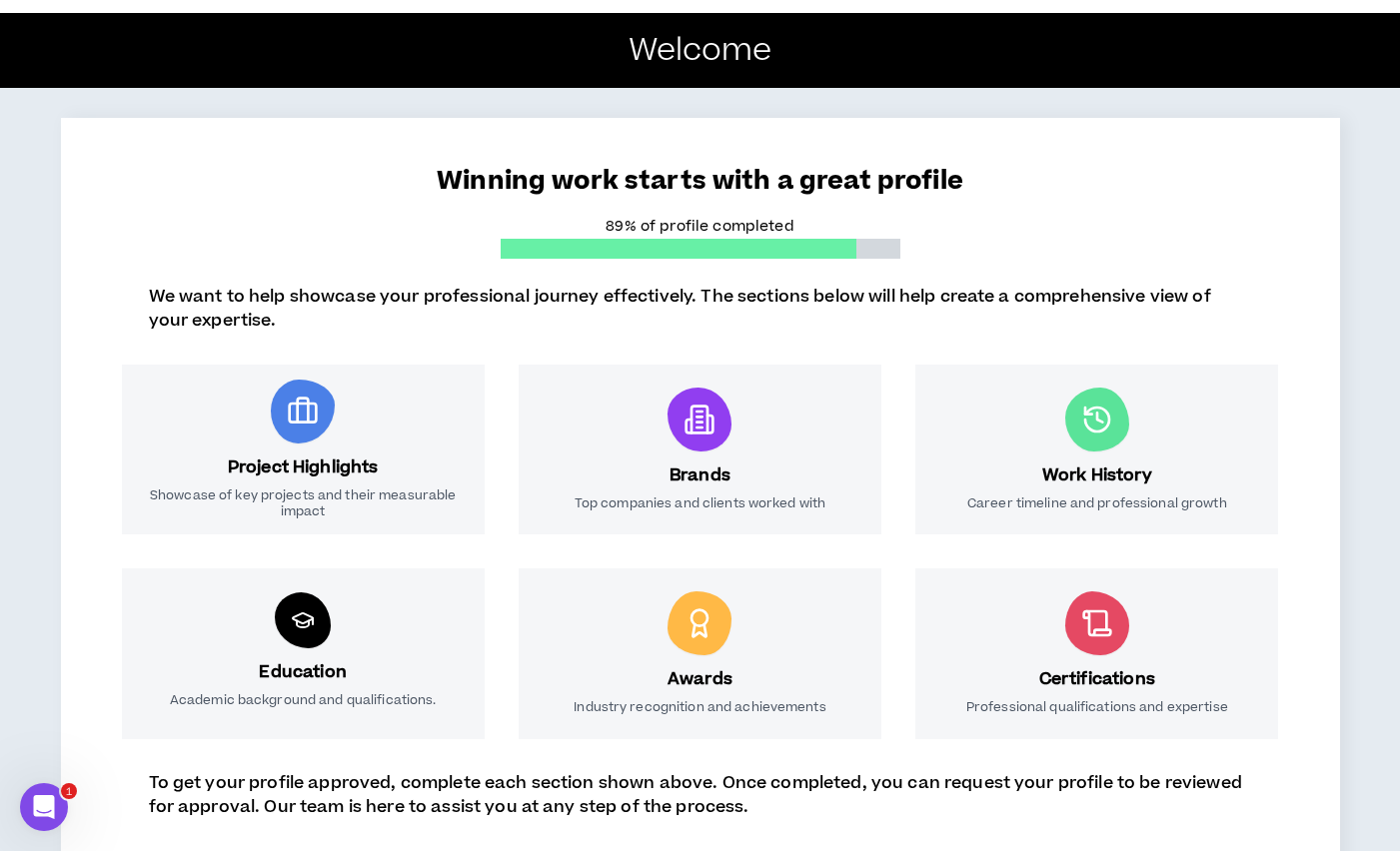 scroll, scrollTop: 139, scrollLeft: 0, axis: vertical 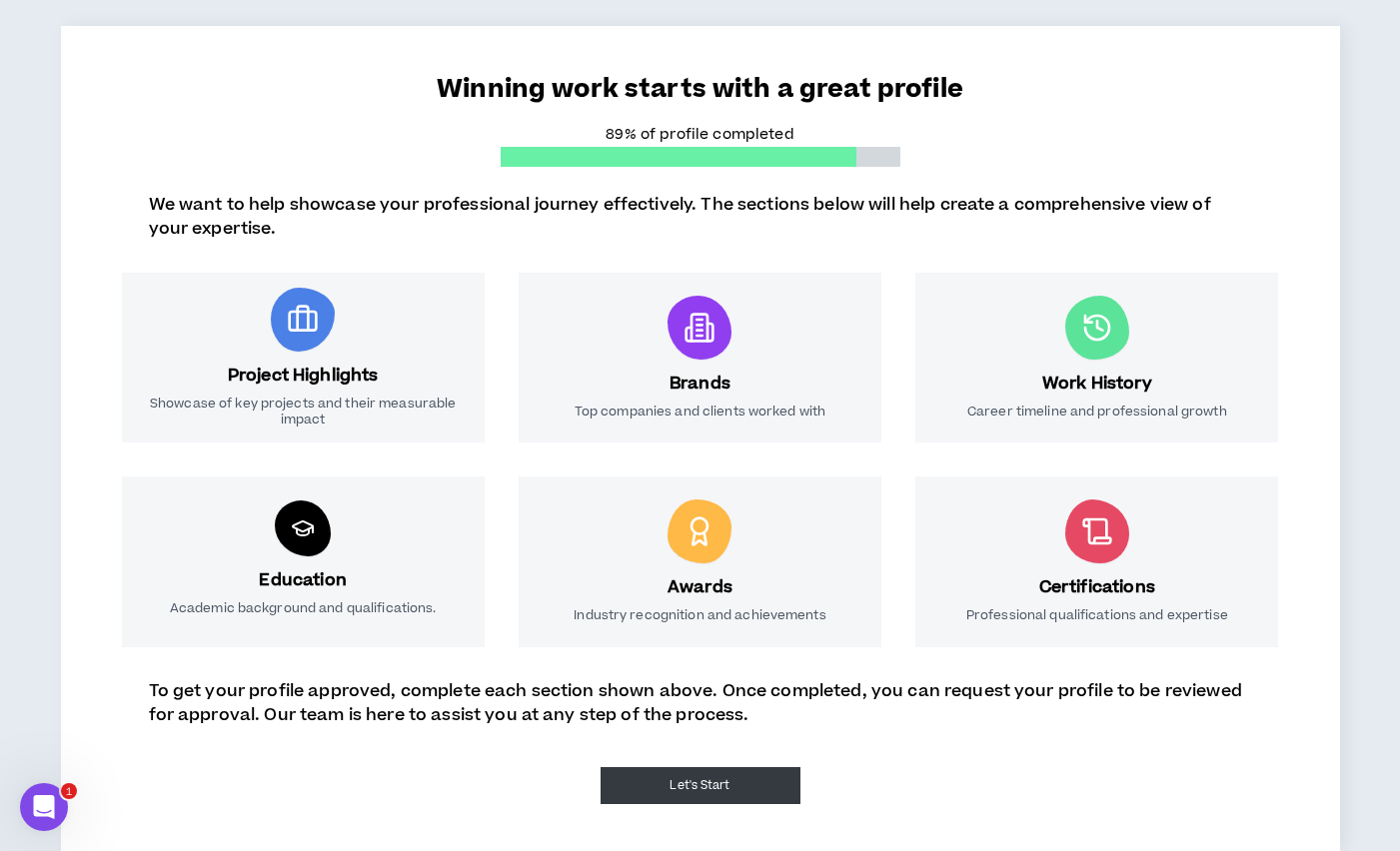 click on "Let's Start" at bounding box center (700, 785) 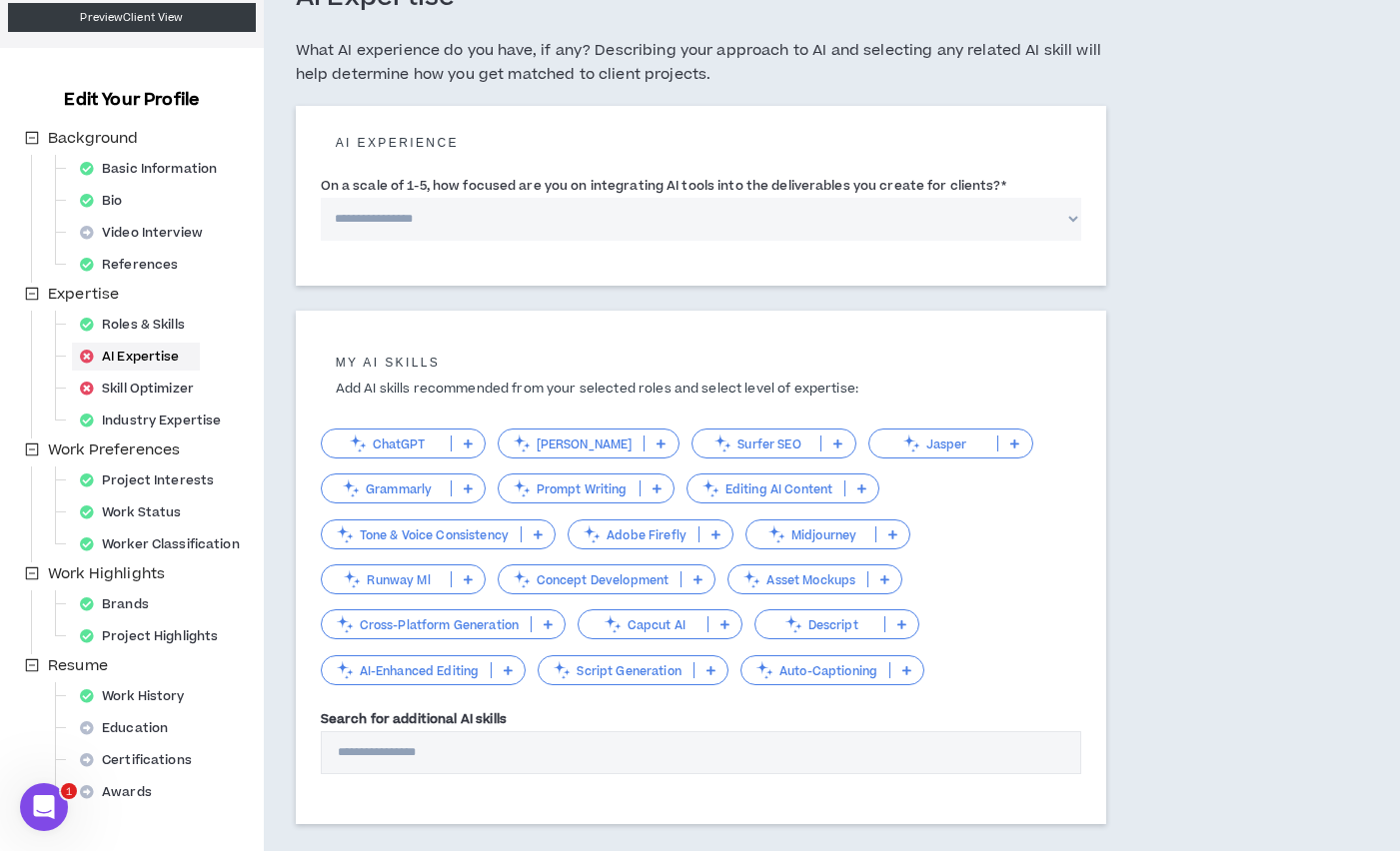 scroll, scrollTop: 0, scrollLeft: 0, axis: both 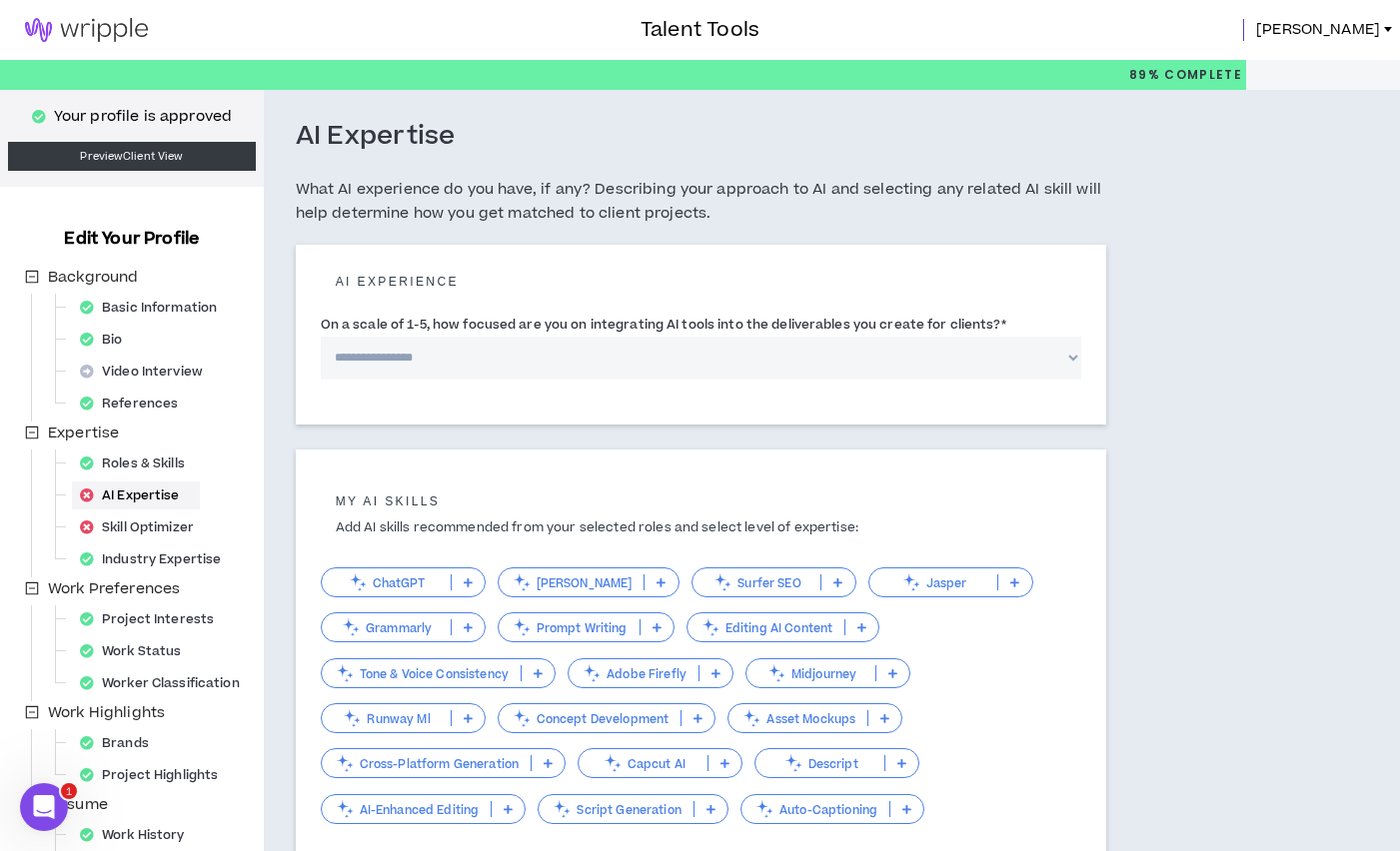 click on "**********" at bounding box center (701, 358) 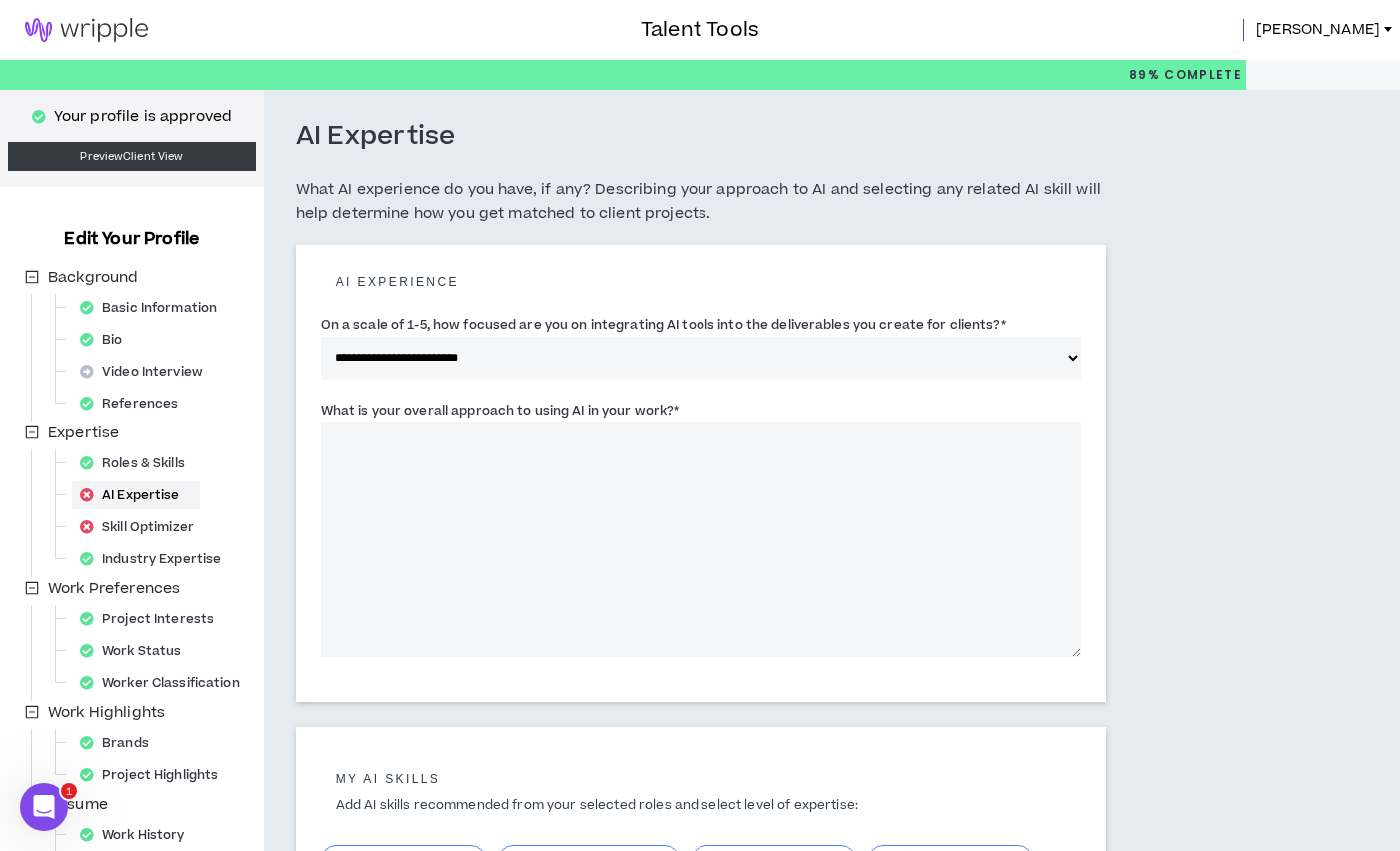 click on "What is your overall approach to using AI in your work?  *" at bounding box center (701, 539) 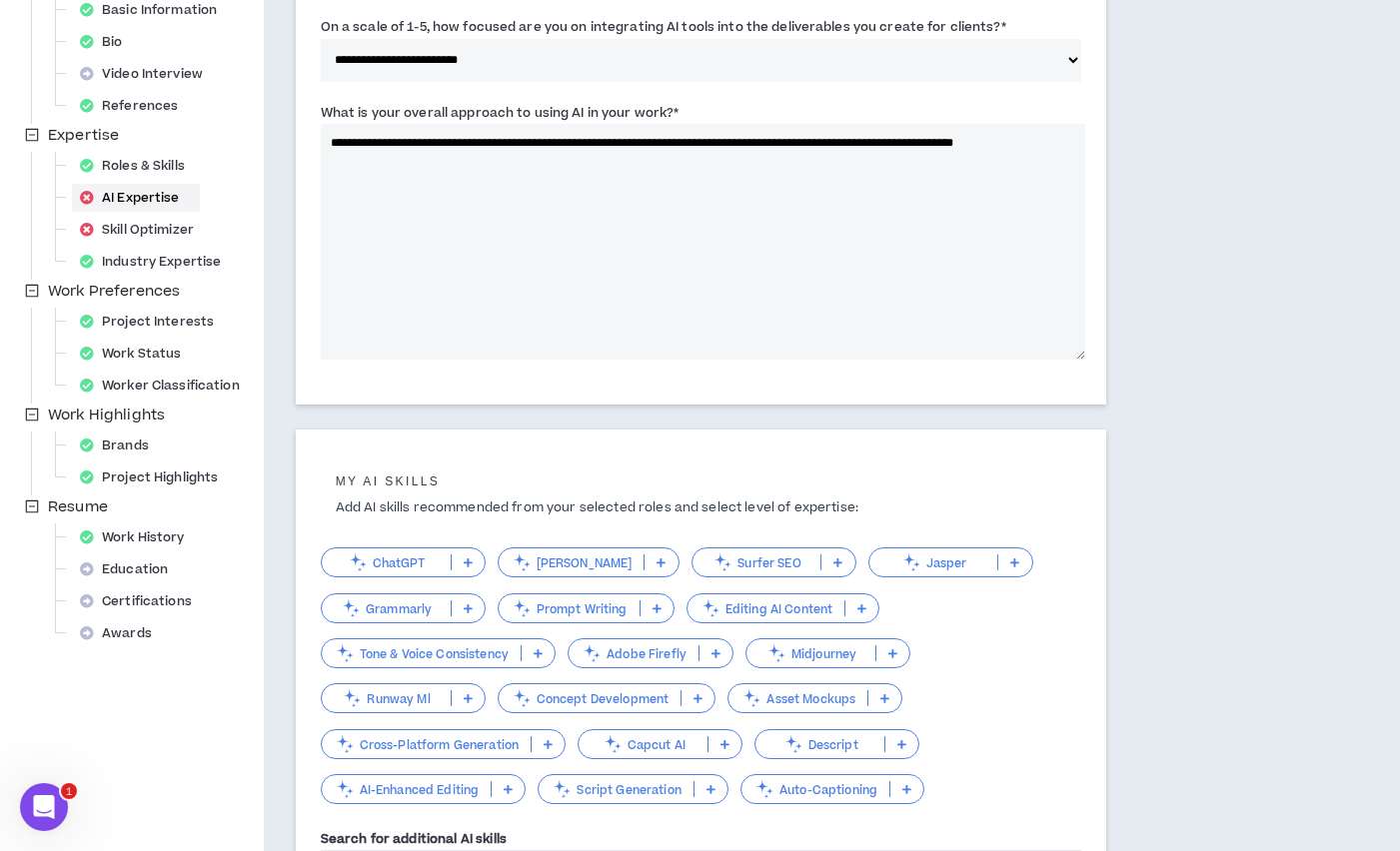scroll, scrollTop: 371, scrollLeft: 0, axis: vertical 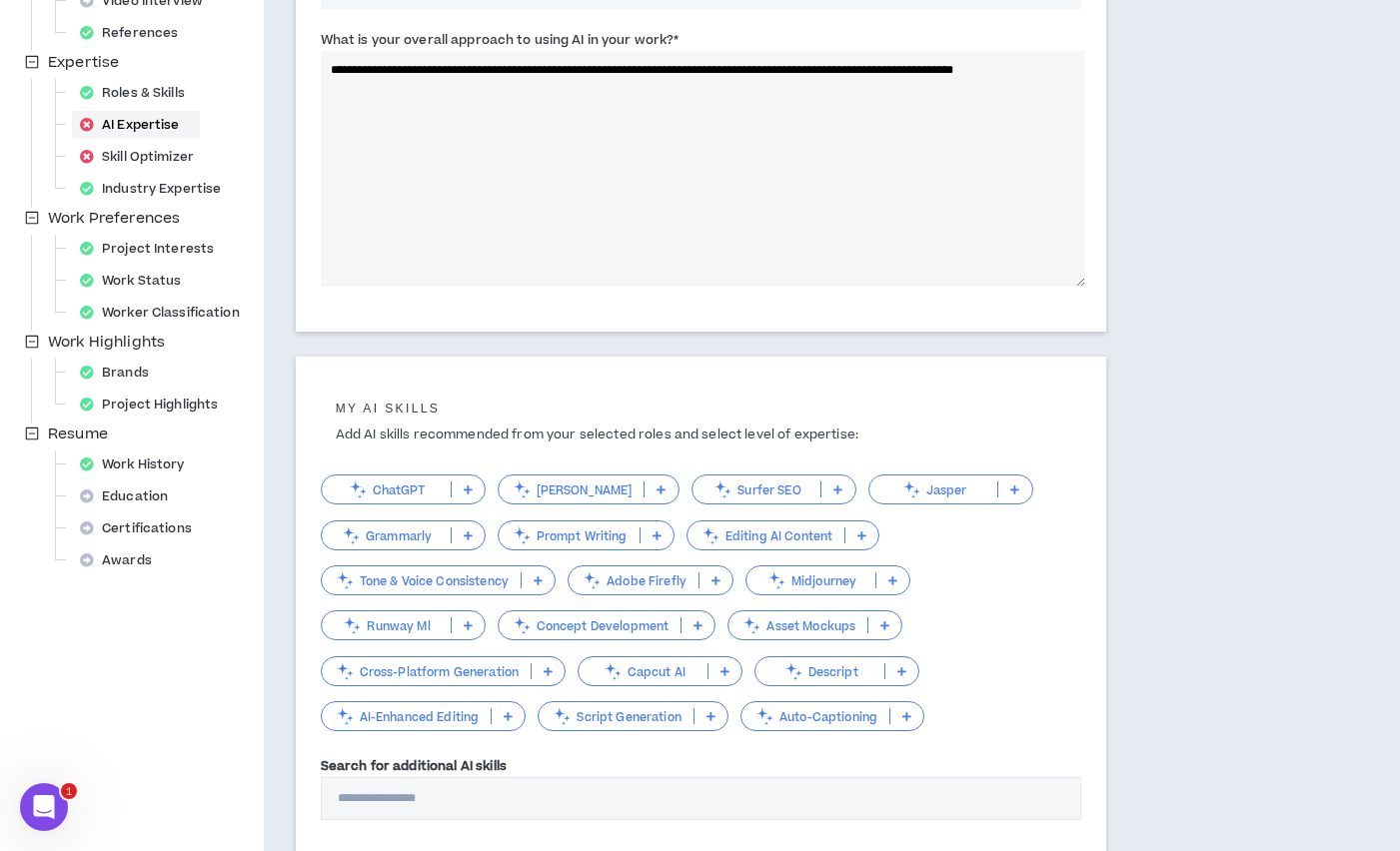 type on "**********" 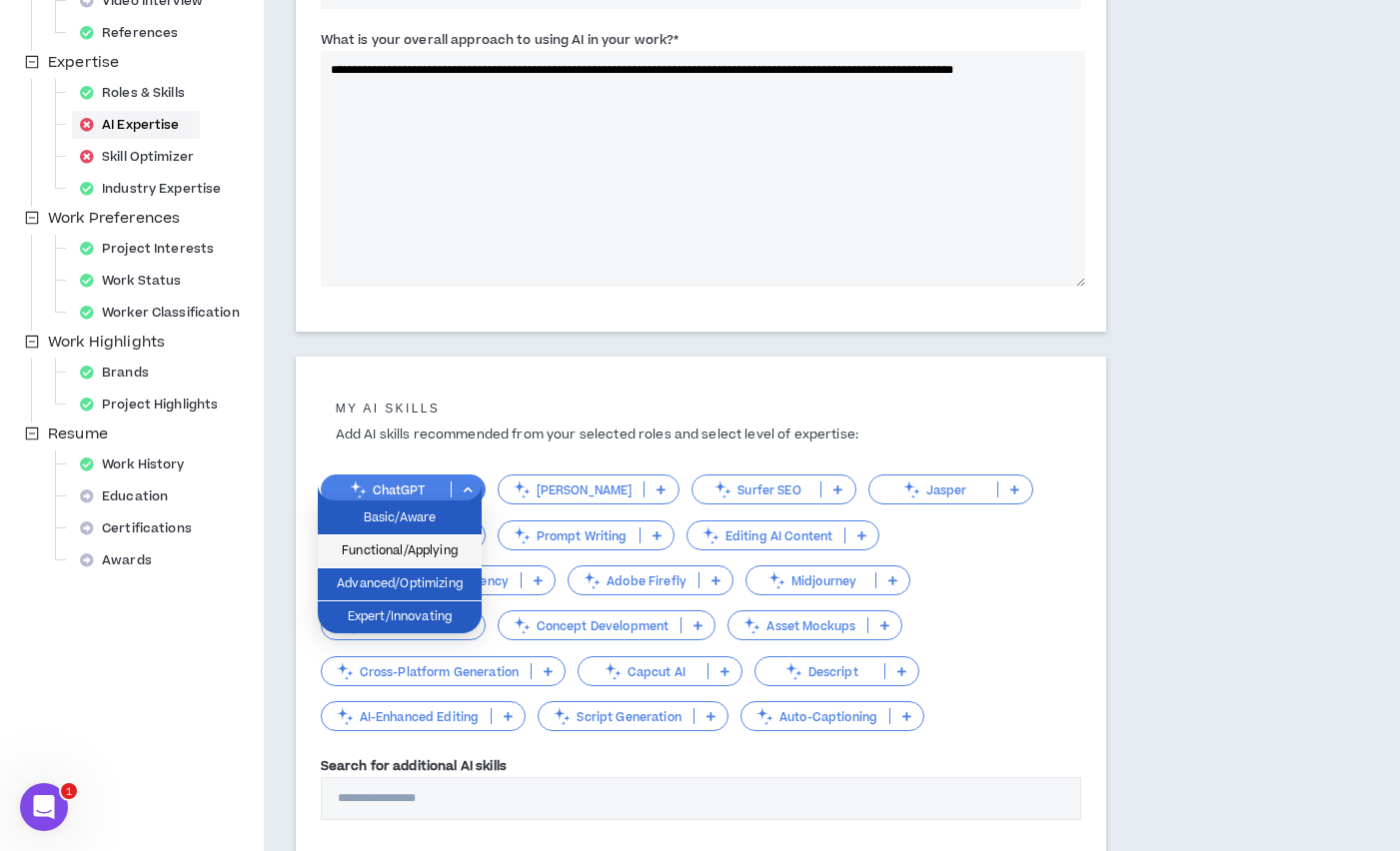 click on "Functional/Applying" at bounding box center (400, 551) 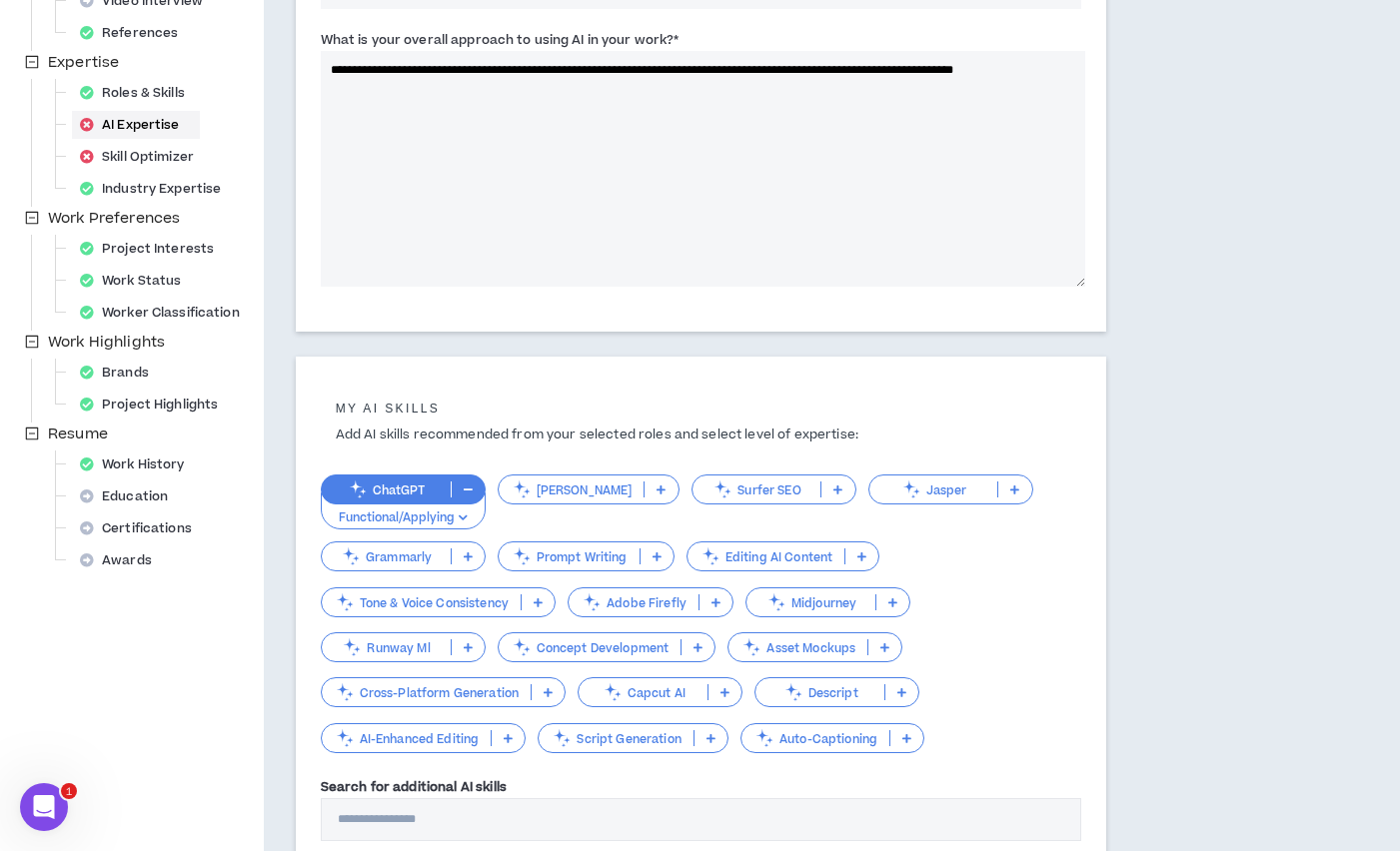 click on "Grammarly" at bounding box center [386, 556] 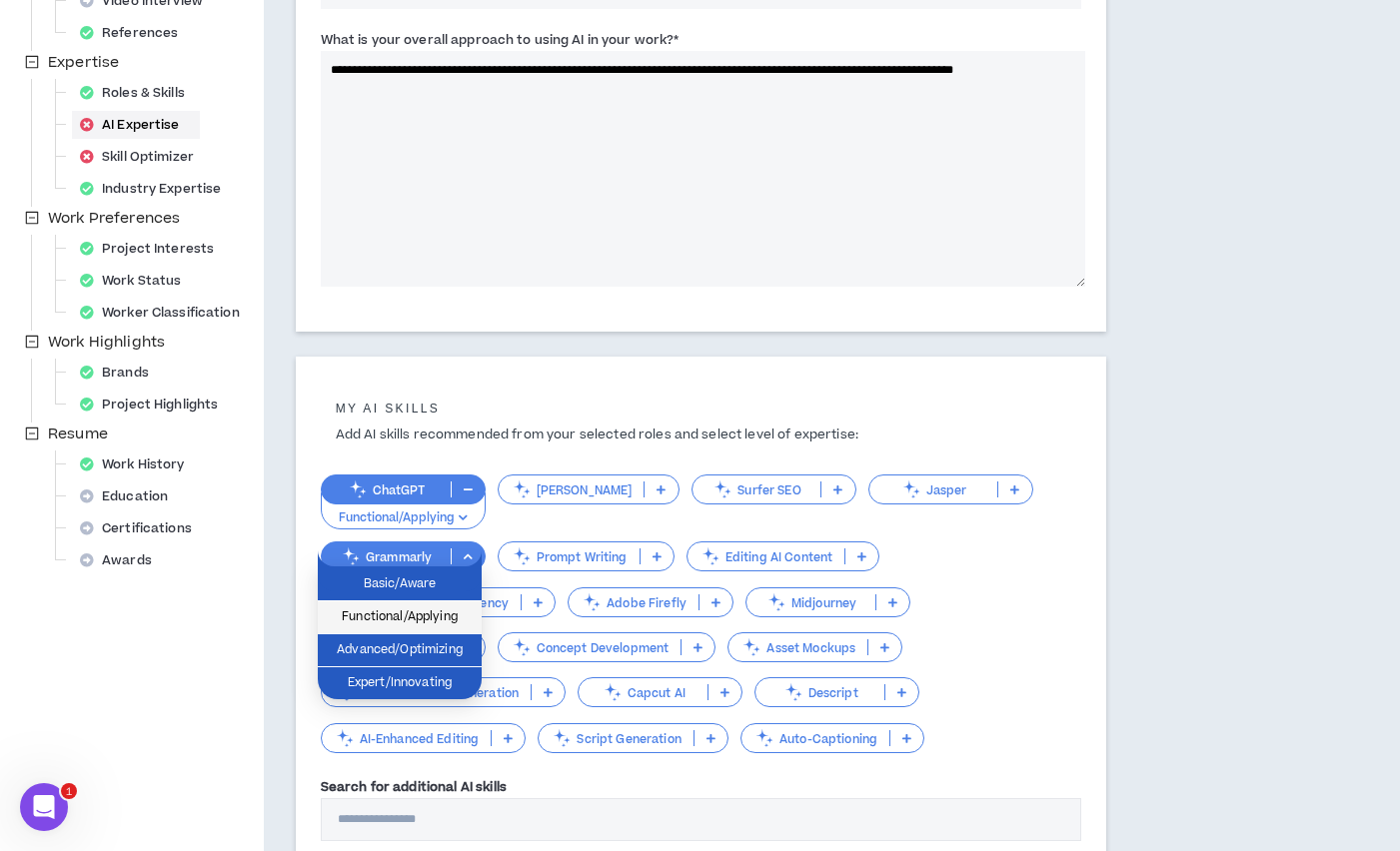 click on "Functional/Applying" at bounding box center (400, 617) 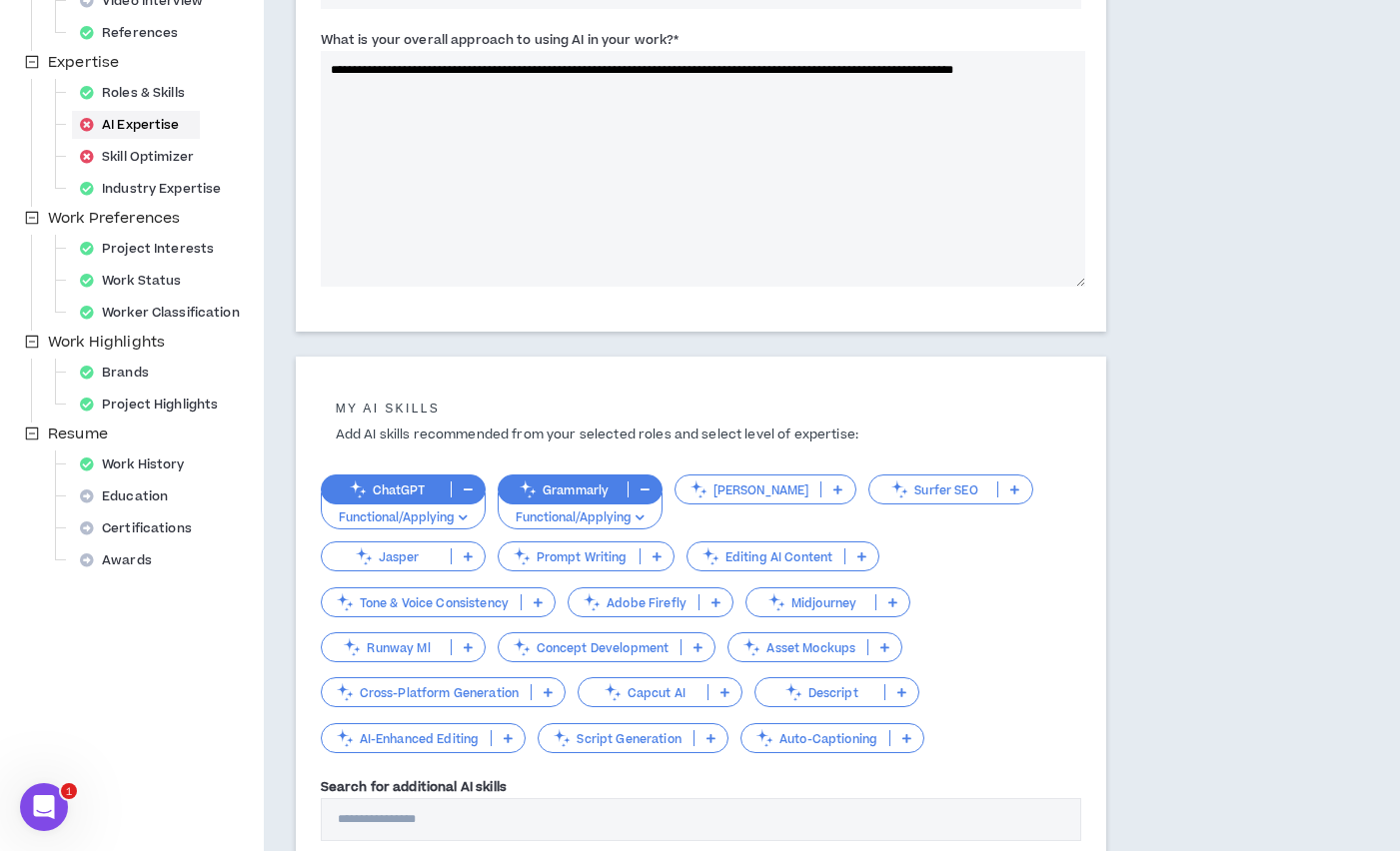 click on "Prompt Writing" at bounding box center [569, 556] 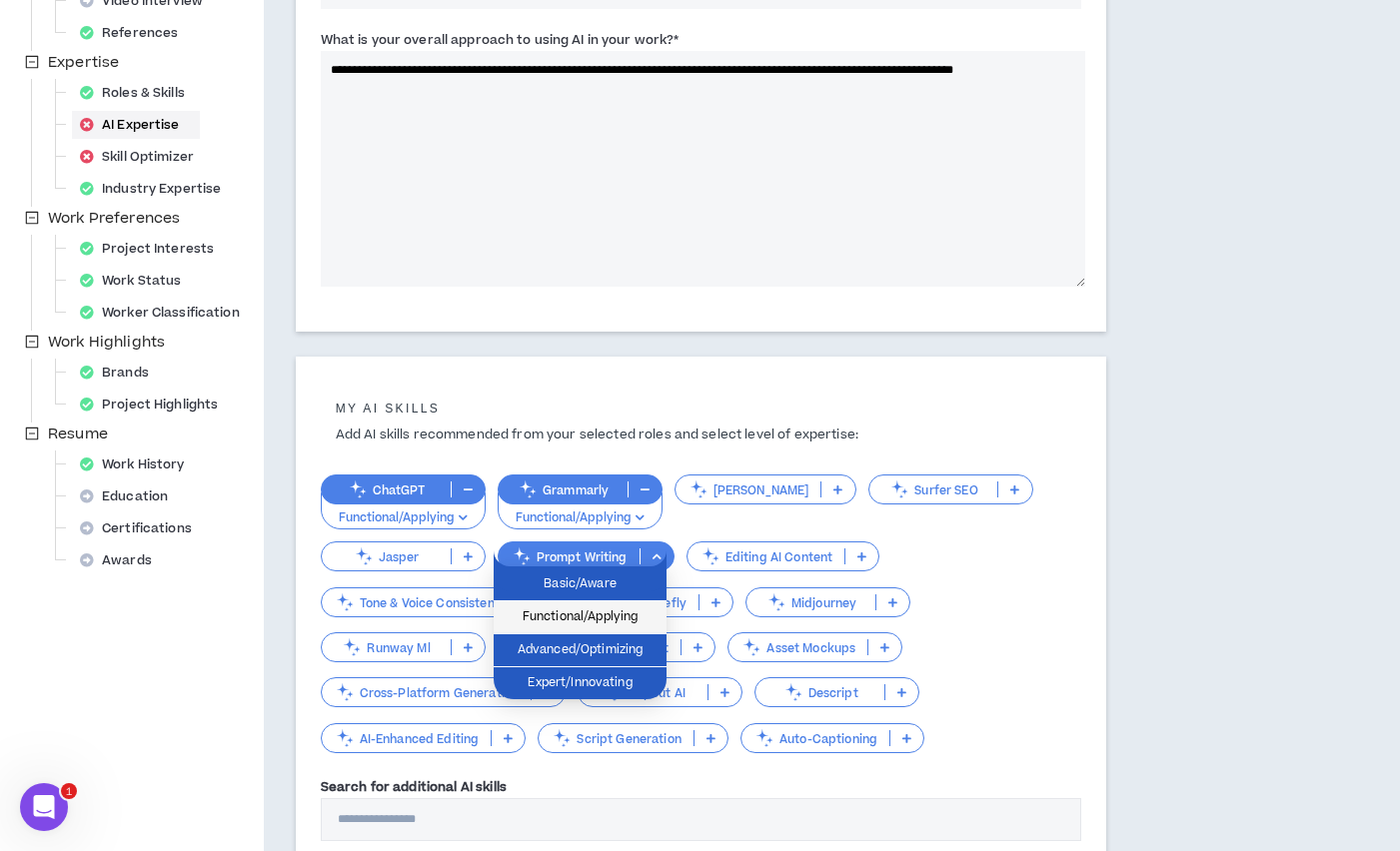 click on "Functional/Applying" at bounding box center (580, 617) 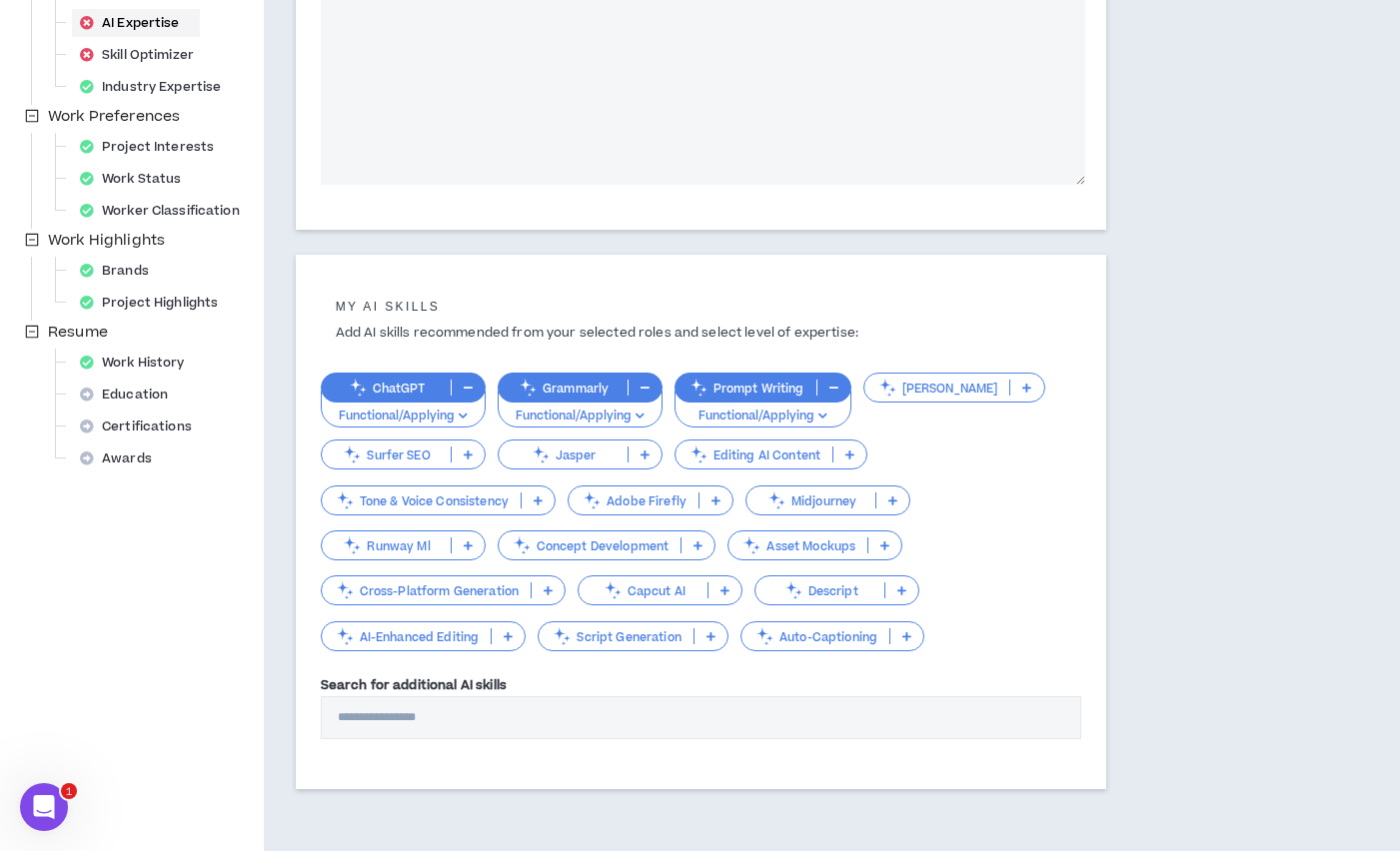 scroll, scrollTop: 543, scrollLeft: 0, axis: vertical 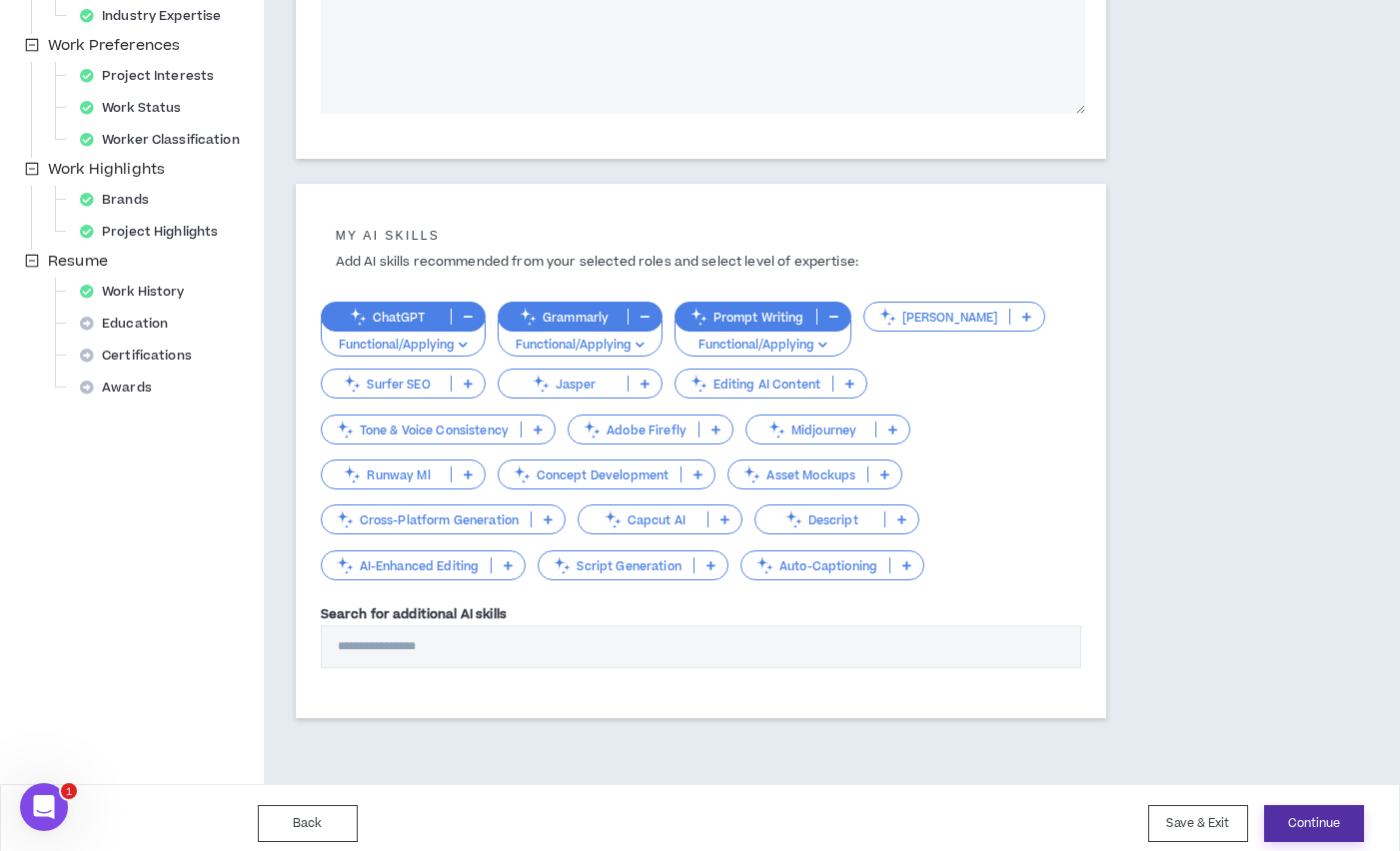 click on "Continue" at bounding box center [1314, 823] 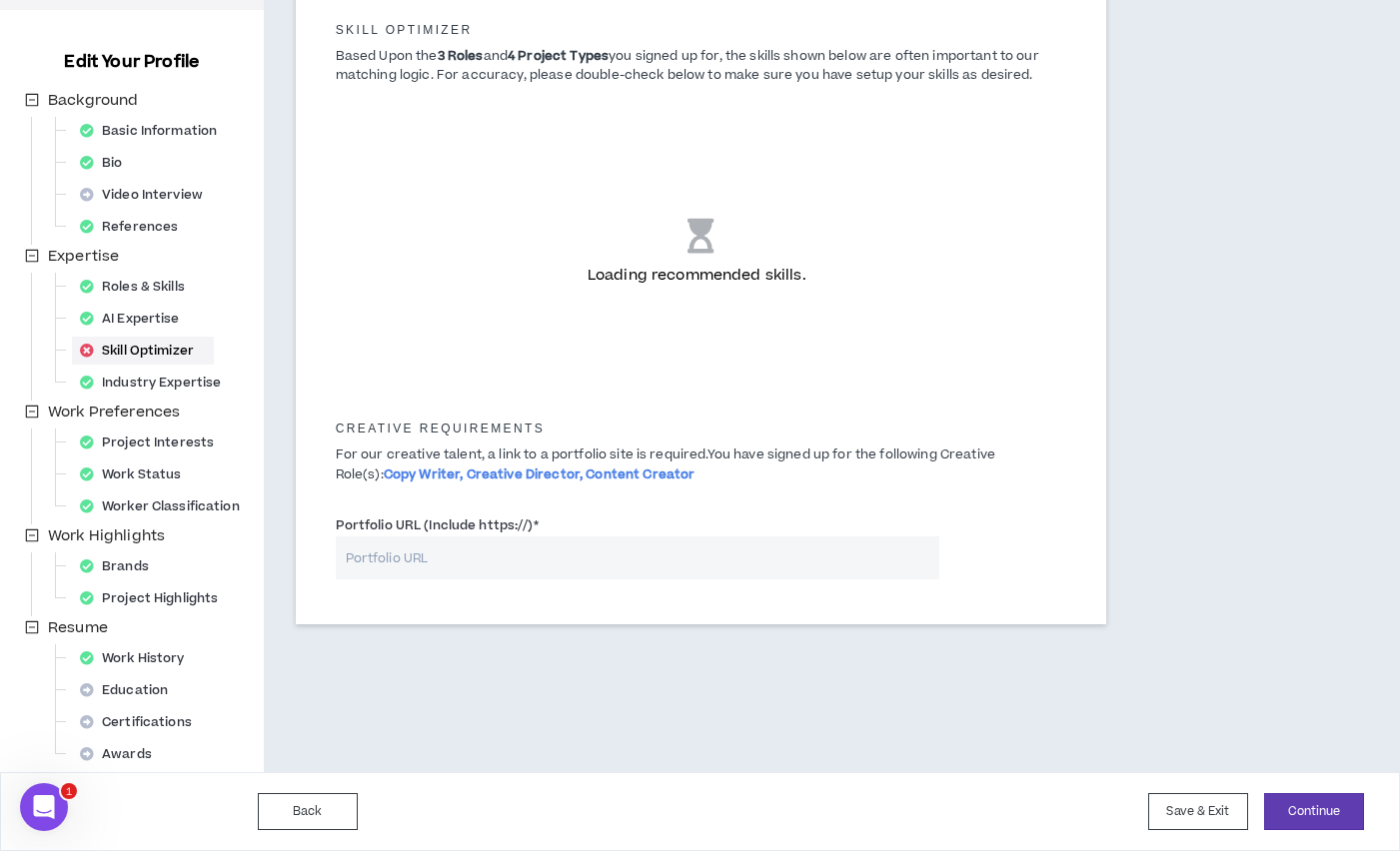 scroll, scrollTop: 0, scrollLeft: 0, axis: both 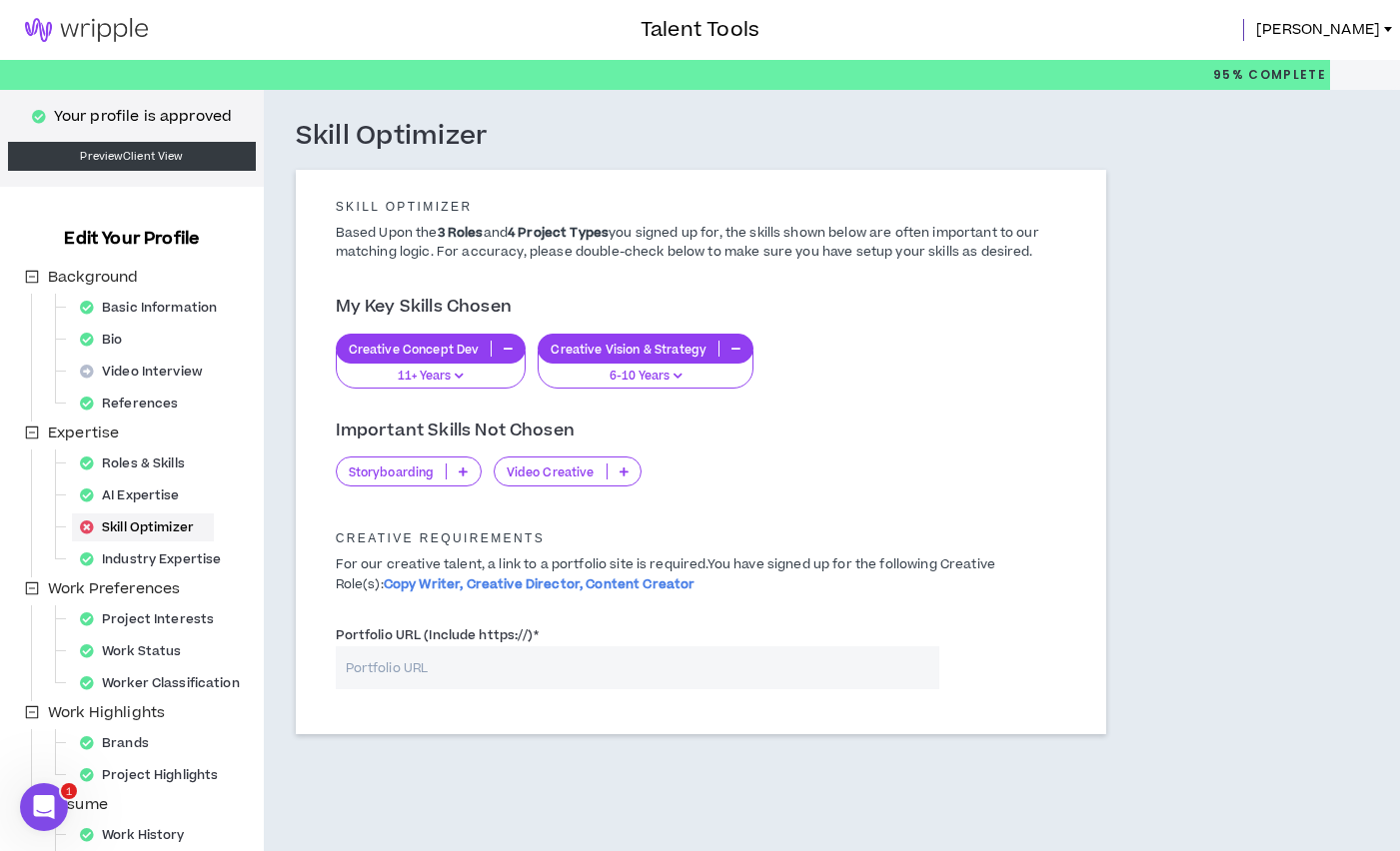 click on "6-10 Years" at bounding box center (646, 377) 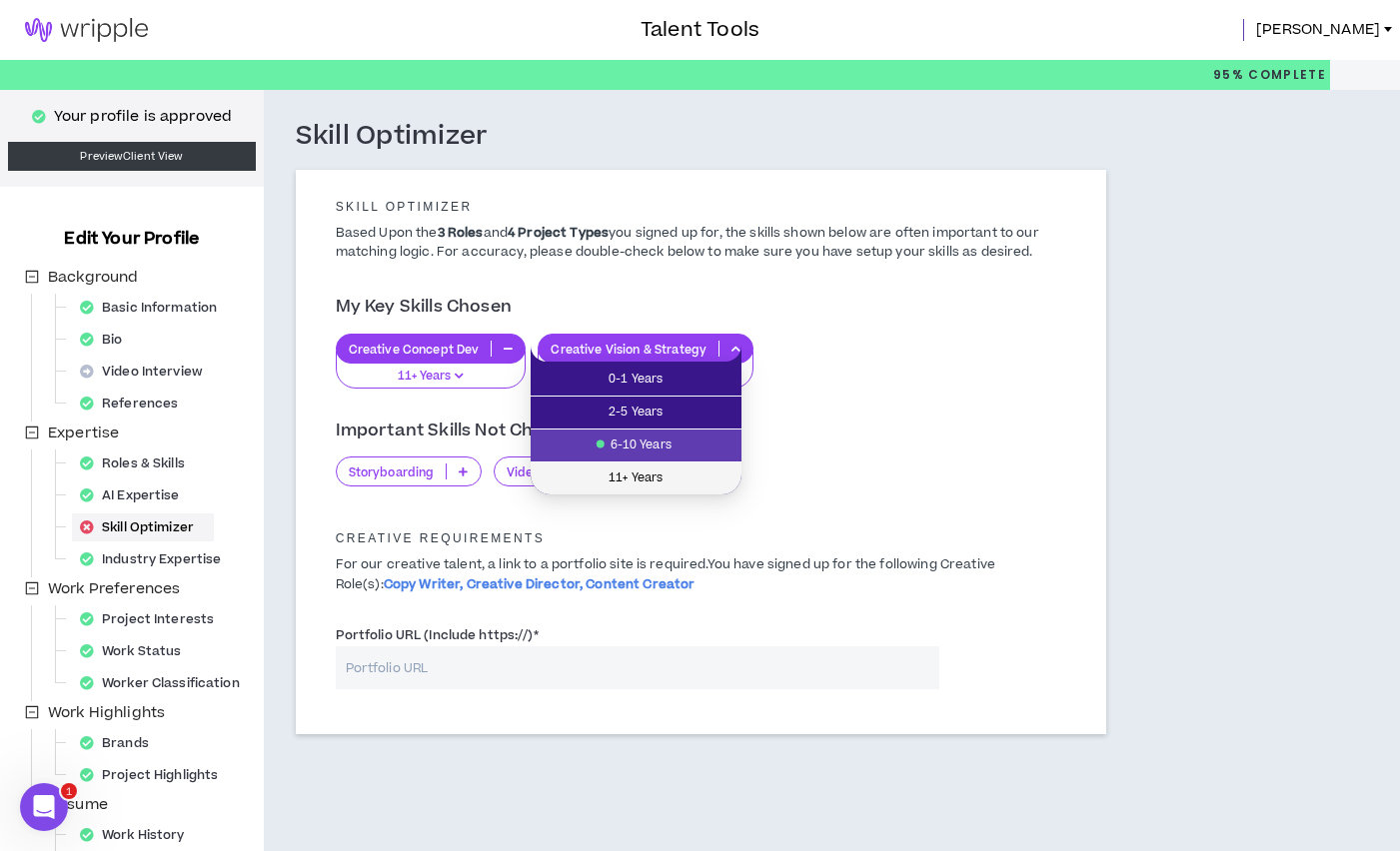 click on "11+ Years" at bounding box center (636, 478) 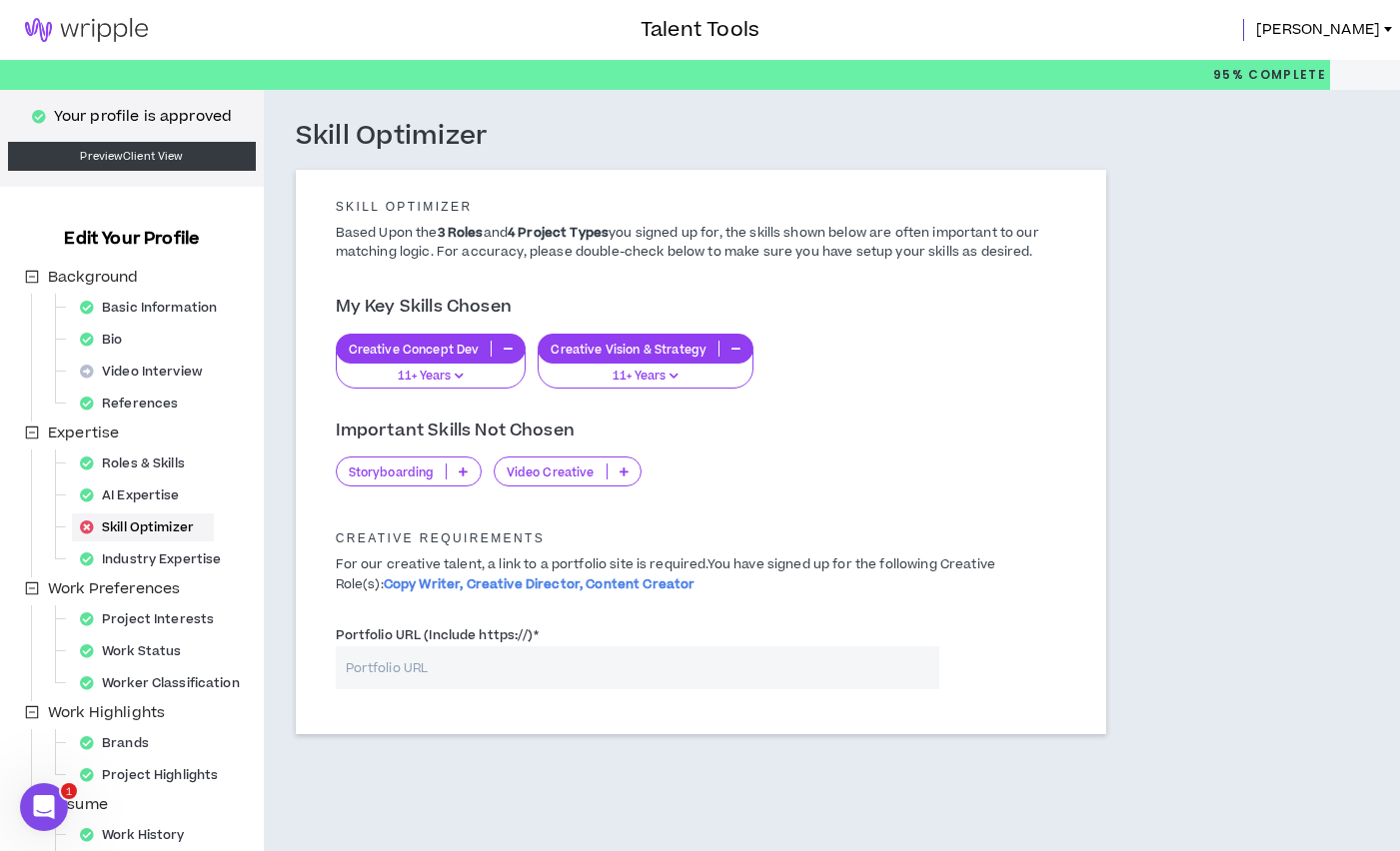 click on "Video Creative" at bounding box center [551, 471] 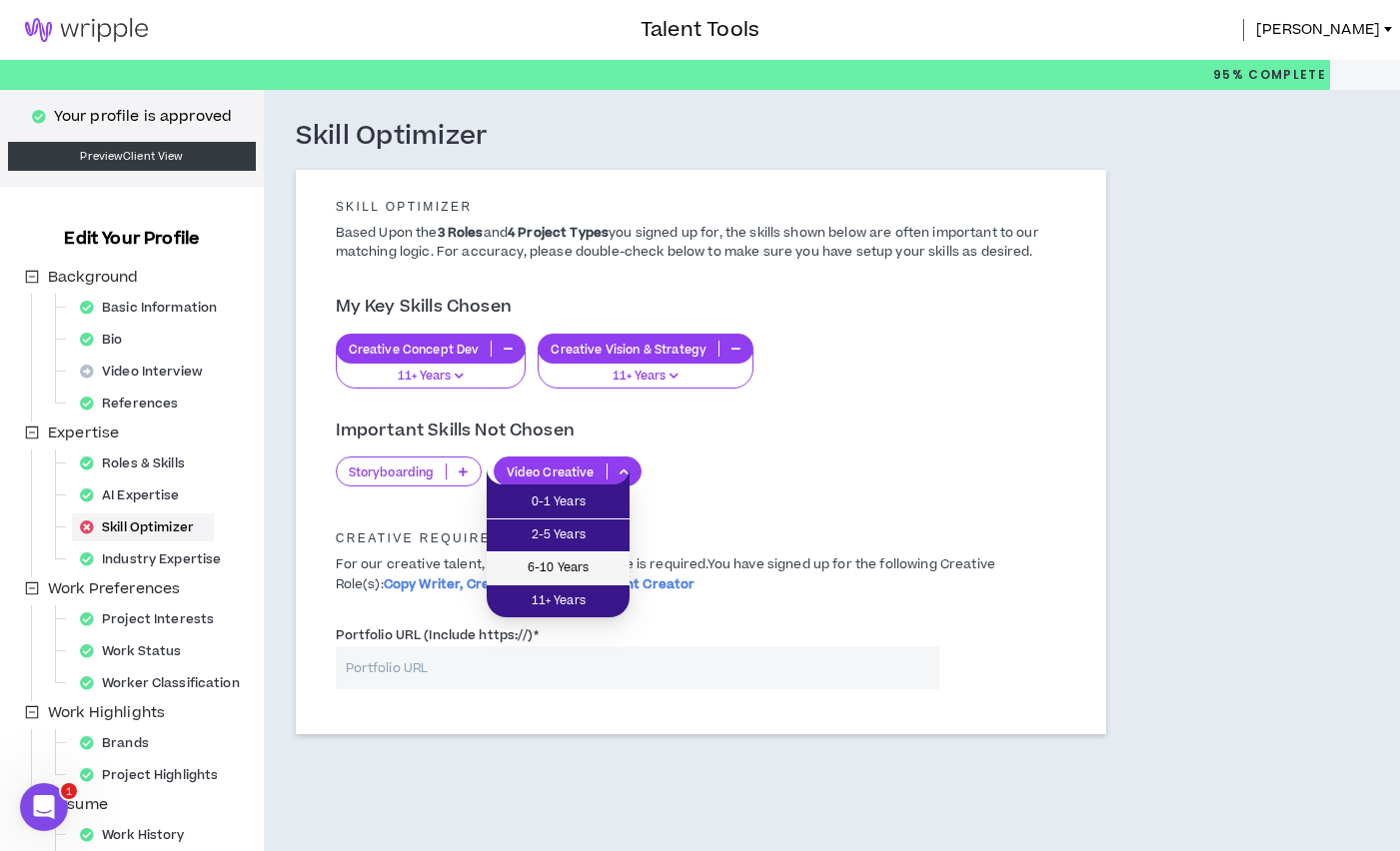 click on "6-10 Years" at bounding box center [558, 568] 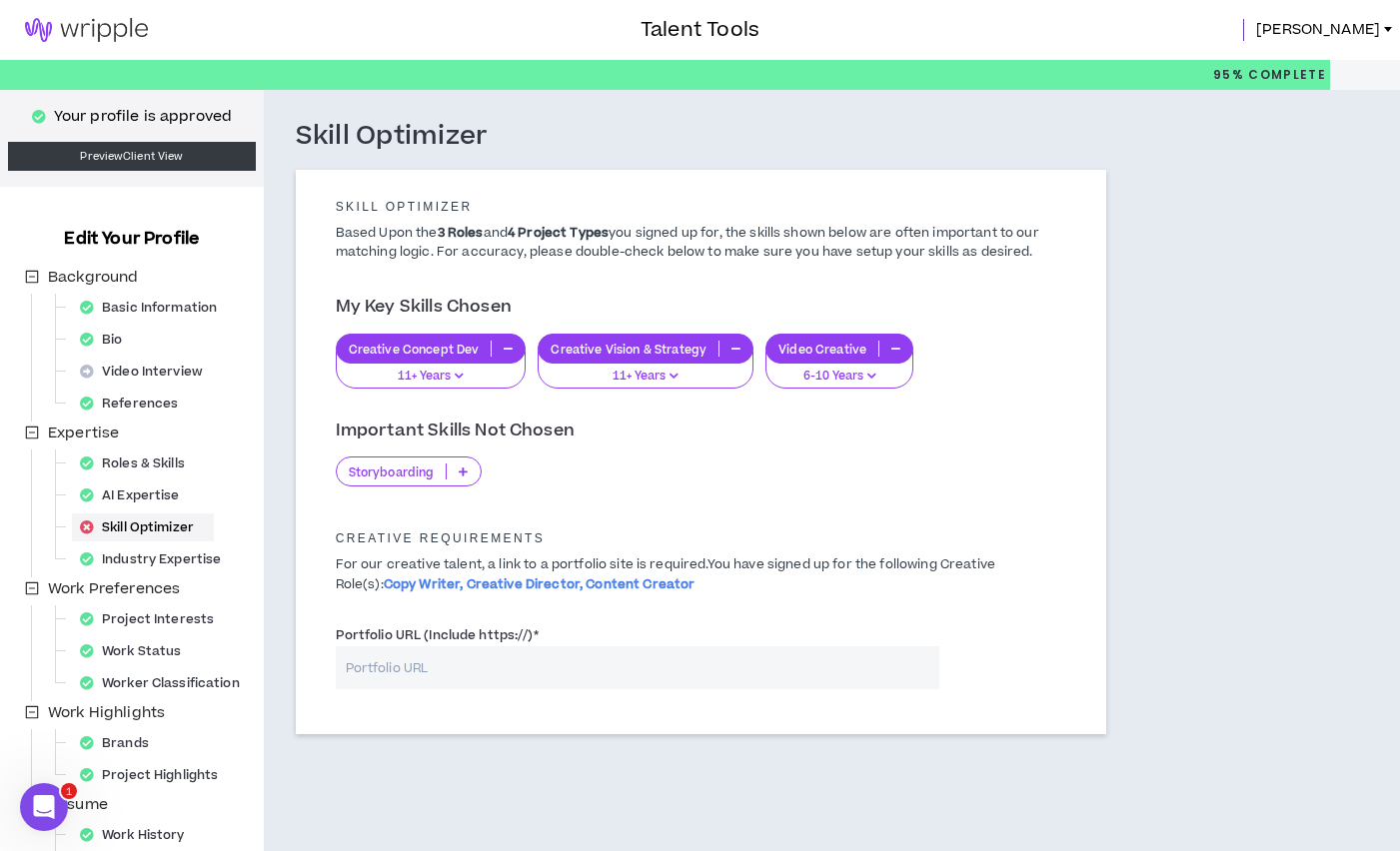 click on "Storyboarding" at bounding box center [392, 471] 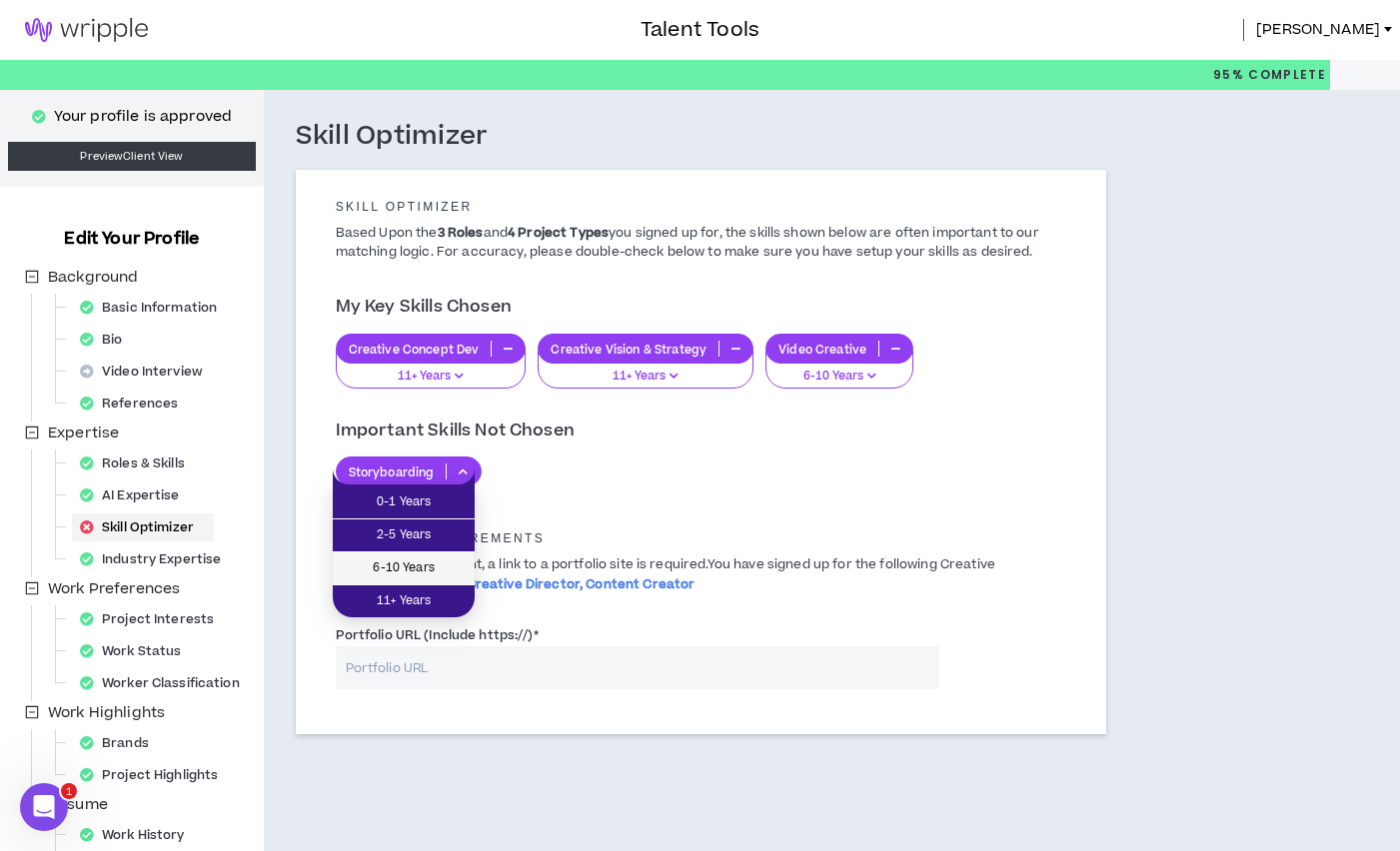 click on "6-10 Years" at bounding box center [404, 568] 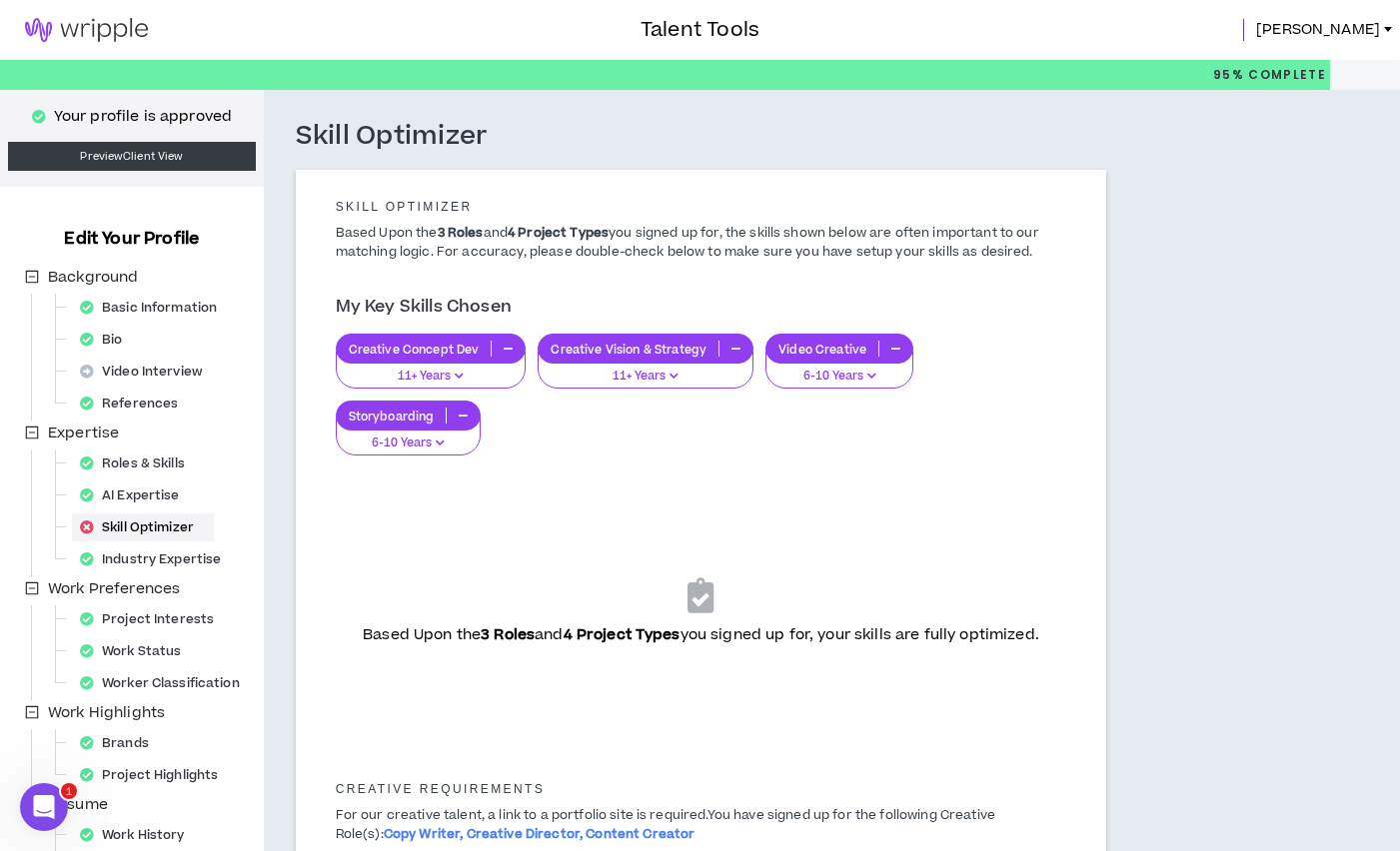 scroll, scrollTop: 219, scrollLeft: 0, axis: vertical 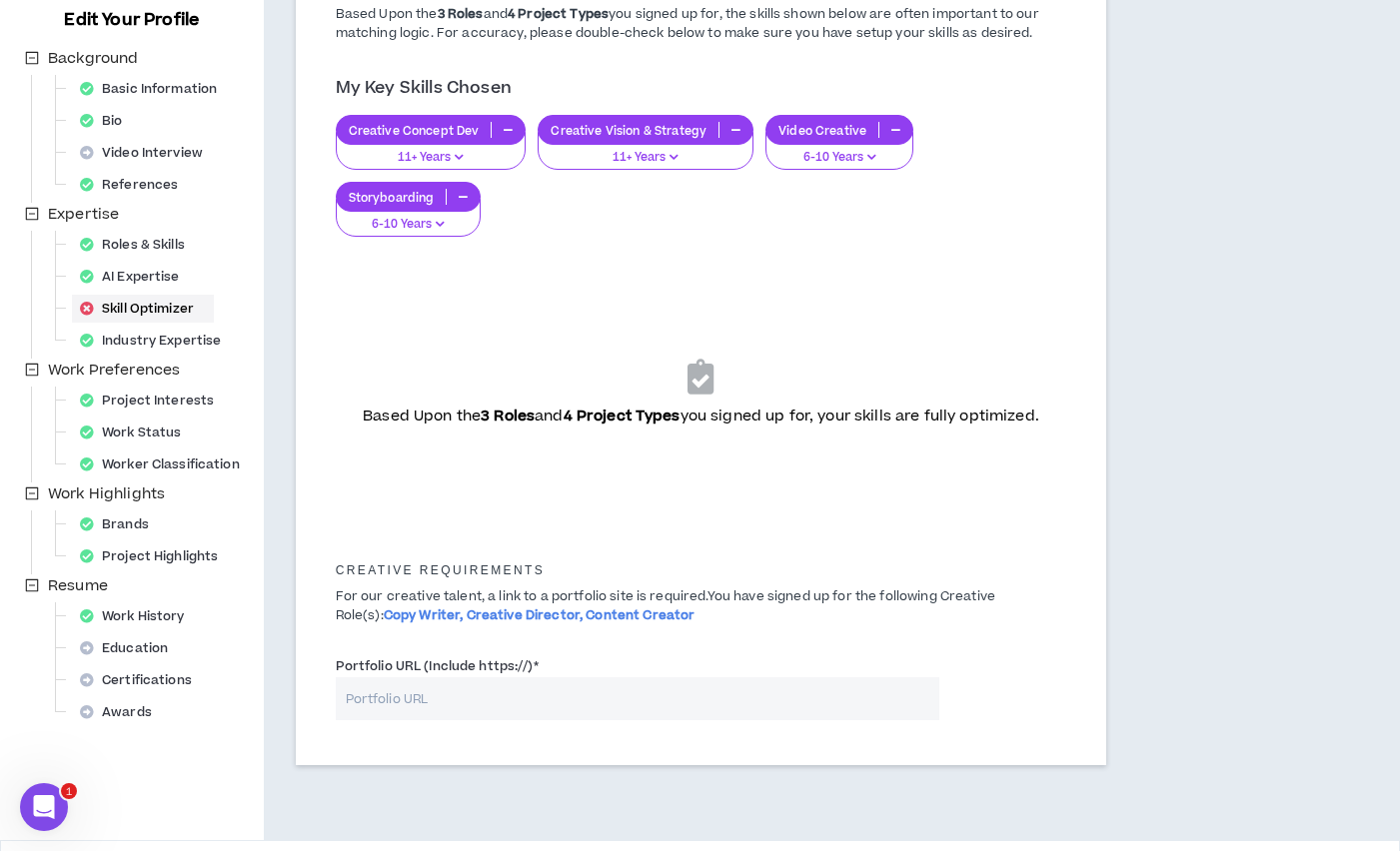 click on "Continue" at bounding box center [1314, 879] 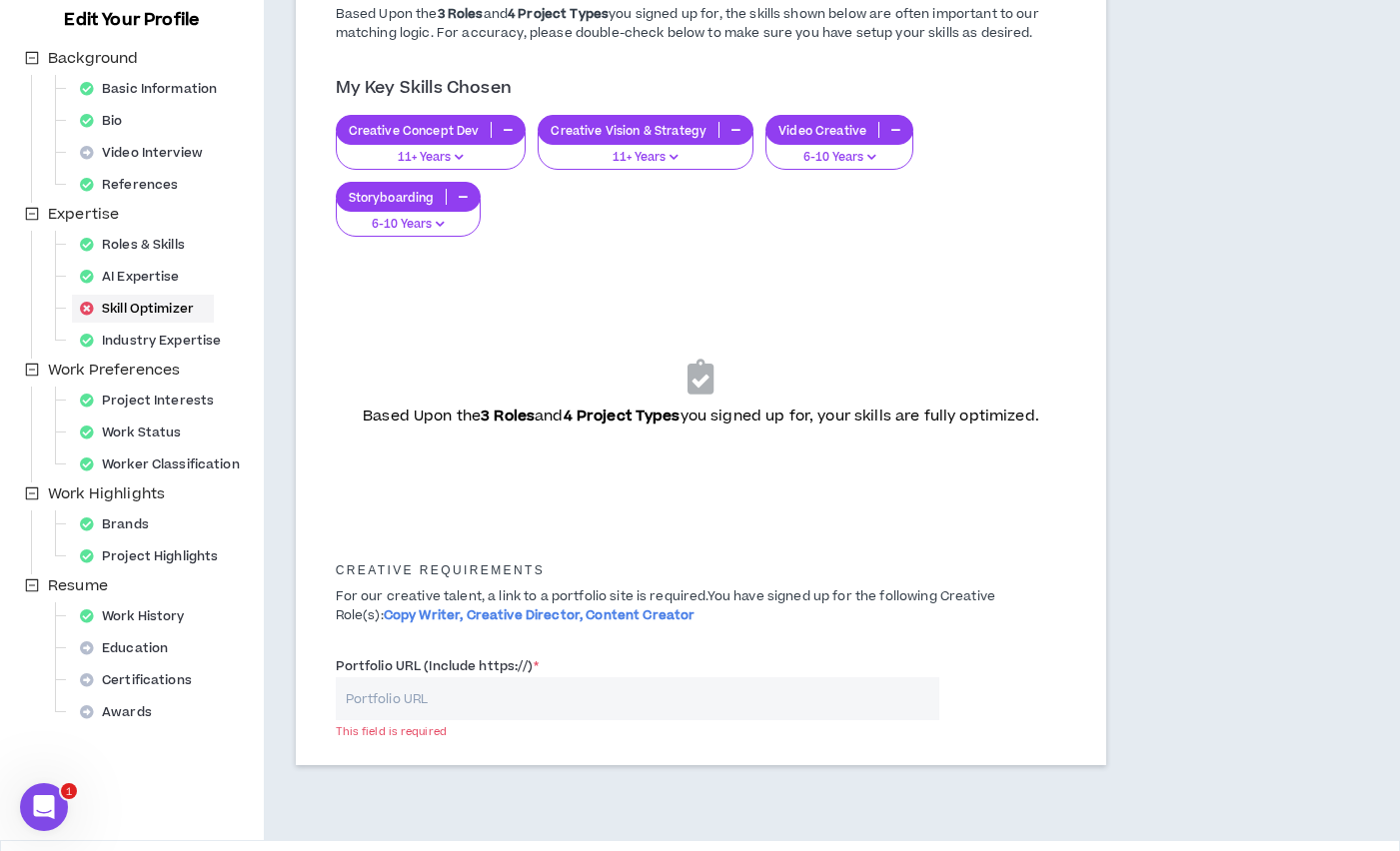 click on "Portfolio URL (Include https://)  *" at bounding box center [638, 698] 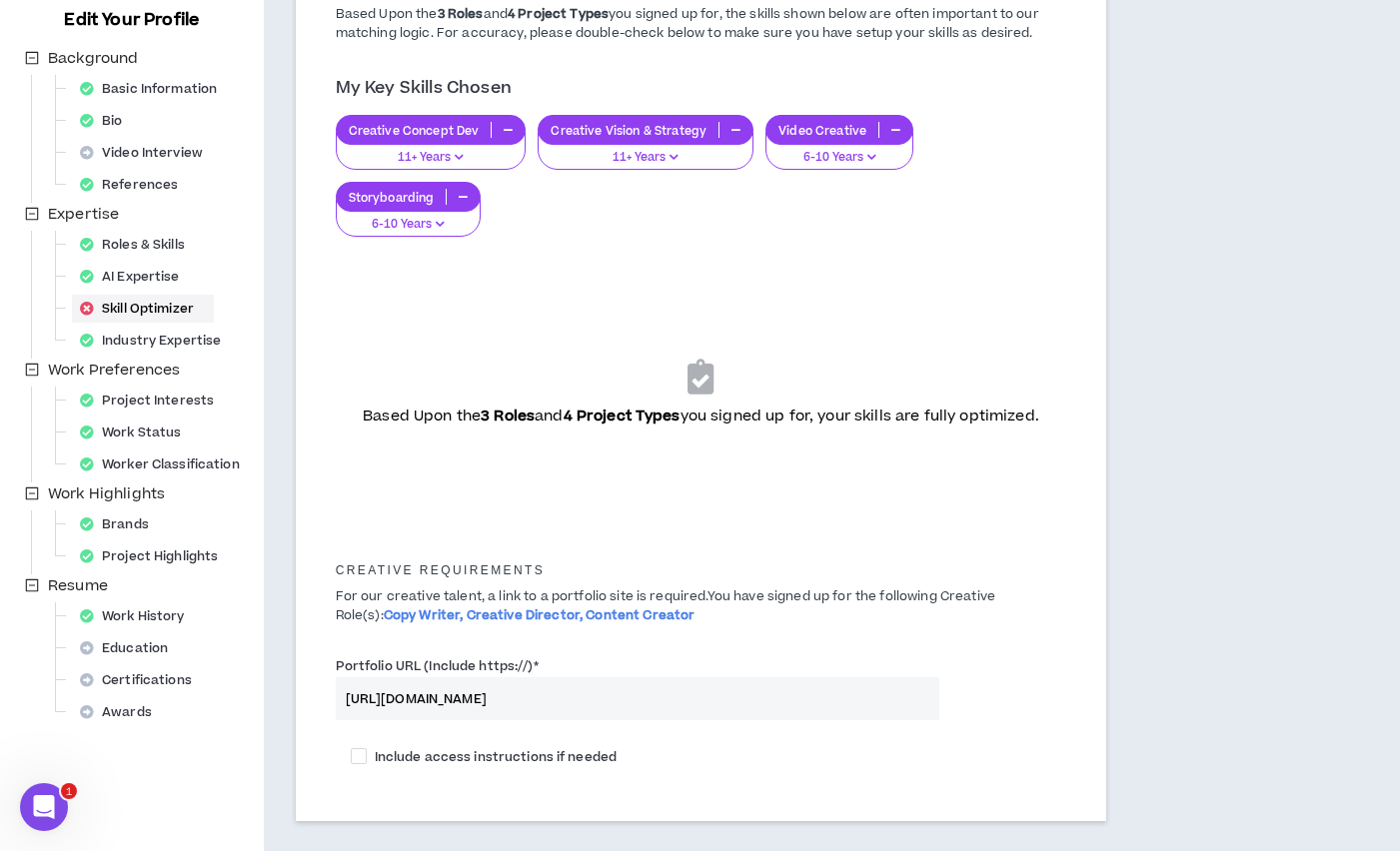 scroll, scrollTop: 275, scrollLeft: 0, axis: vertical 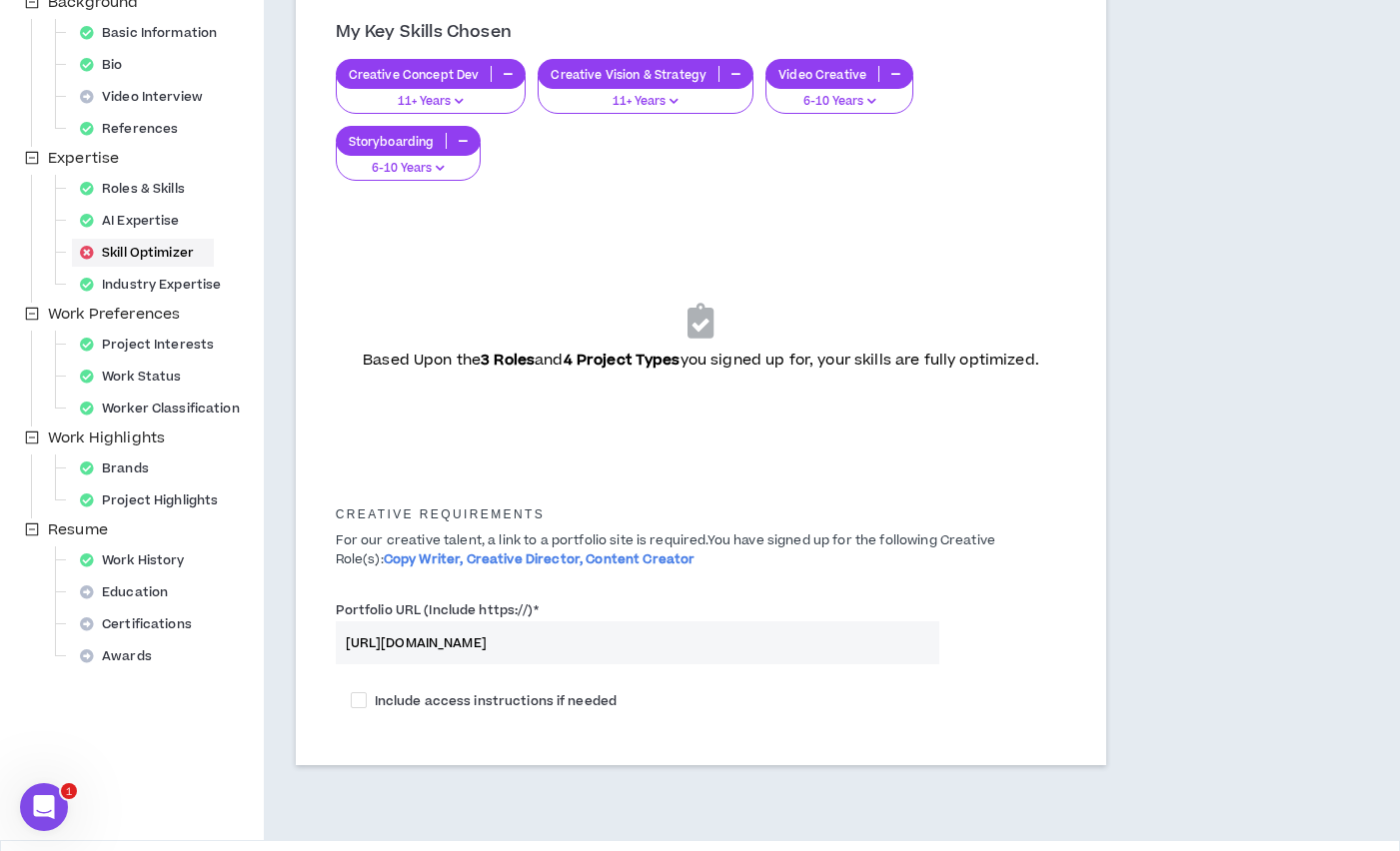 type on "[URL][DOMAIN_NAME]" 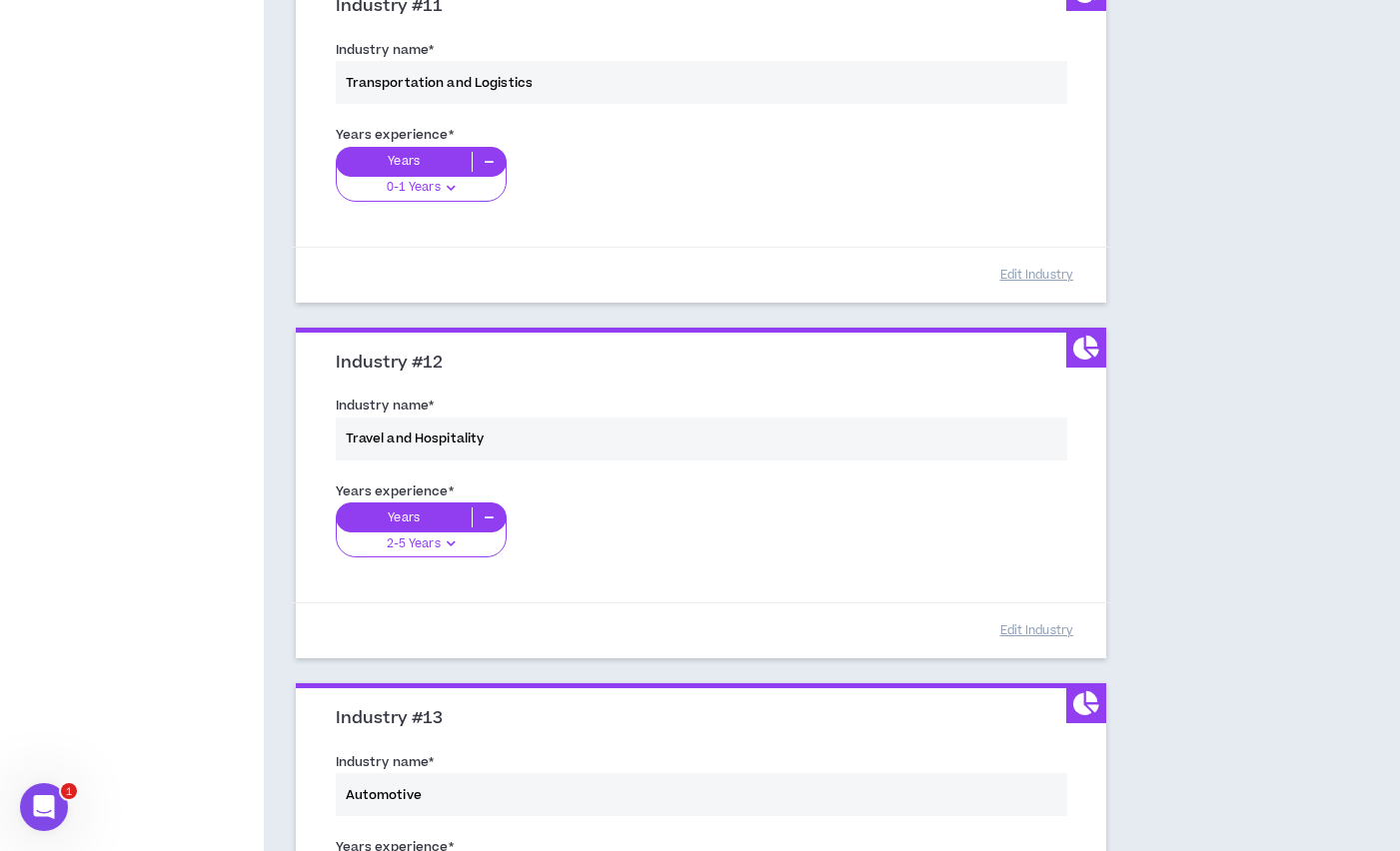 scroll, scrollTop: 4261, scrollLeft: 0, axis: vertical 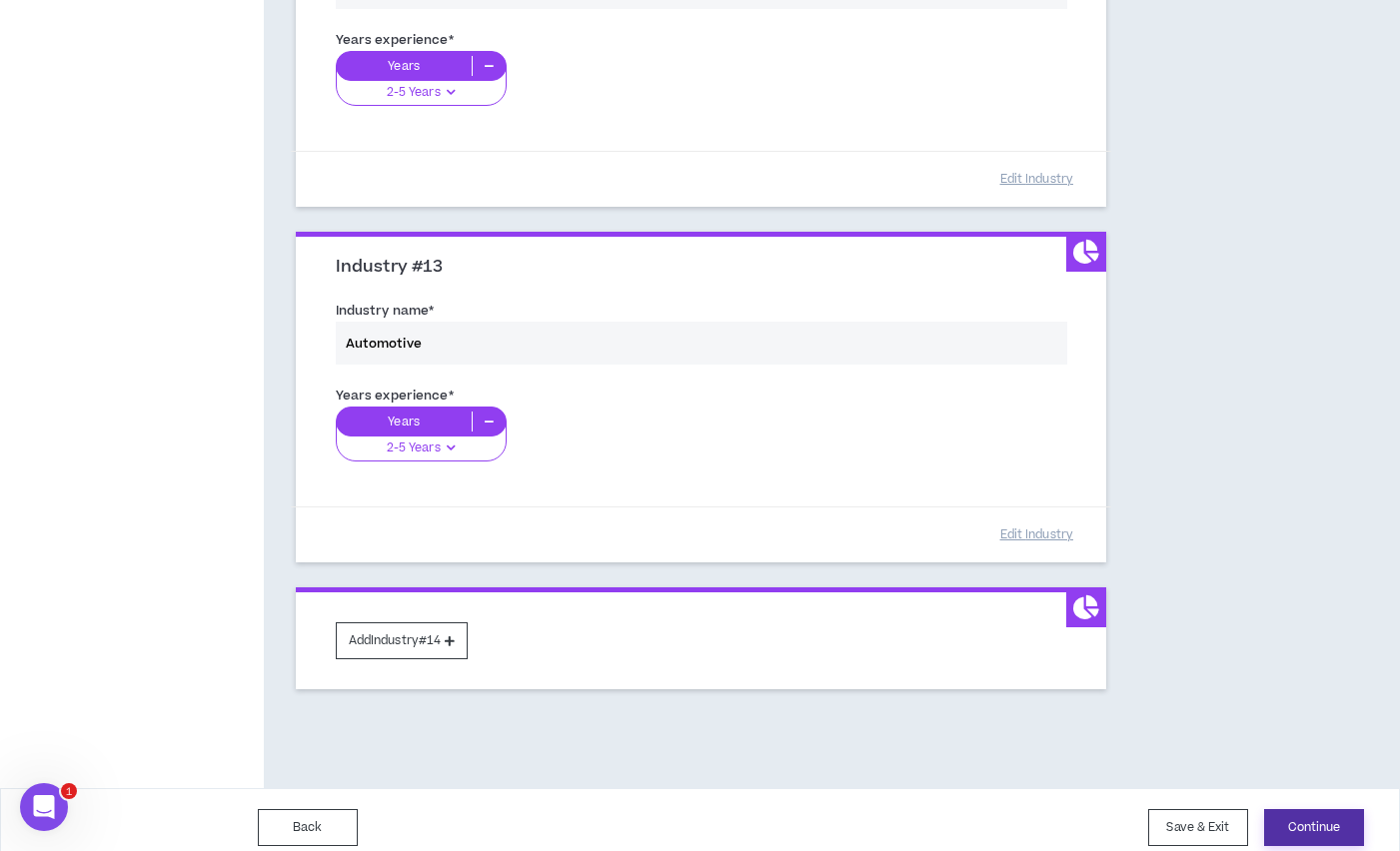 click on "Continue" at bounding box center [1314, 827] 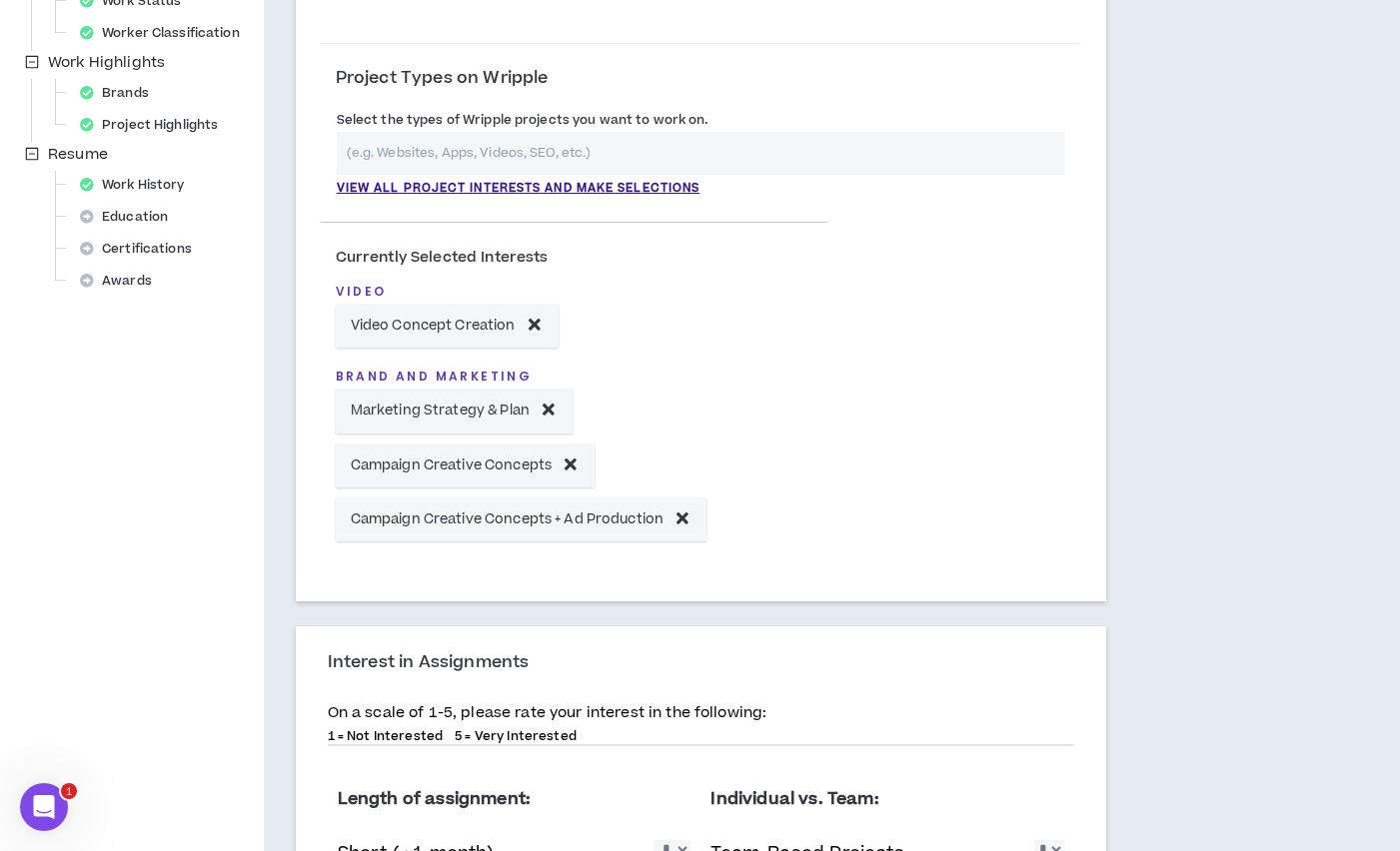 scroll, scrollTop: 1219, scrollLeft: 0, axis: vertical 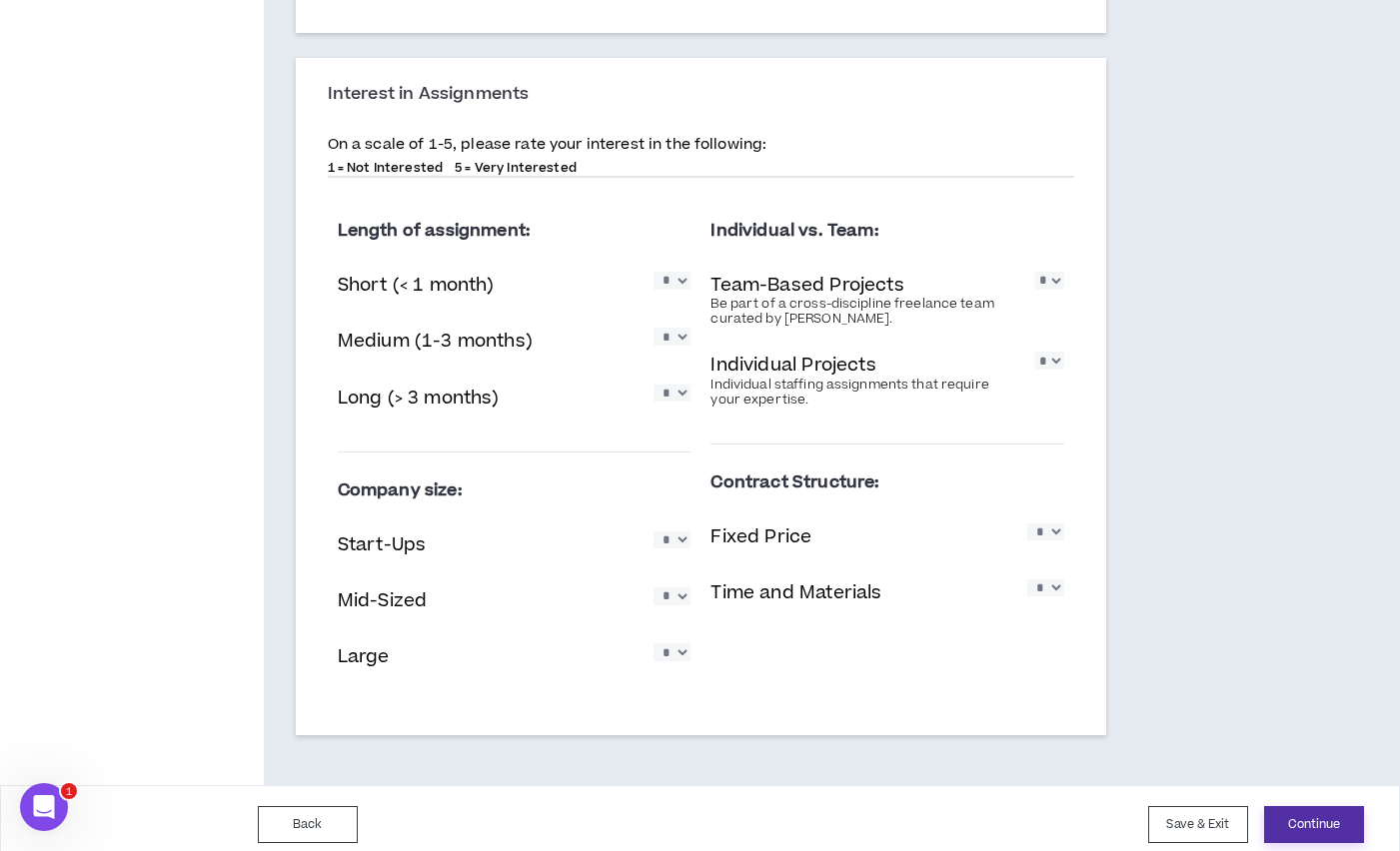 click on "Continue" at bounding box center [1314, 824] 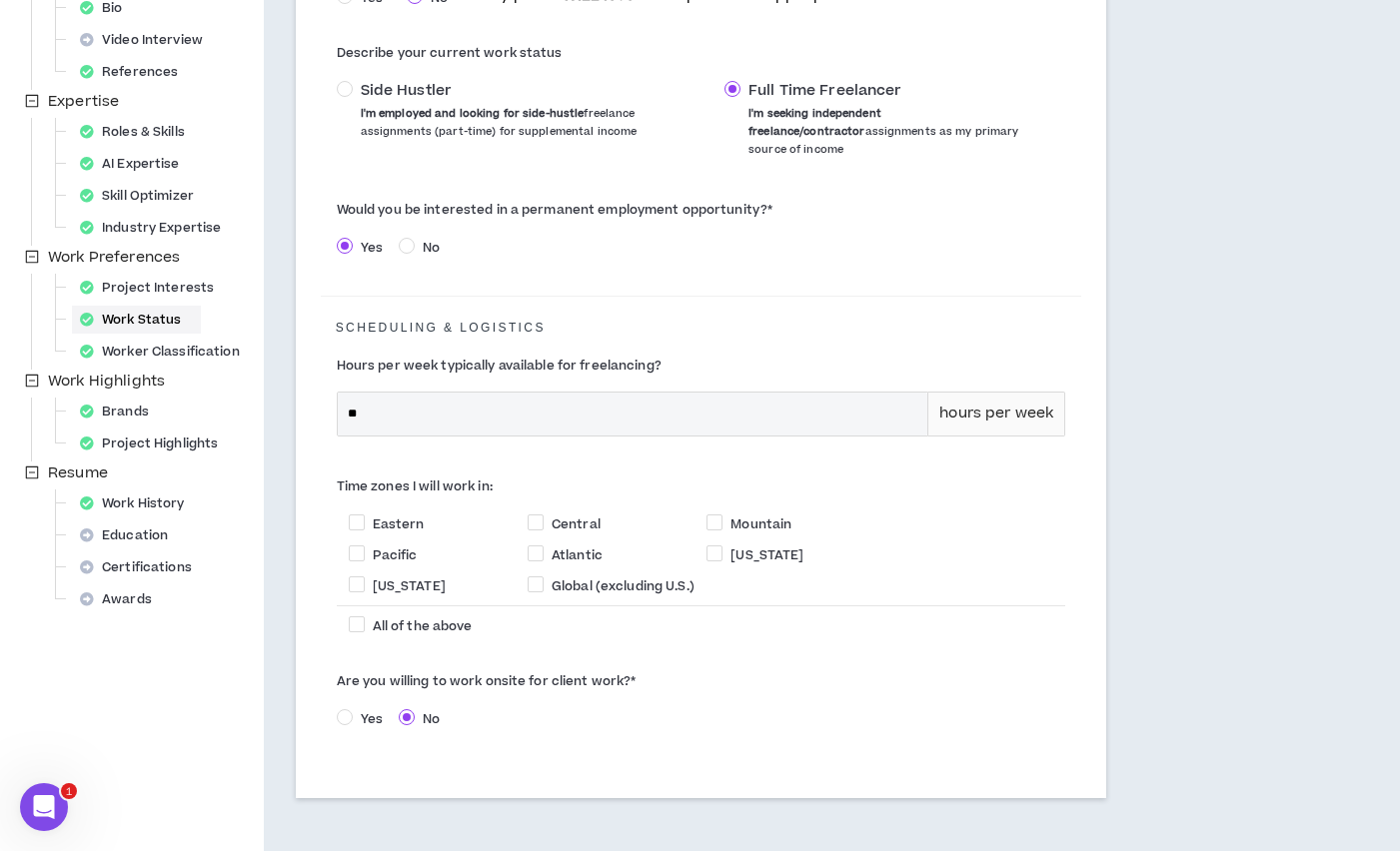 scroll, scrollTop: 0, scrollLeft: 0, axis: both 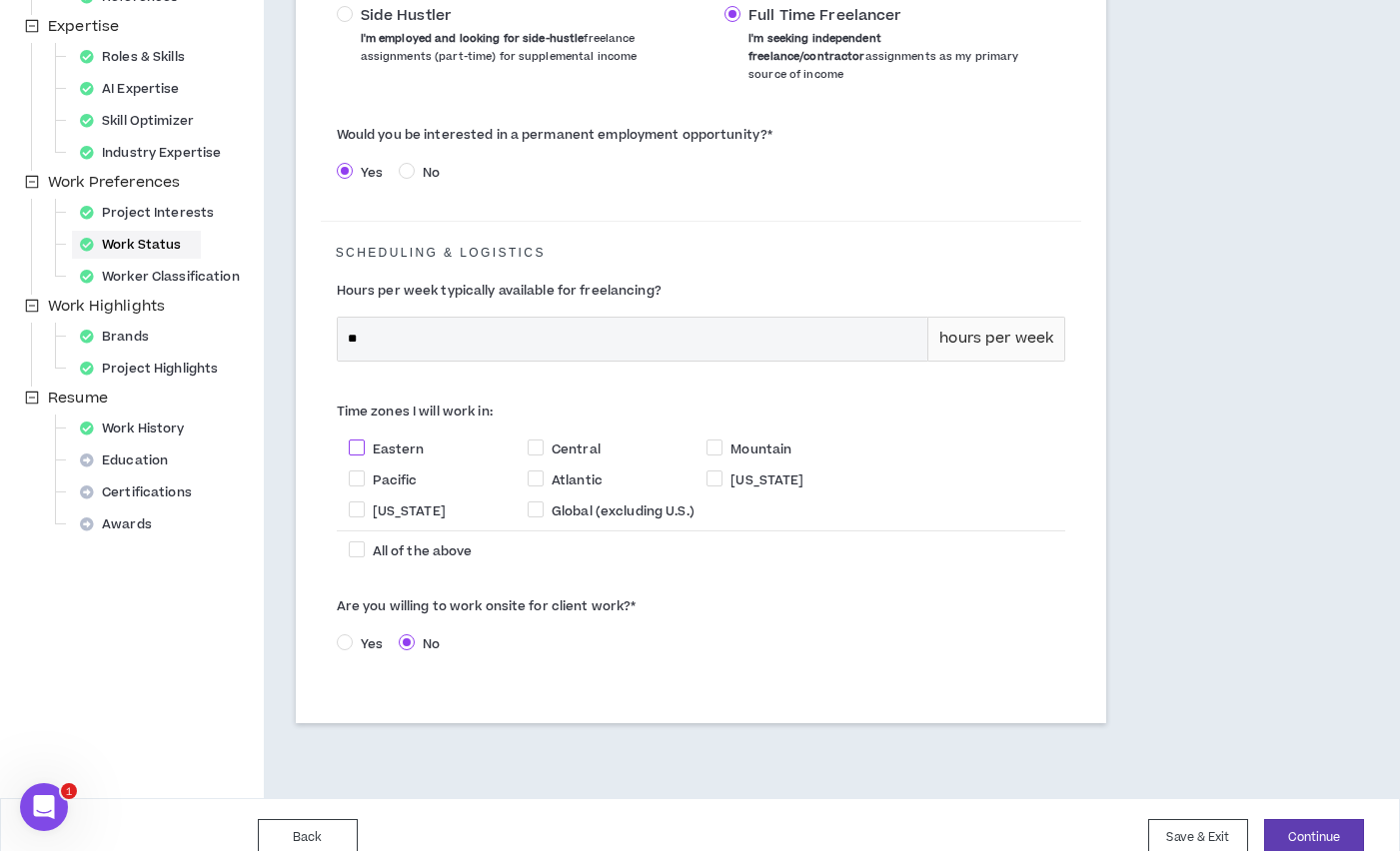 click at bounding box center [357, 447] 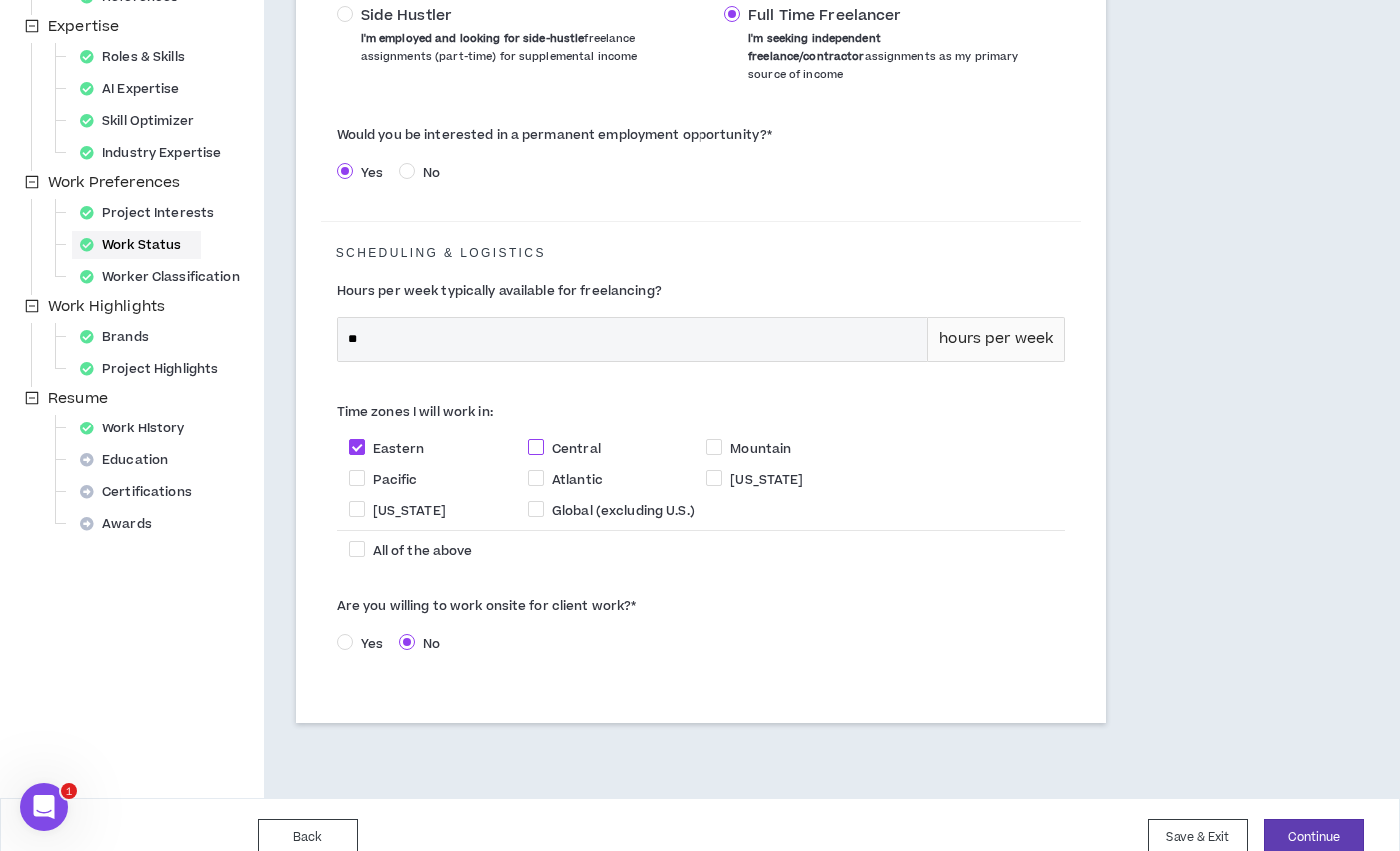 click at bounding box center [536, 447] 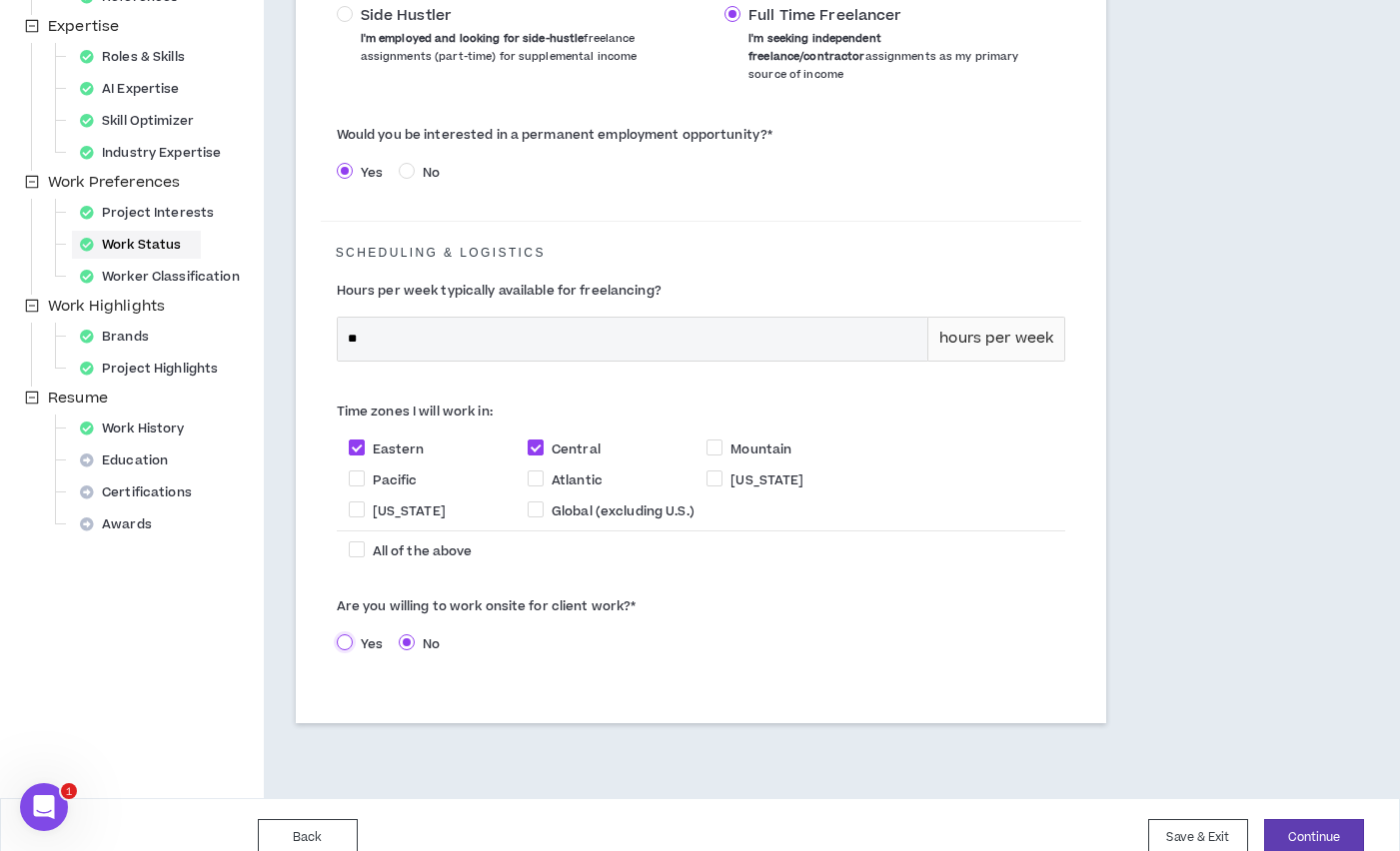 select on "*" 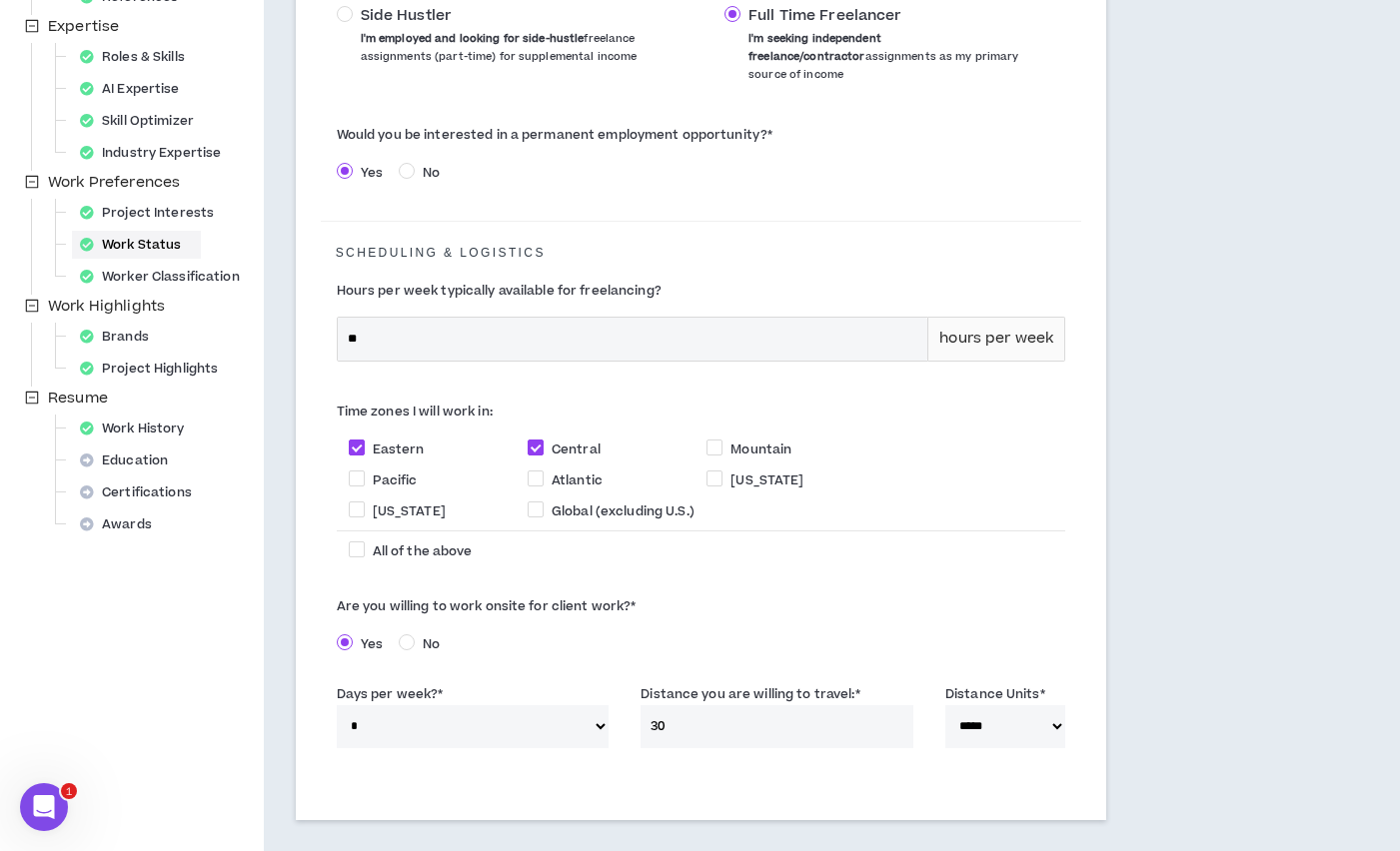 click on "30" at bounding box center [776, 726] 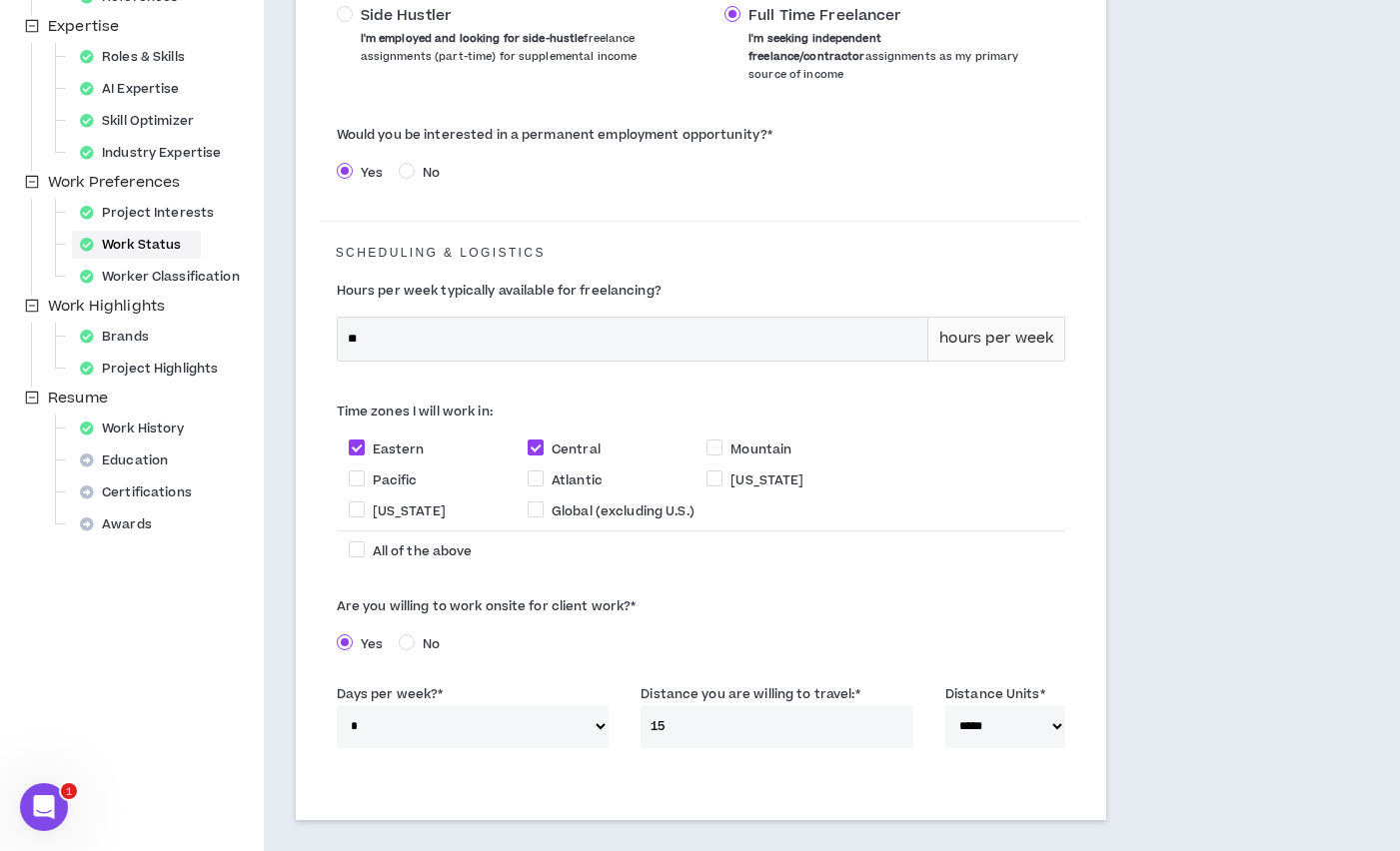 type on "15" 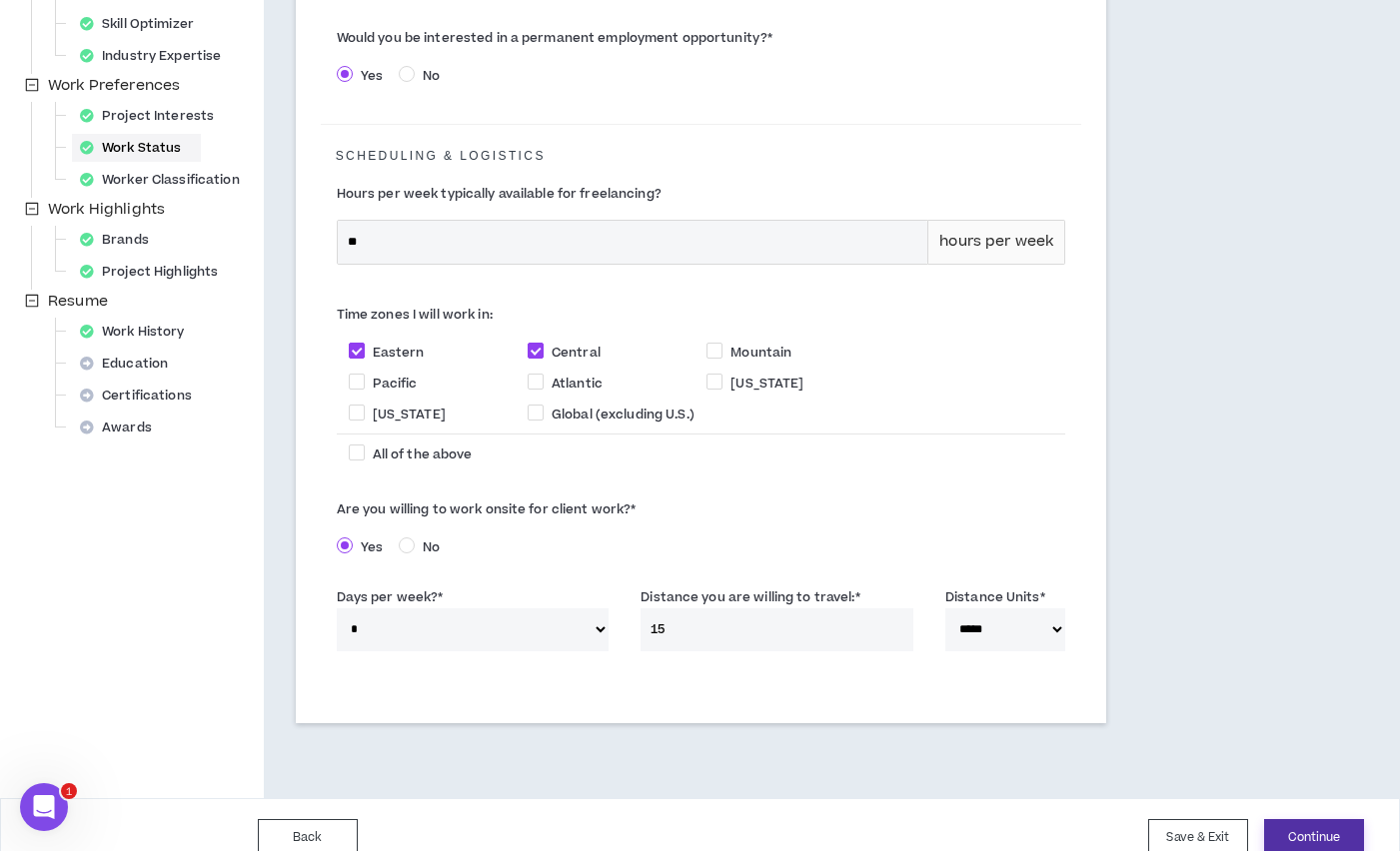 click on "Continue" at bounding box center [1314, 837] 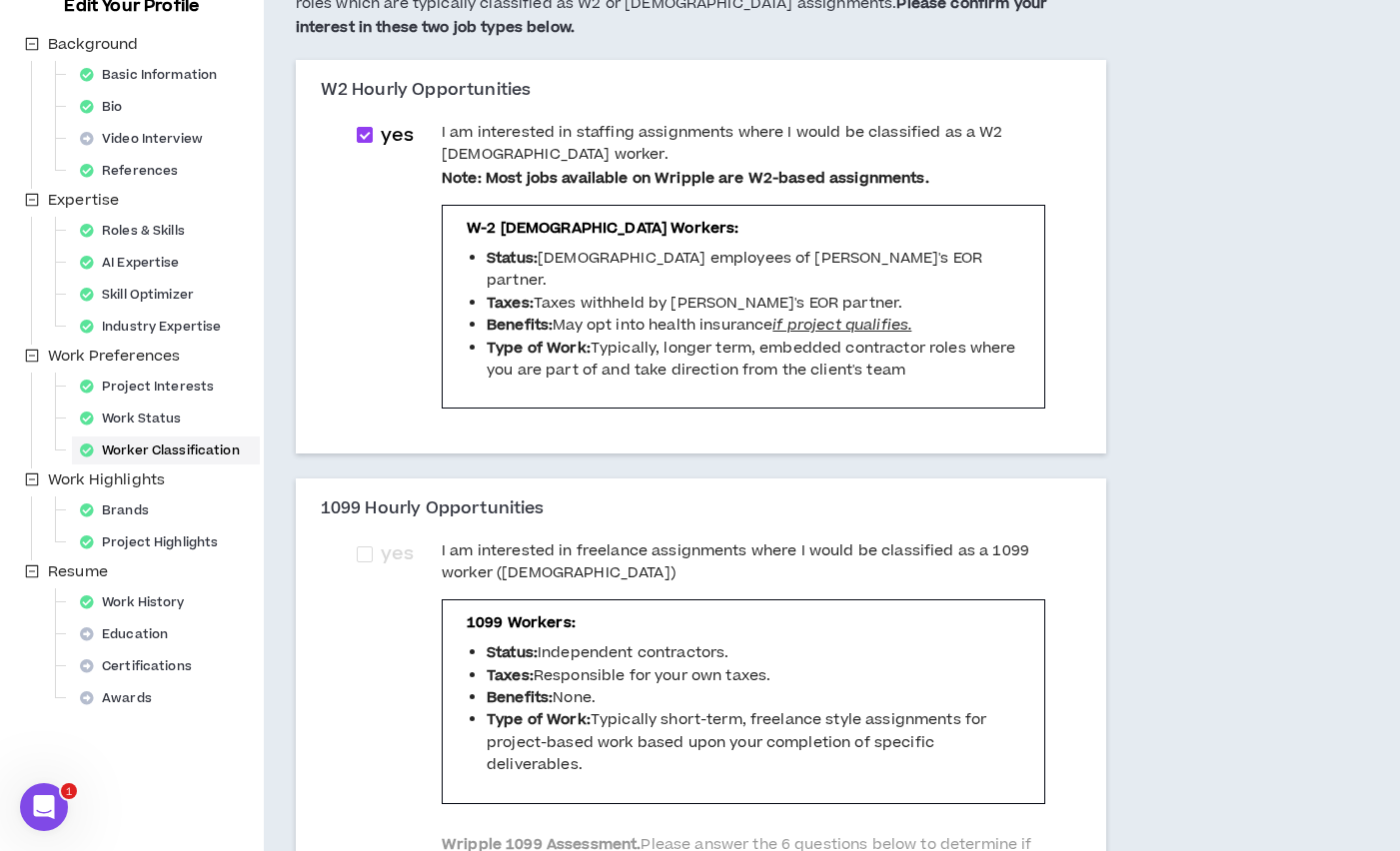 scroll, scrollTop: 435, scrollLeft: 0, axis: vertical 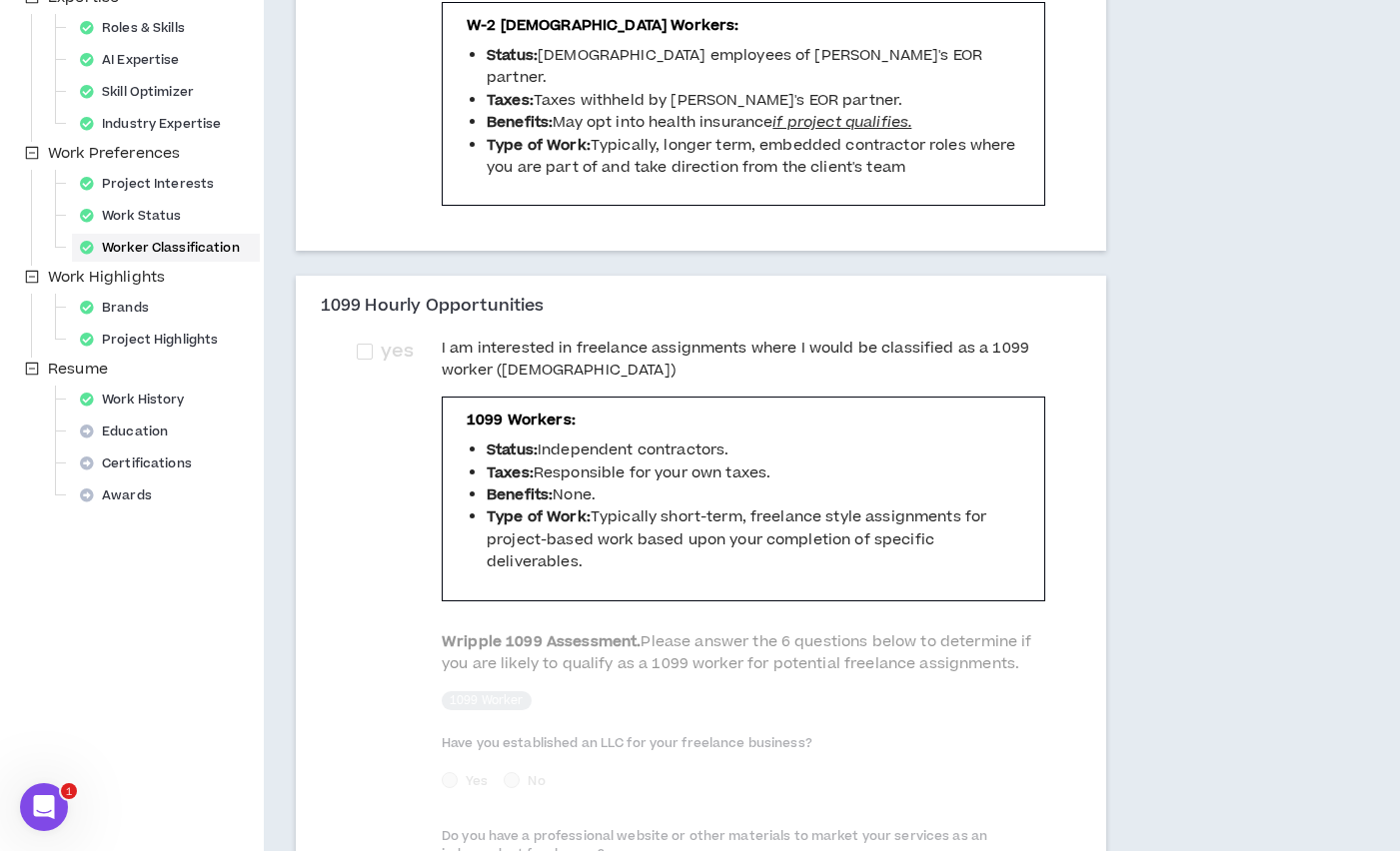 click on "yes I am interested in freelance assignments where I would be classified as a 1099 worker ([DEMOGRAPHIC_DATA]) 1099 Workers: Status:  Independent contractors. Taxes:  Responsible for your own taxes. Benefits:  None. Type of Work:  Typically short-term, freelance style assignments for project-based work based upon your completion of specific deliverables. Wripple 1099 Assessment.  Please answer the 6 questions below to determine if you are likely to qualify as a 1099 worker for potential freelance assignments. 1099 Worker Have you established an LLC for your freelance business? Yes No Do you have a professional website or other materials to market your services as an independent freelancer? Yes No Are you currently working with, or do you plan to work with, multiple clients simultaneously? Yes No Do you use your own equipment, tools, and methodologies to deliver your work? Yes No Do you typically work independently, without needing frequent oversight from clients? Yes No" at bounding box center [701, 771] 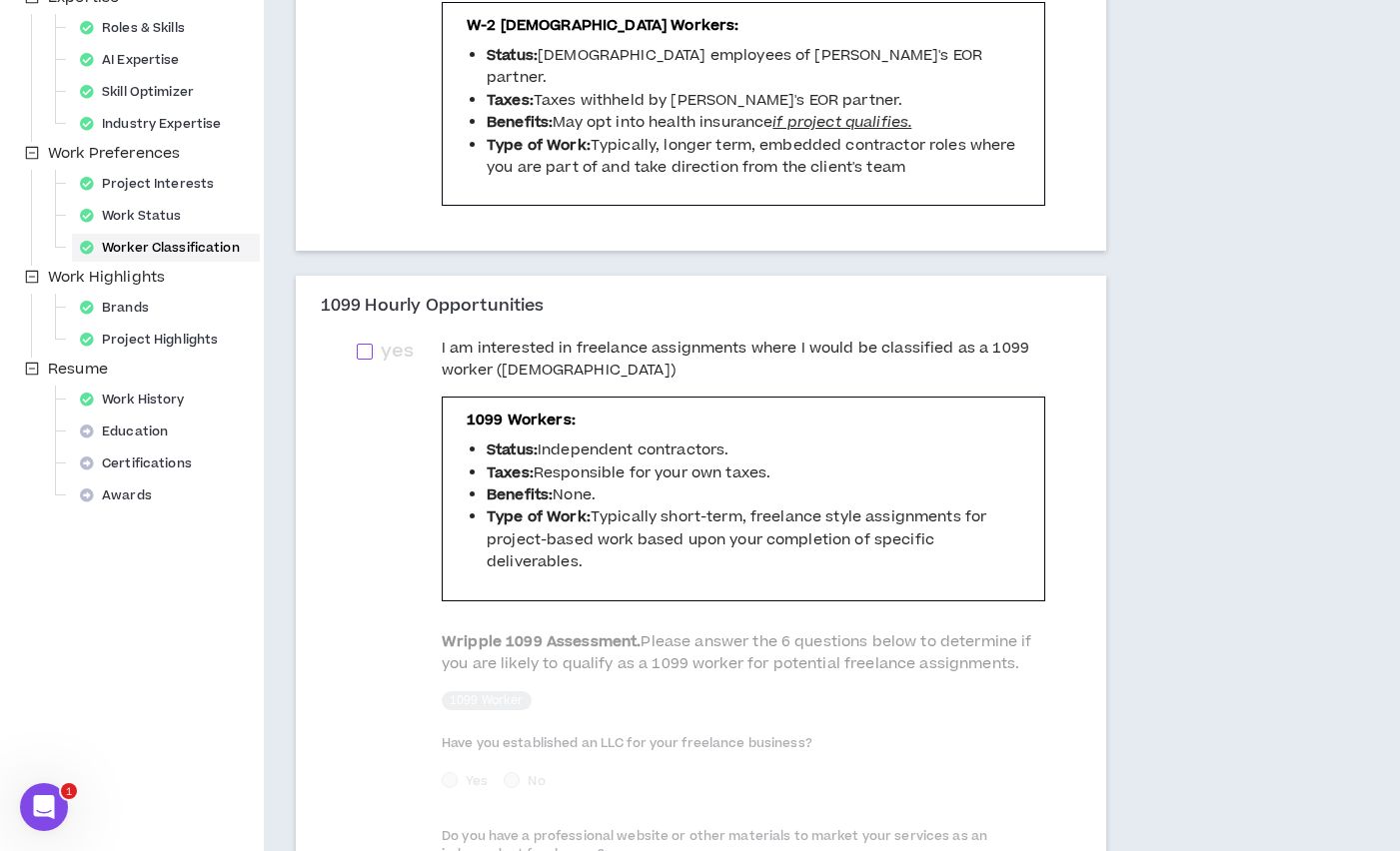 click at bounding box center (365, 352) 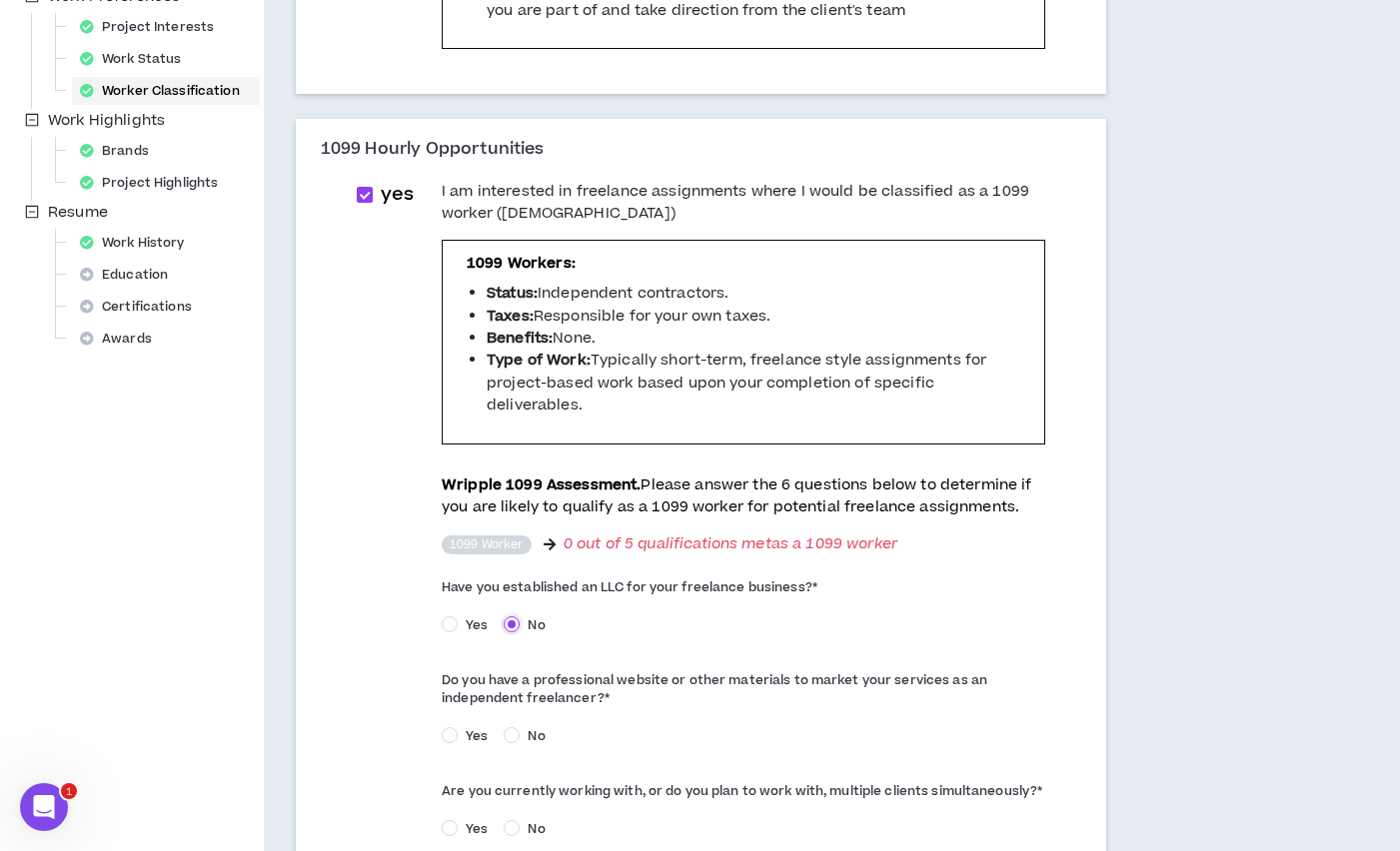 scroll, scrollTop: 681, scrollLeft: 0, axis: vertical 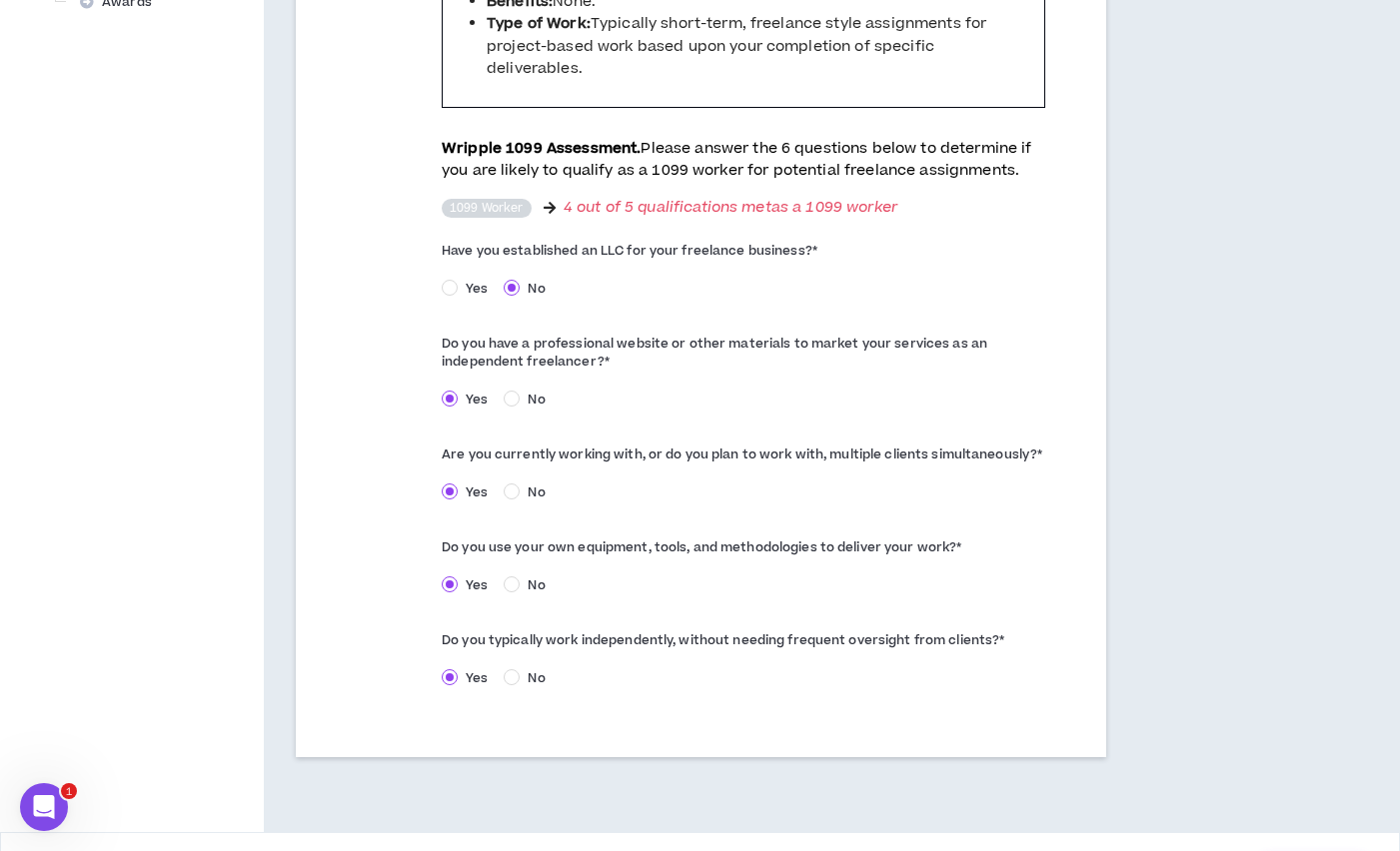 click on "Continue" at bounding box center (1314, 871) 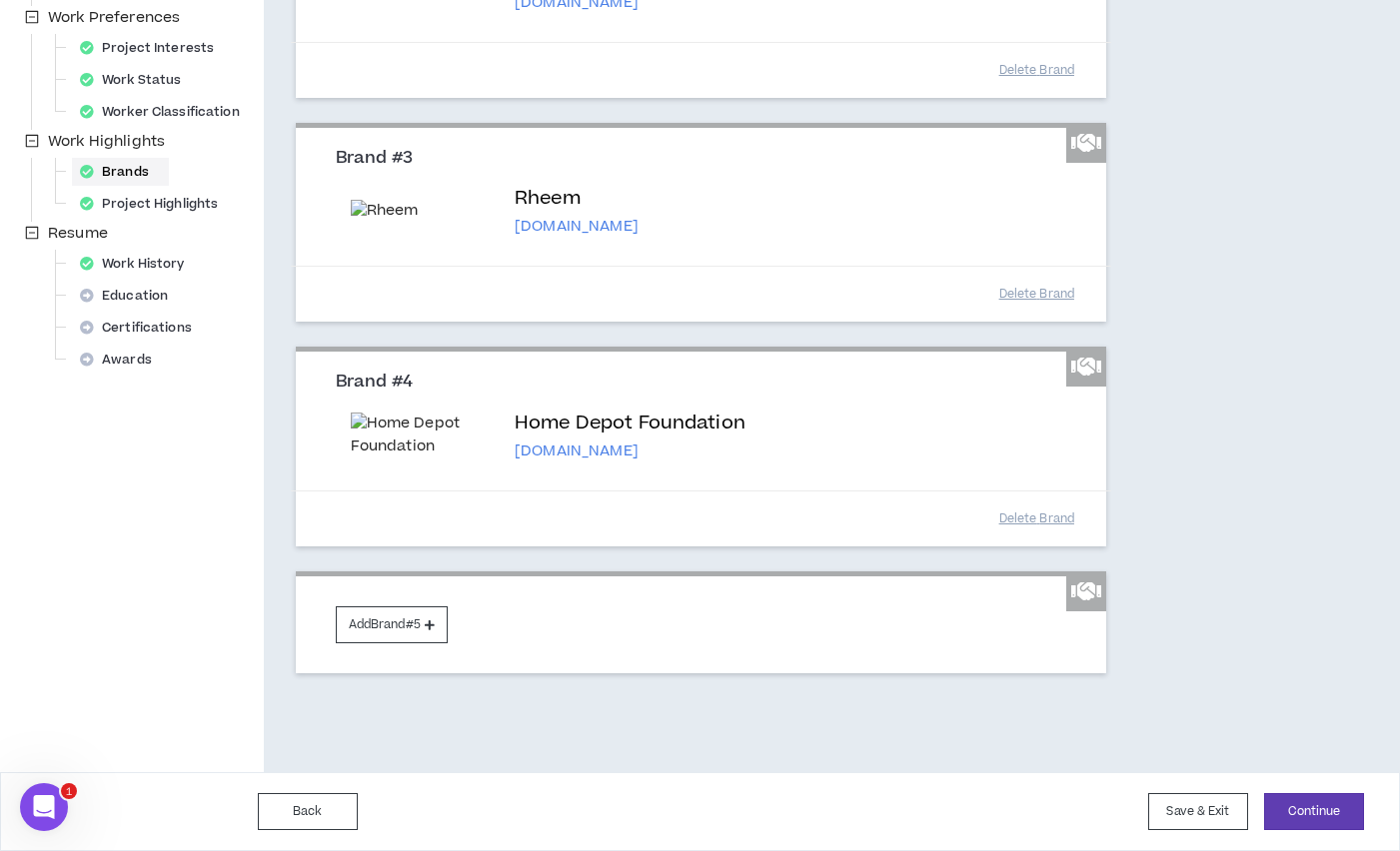 scroll, scrollTop: 771, scrollLeft: 0, axis: vertical 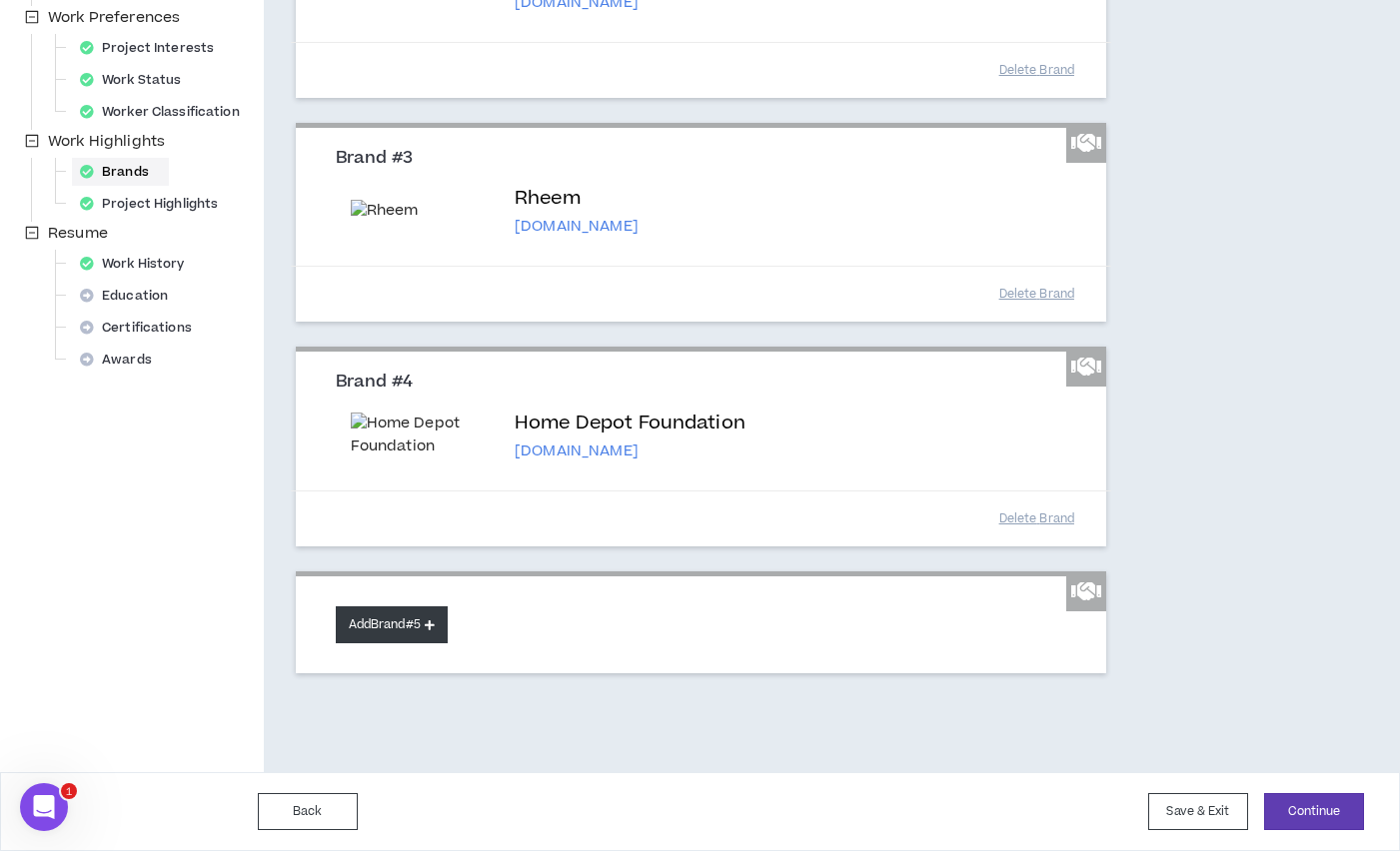 click on "Add  Brand  #5" at bounding box center (392, 624) 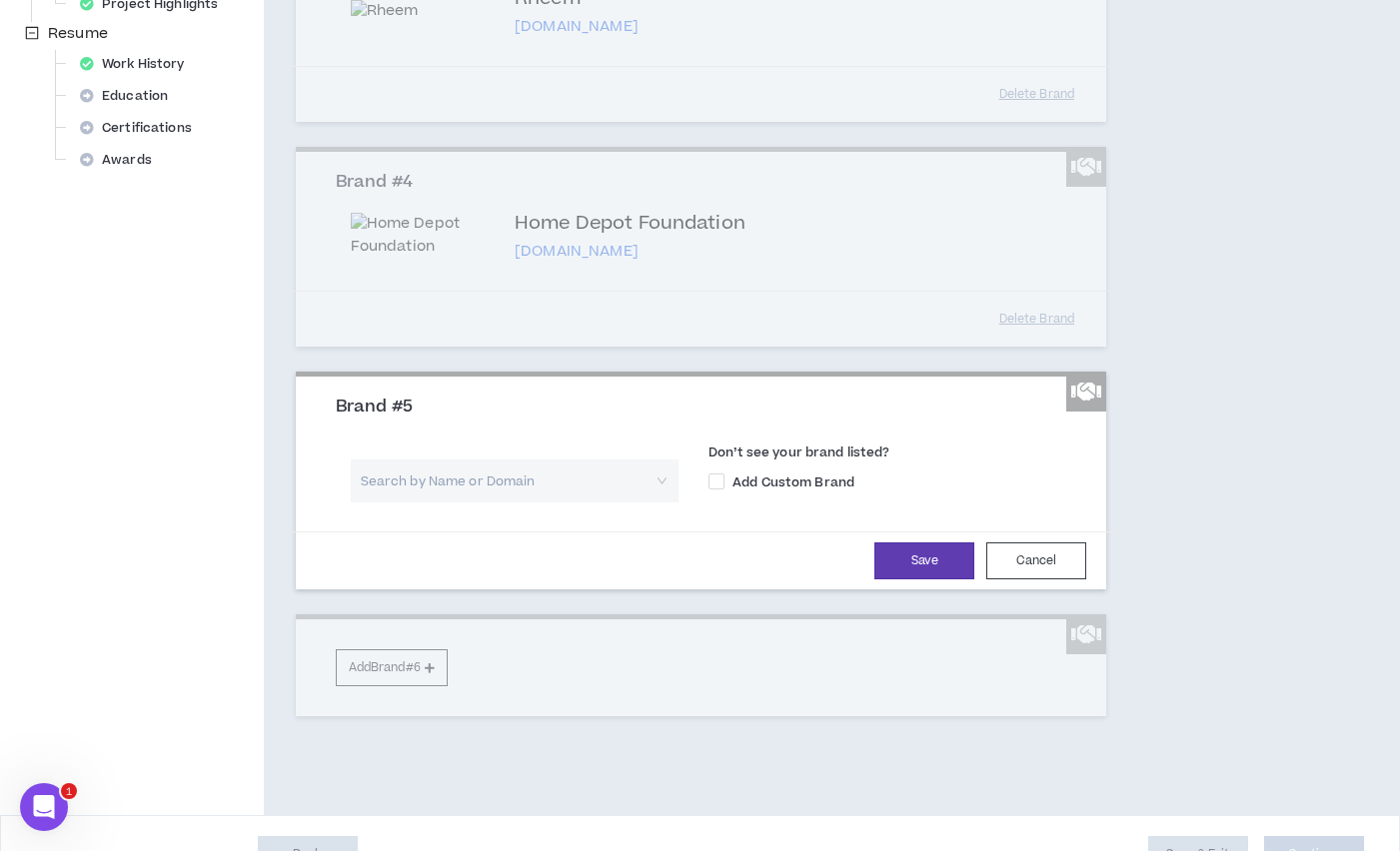 click at bounding box center (508, 480) 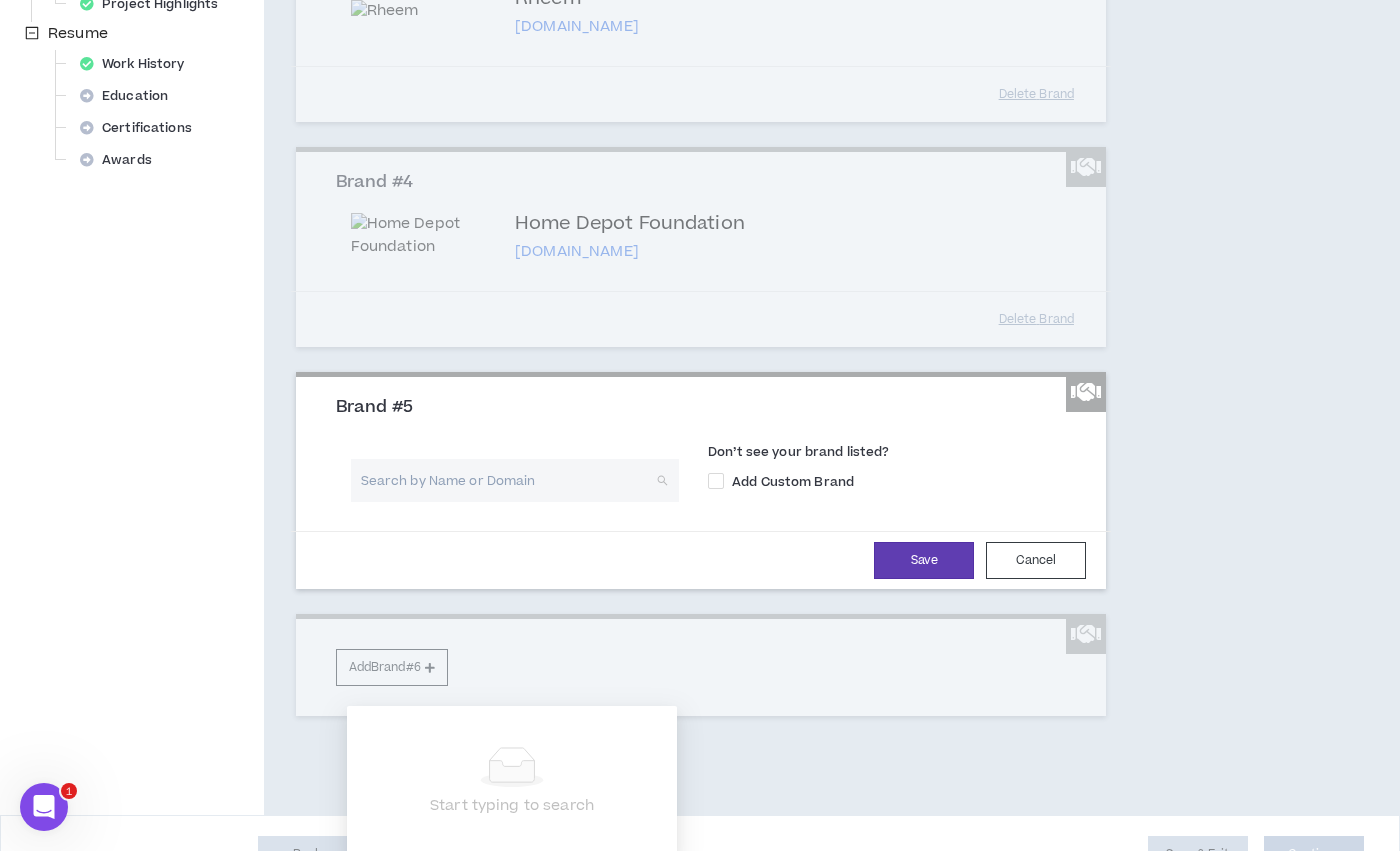 paste on "[URL][DOMAIN_NAME]" 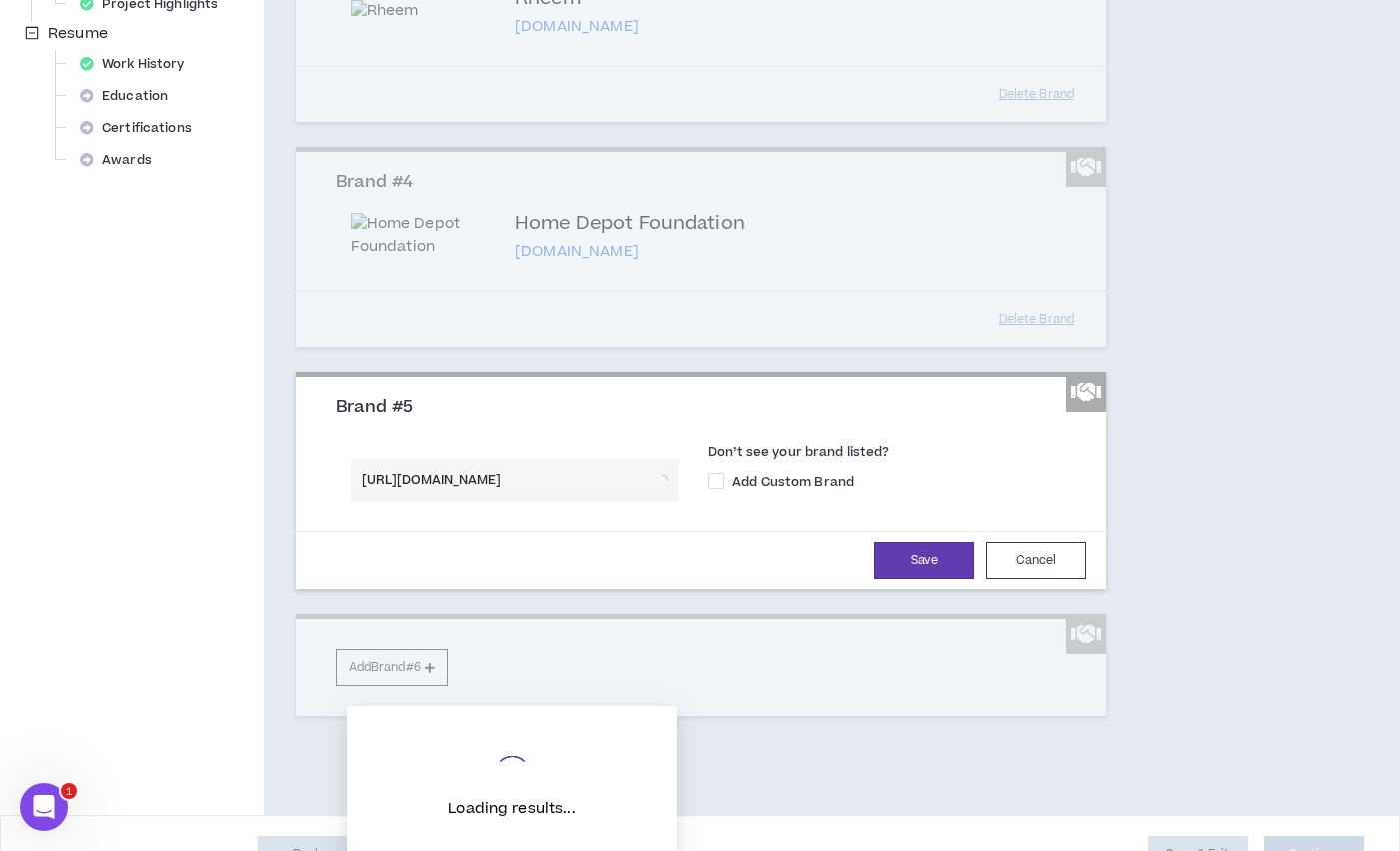 click on "Save Cancel" at bounding box center (701, 560) 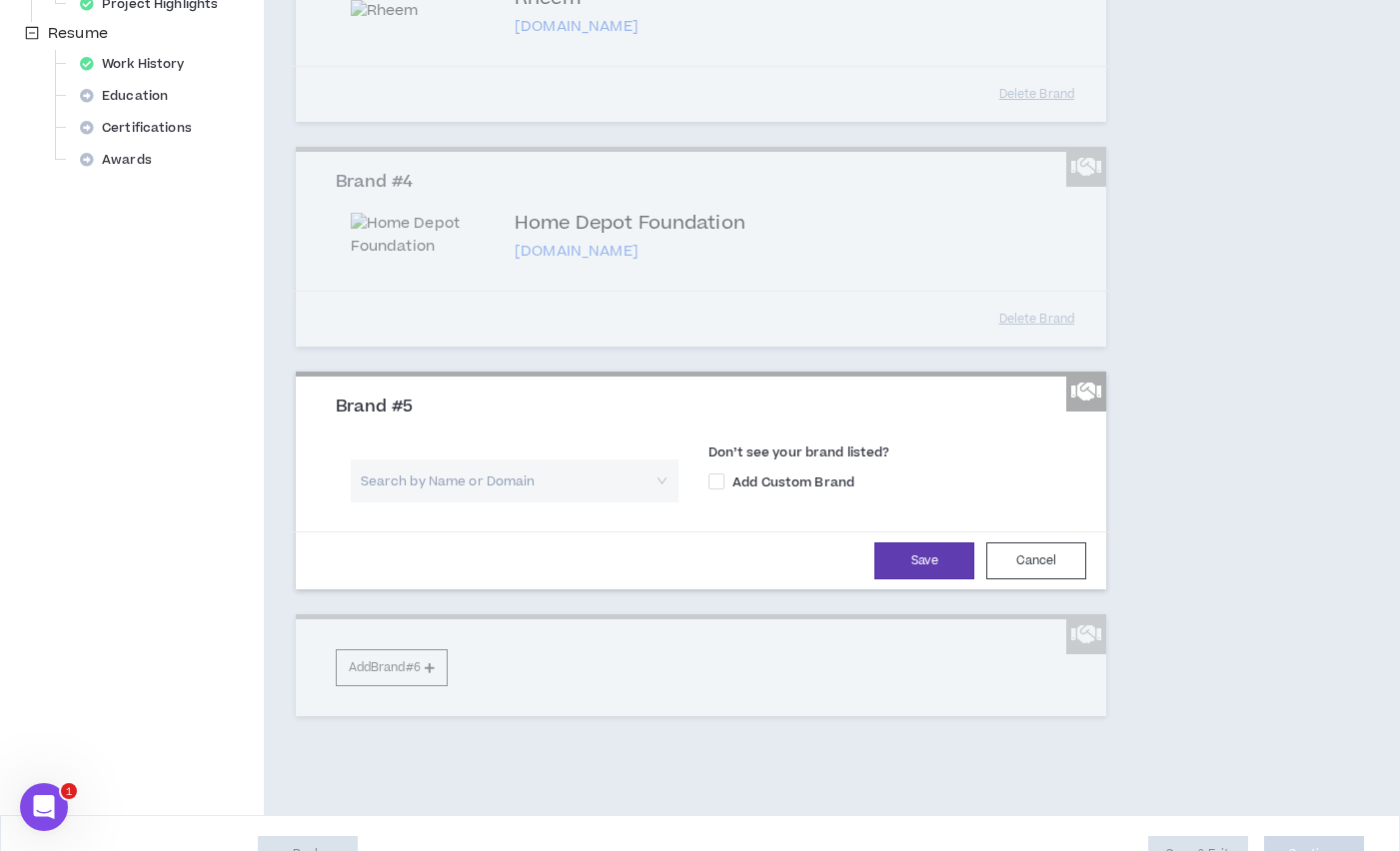 click at bounding box center [508, 480] 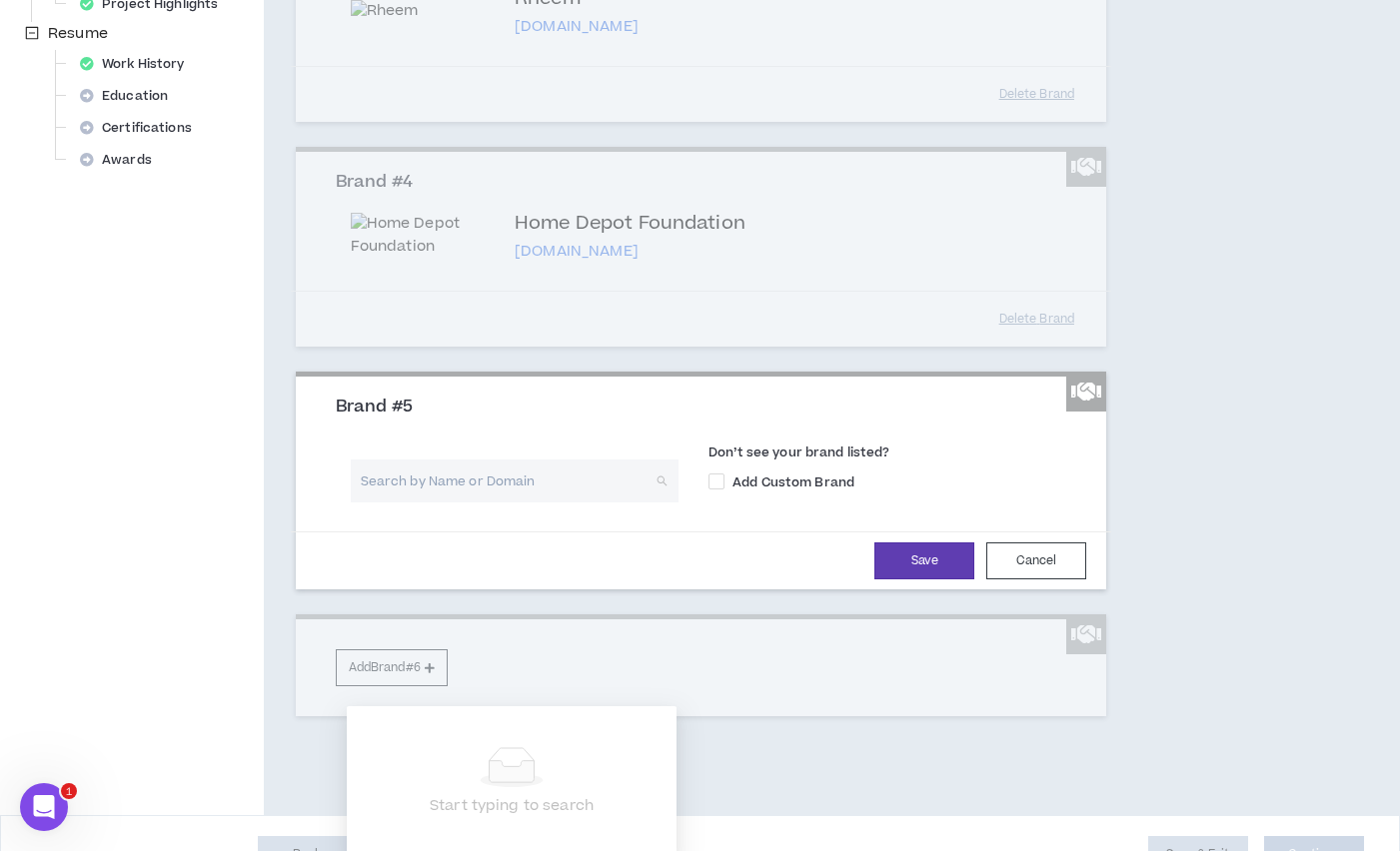 paste on "[URL][DOMAIN_NAME]" 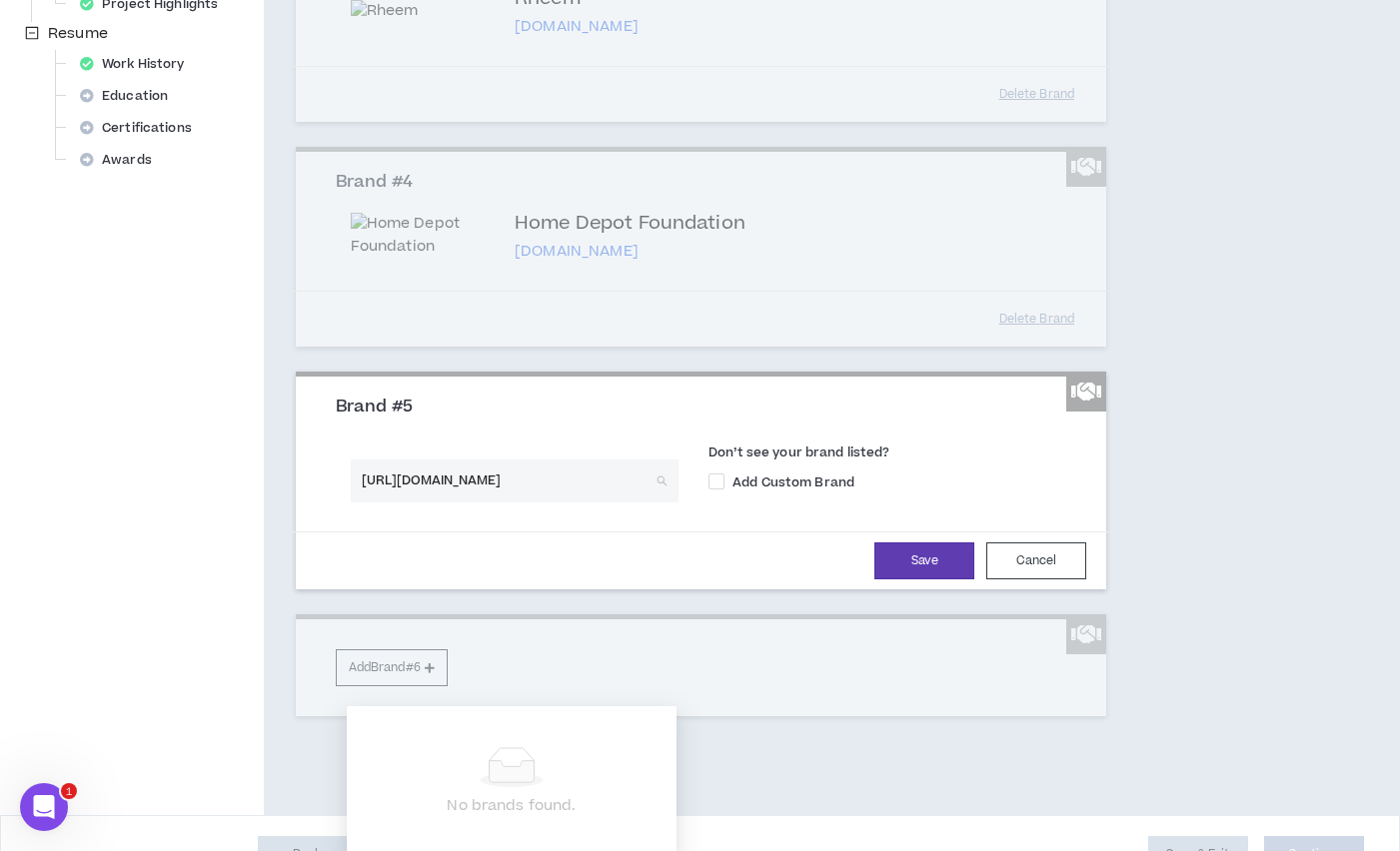 drag, startPoint x: 599, startPoint y: 691, endPoint x: 347, endPoint y: 671, distance: 252.7924 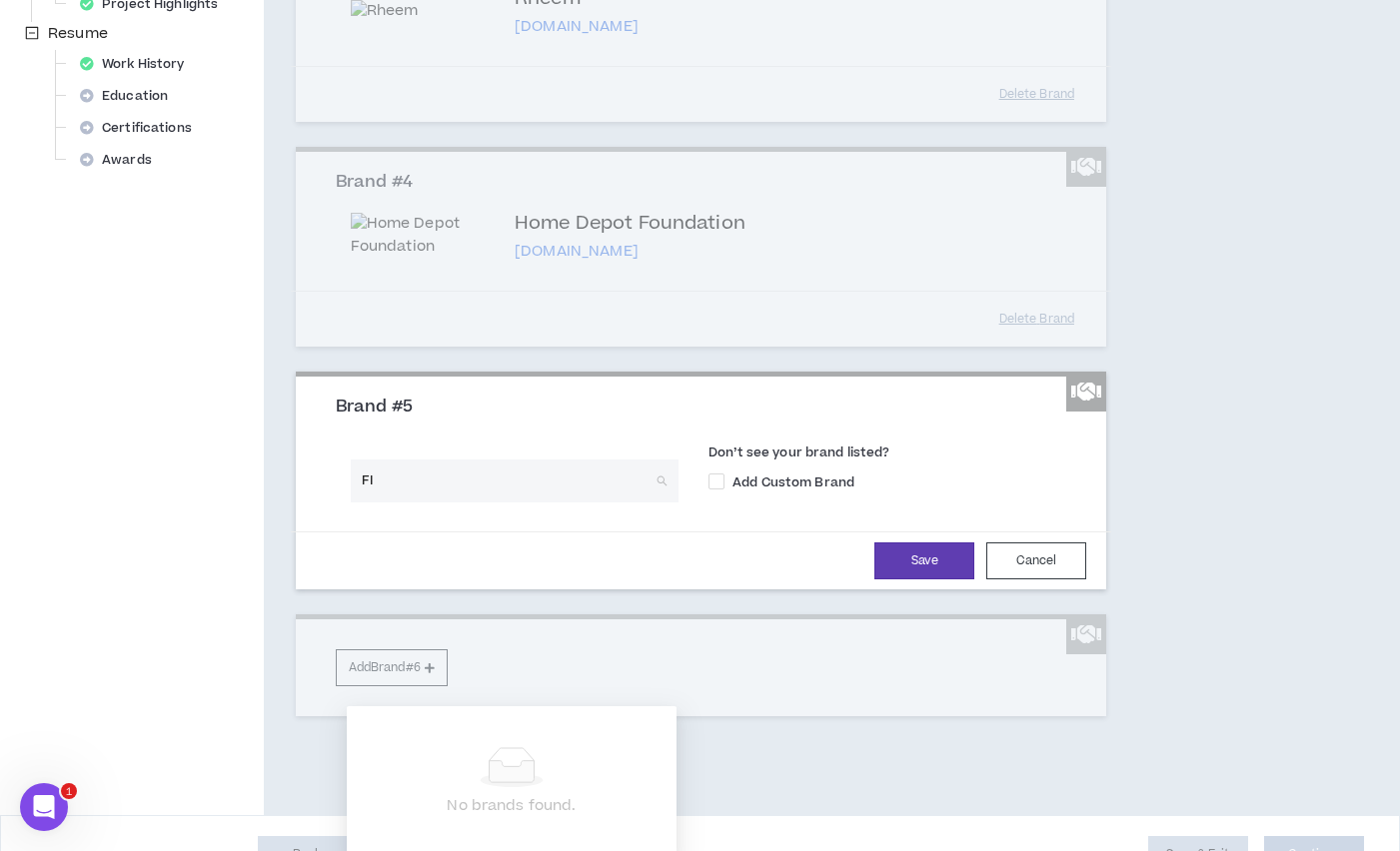 type on "FIS" 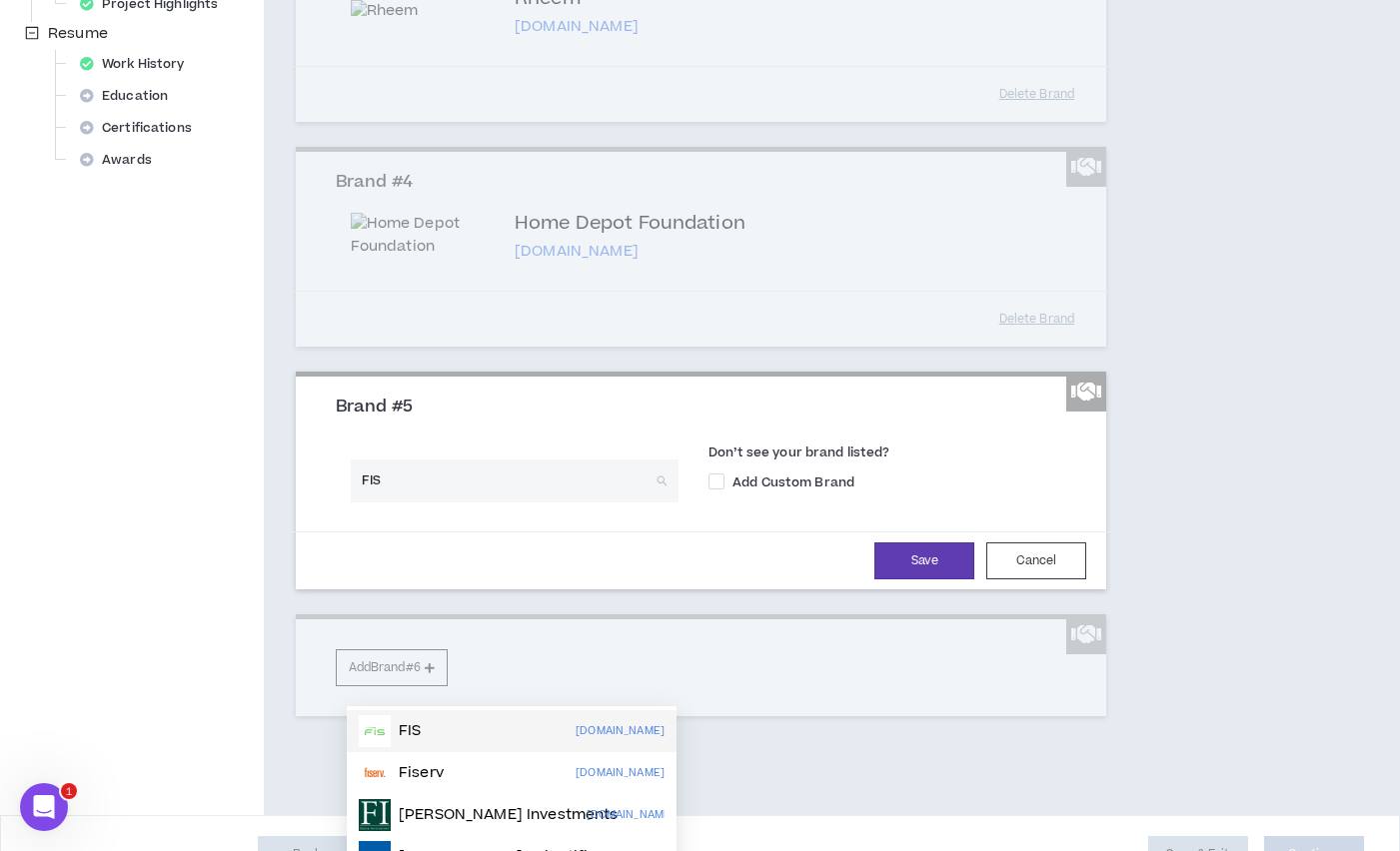 click on "FIS" at bounding box center (410, 731) 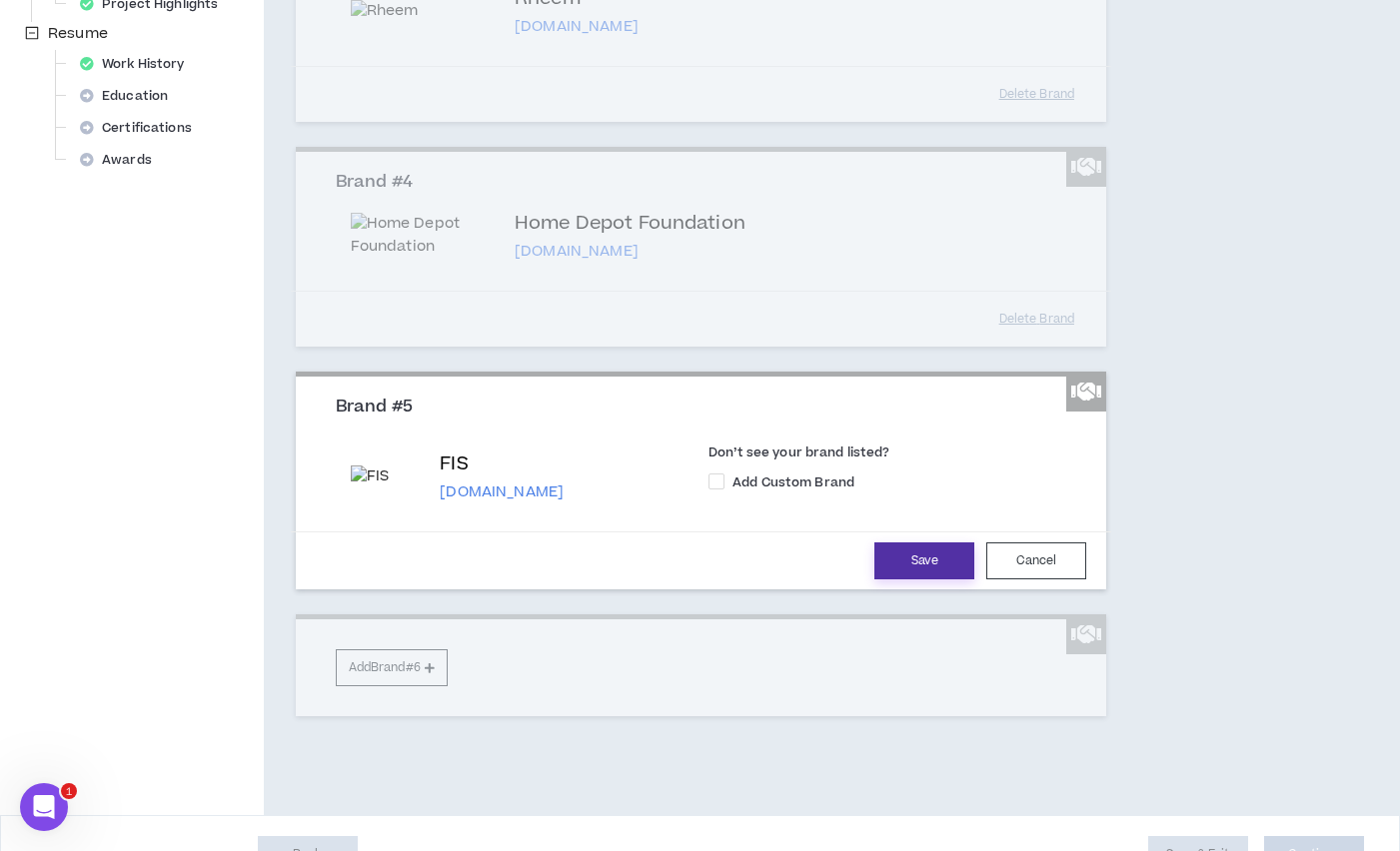 click on "Save" at bounding box center (924, 560) 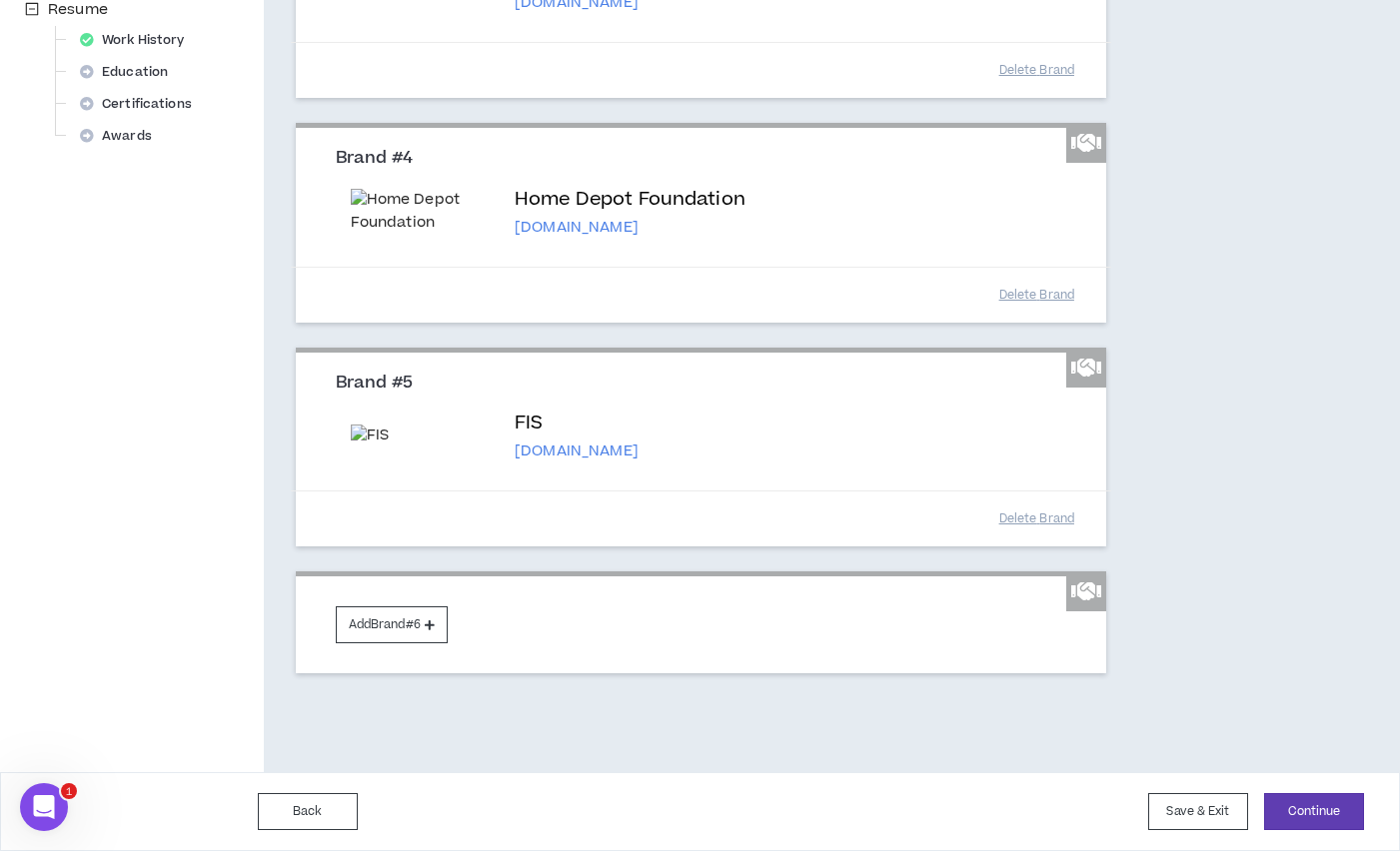 scroll, scrollTop: 1001, scrollLeft: 0, axis: vertical 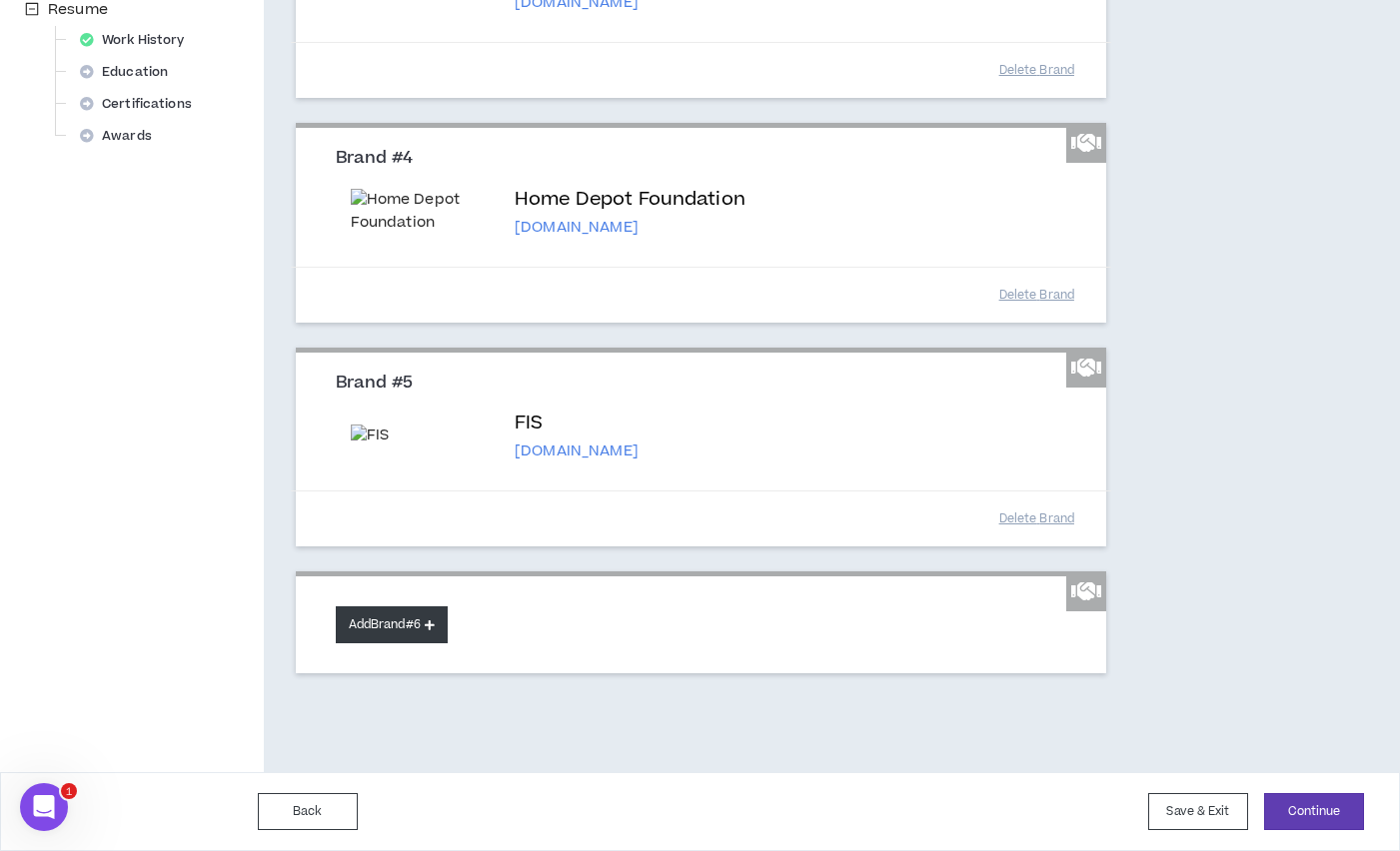 click on "Add  Brand  #6" at bounding box center [392, 624] 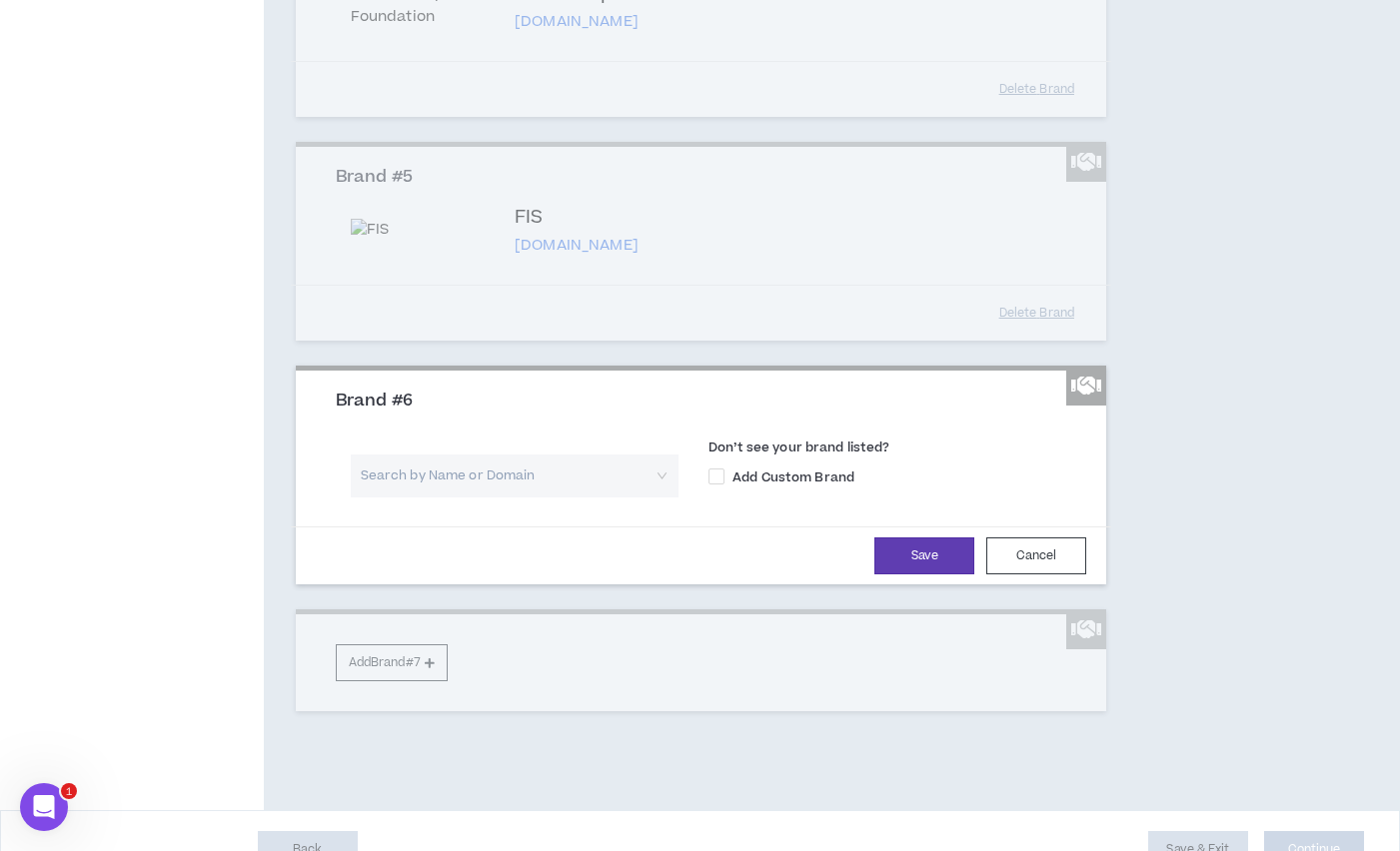 click at bounding box center (508, 475) 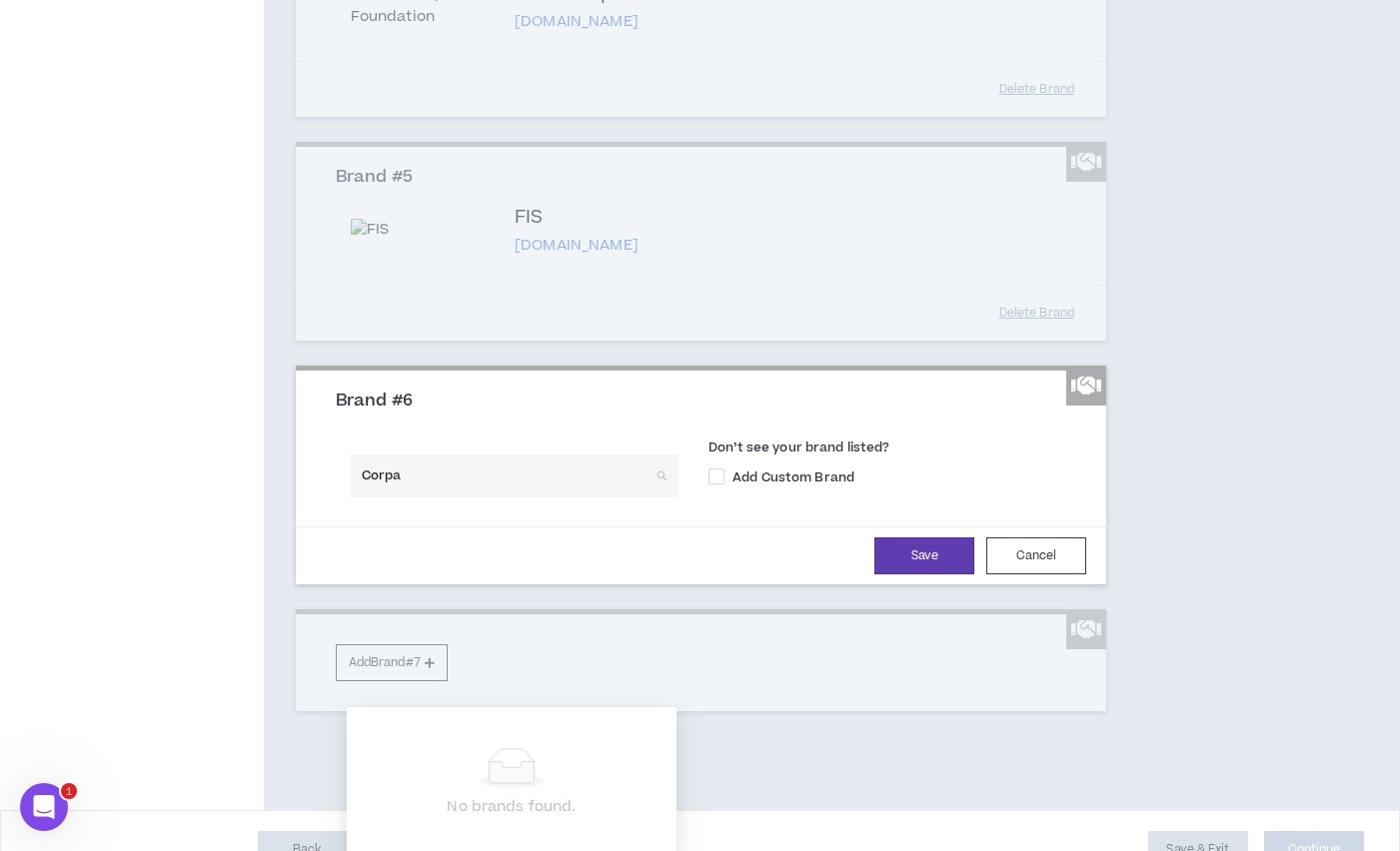 type on "Corpay" 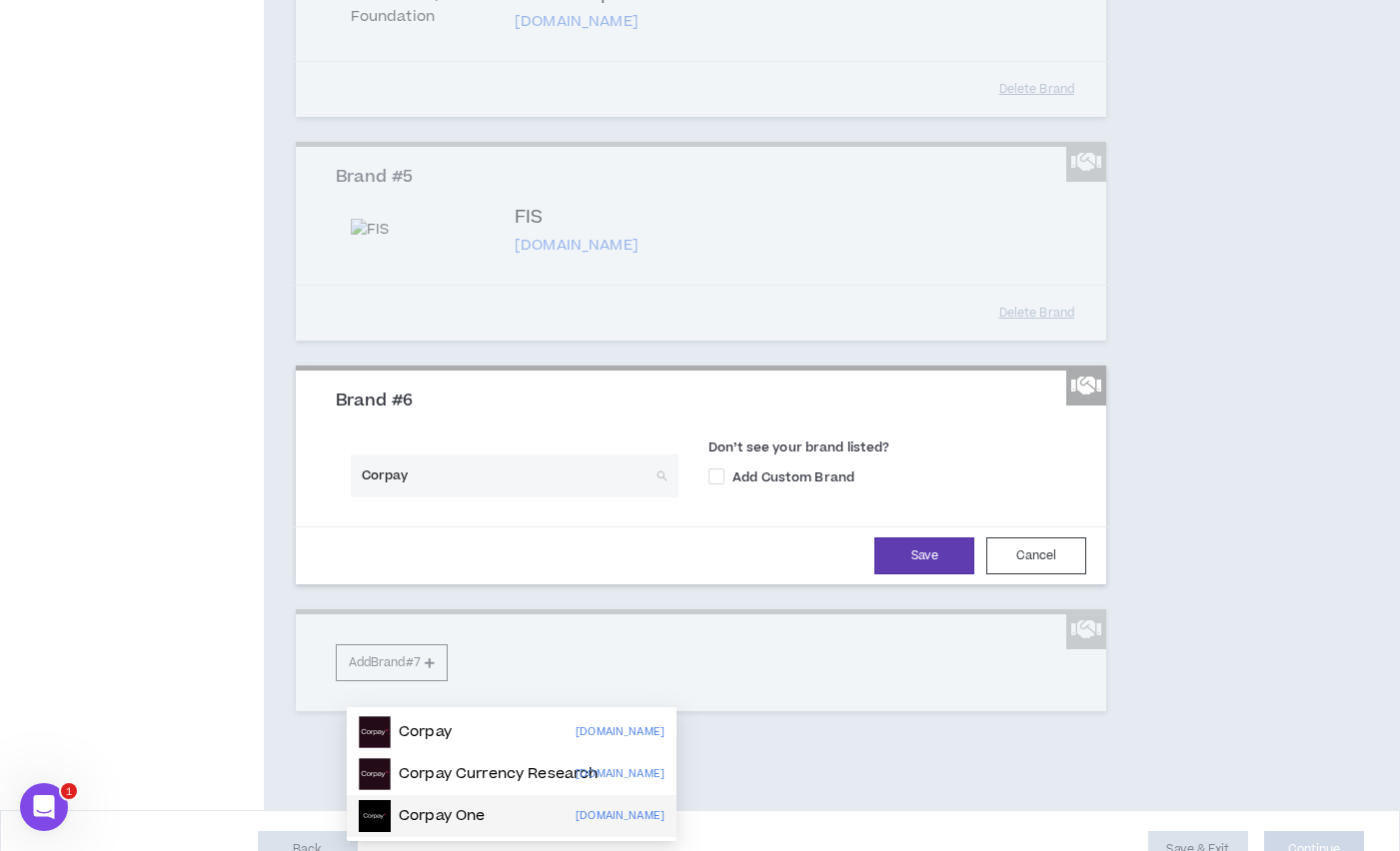 click on "Corpay One" at bounding box center [442, 816] 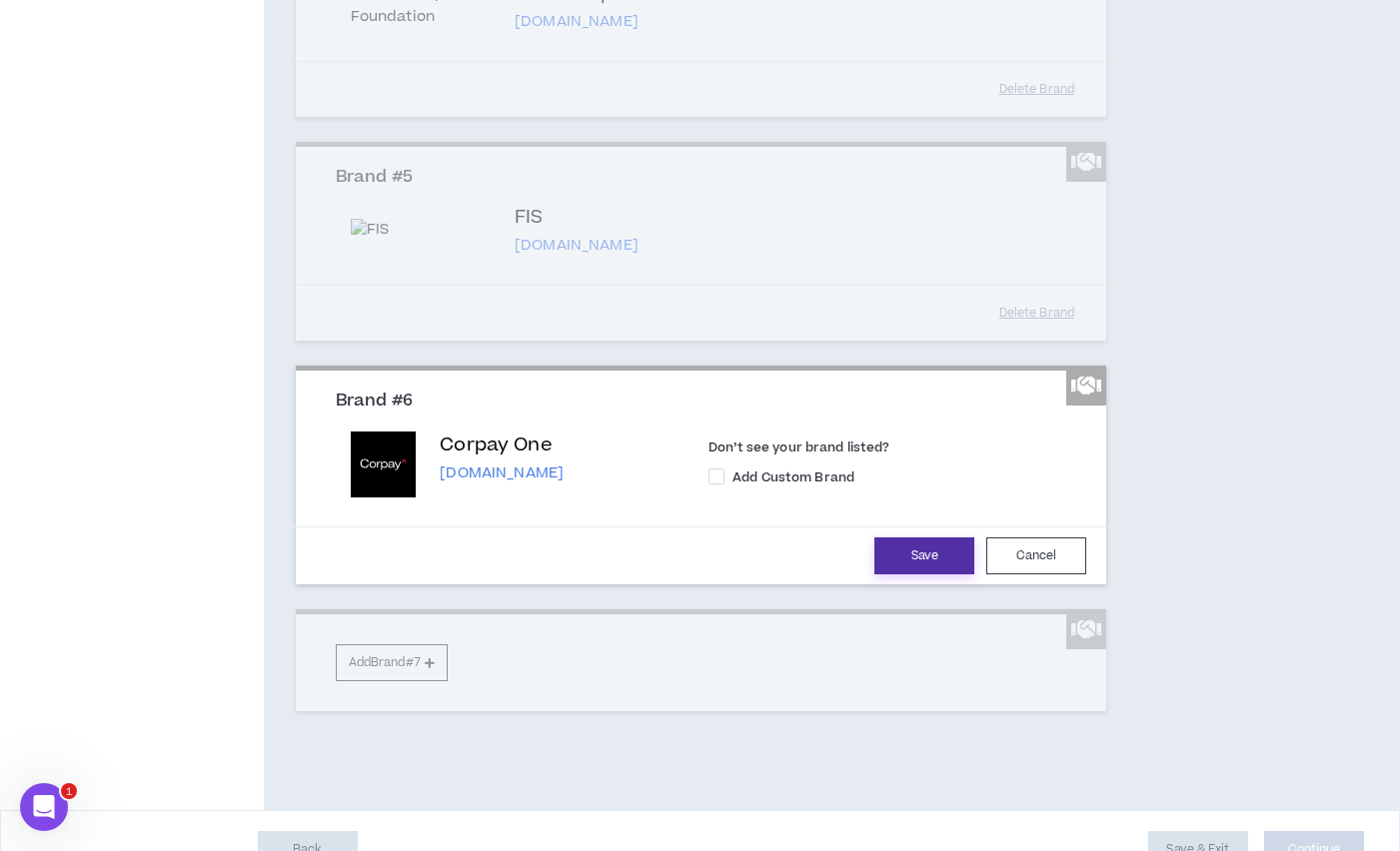 click on "Save" at bounding box center [924, 555] 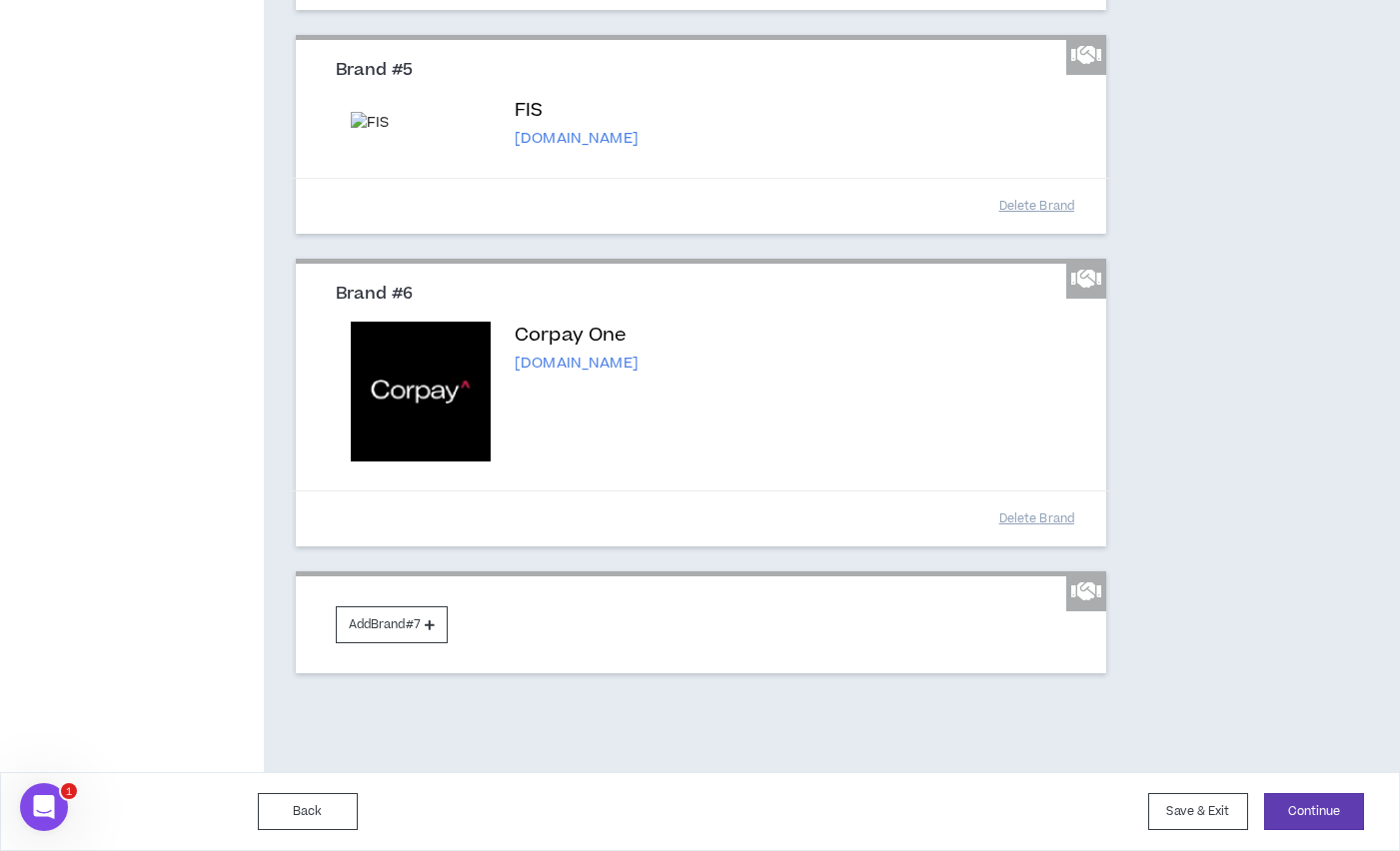 scroll, scrollTop: 1276, scrollLeft: 0, axis: vertical 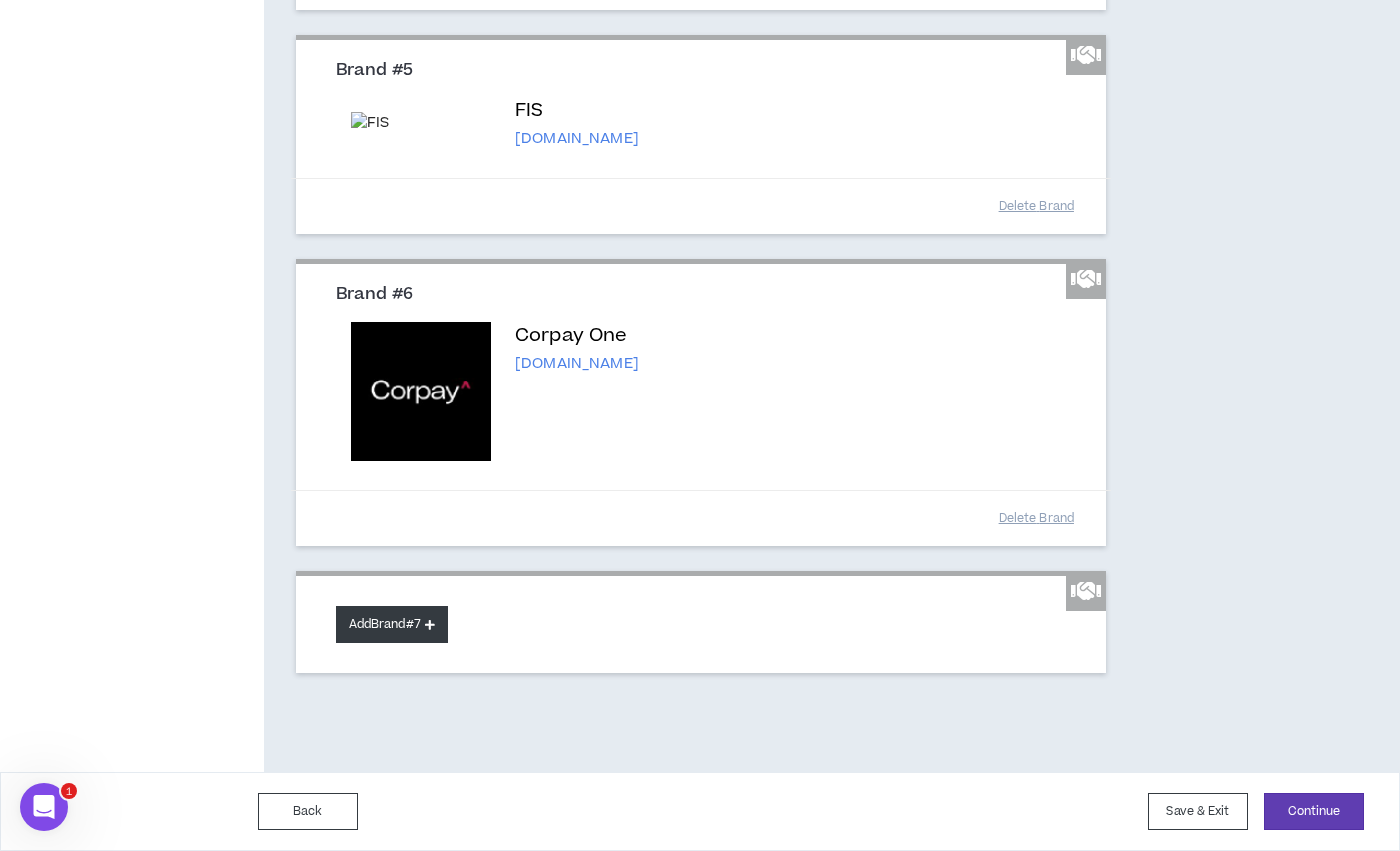 click on "Add  Brand  #7" at bounding box center (392, 624) 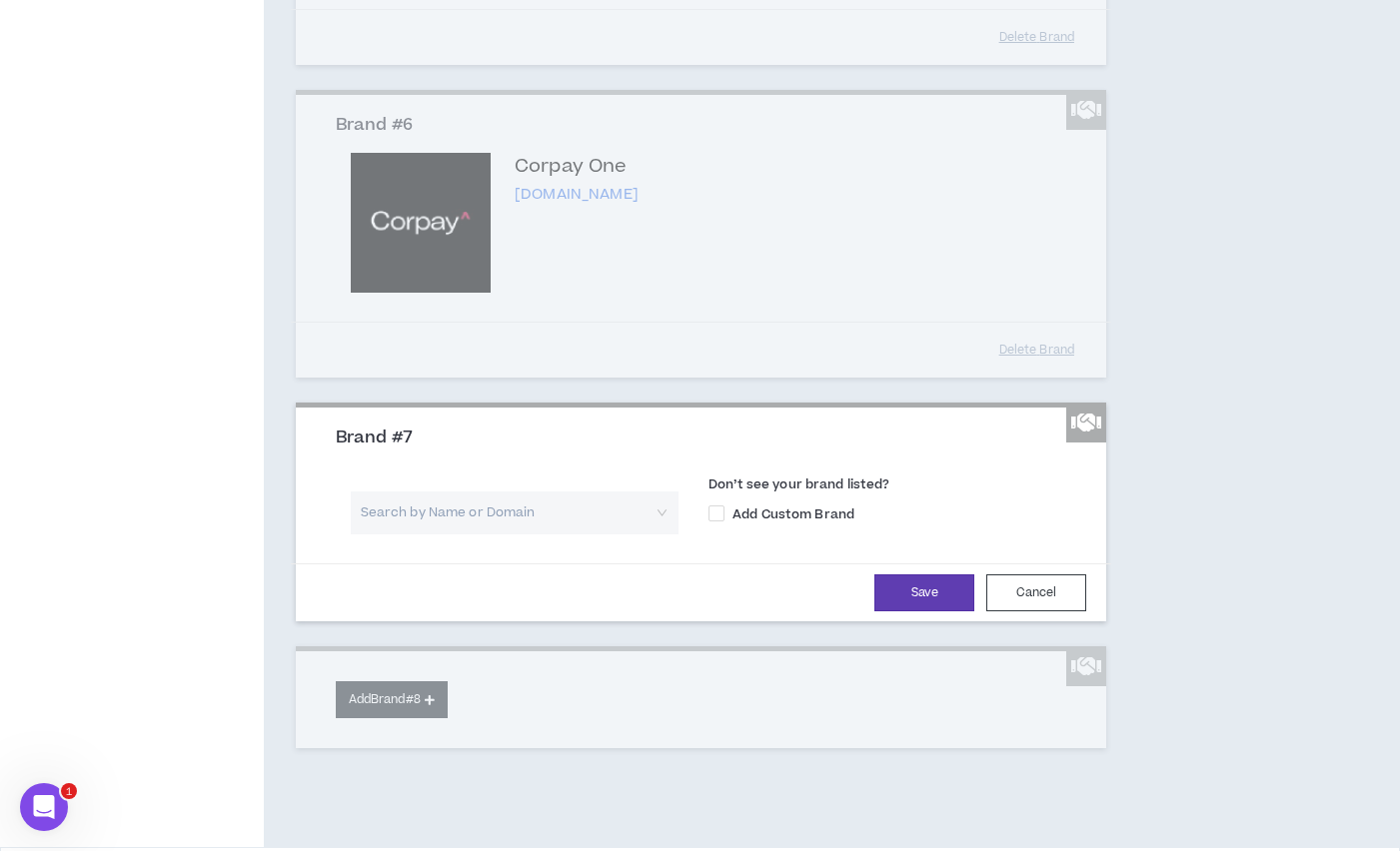 type 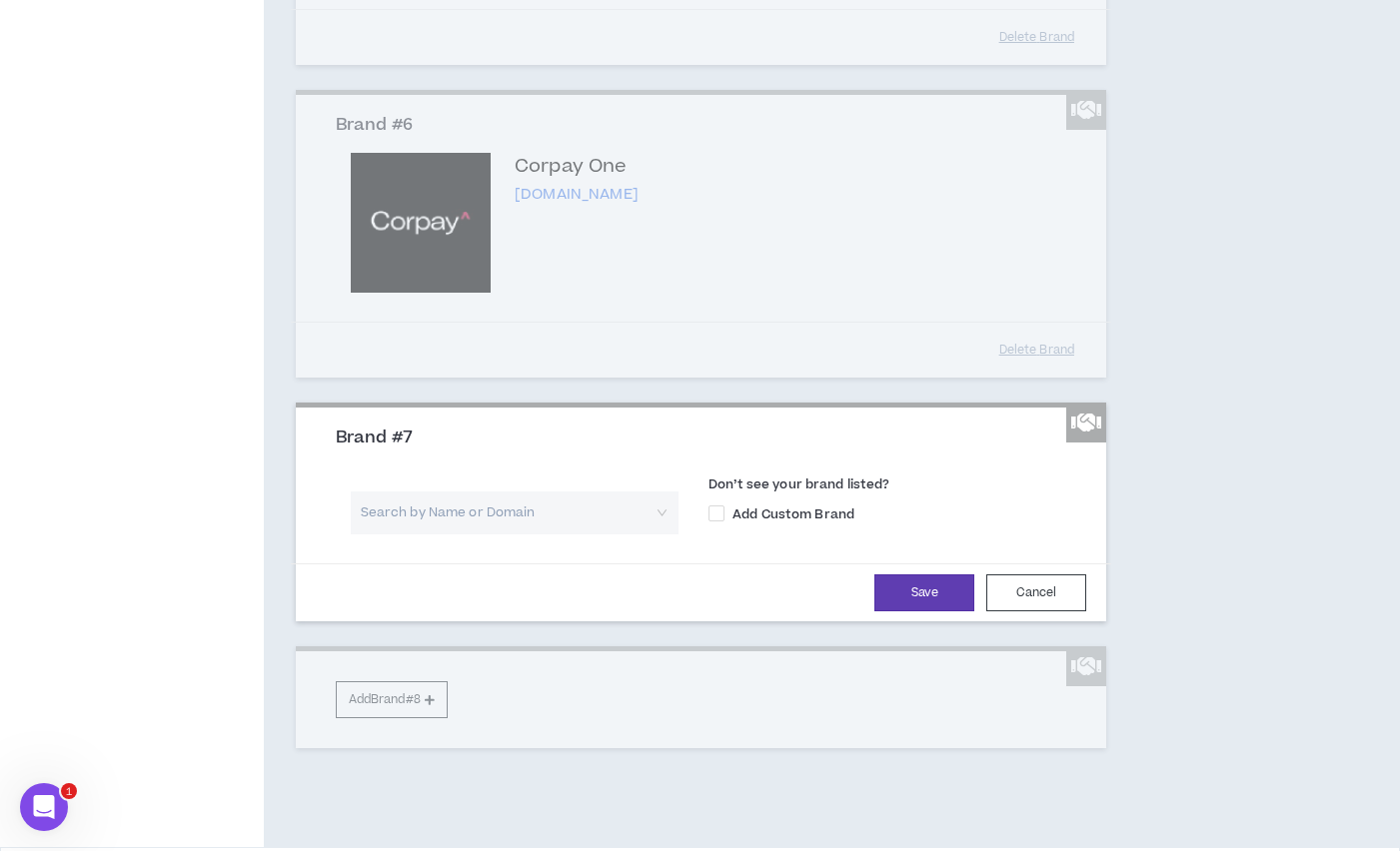 click at bounding box center (508, 512) 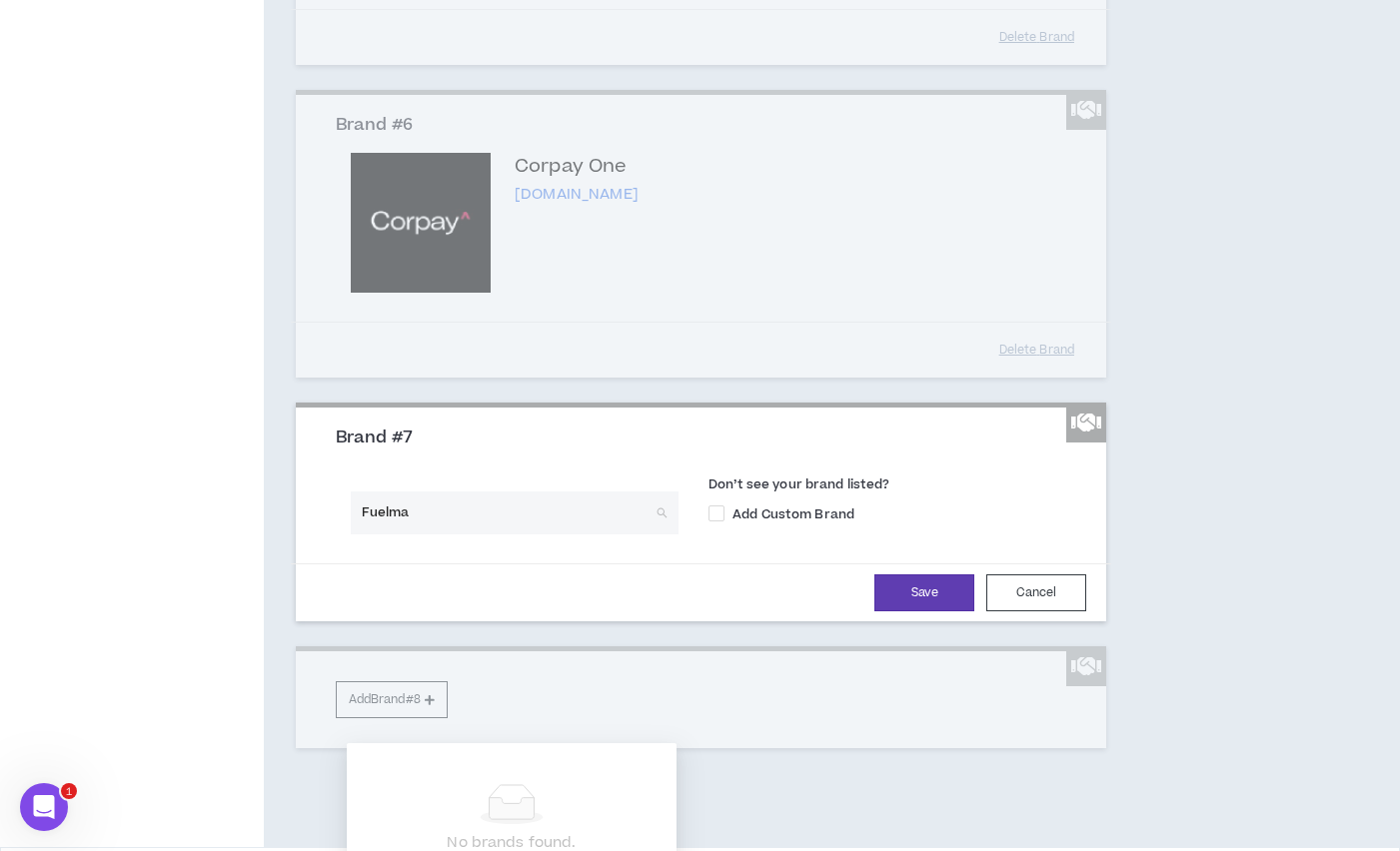 type on "Fuelman" 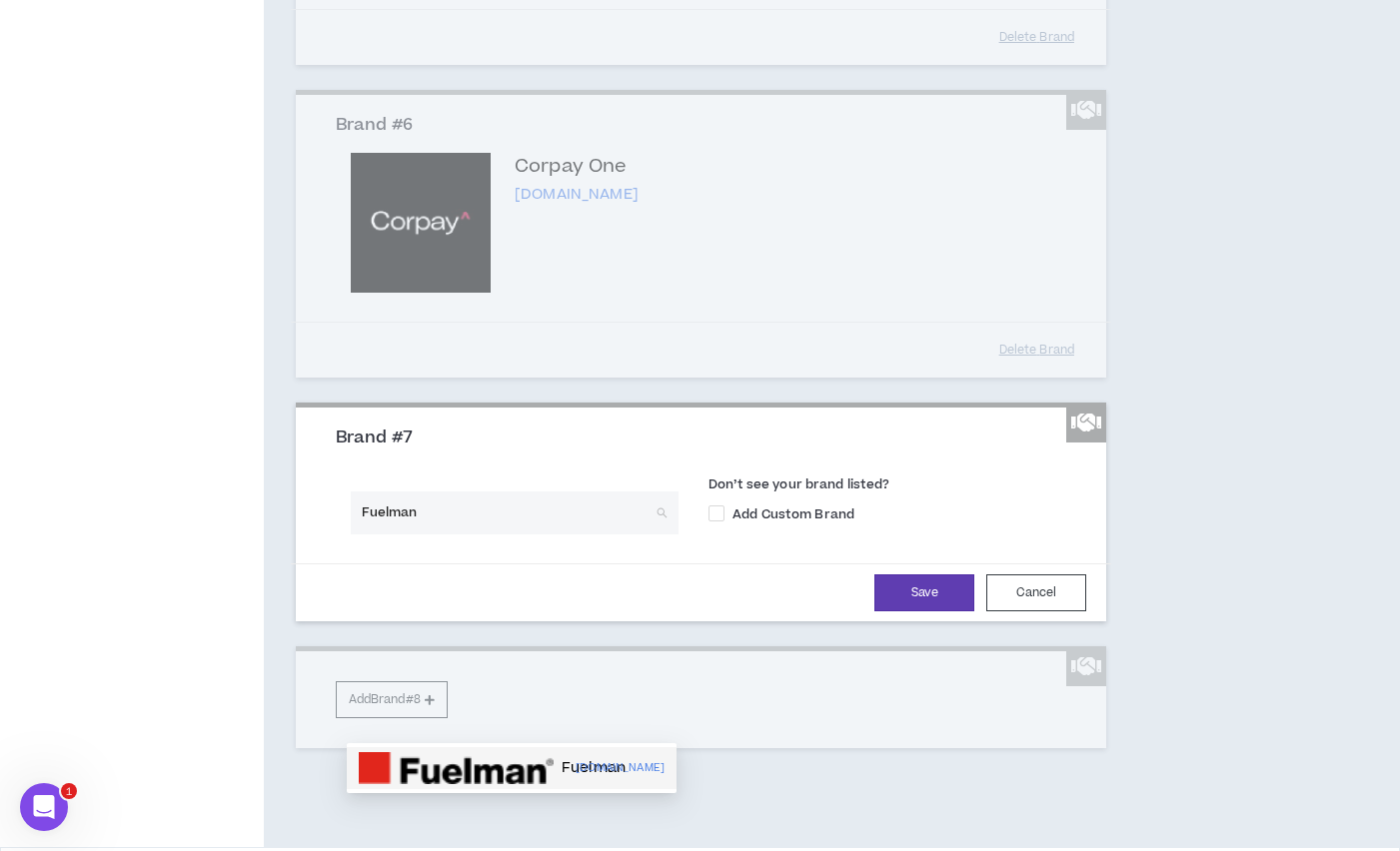 click at bounding box center (456, 768) 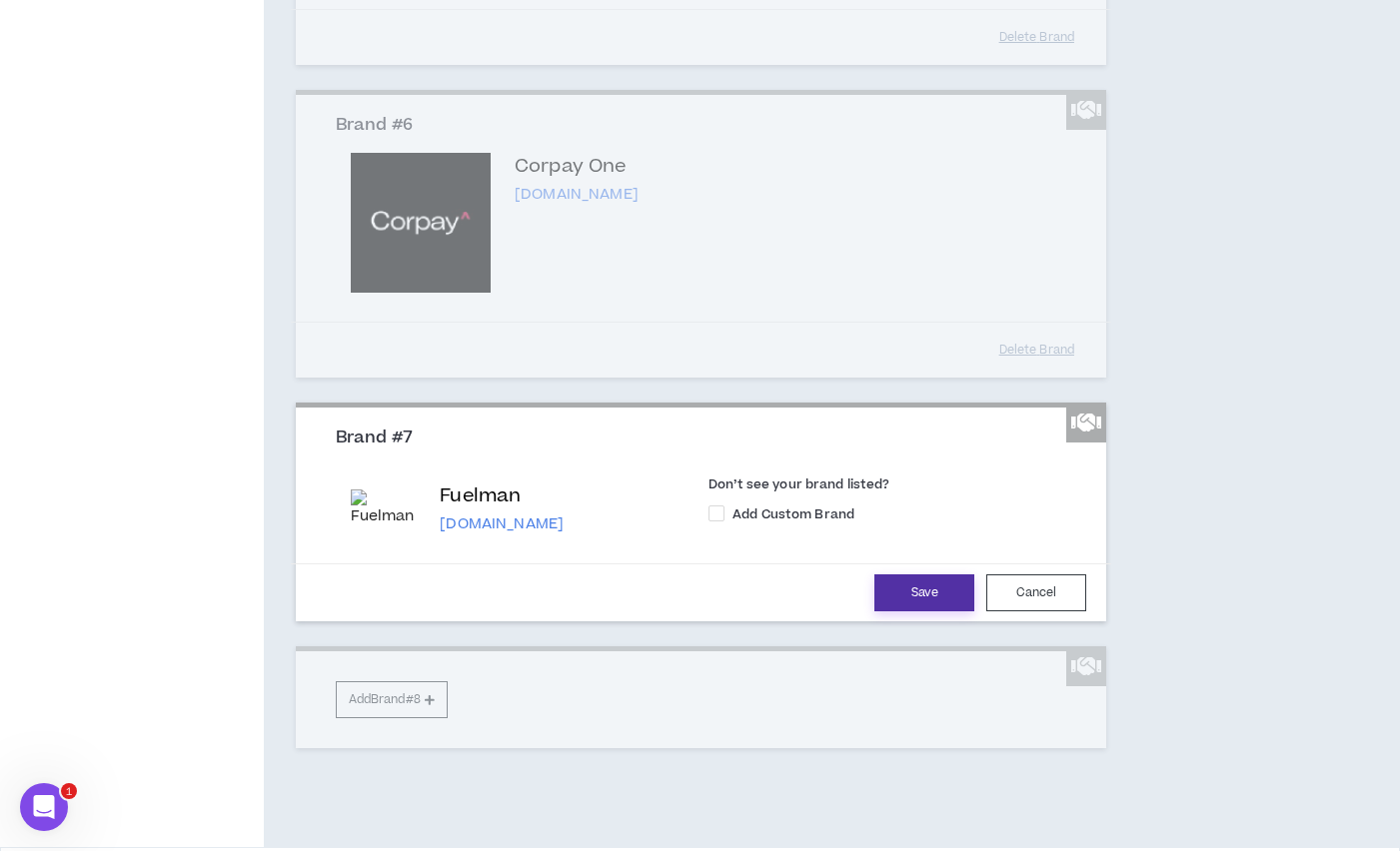 click on "Save" at bounding box center (924, 592) 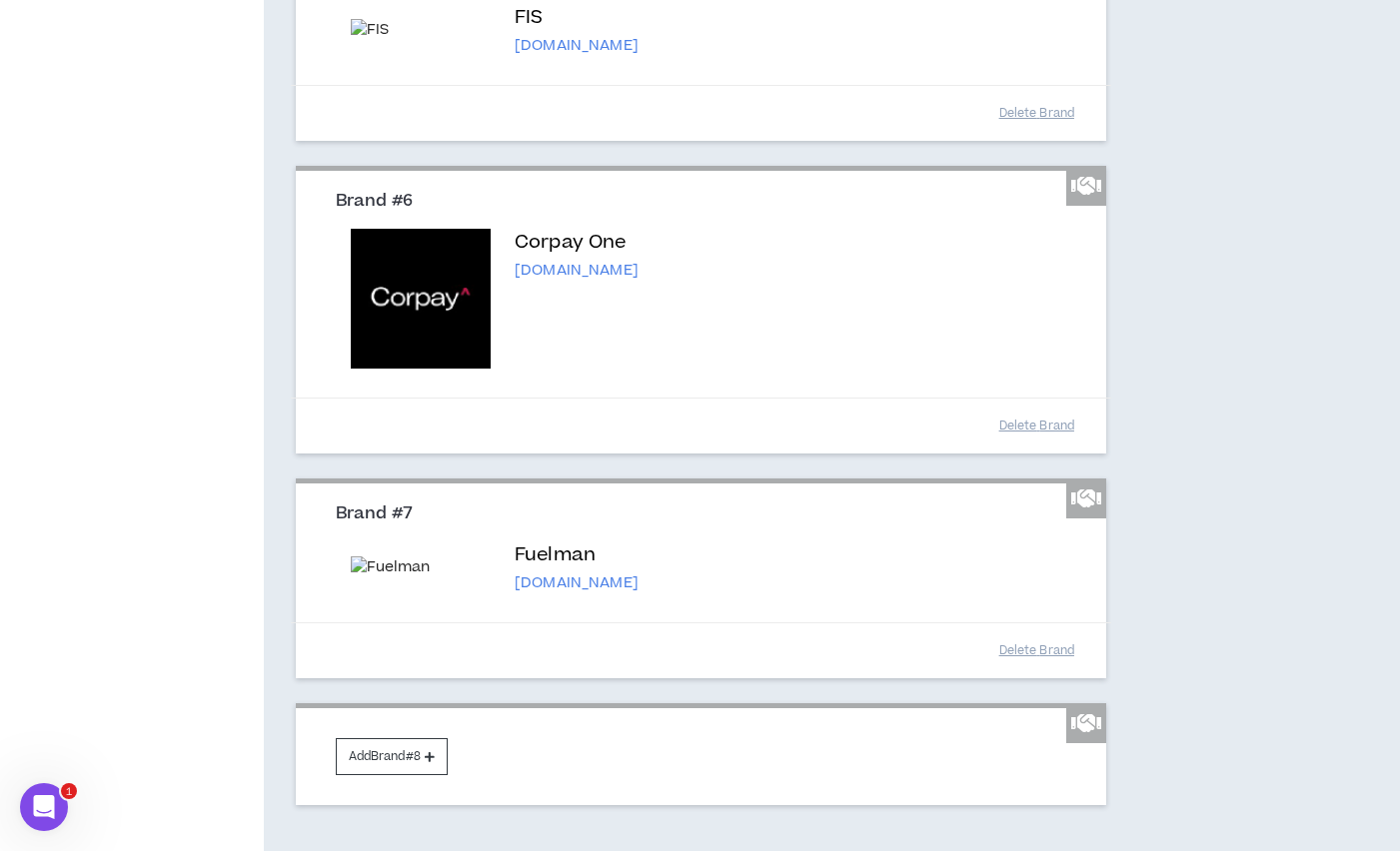 scroll, scrollTop: 1533, scrollLeft: 0, axis: vertical 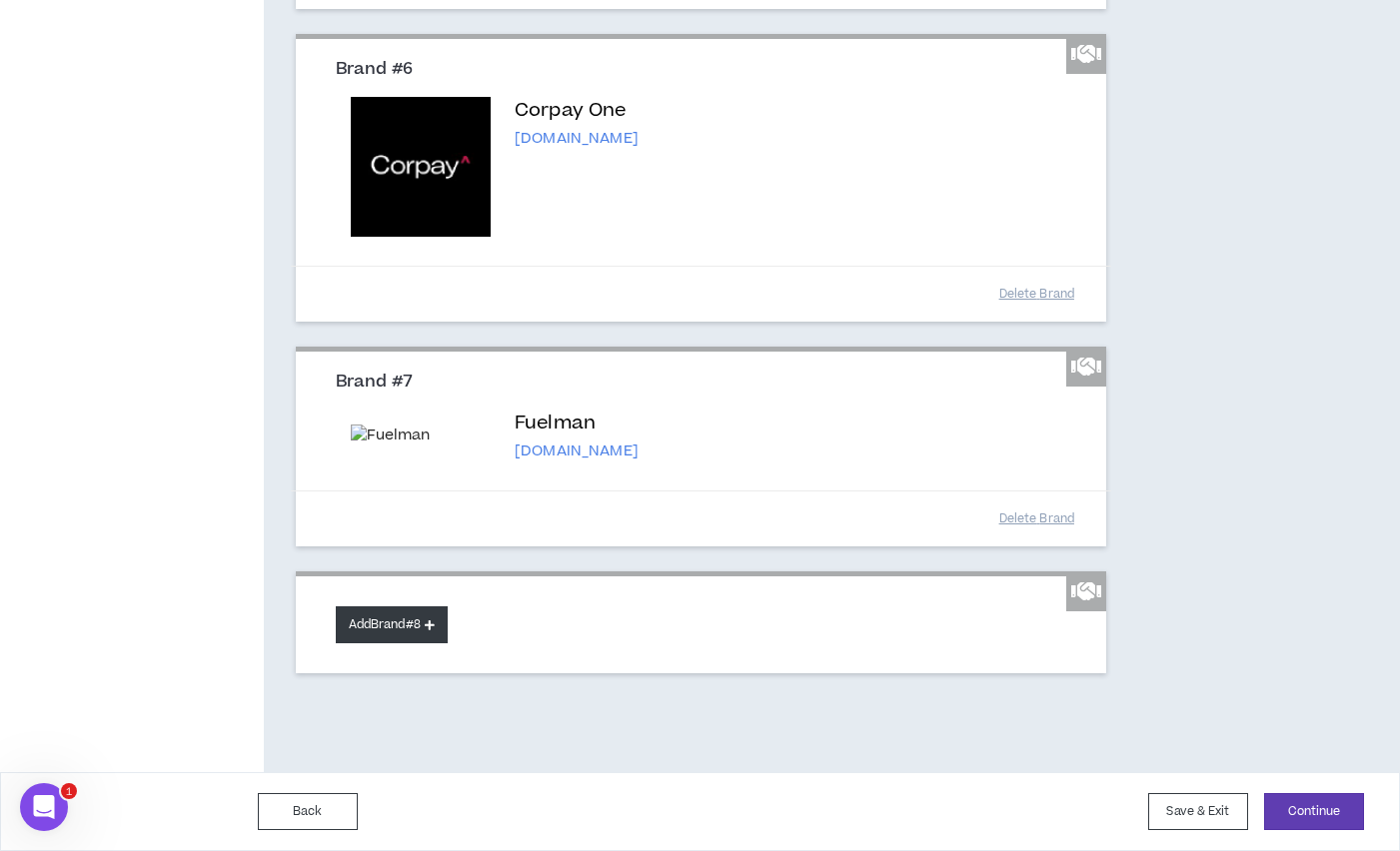click on "Add  Brand  #8" at bounding box center (392, 624) 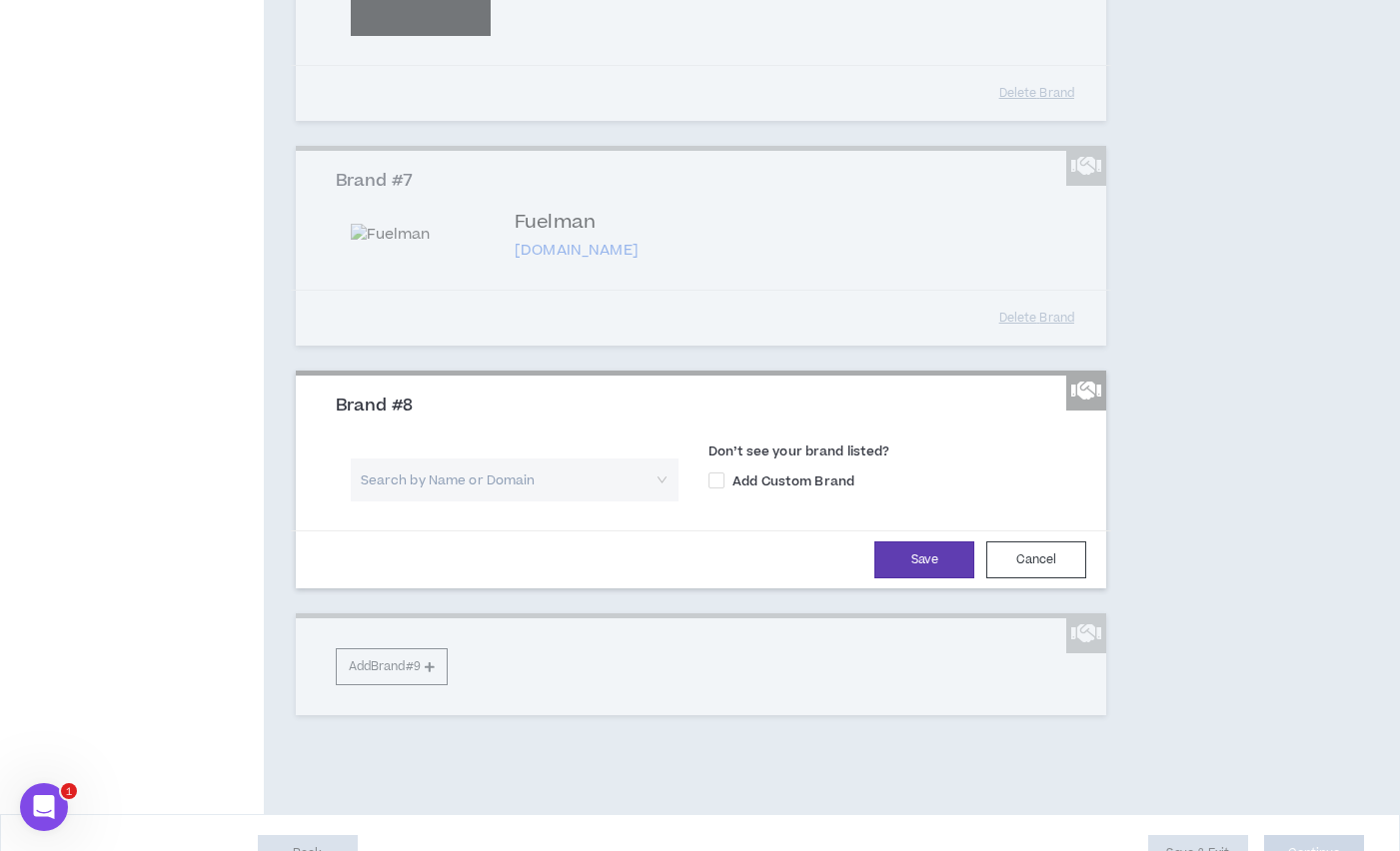 click at bounding box center (508, 479) 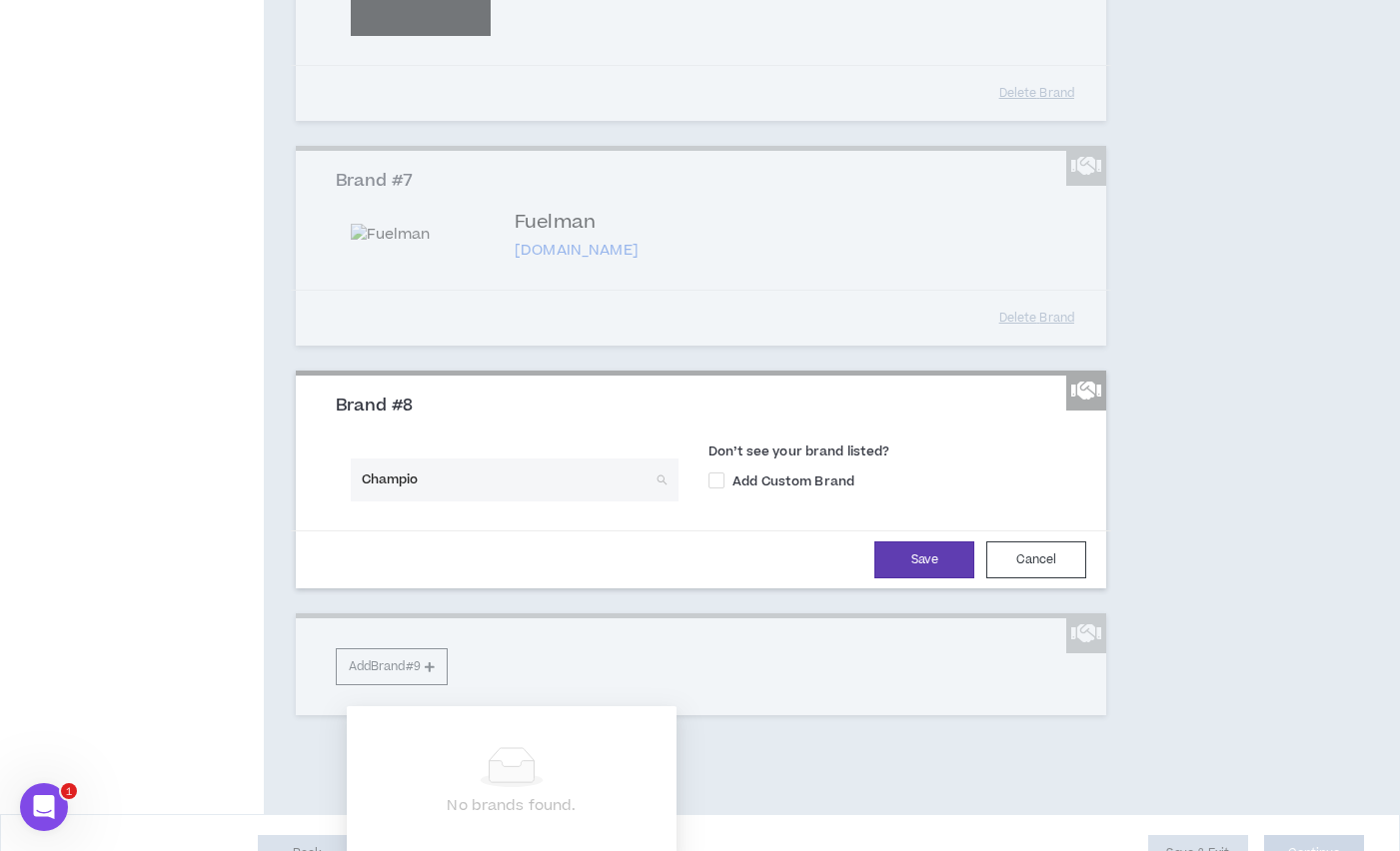 type on "Champion" 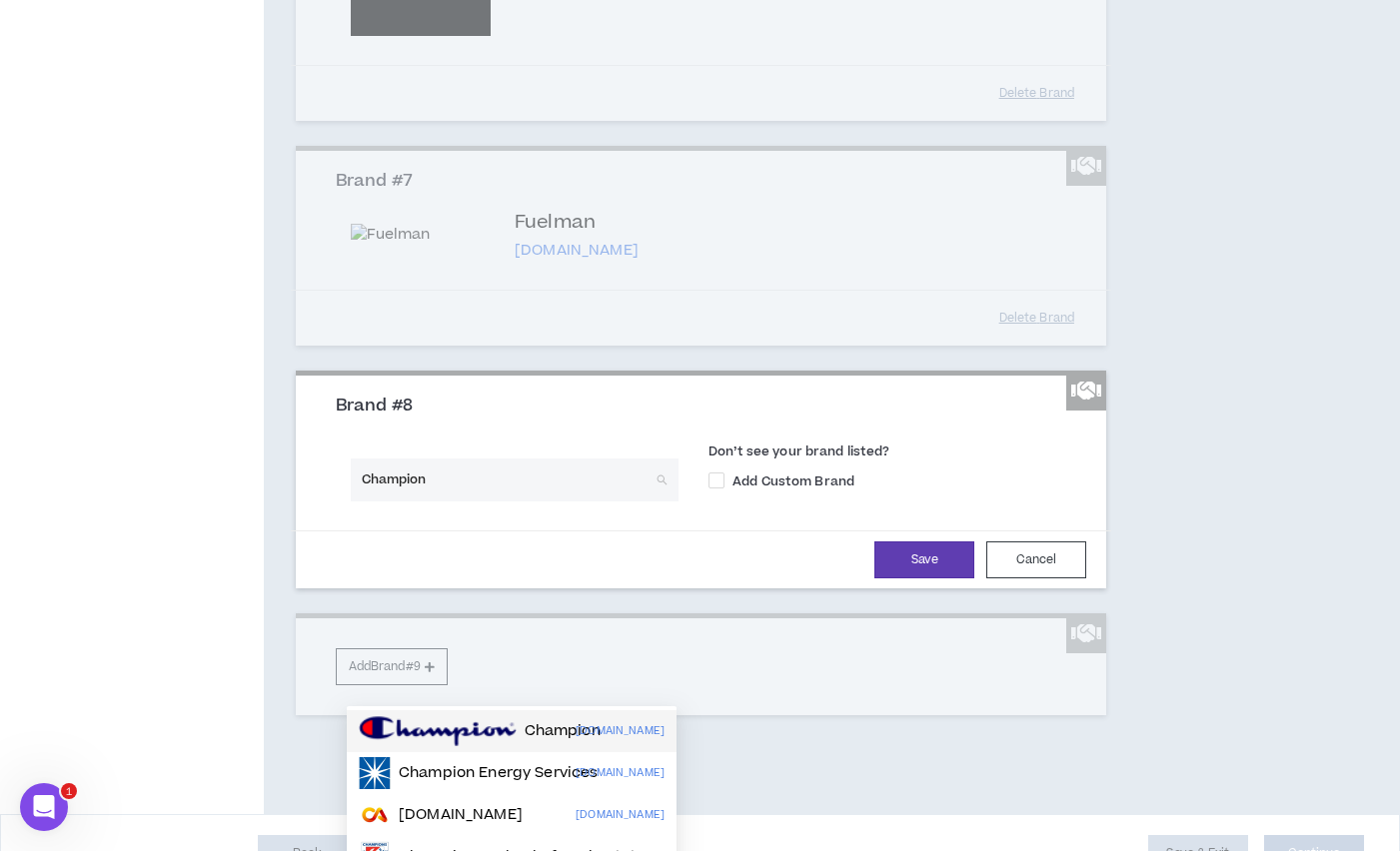 click at bounding box center (438, 731) 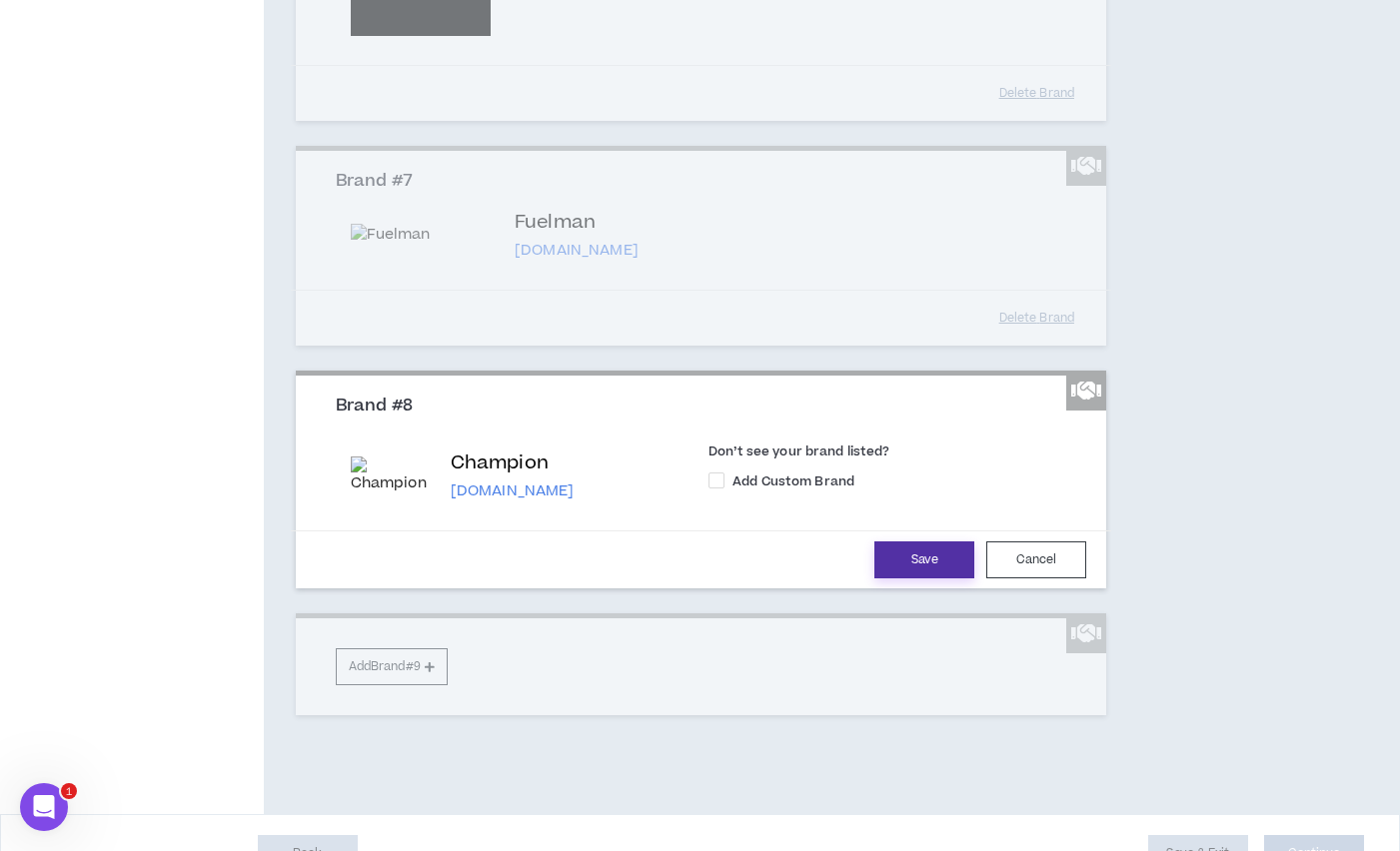 click on "Save" at bounding box center (924, 559) 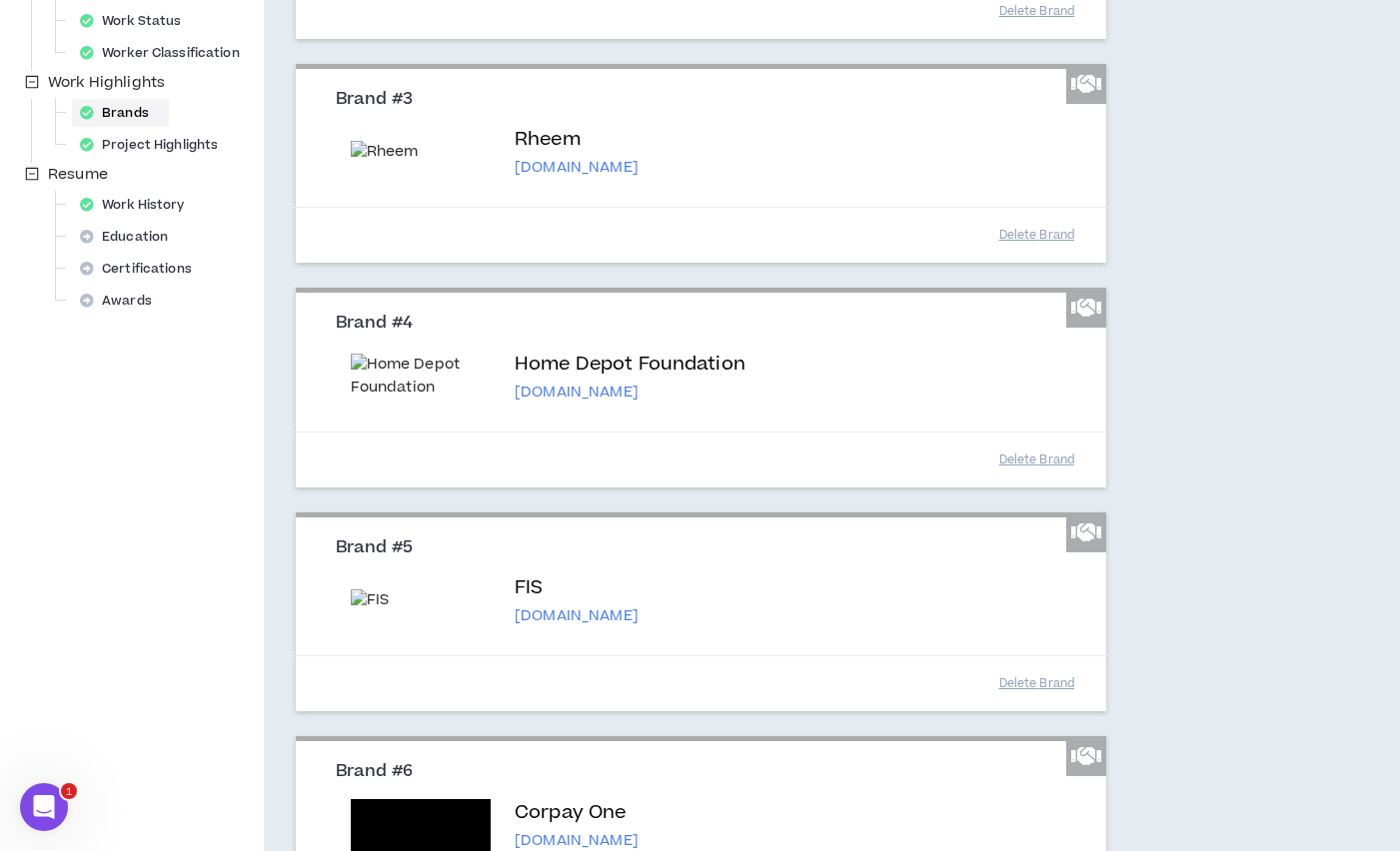 scroll, scrollTop: 0, scrollLeft: 0, axis: both 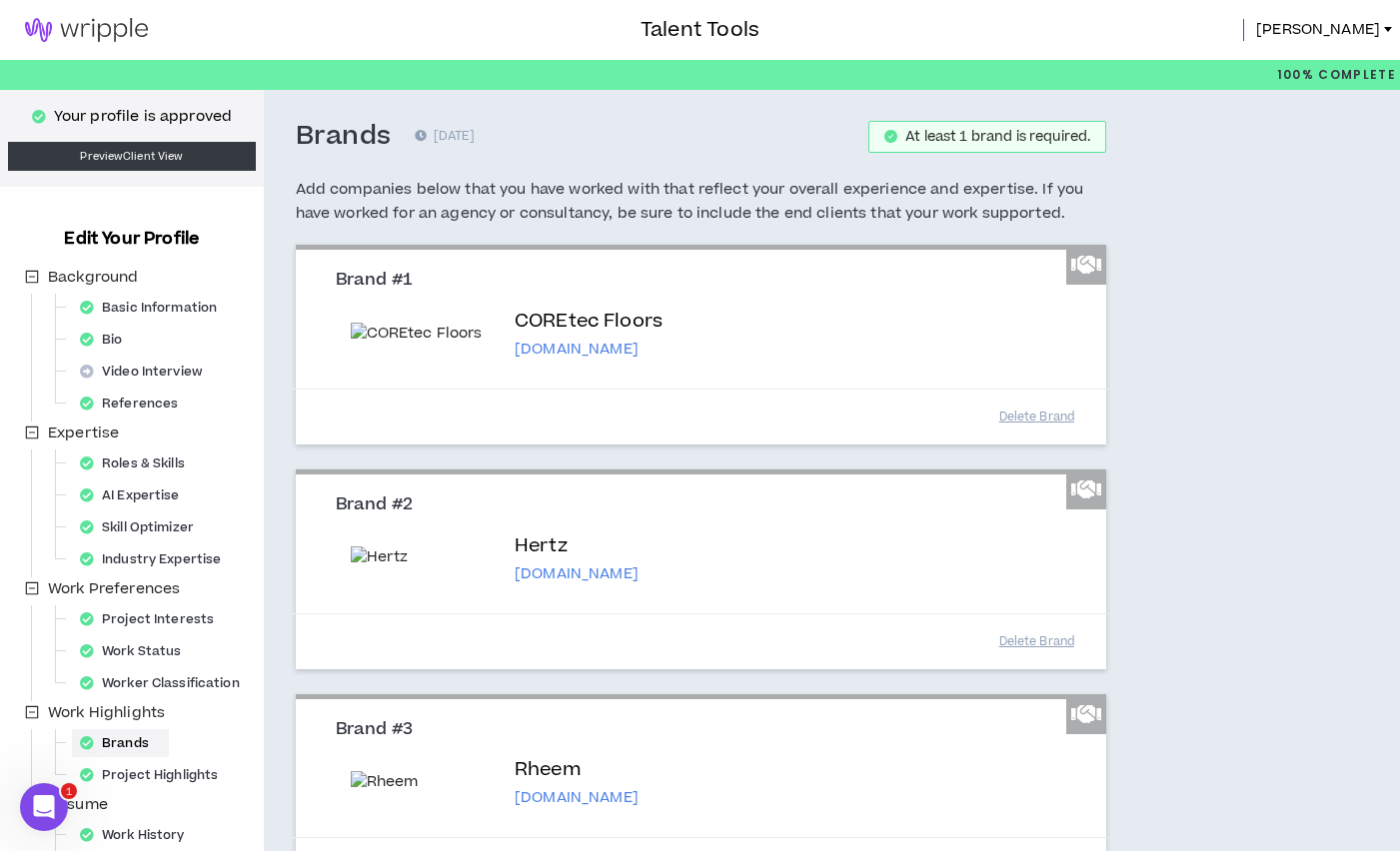 click at bounding box center [1086, 265] 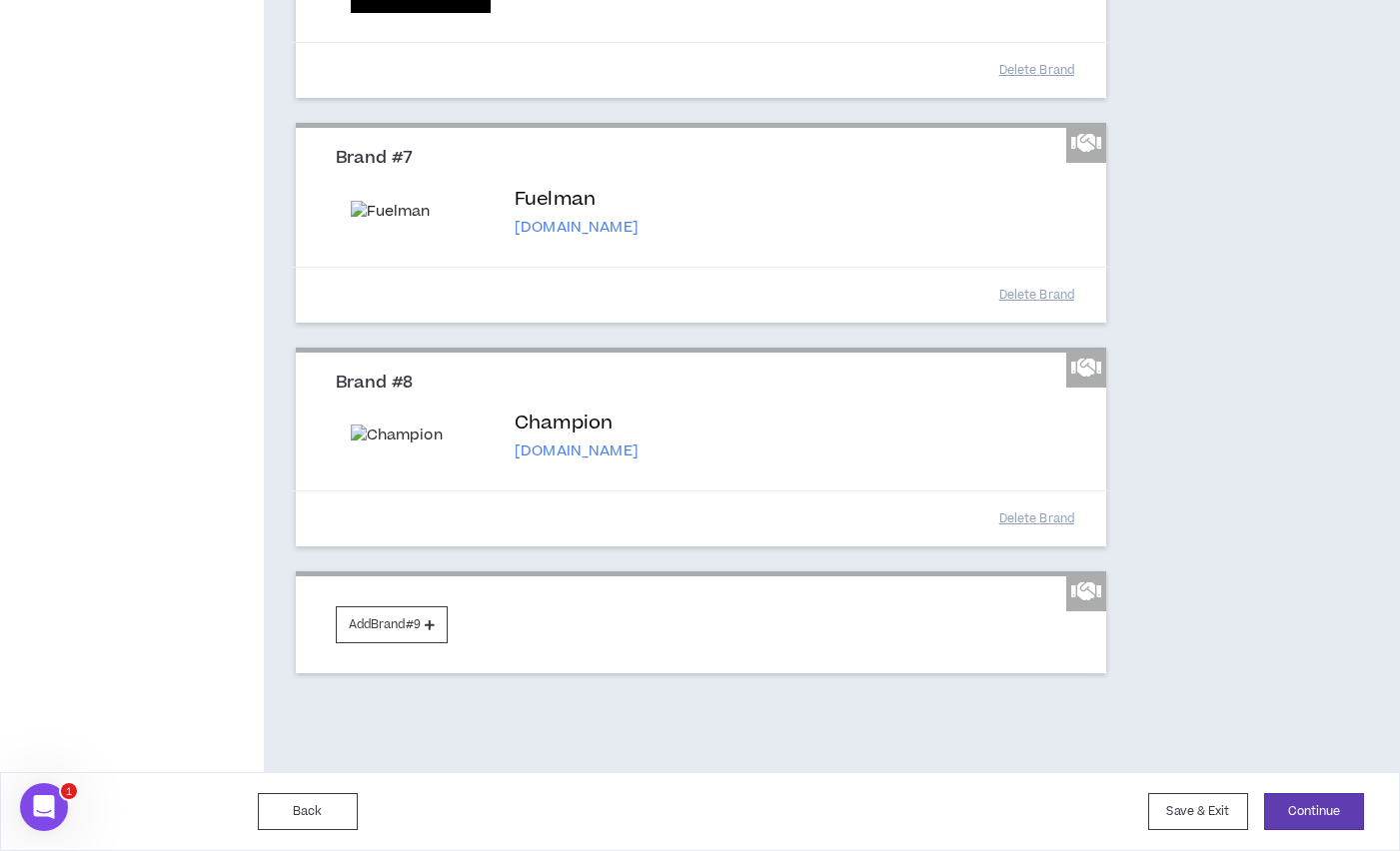 scroll, scrollTop: 1753, scrollLeft: 0, axis: vertical 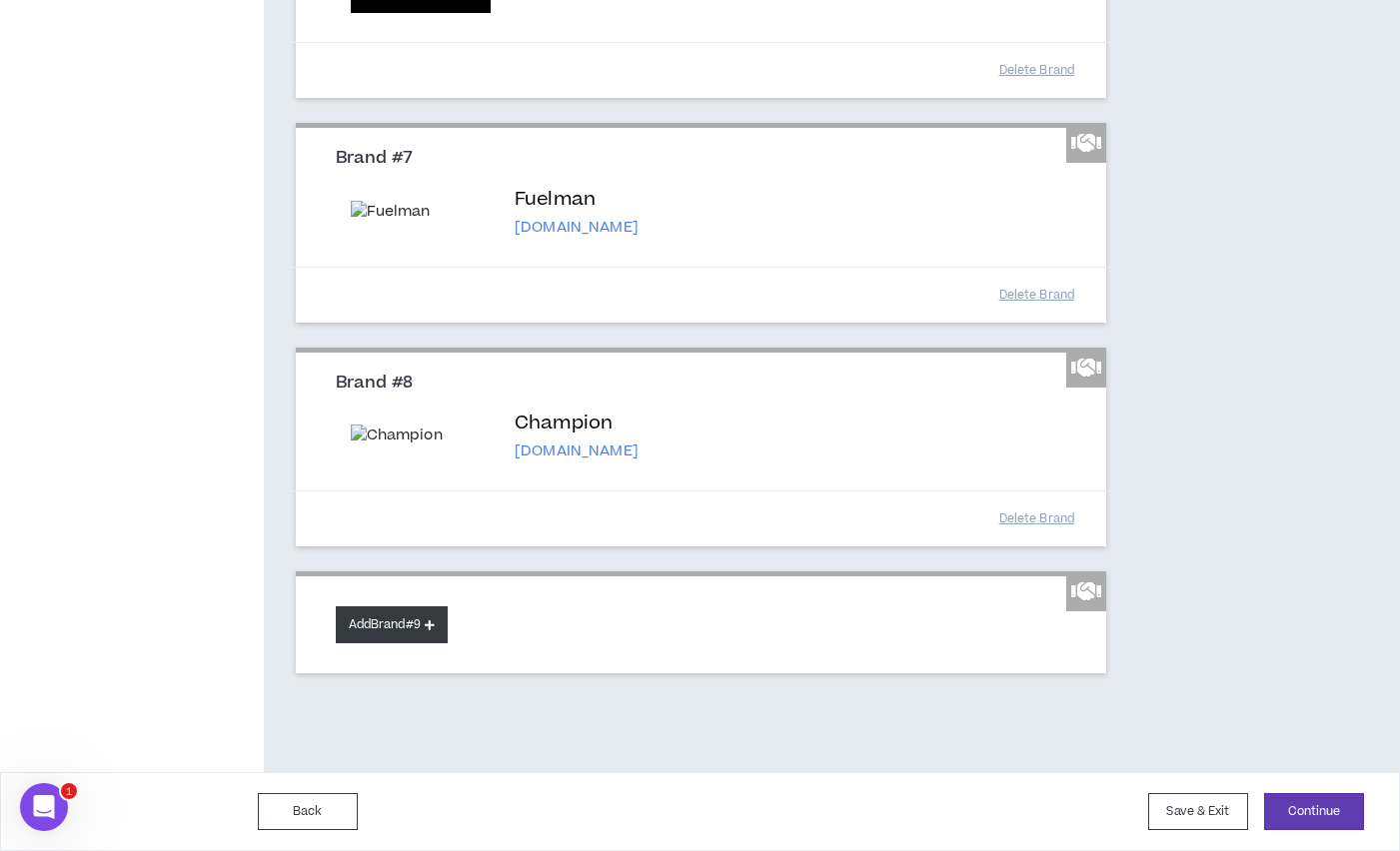 click on "Add  Brand  #9" at bounding box center (392, 624) 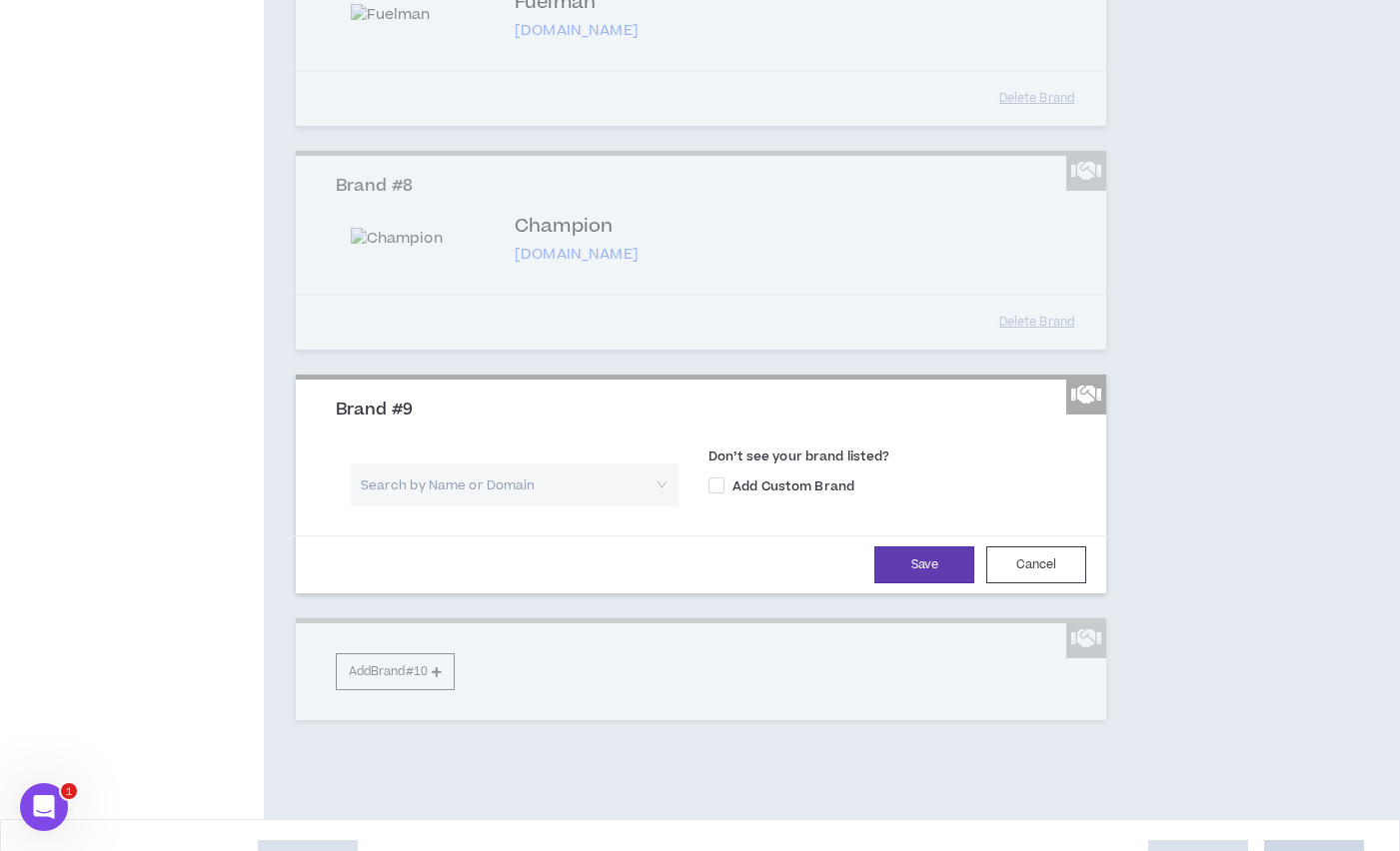 click at bounding box center [508, 484] 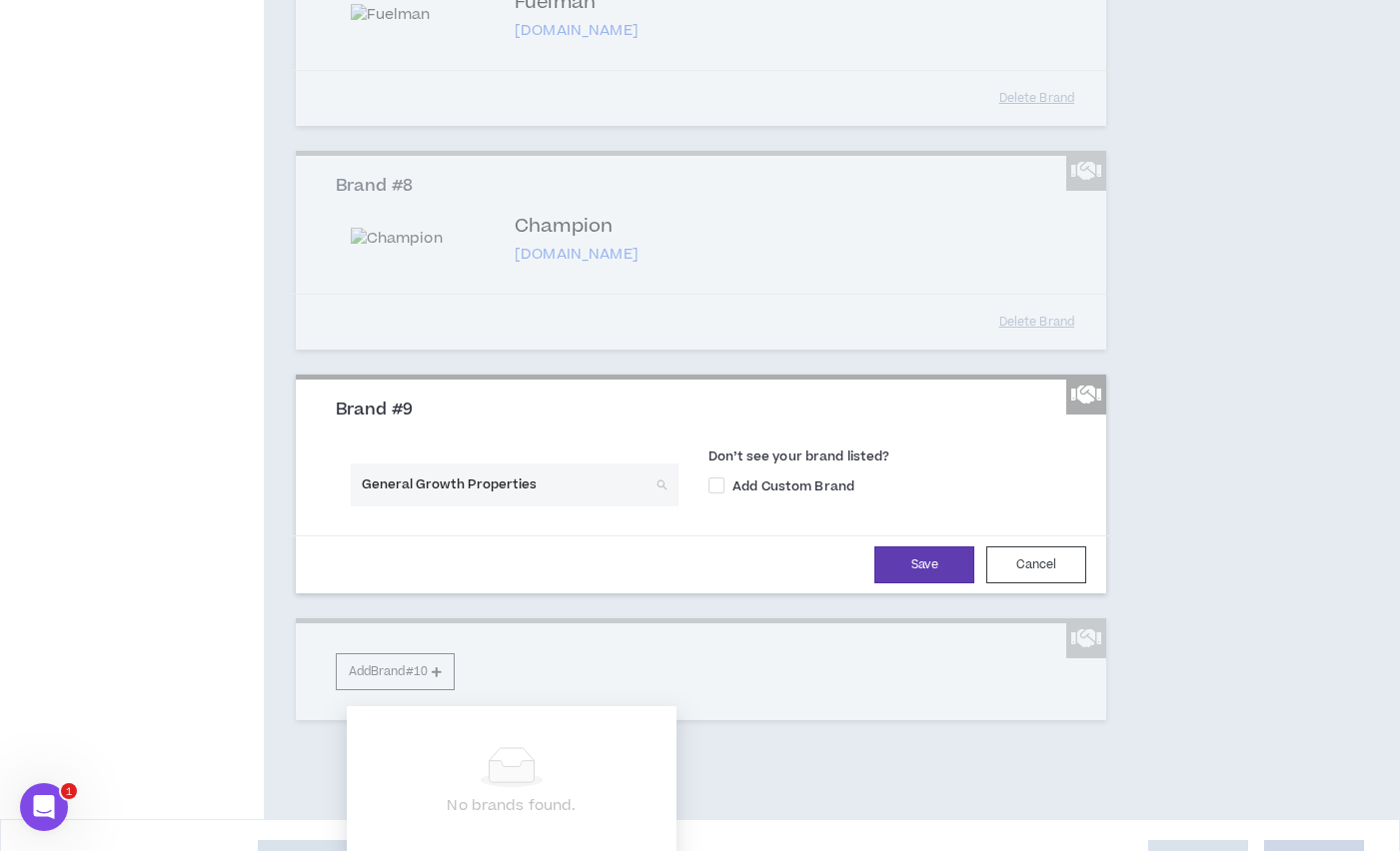 type on "General Growth Properties" 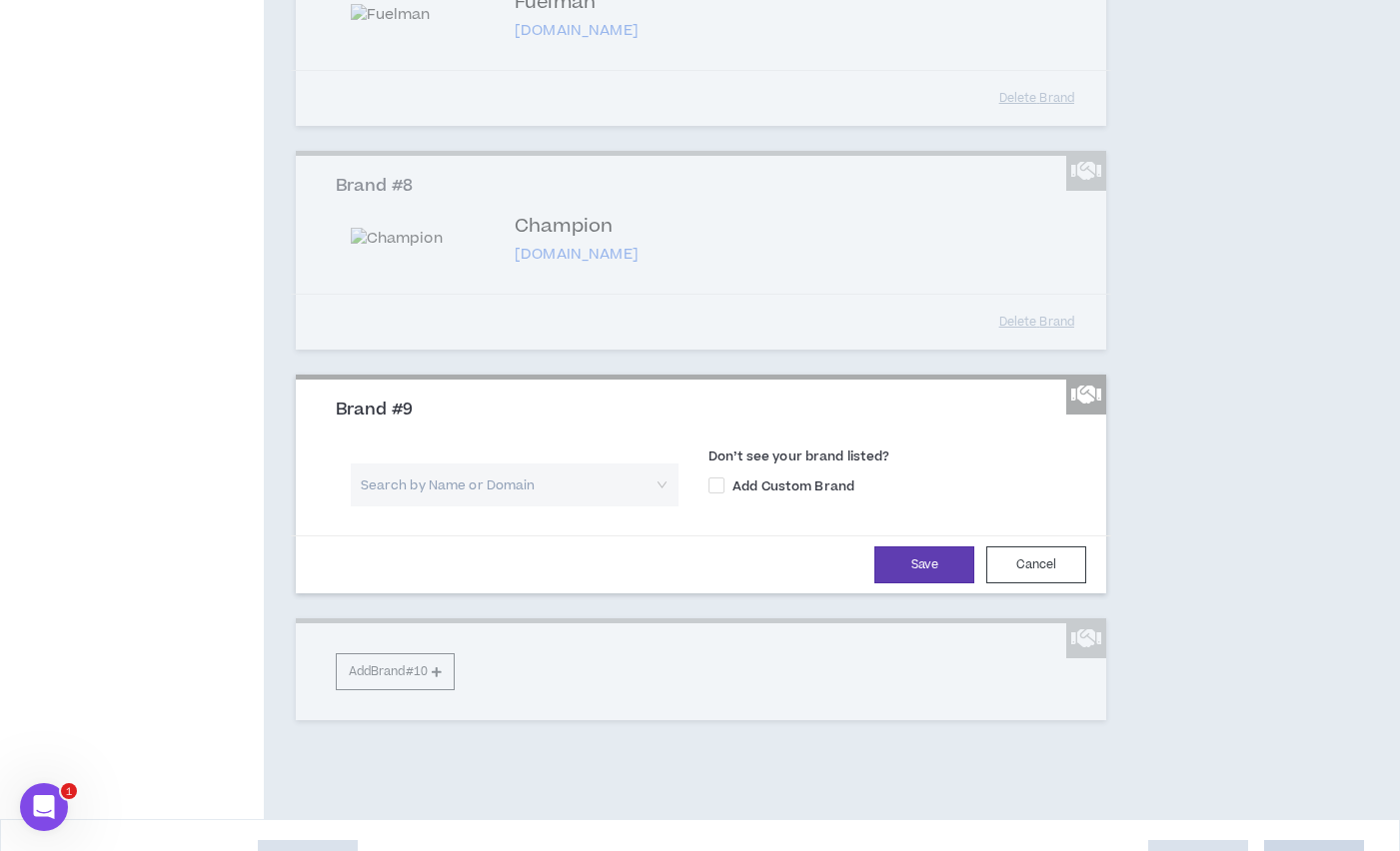 click at bounding box center (508, 484) 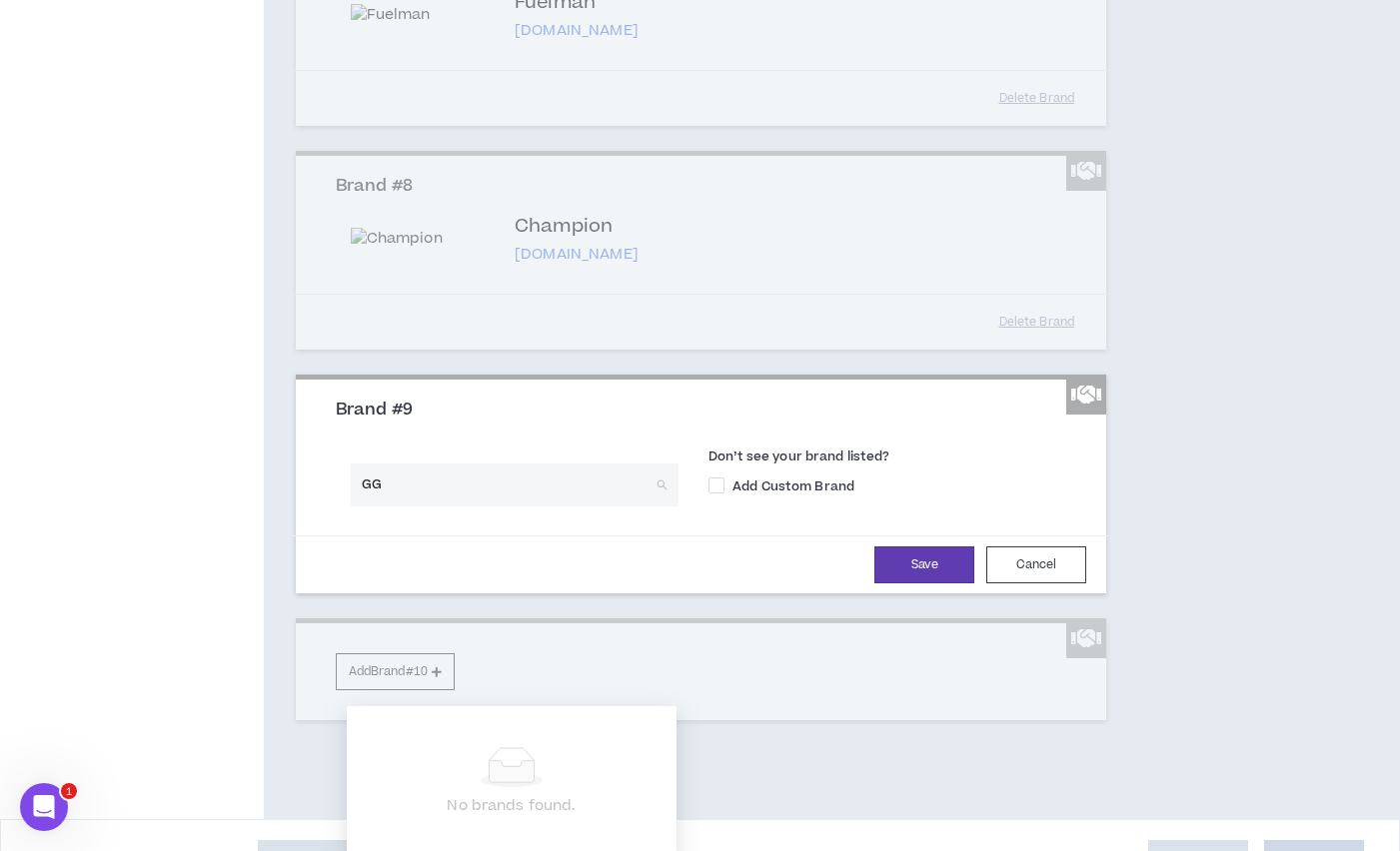 type on "GGP" 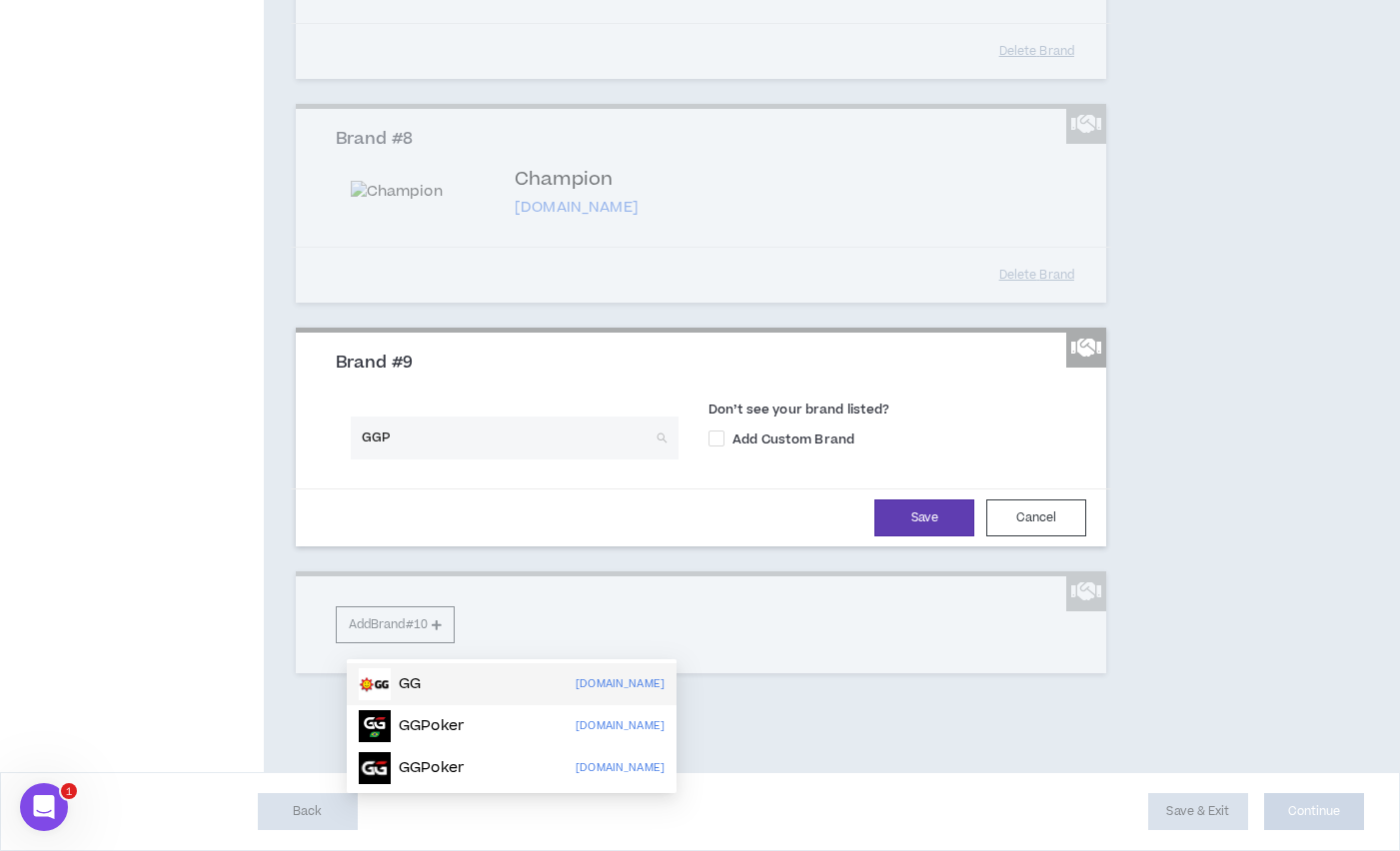 scroll, scrollTop: 1934, scrollLeft: 0, axis: vertical 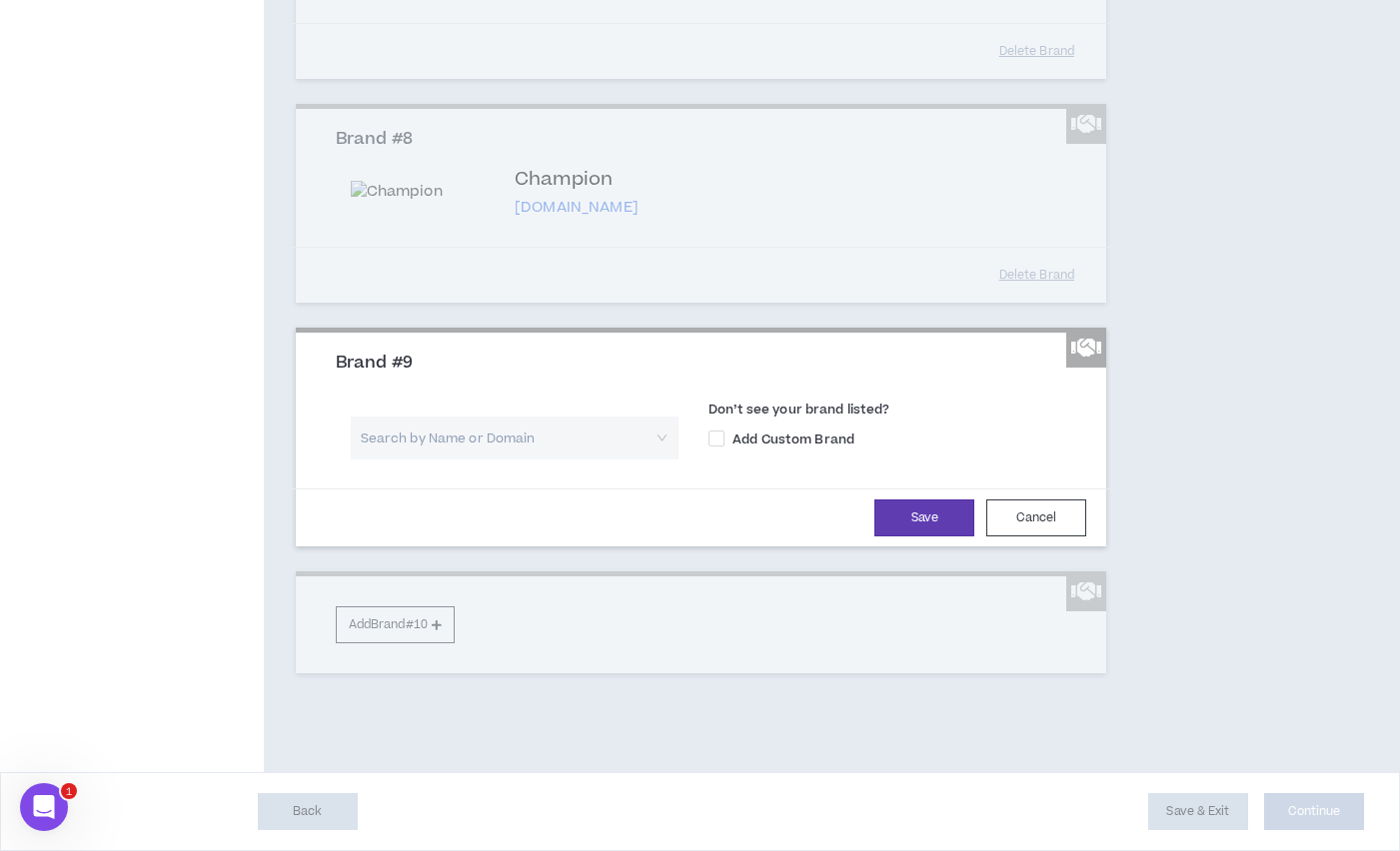 click at bounding box center (508, 437) 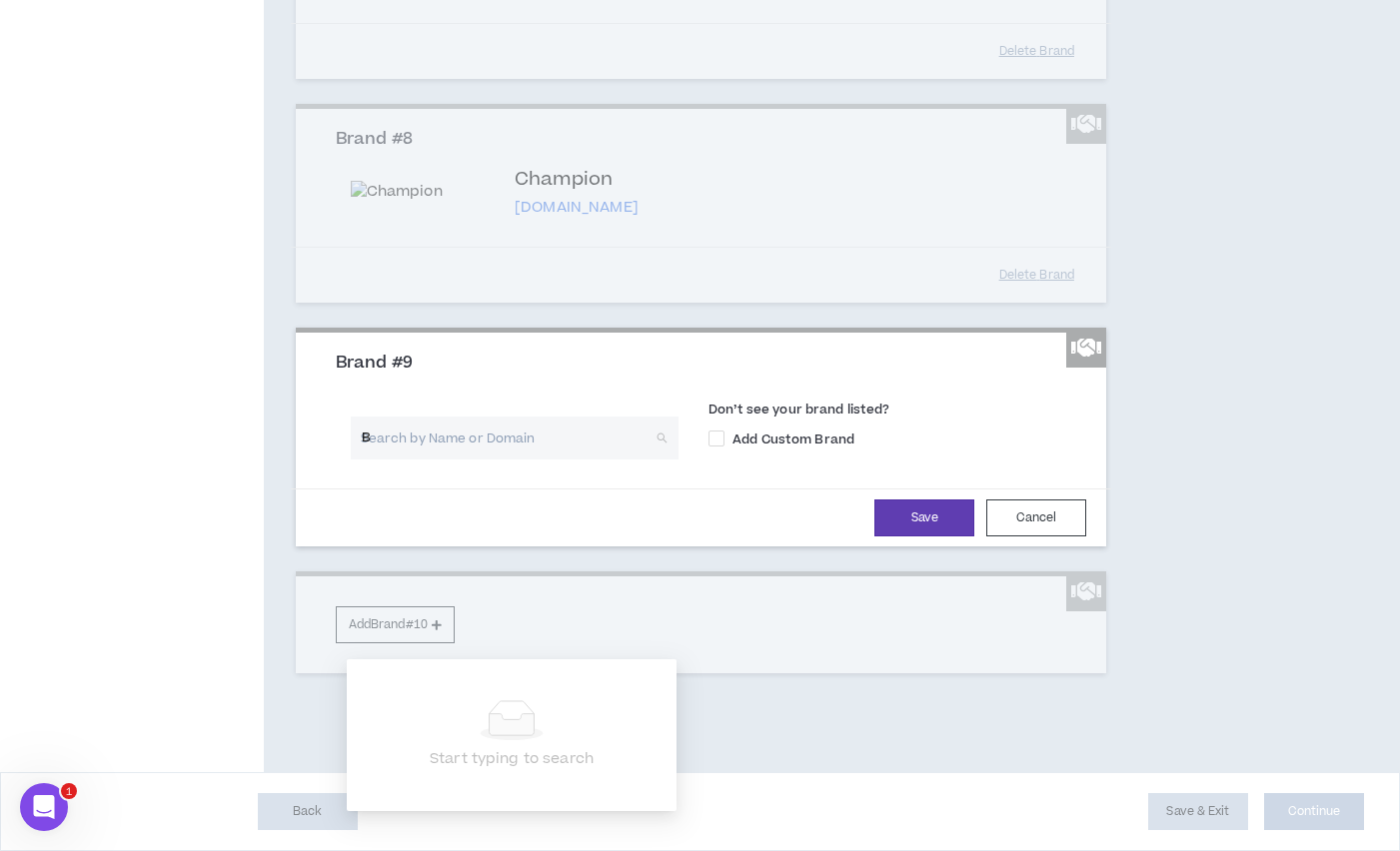 type on "BP" 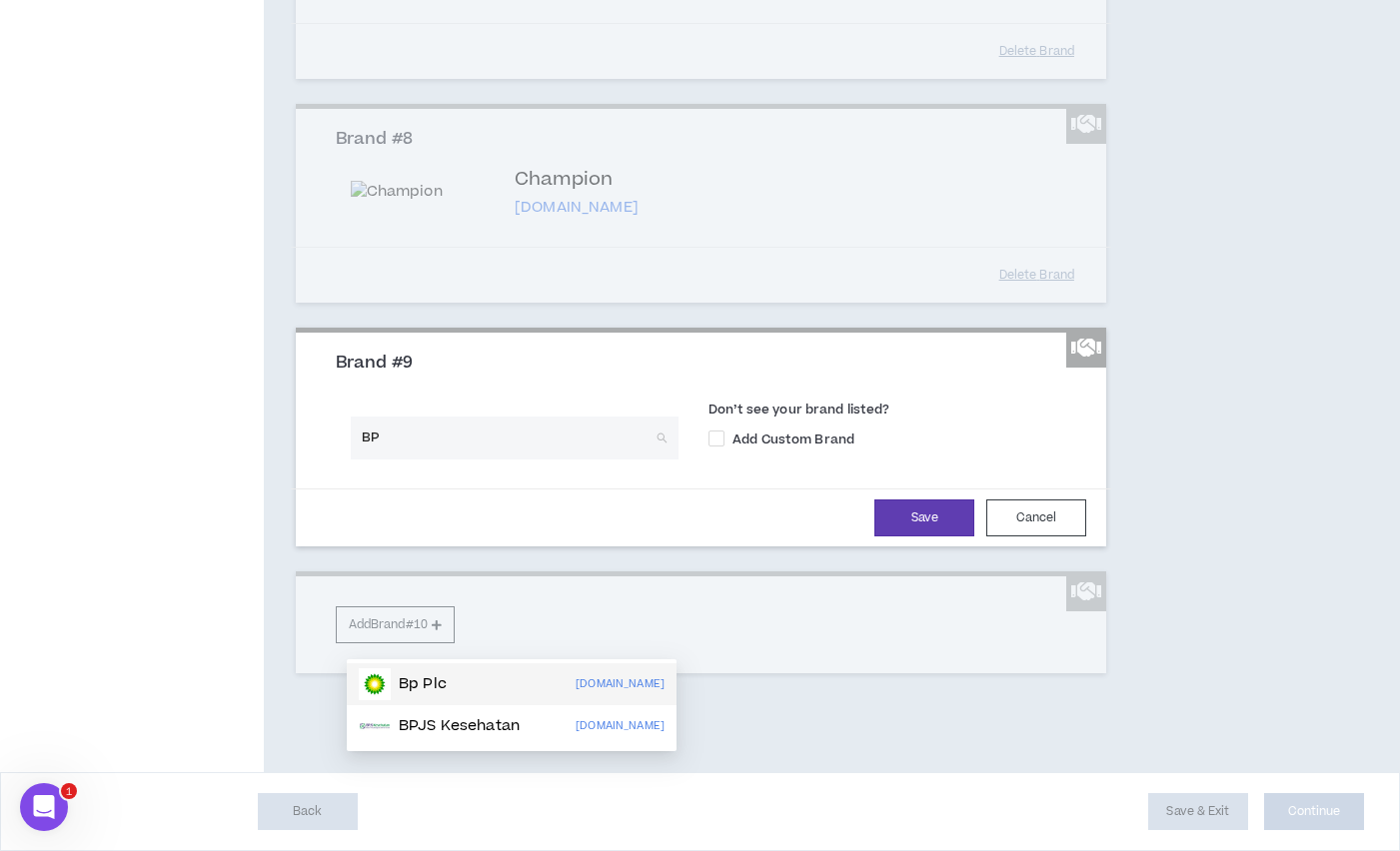 click on "Bp Plc [DOMAIN_NAME]" at bounding box center (512, 684) 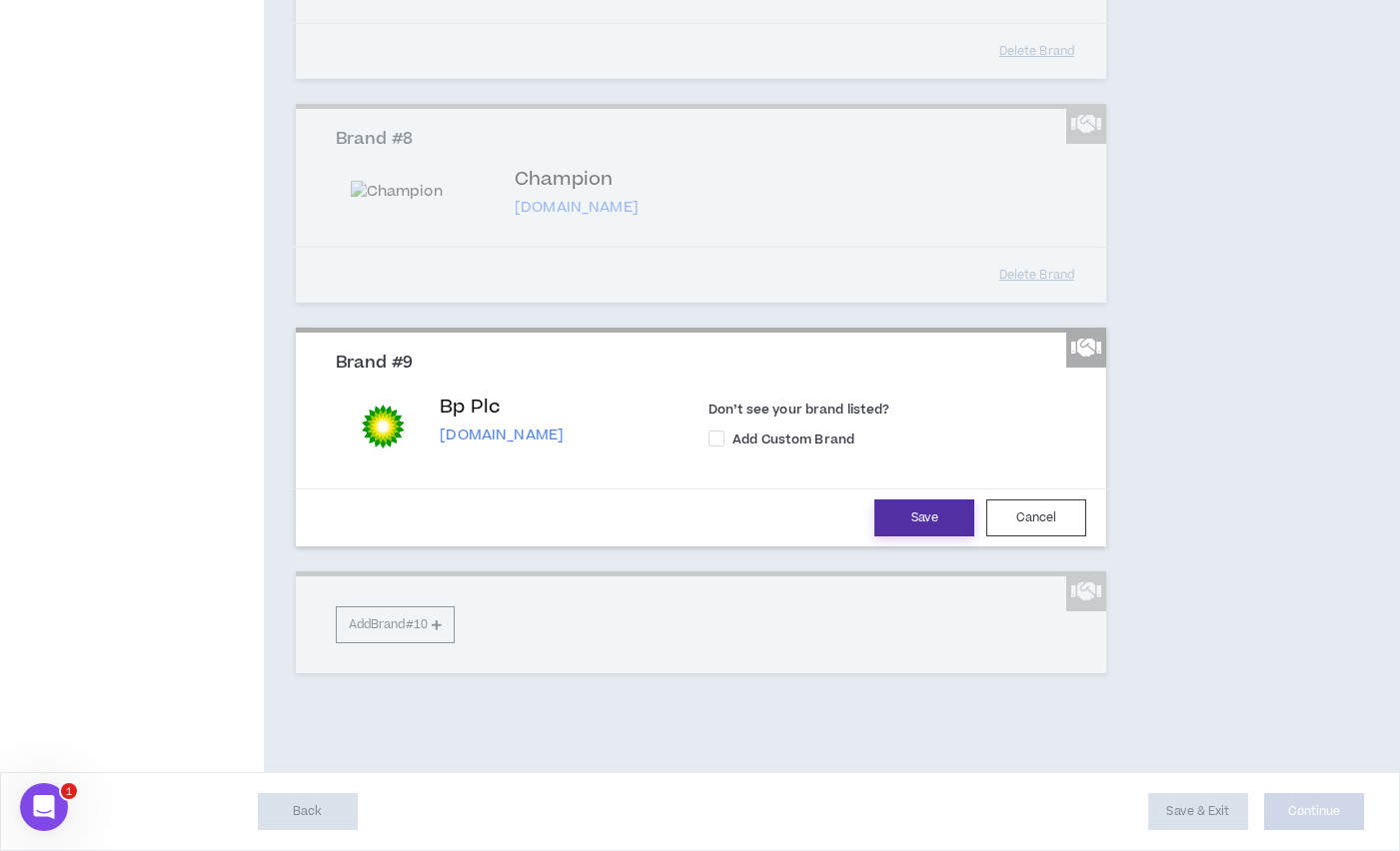 click on "Save" at bounding box center (924, 517) 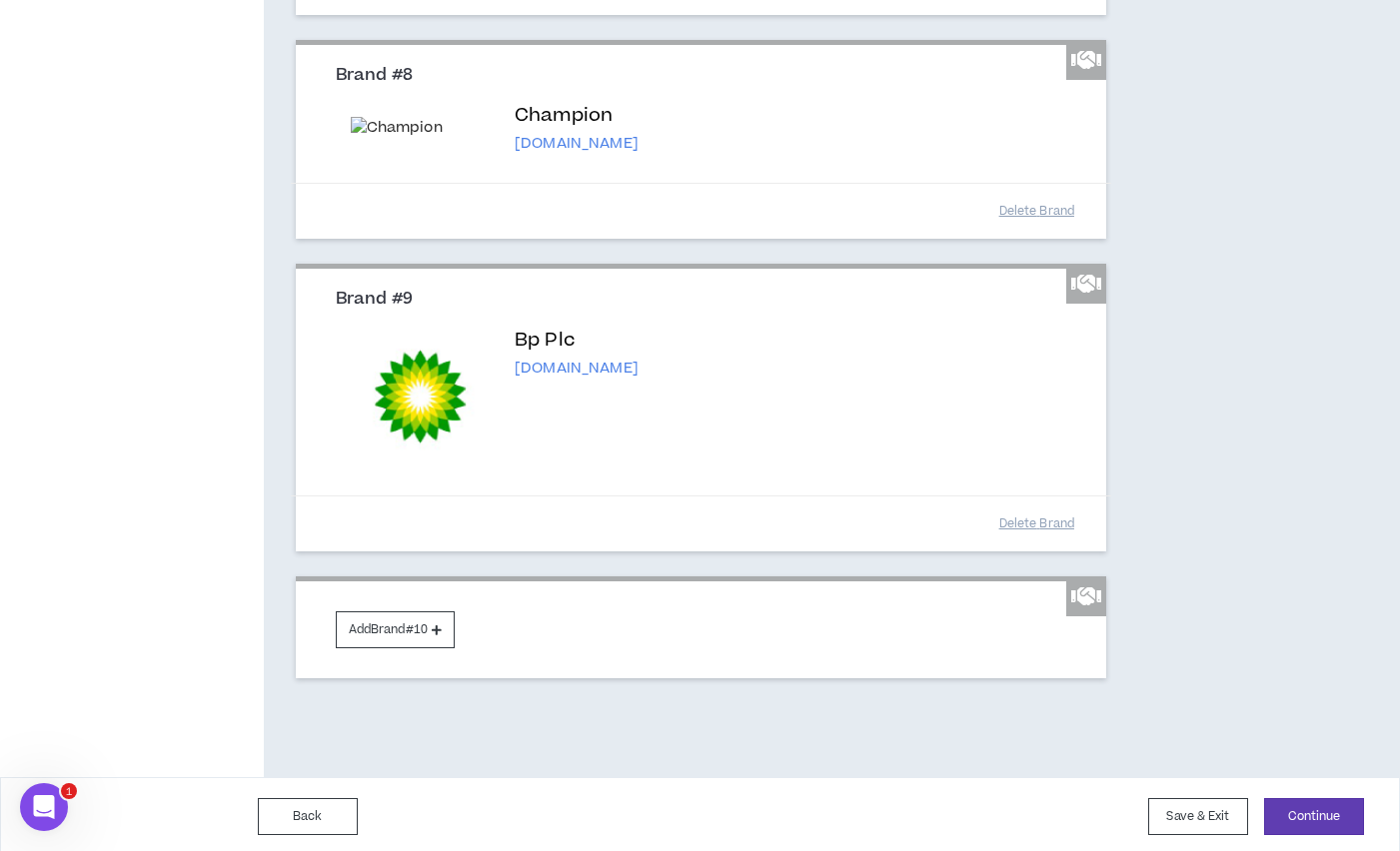 scroll, scrollTop: 2065, scrollLeft: 0, axis: vertical 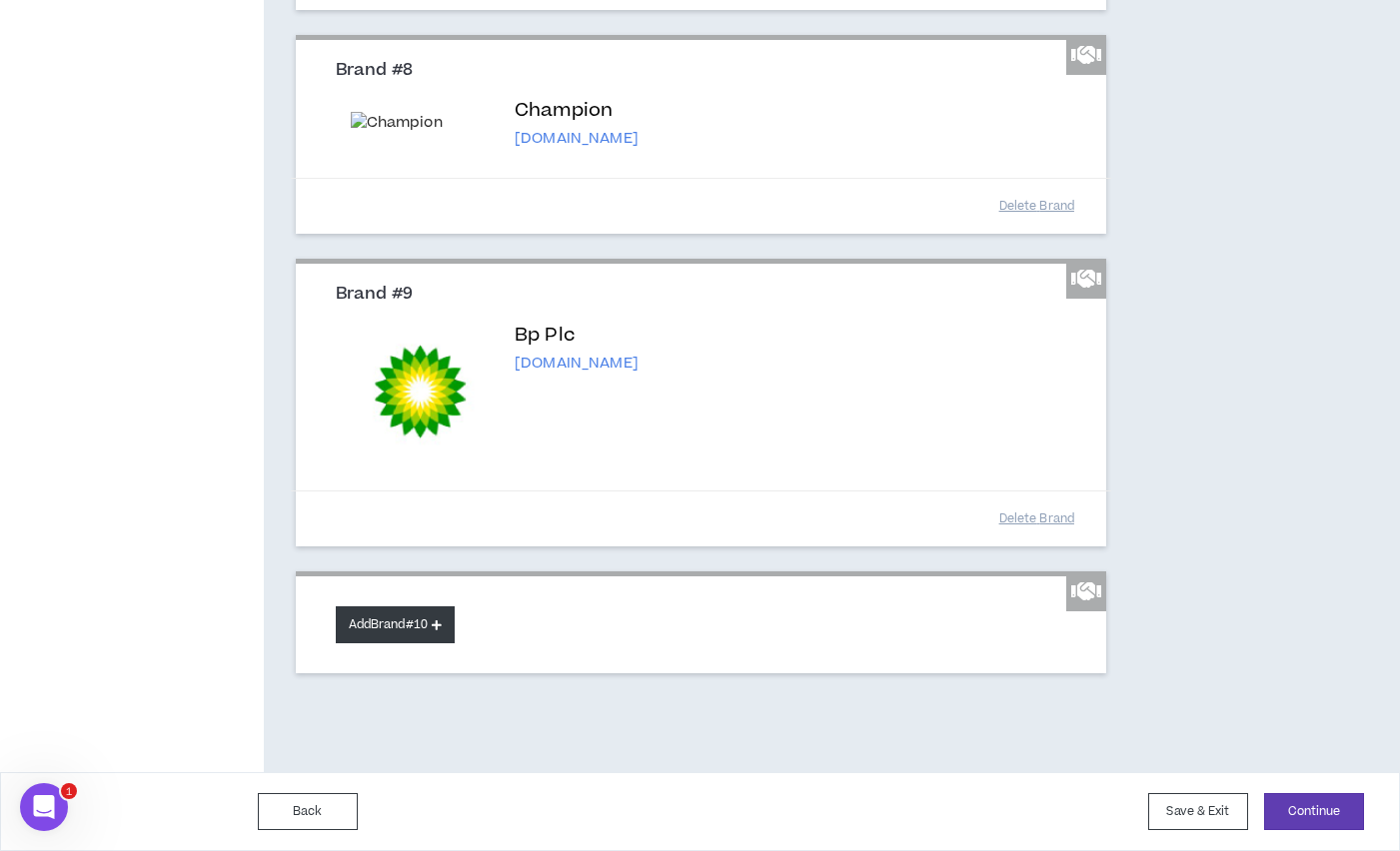 click on "Add  Brand  #10" at bounding box center (395, 624) 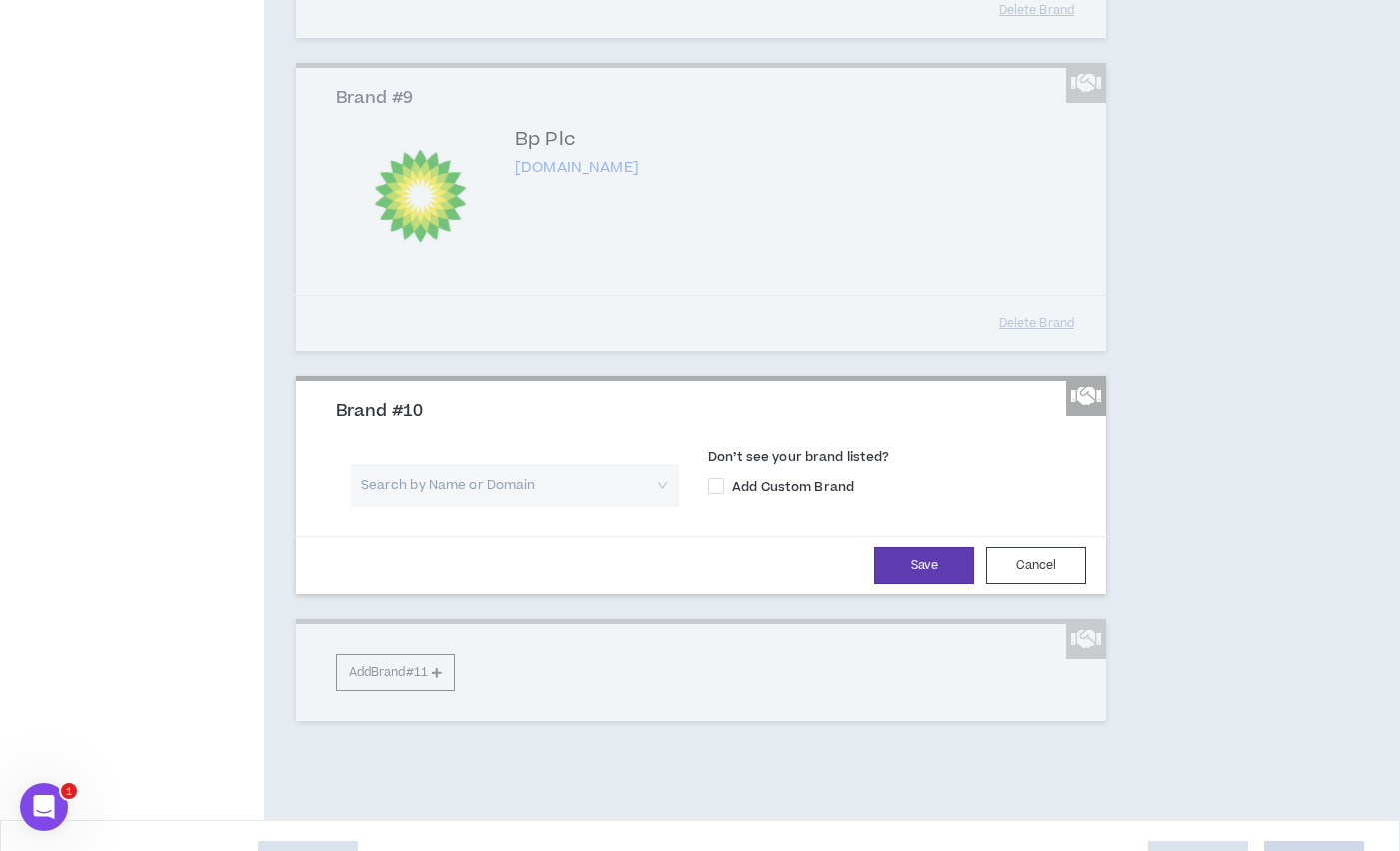 click at bounding box center (508, 485) 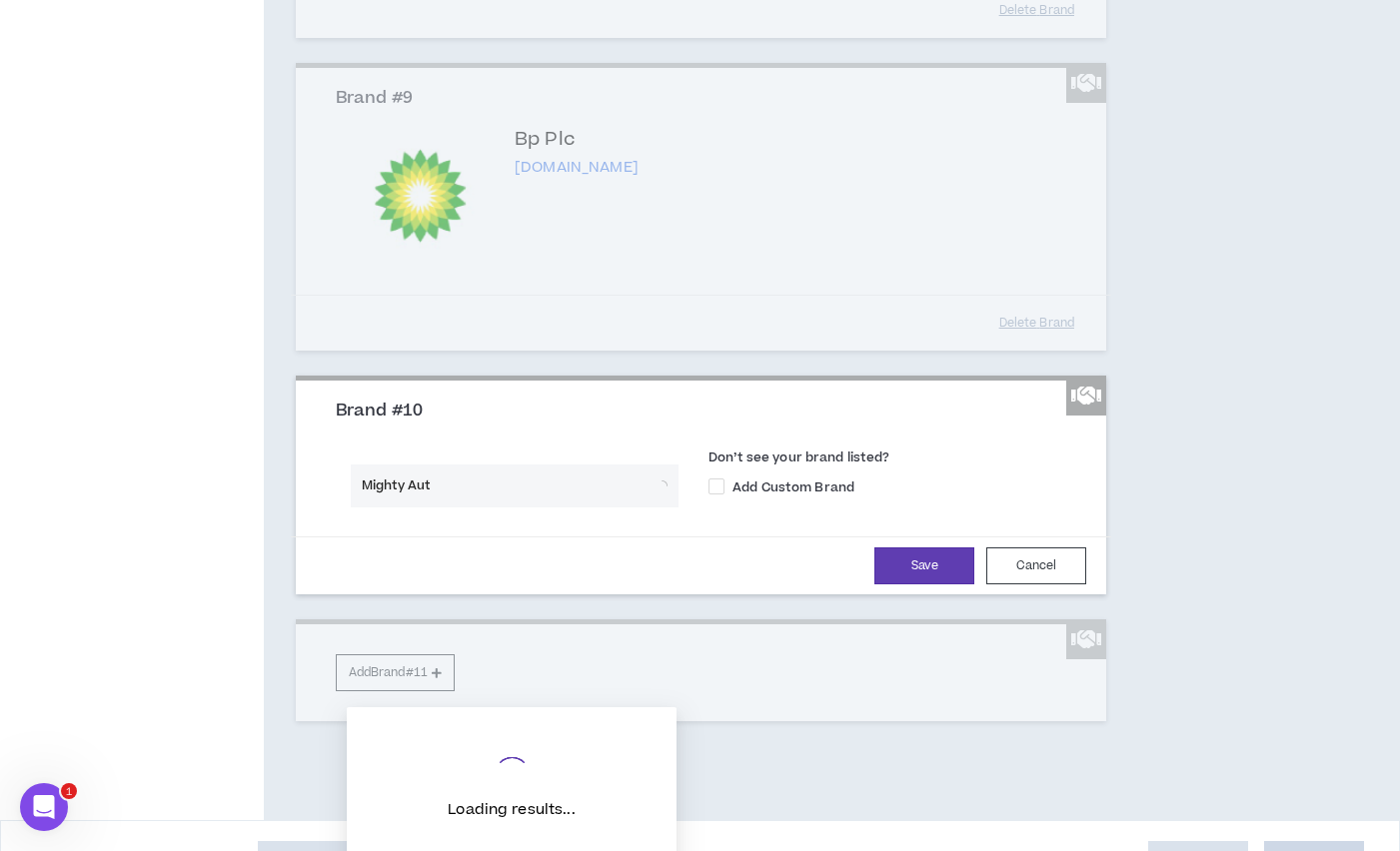 type on "Mighty Auto" 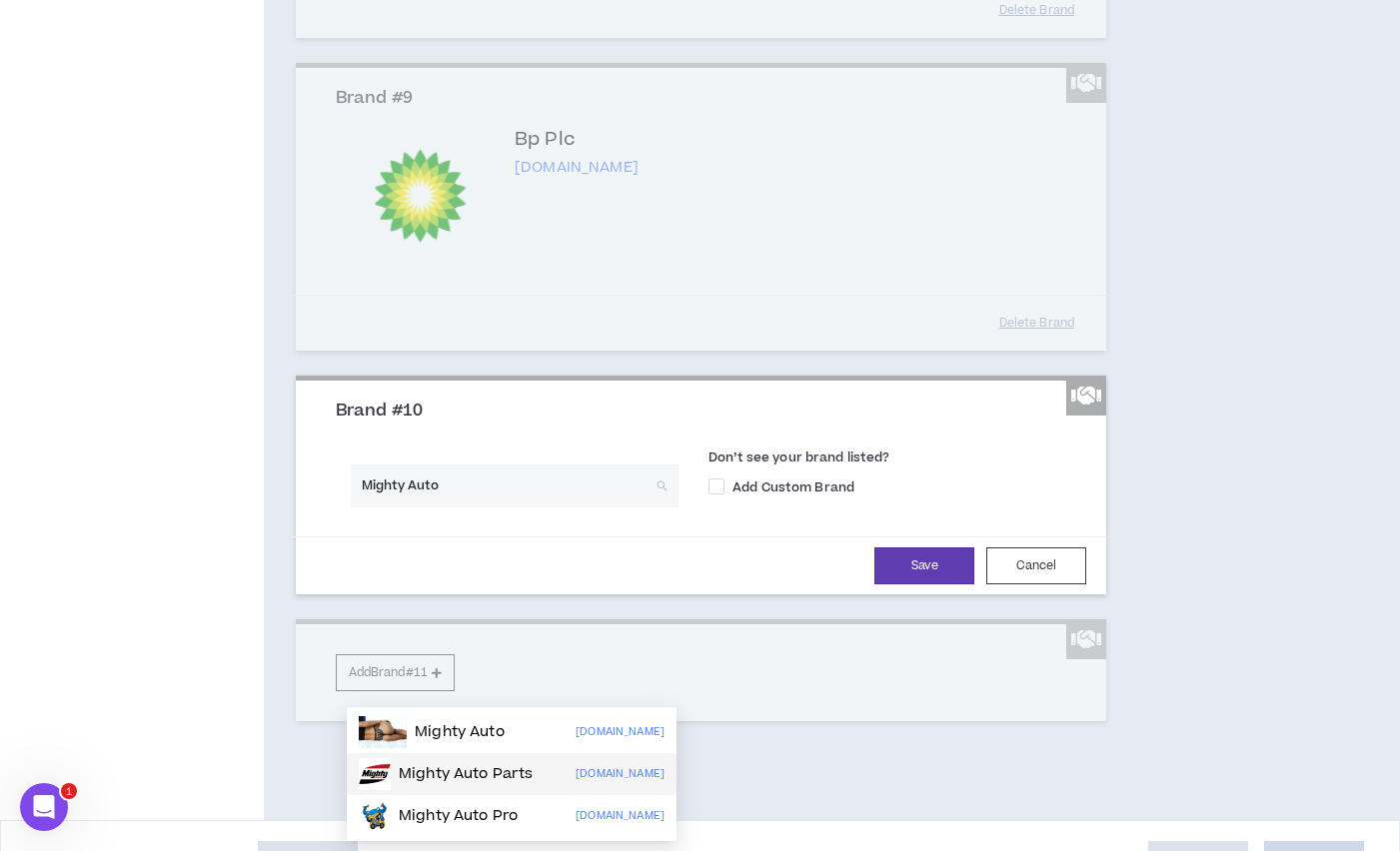 click on "[DOMAIN_NAME]" at bounding box center (620, 774) 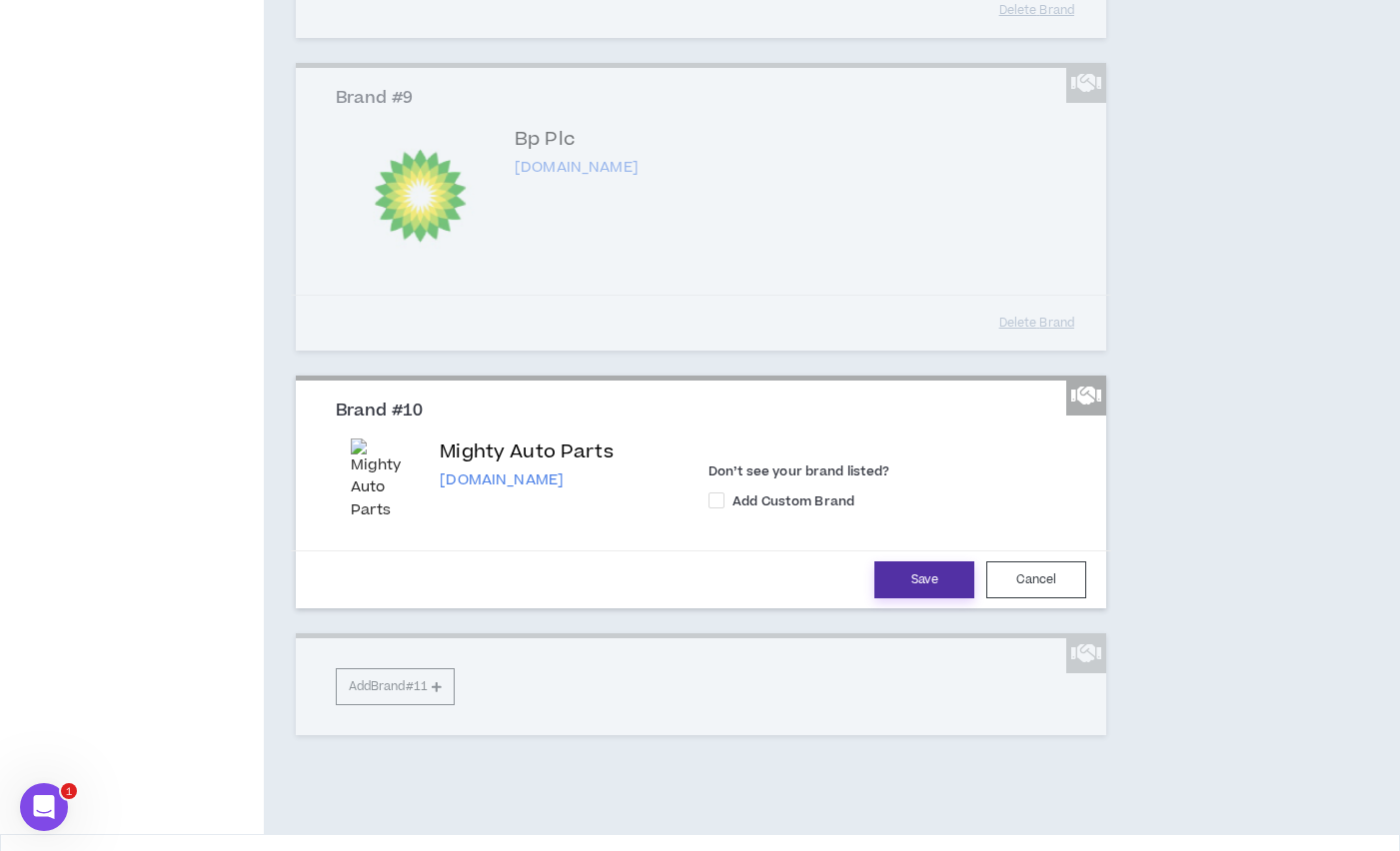 click on "Save" at bounding box center [924, 579] 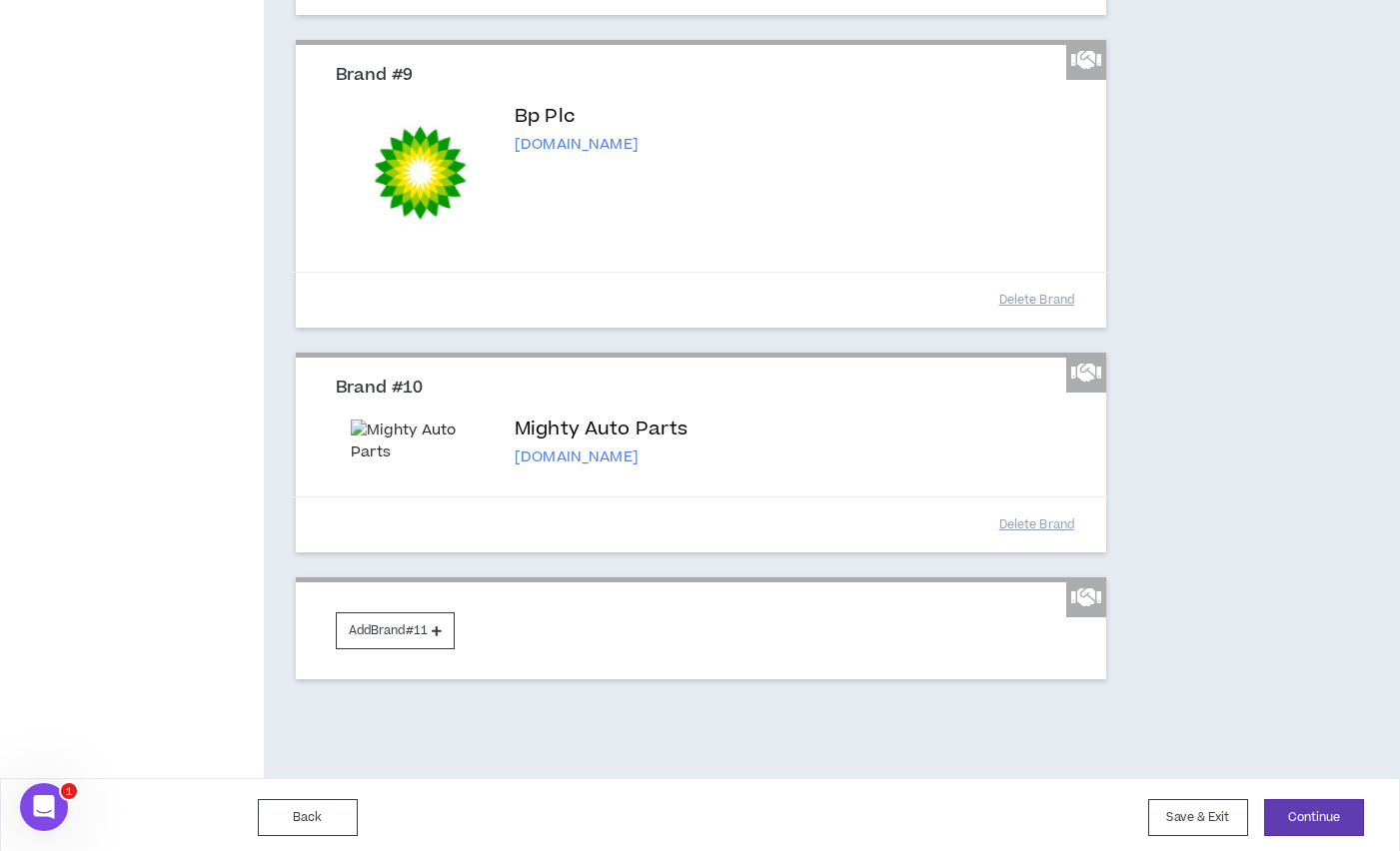 scroll, scrollTop: 2368, scrollLeft: 0, axis: vertical 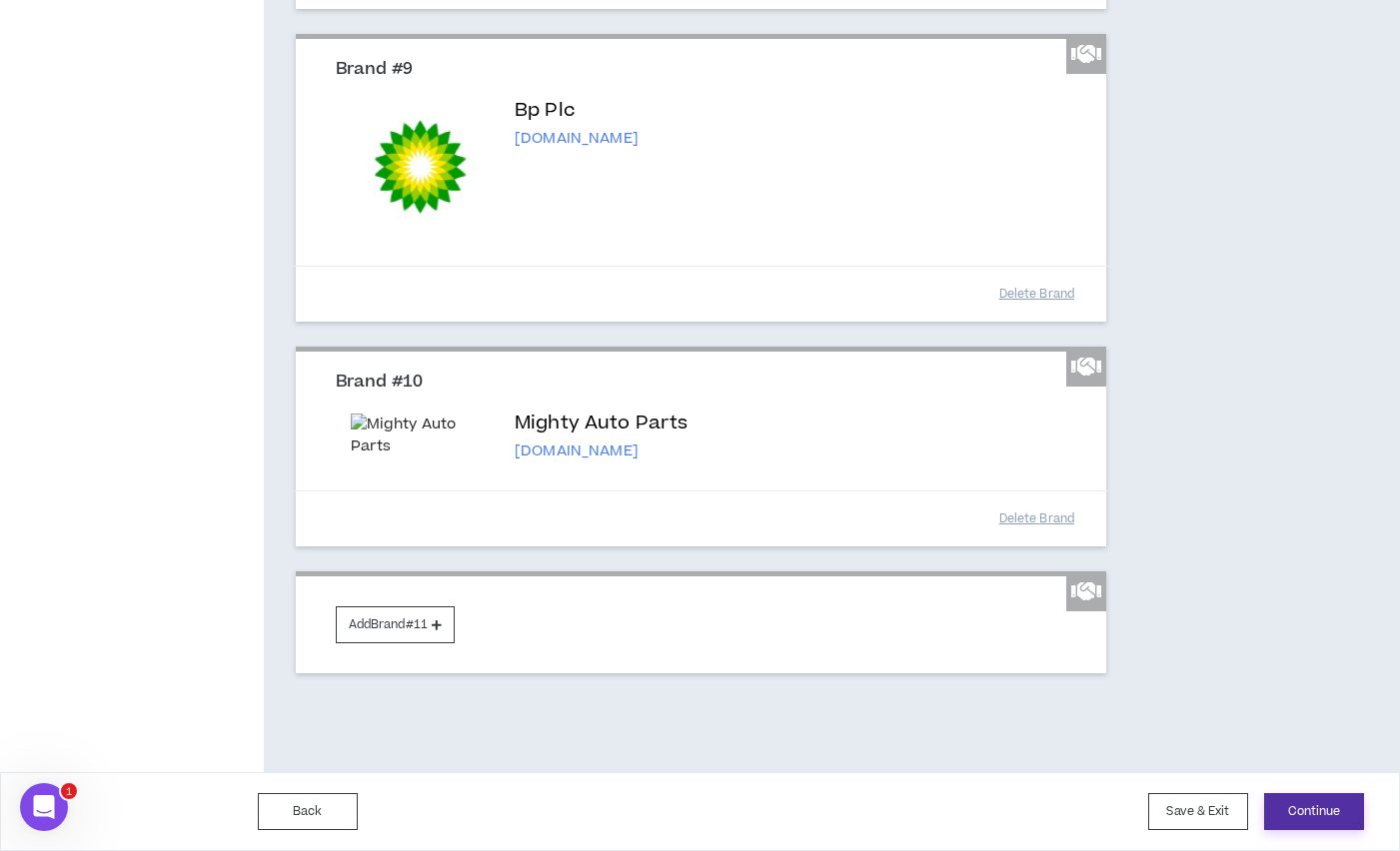 click on "Continue" at bounding box center (1314, 811) 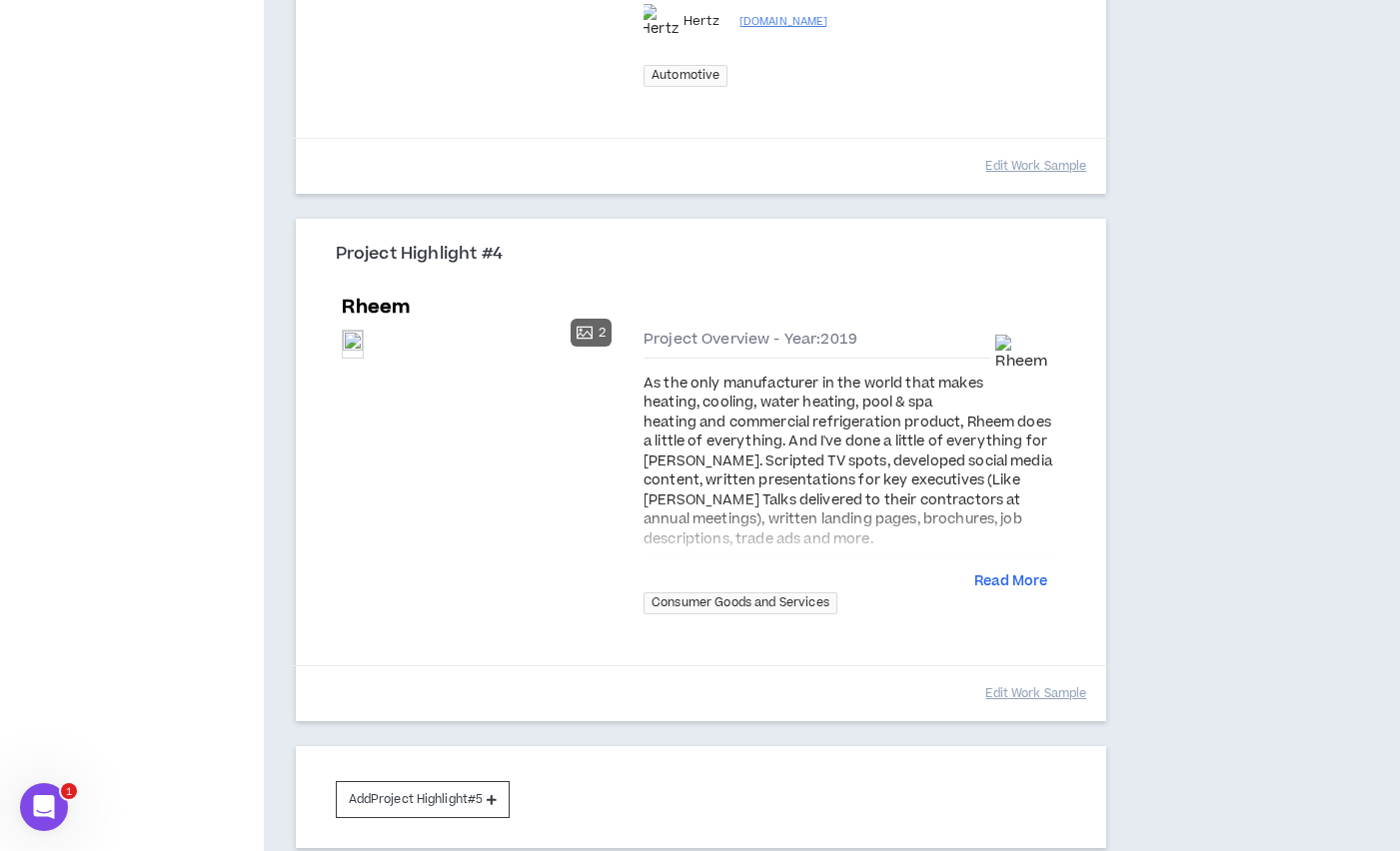 scroll, scrollTop: 1643, scrollLeft: 0, axis: vertical 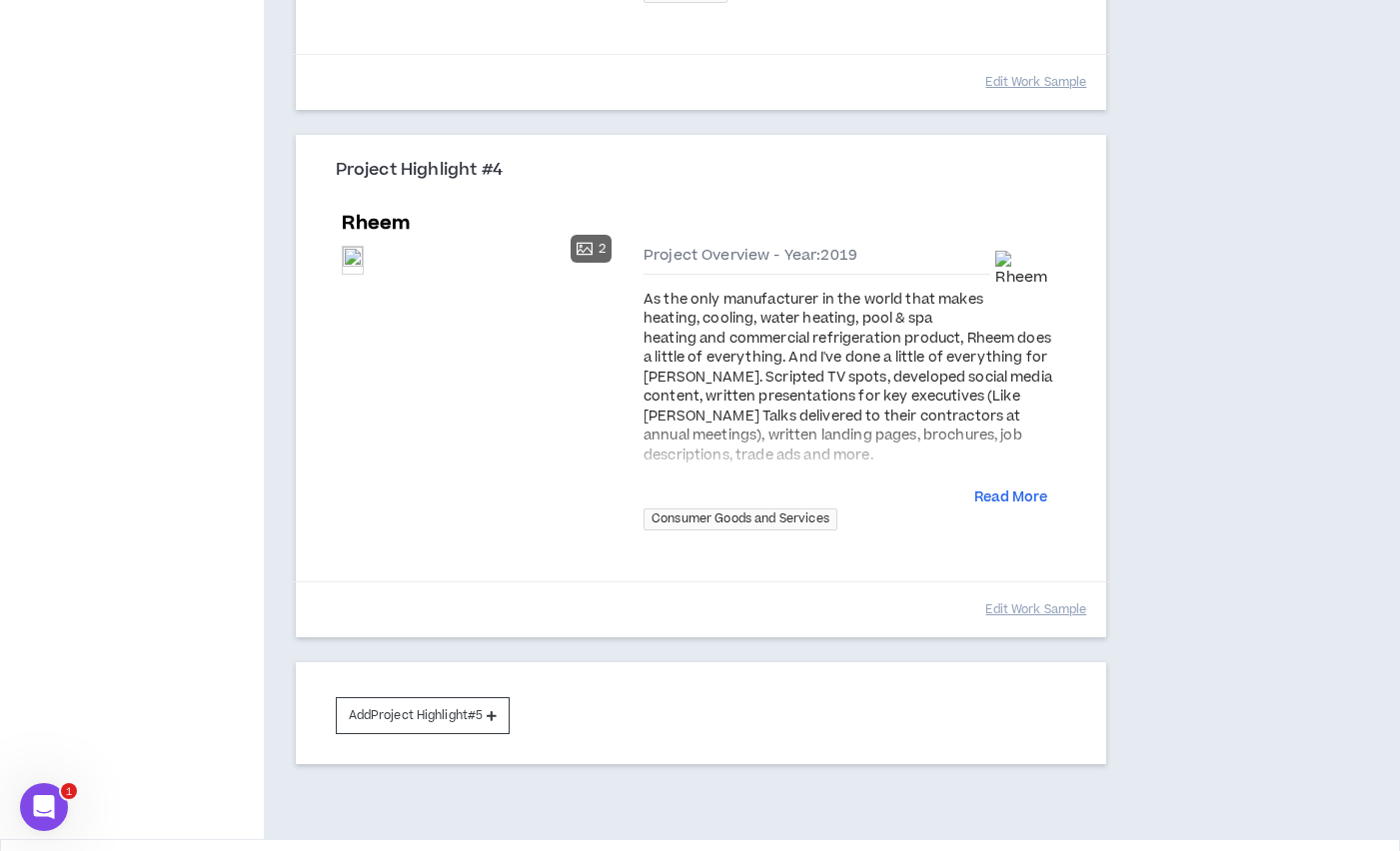 click on "Save & Exit" at bounding box center (1198, 878) 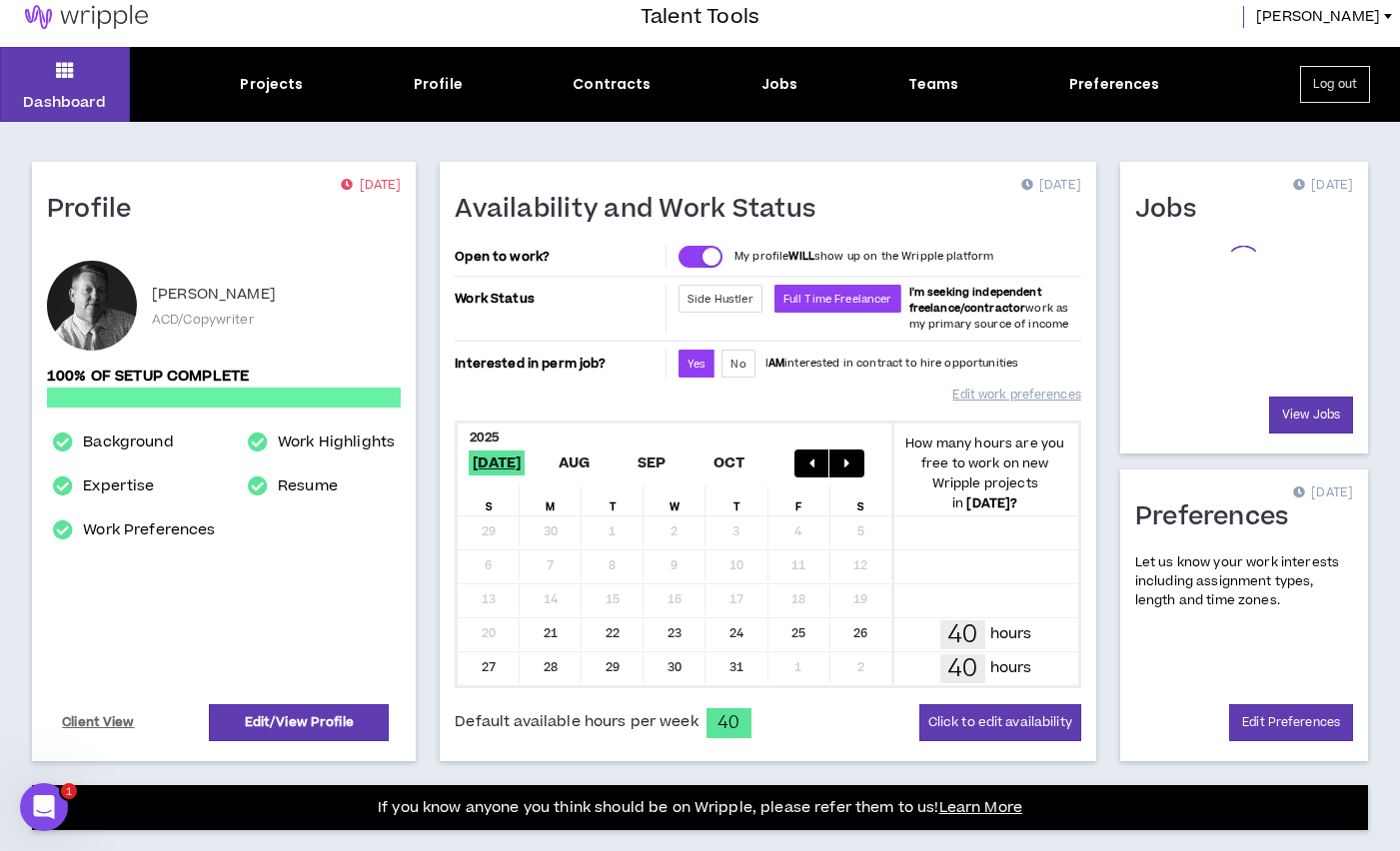 scroll, scrollTop: 0, scrollLeft: 0, axis: both 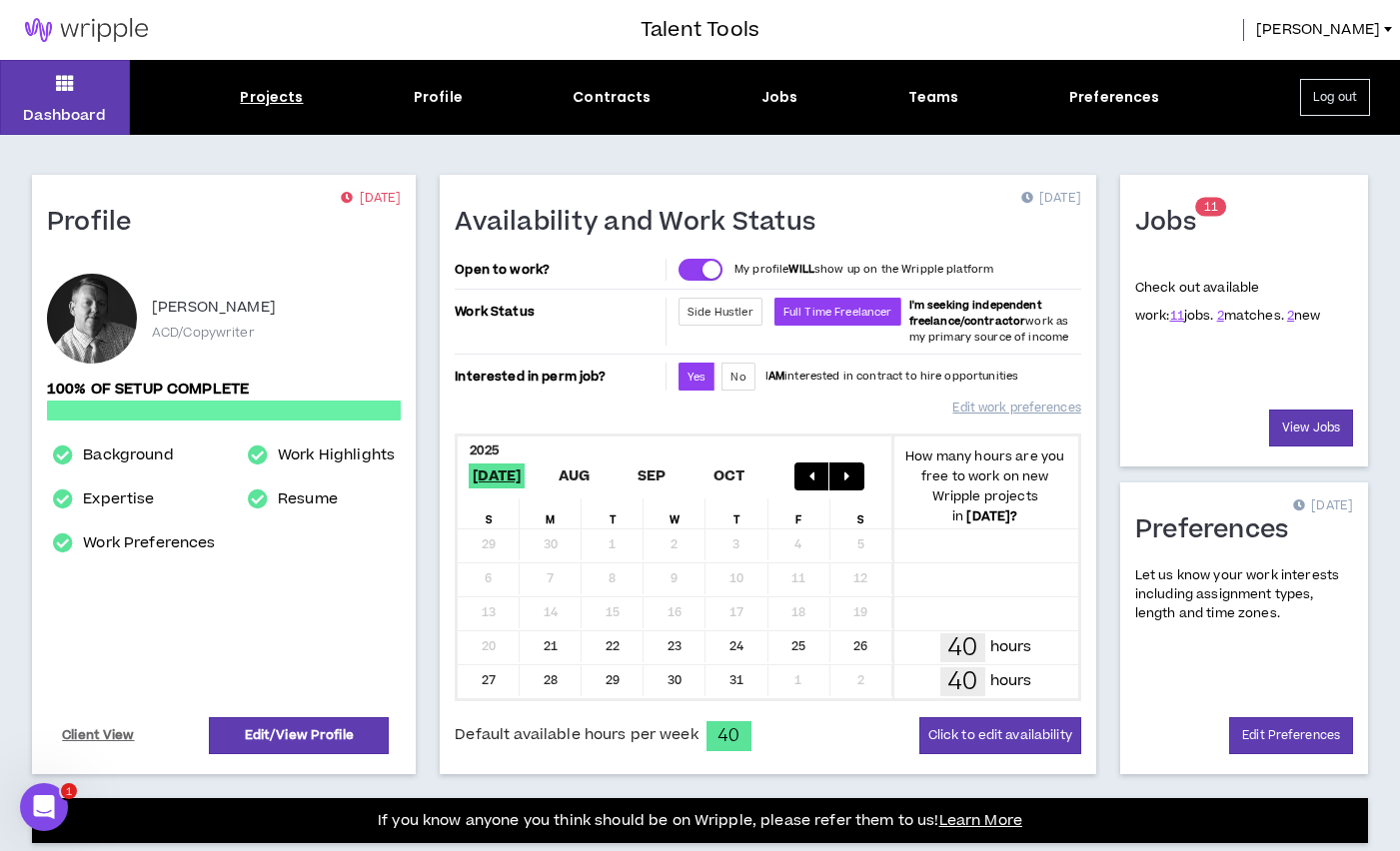 click on "Projects" at bounding box center [271, 97] 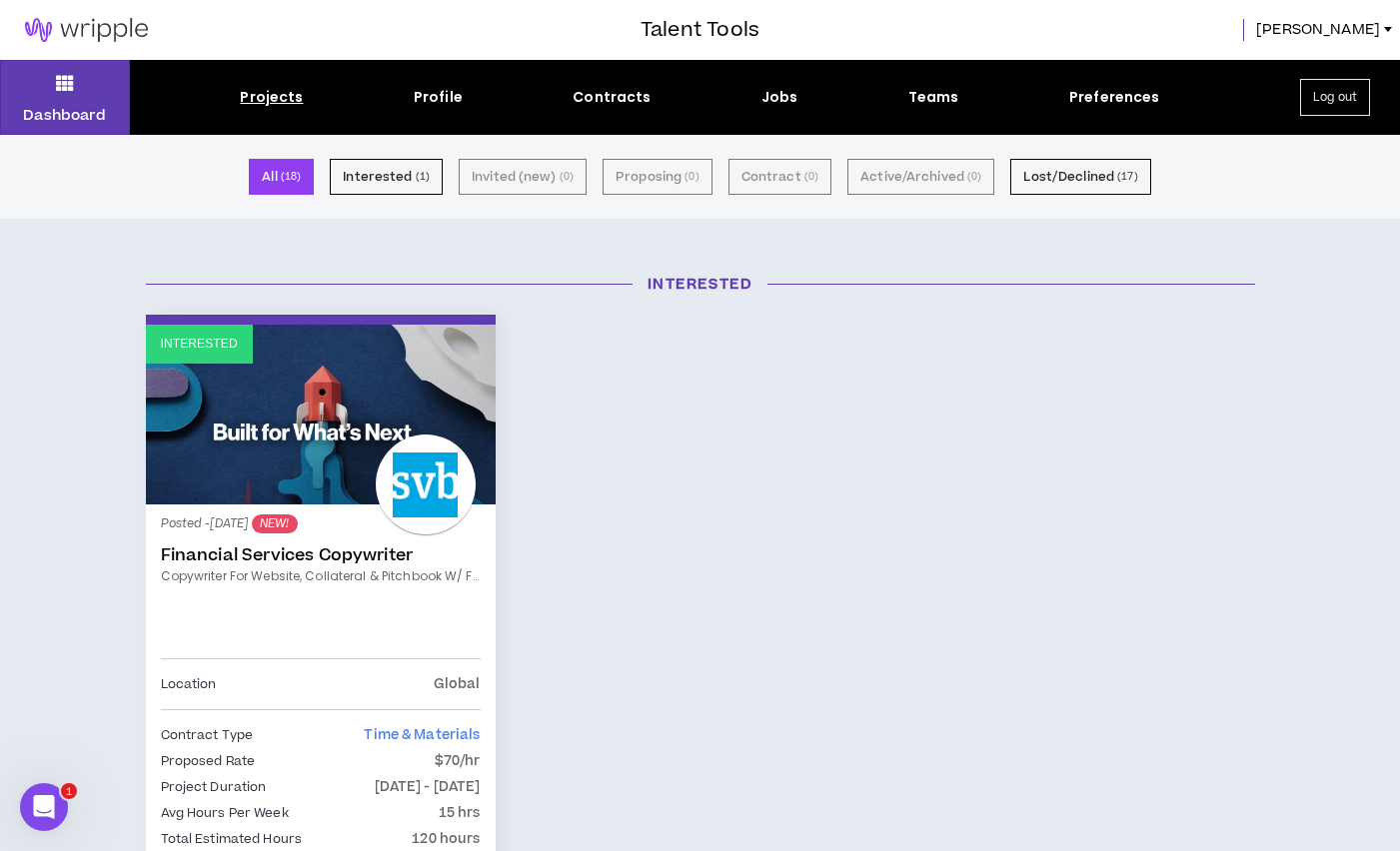 click on "( 18 )" at bounding box center (291, 177) 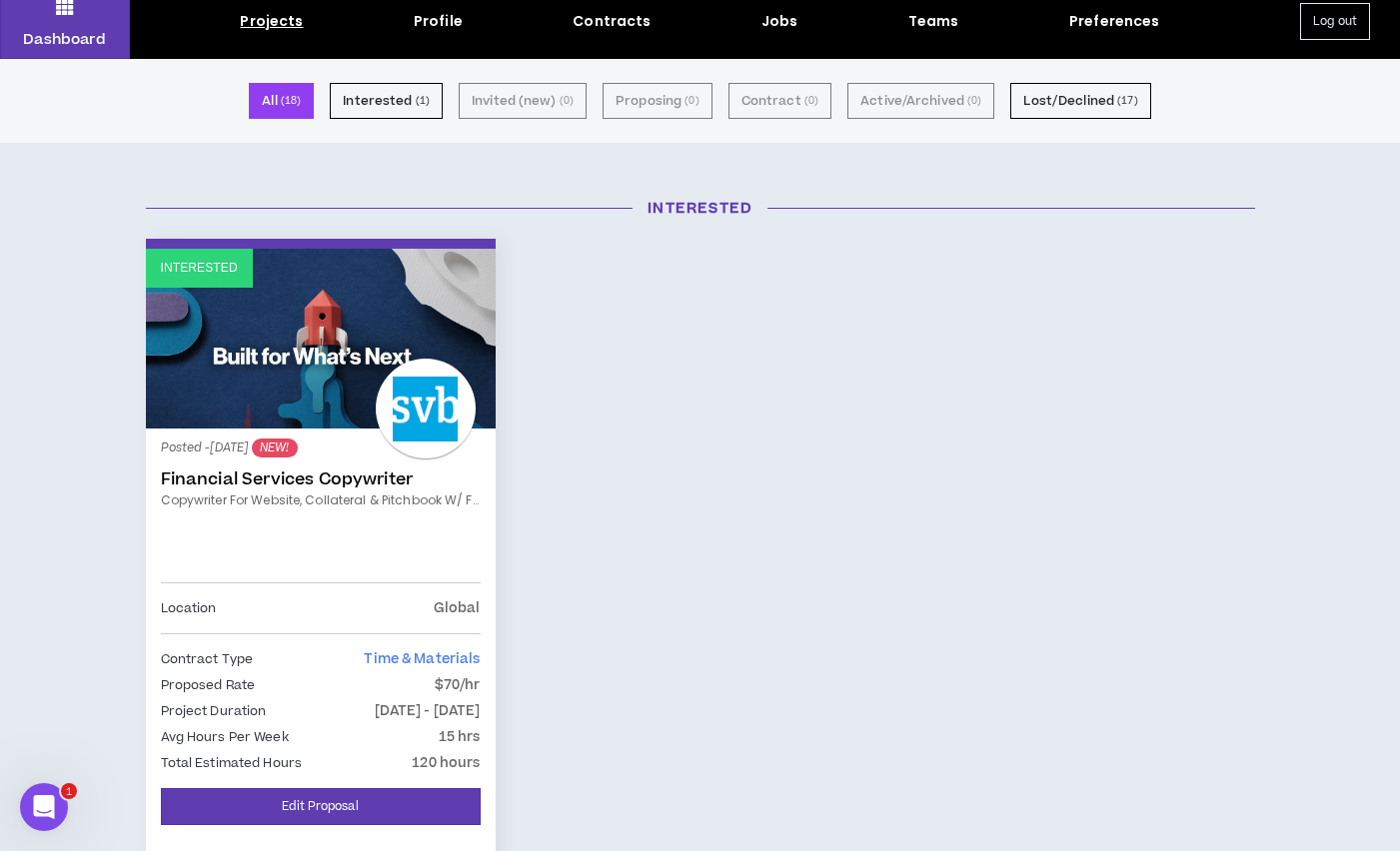 scroll, scrollTop: 0, scrollLeft: 0, axis: both 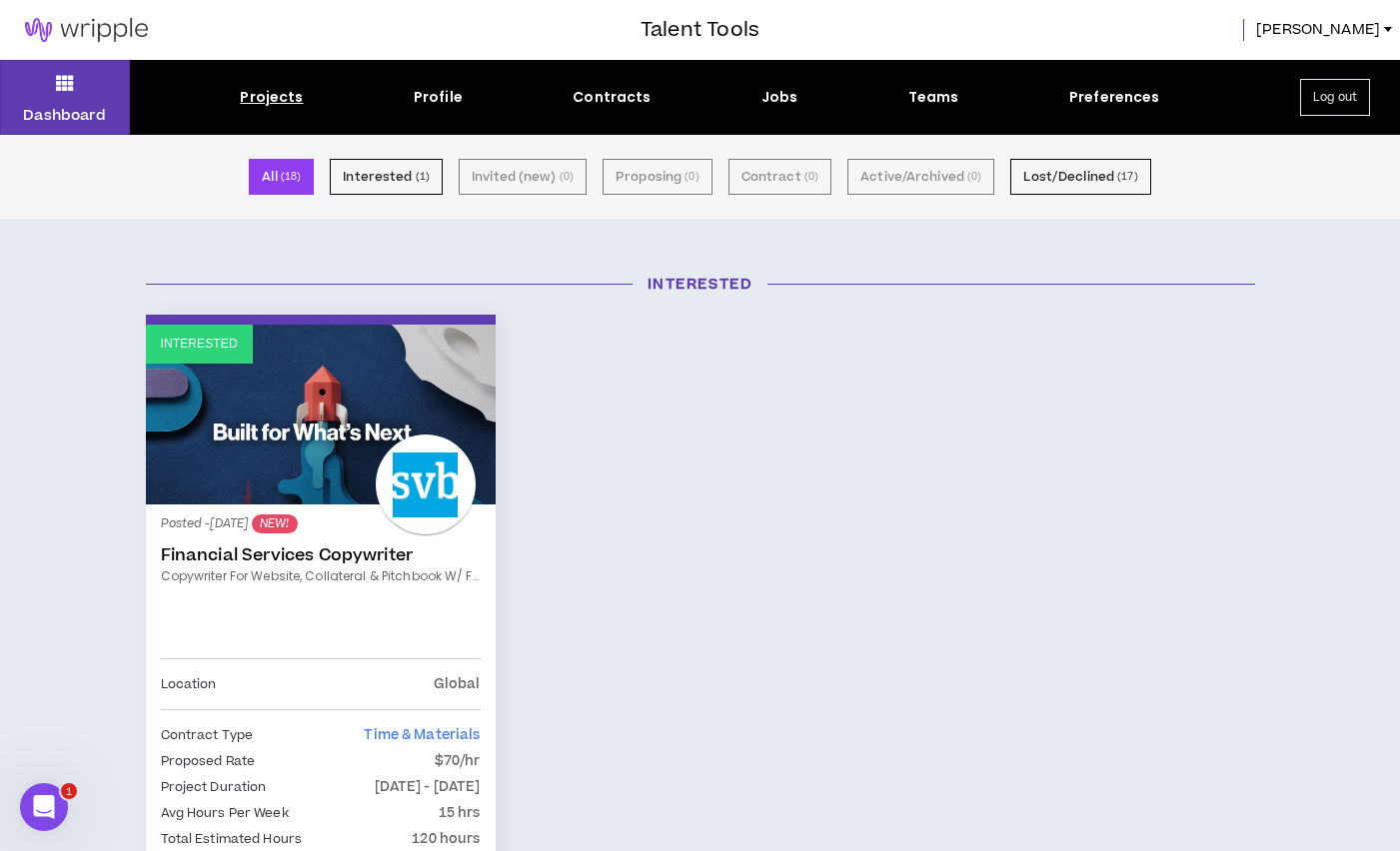 click at bounding box center (86, 30) 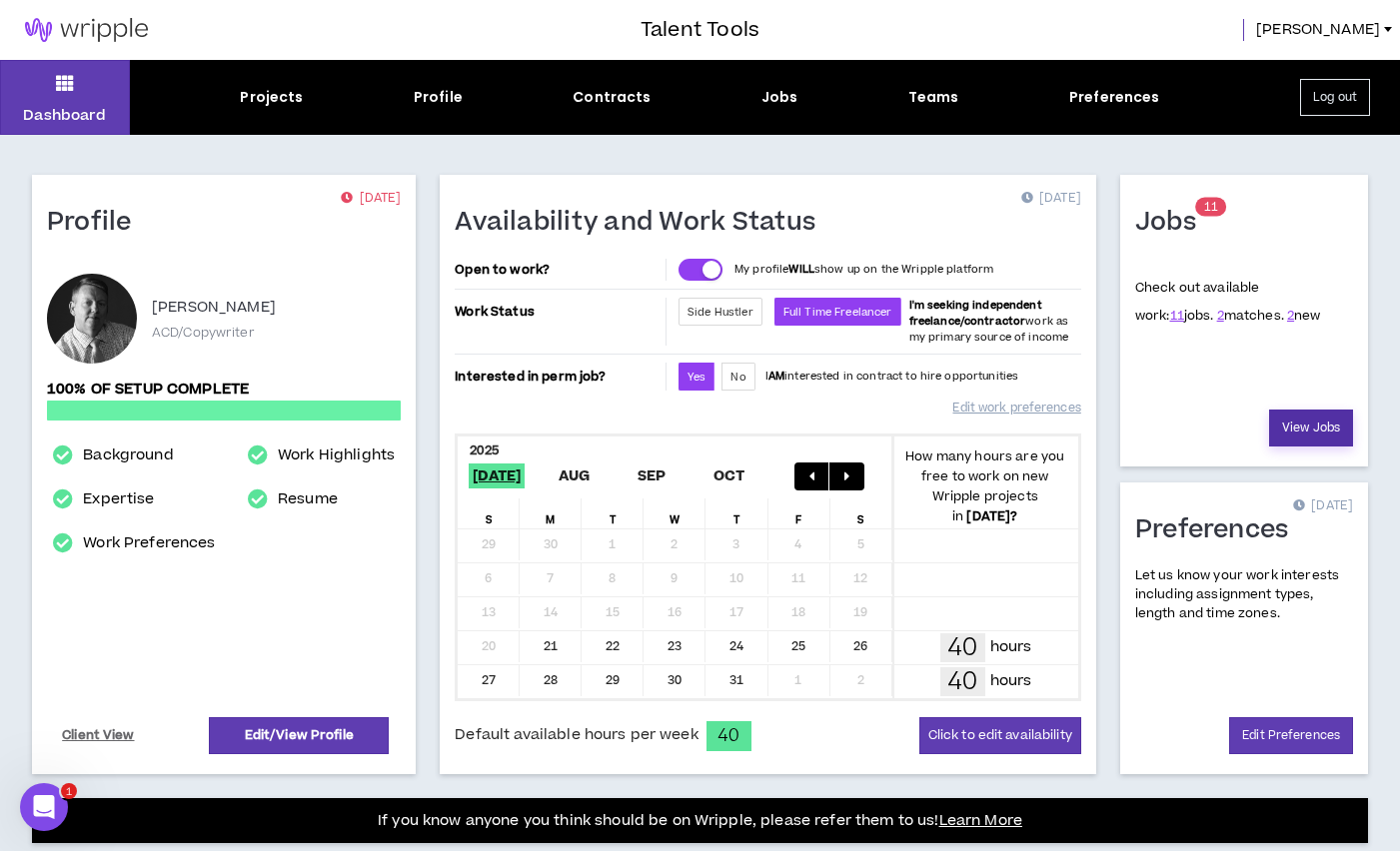 click on "View Jobs" at bounding box center [1311, 427] 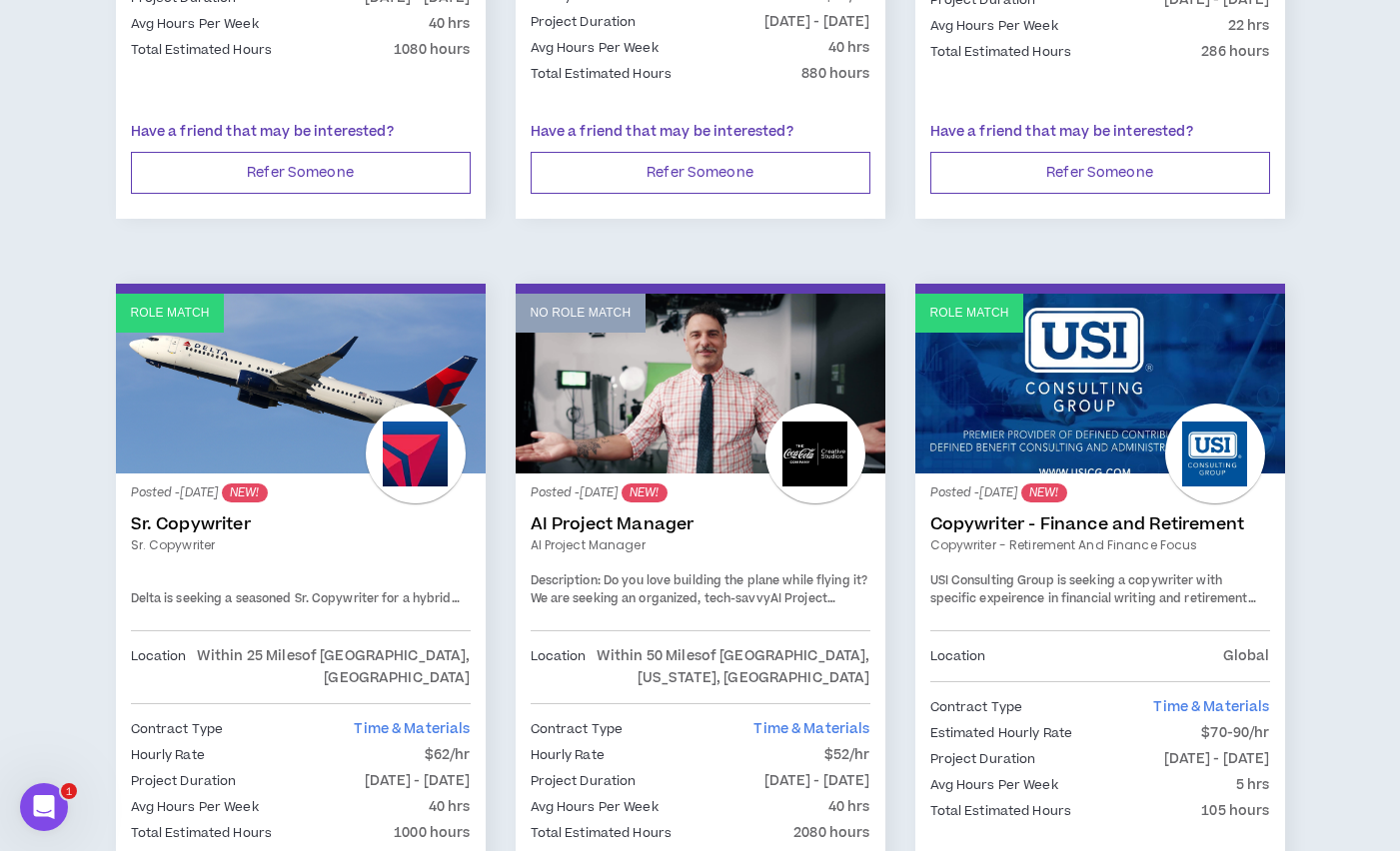 scroll, scrollTop: 1674, scrollLeft: 0, axis: vertical 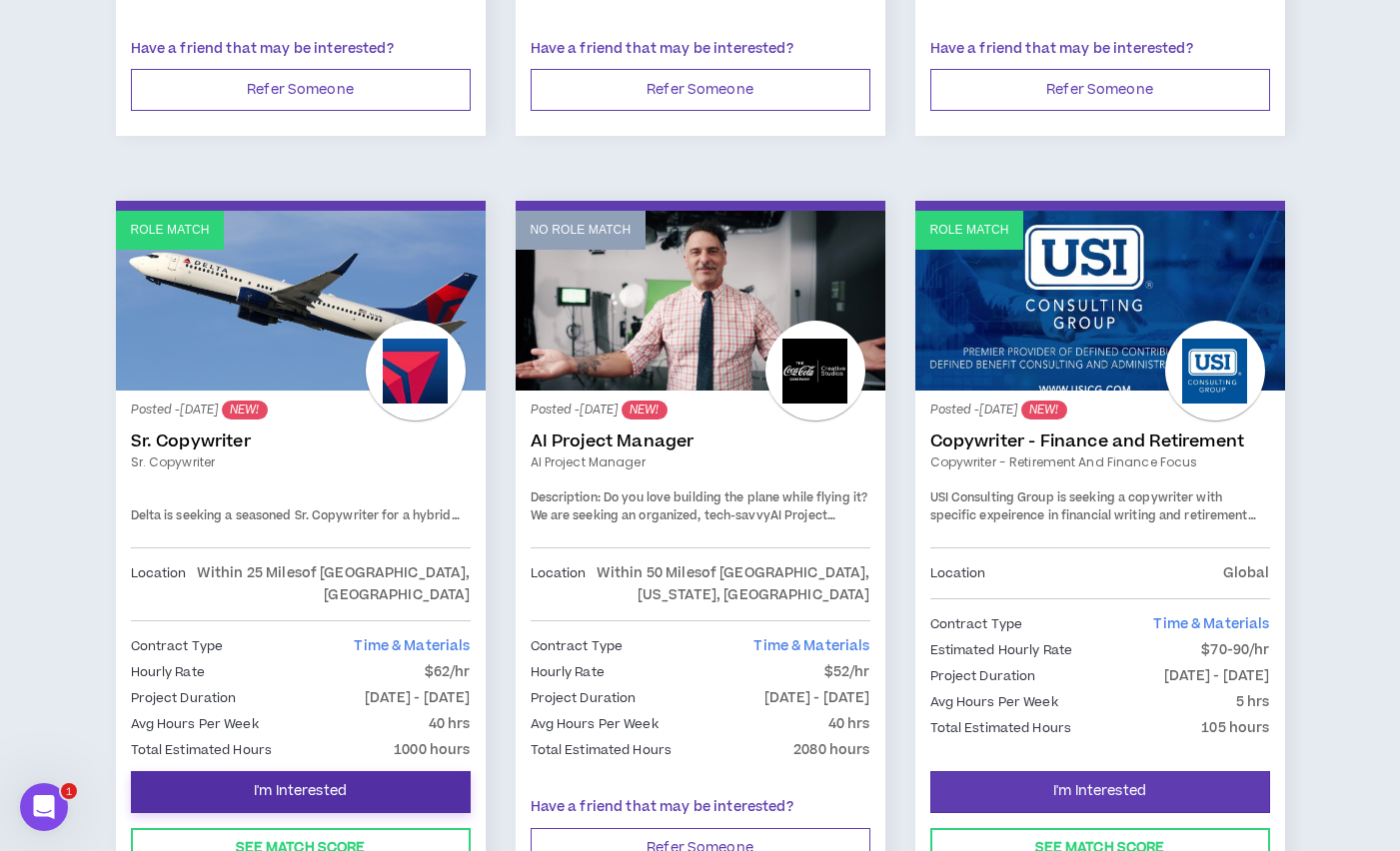 click on "I'm Interested" at bounding box center [301, 792] 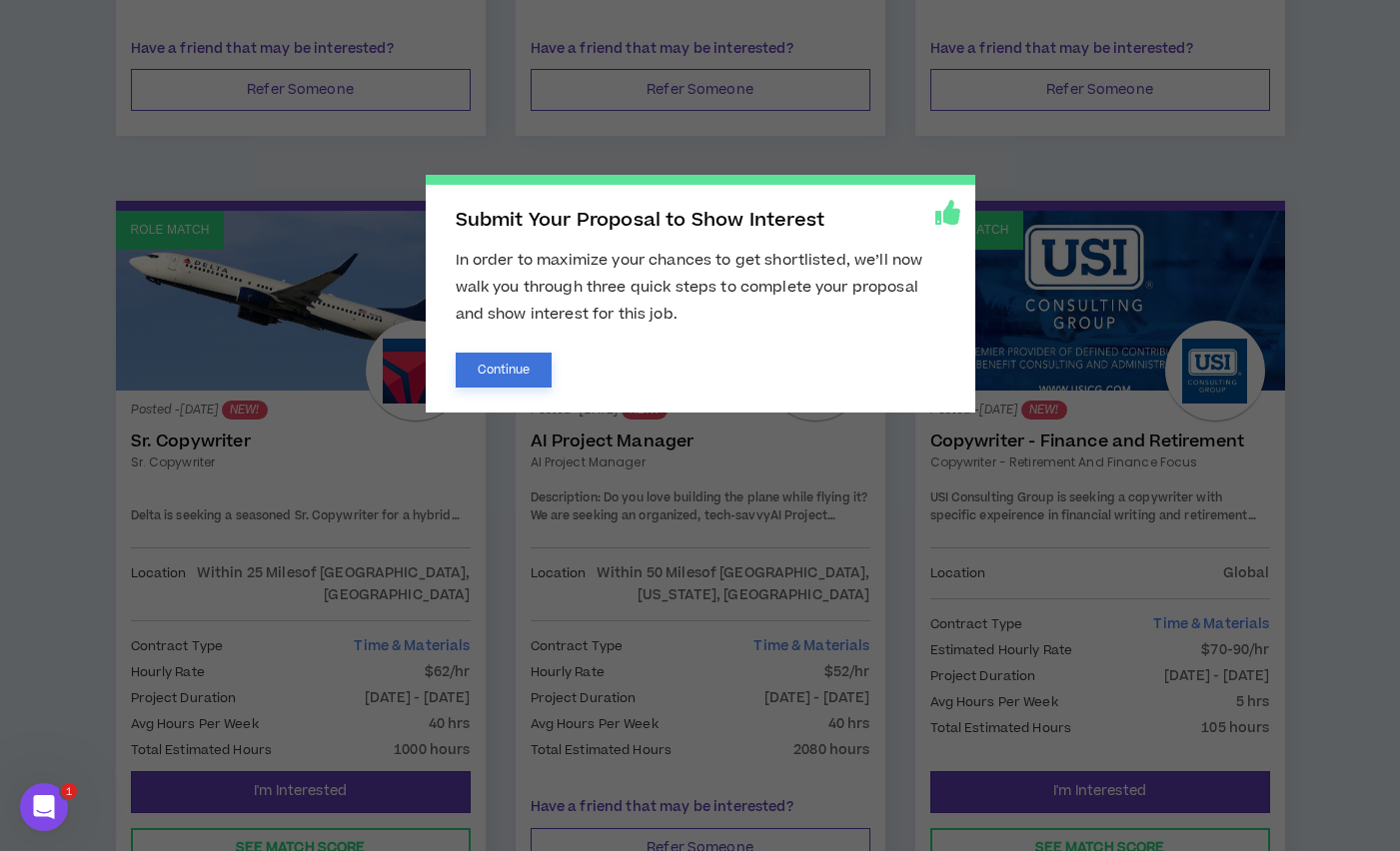 click on "Continue" at bounding box center [504, 370] 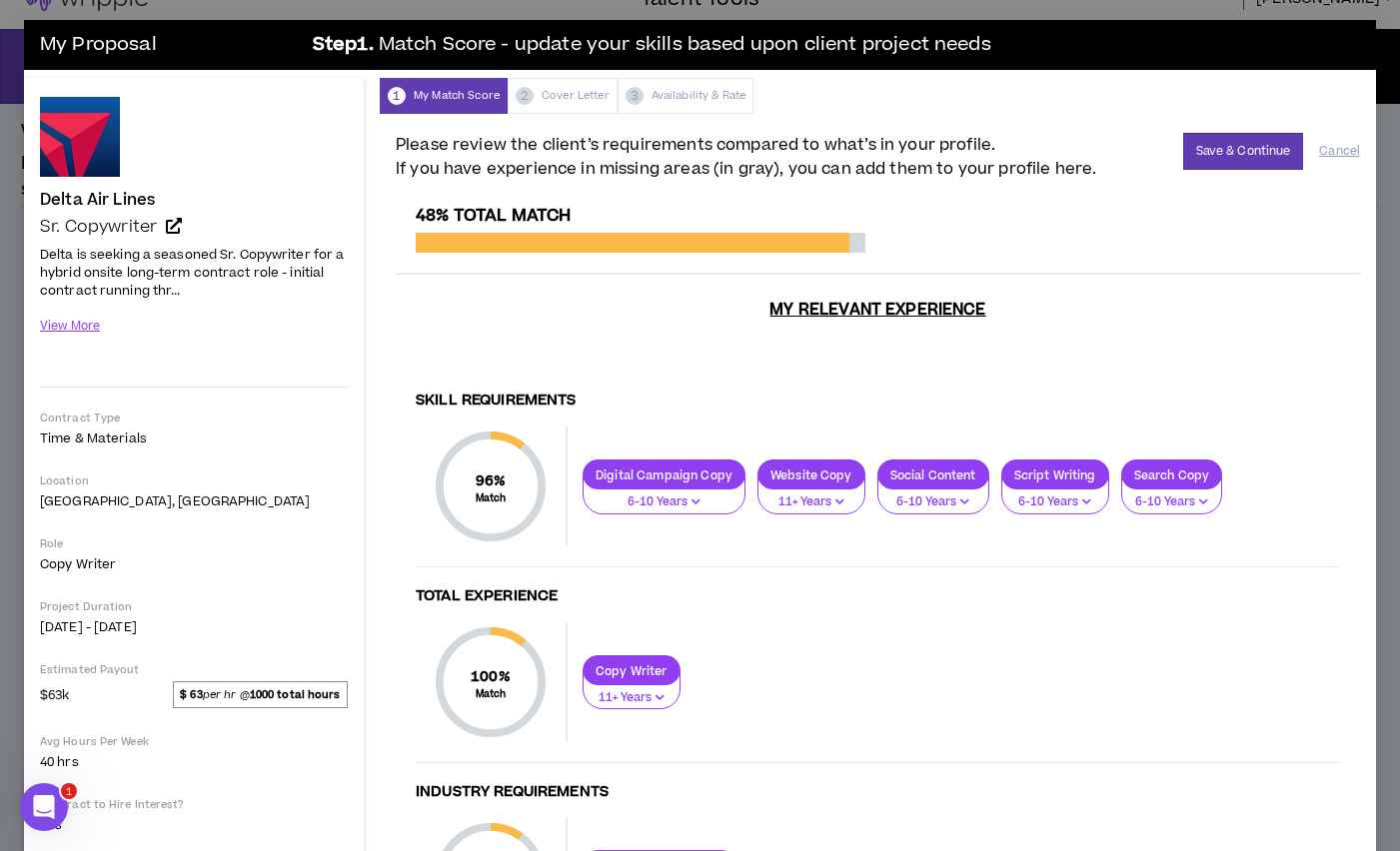 scroll, scrollTop: 0, scrollLeft: 0, axis: both 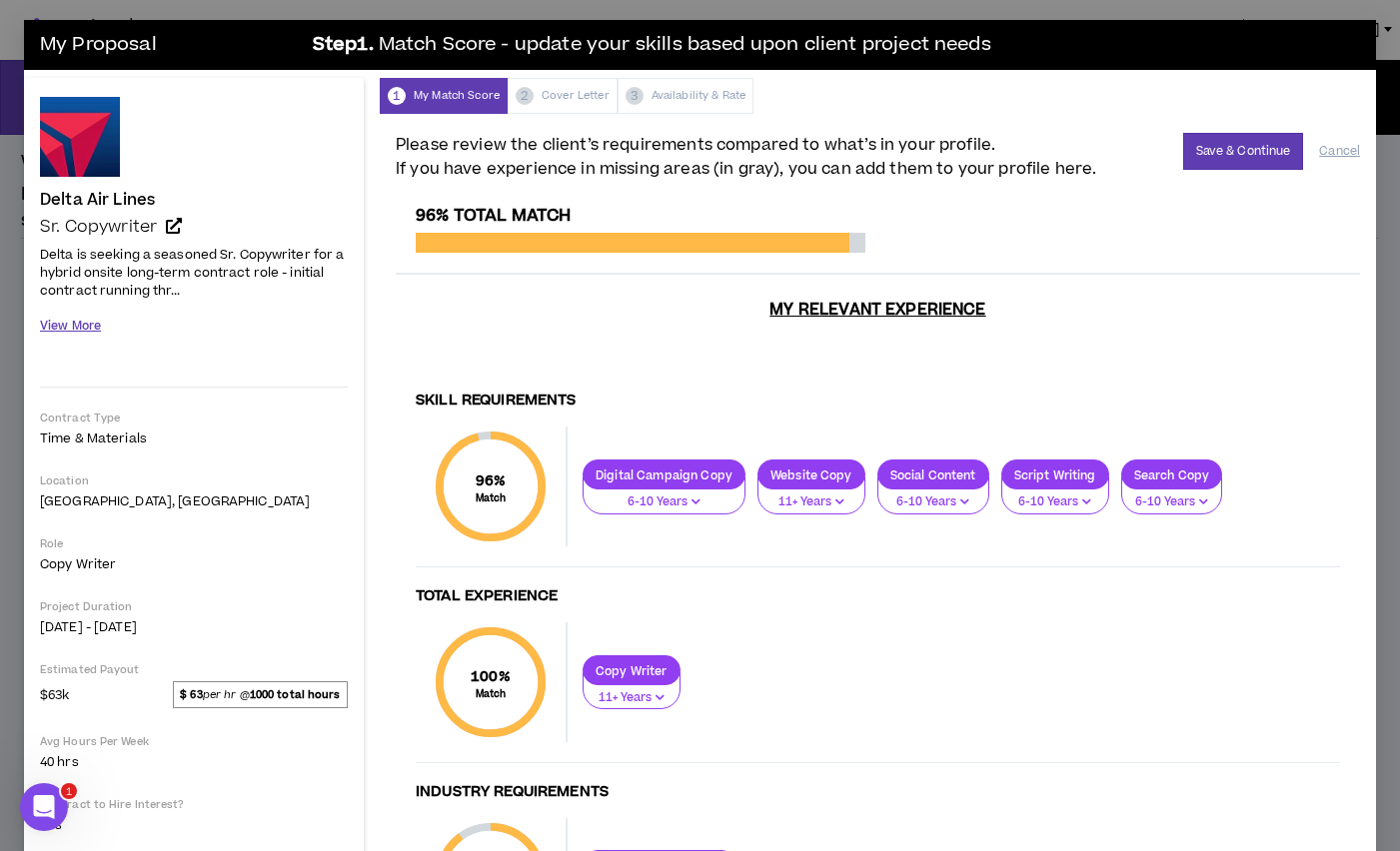 click on "View More" at bounding box center (70, 326) 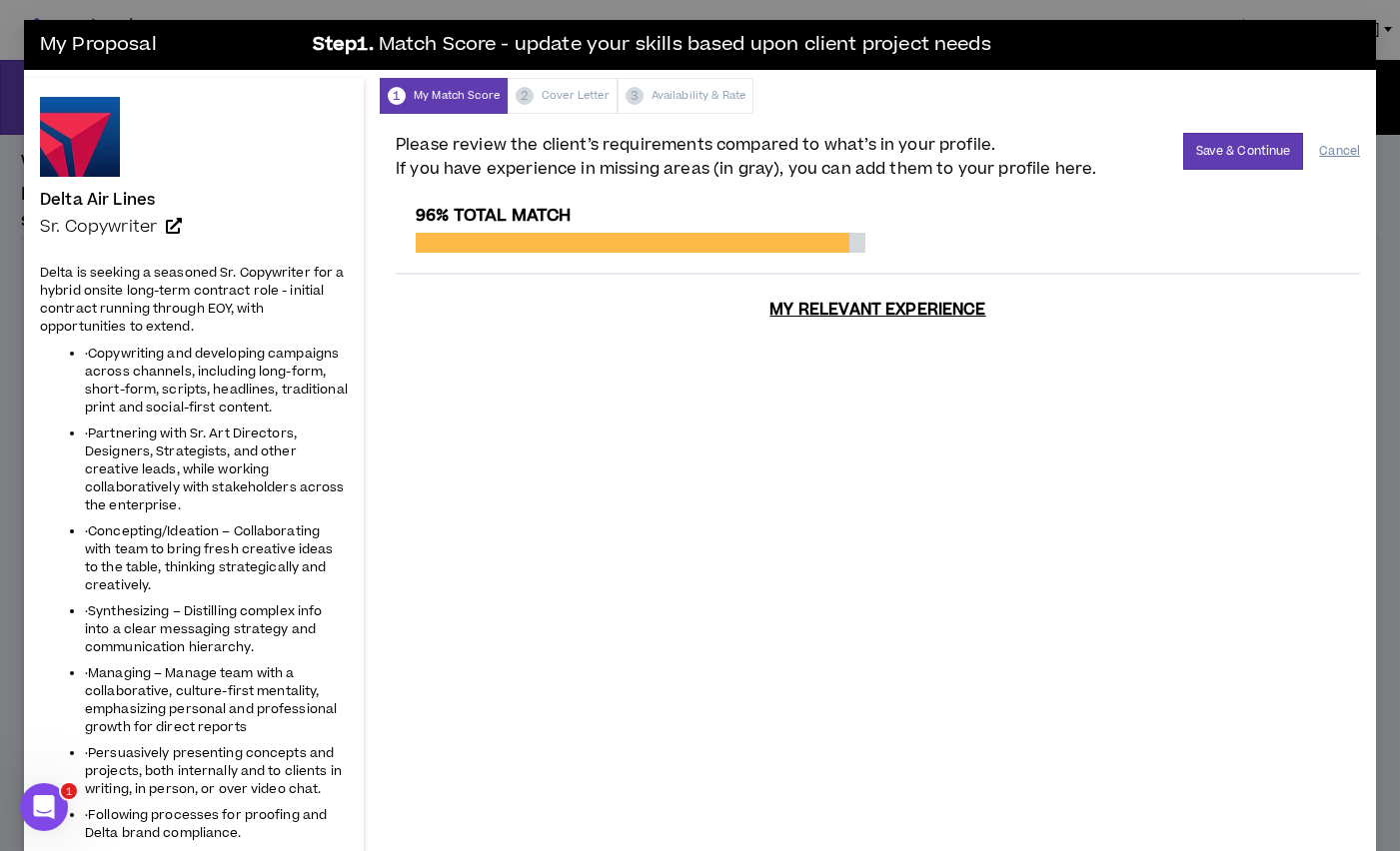 click on "Cancel" at bounding box center (1339, 151) 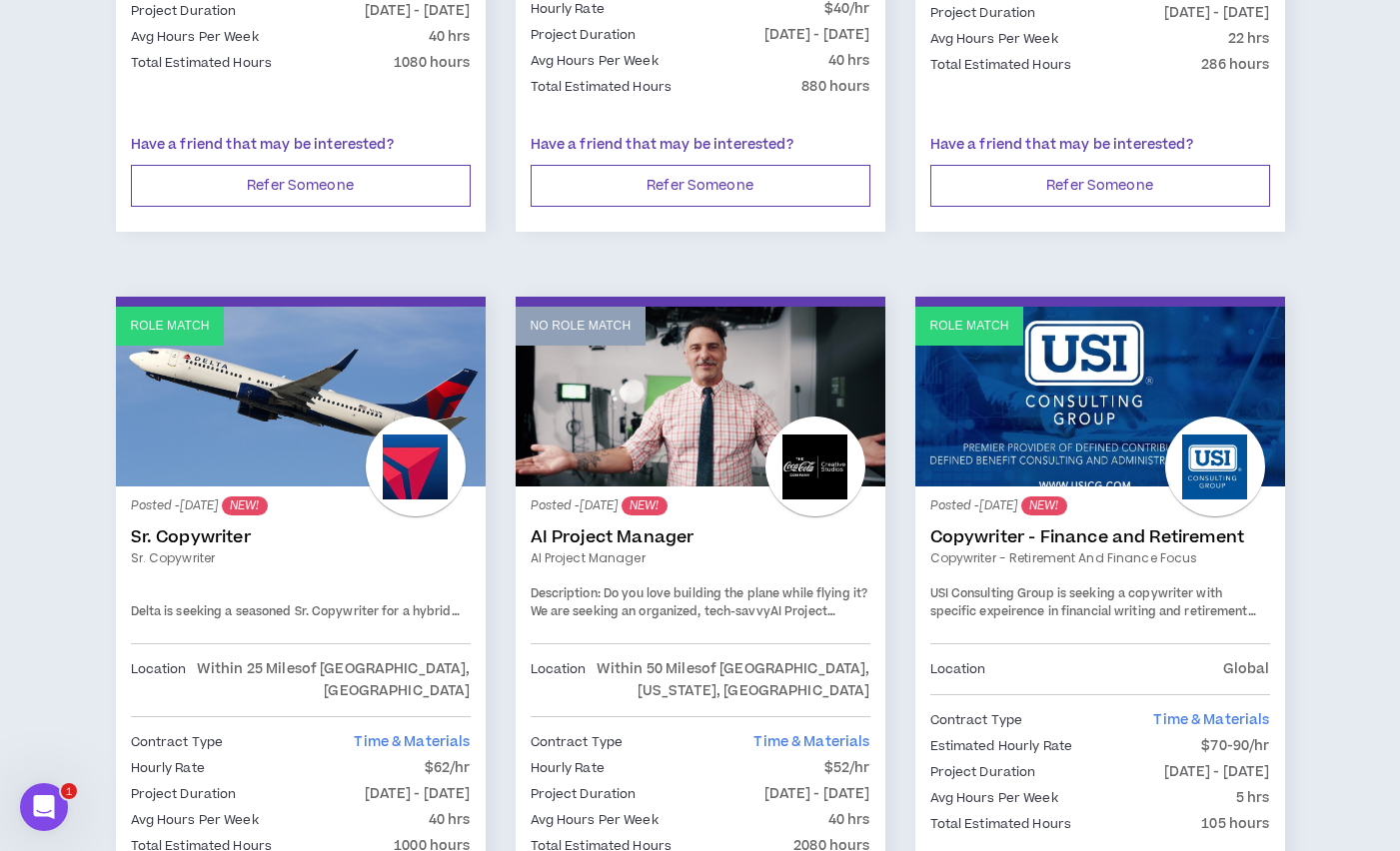 scroll, scrollTop: 1699, scrollLeft: 0, axis: vertical 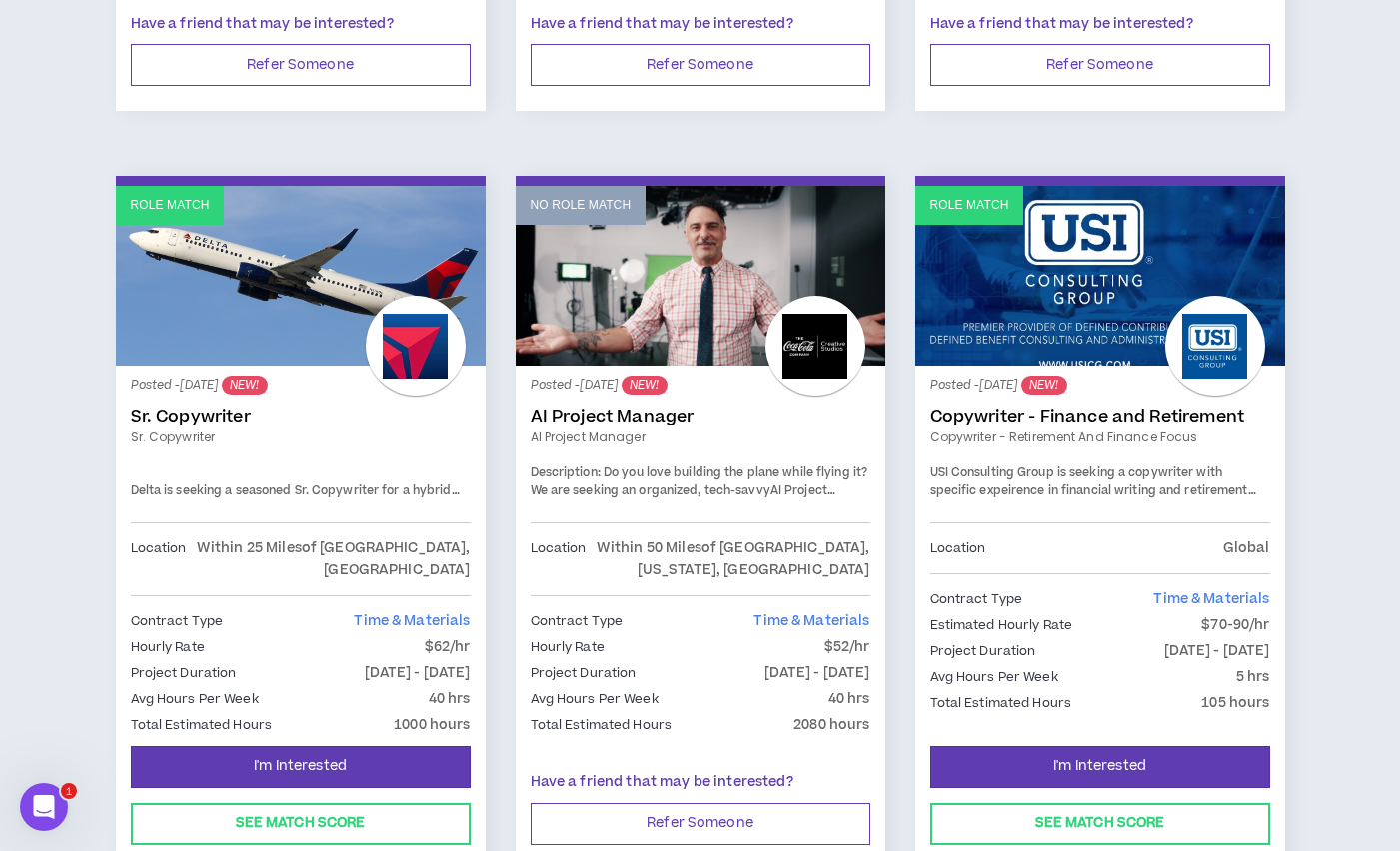 click on "Copywriter - Finance and Retirement" at bounding box center [1100, 417] 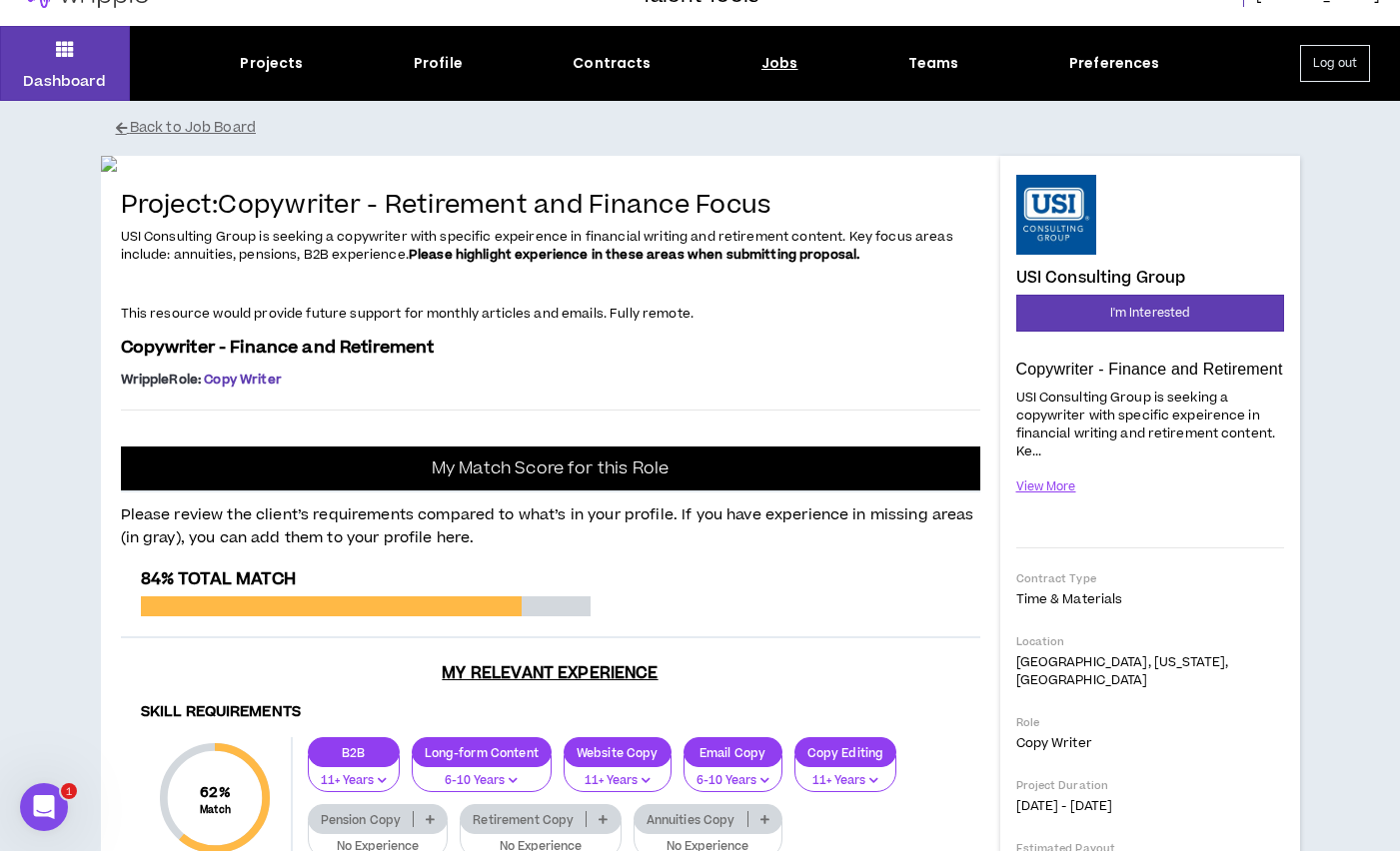 scroll, scrollTop: 0, scrollLeft: 0, axis: both 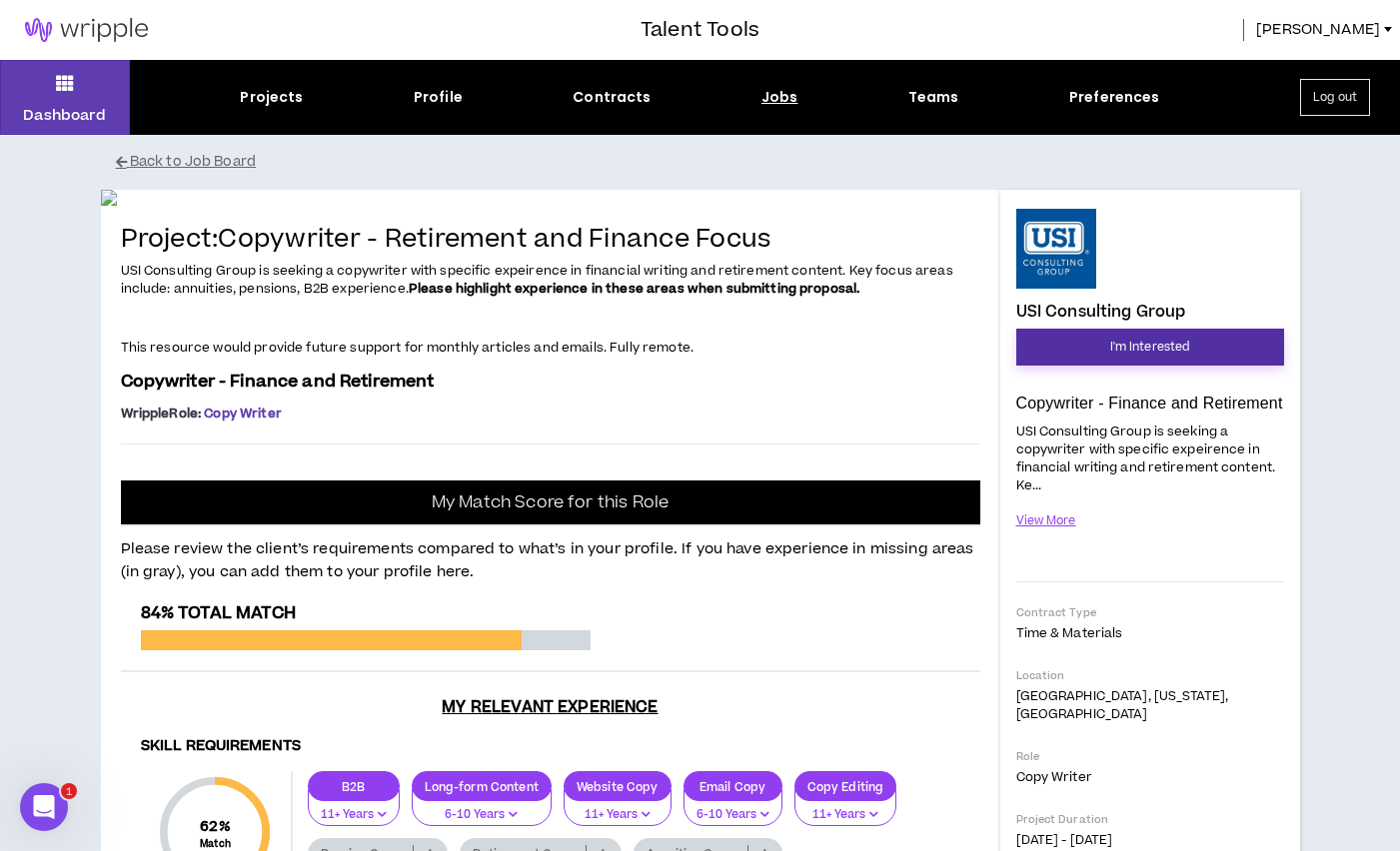 click on "I'm Interested" at bounding box center (1150, 347) 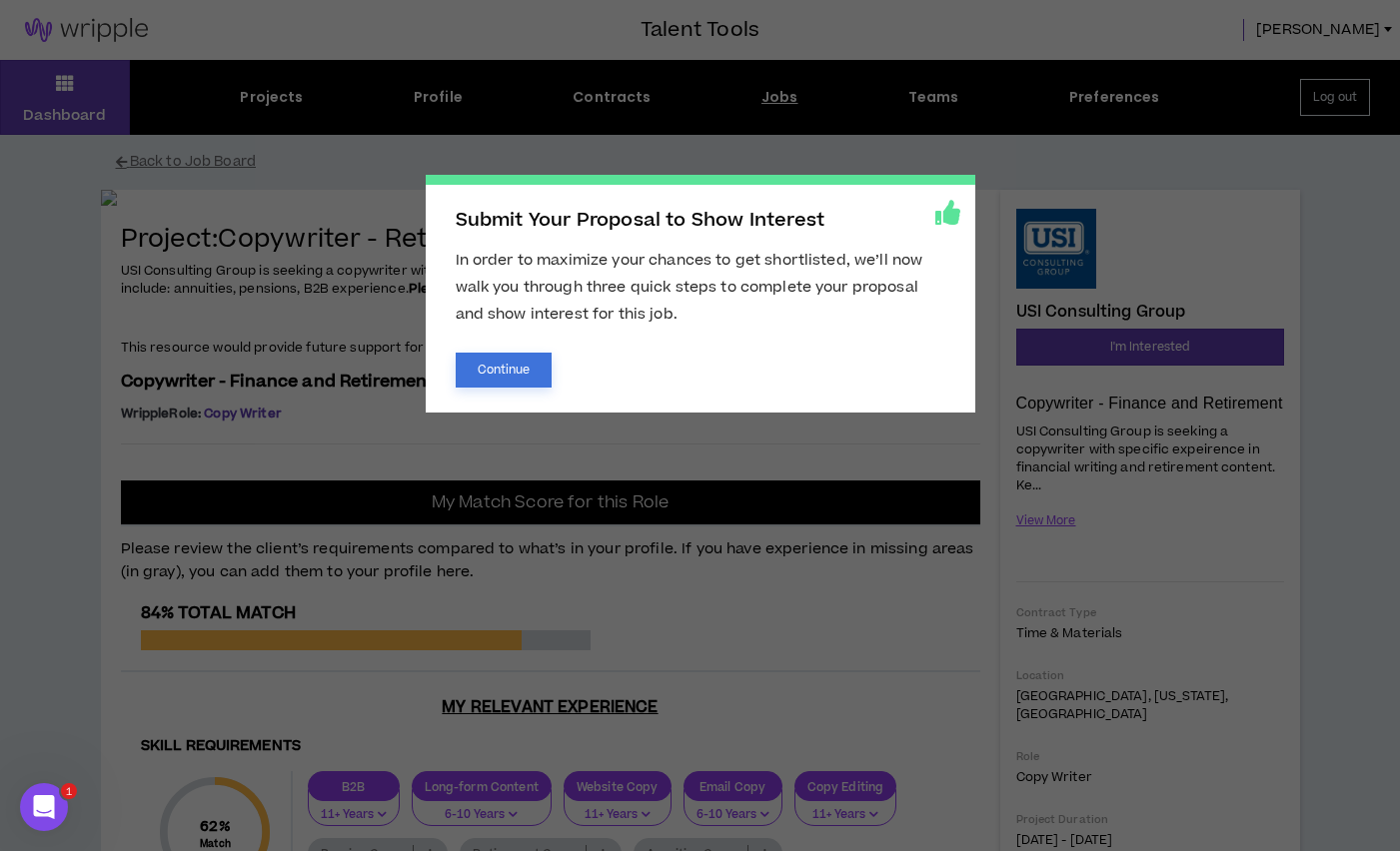 click on "Continue" at bounding box center [504, 370] 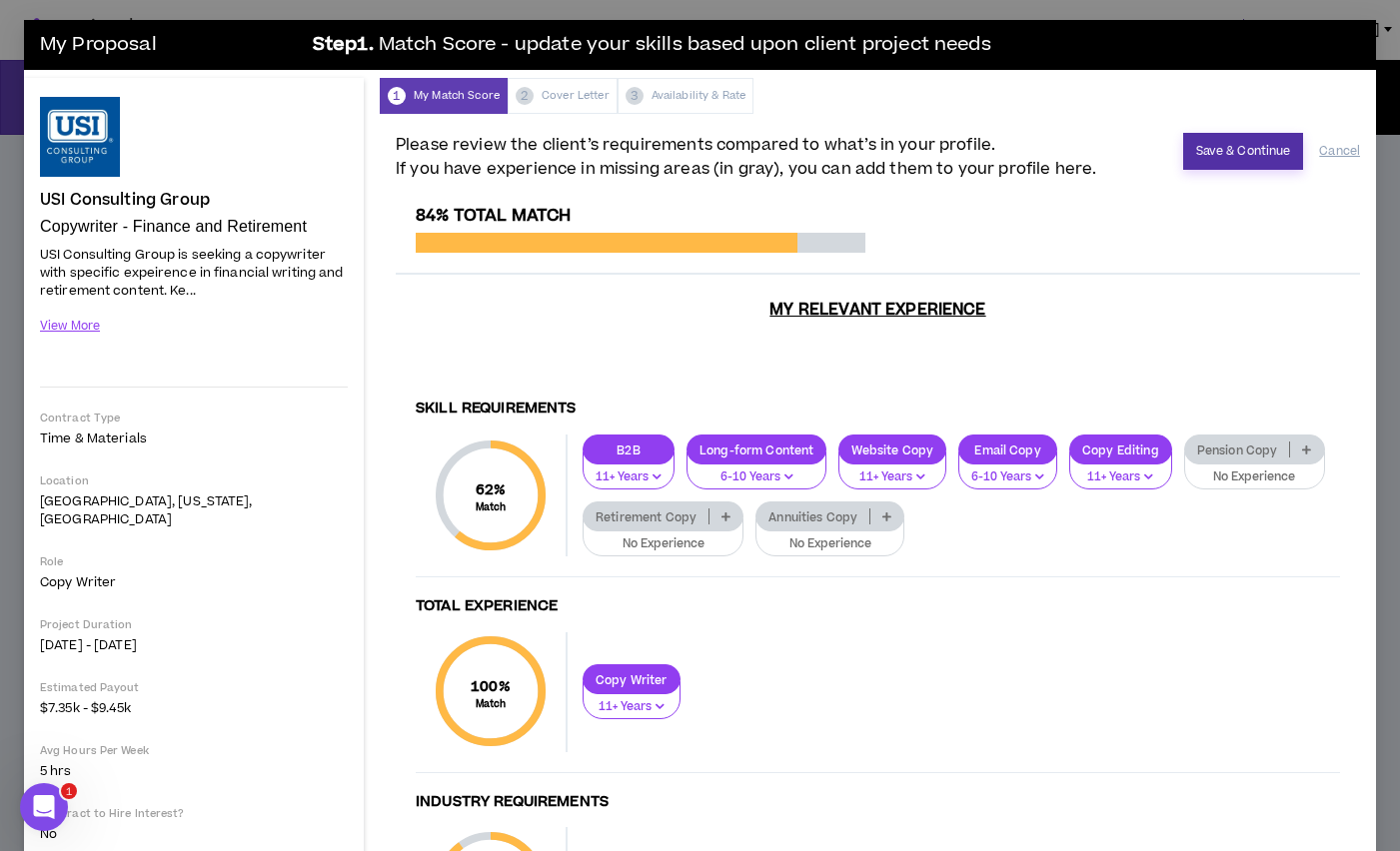 click on "Save & Continue" at bounding box center [1243, 151] 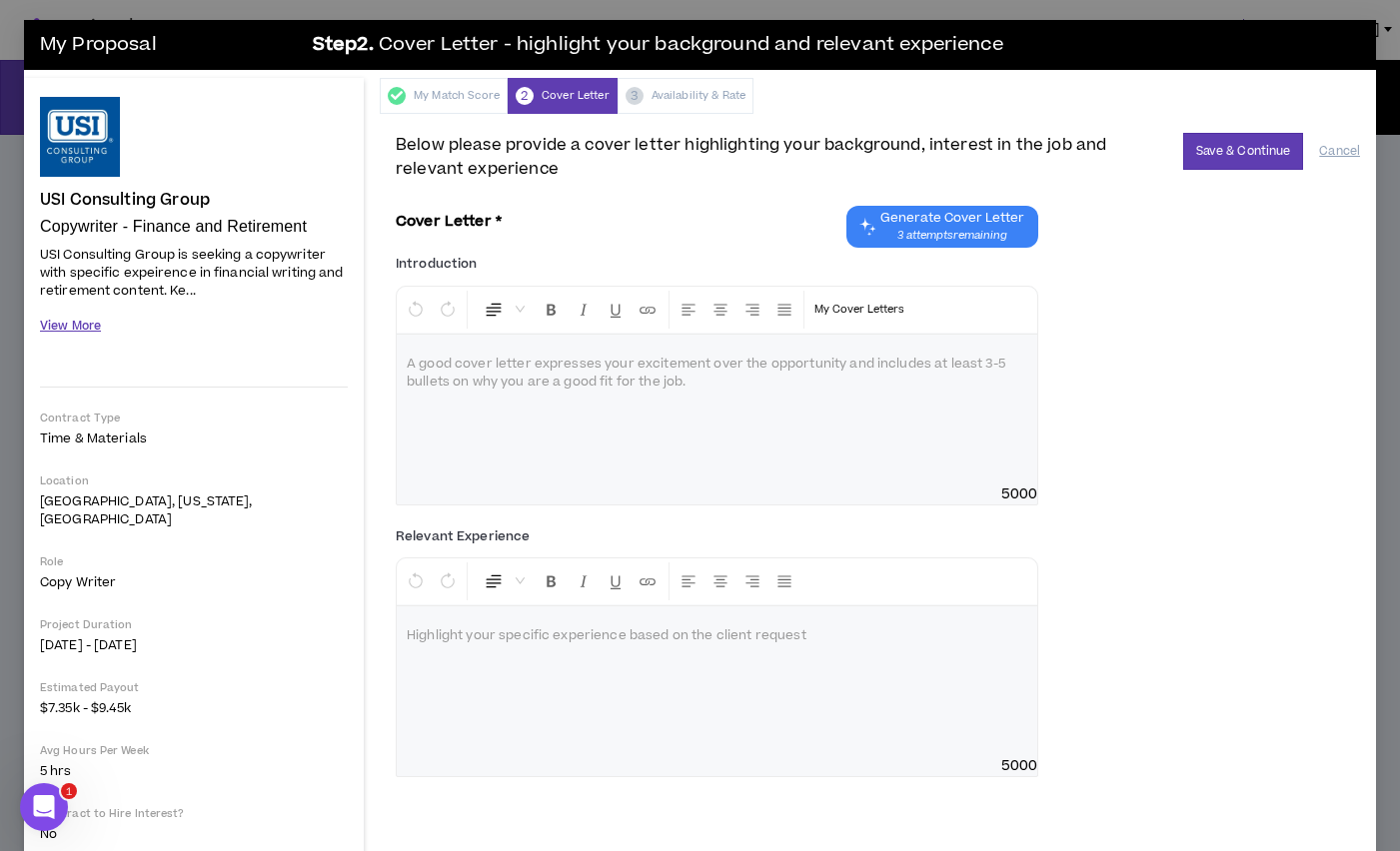 click on "View More" at bounding box center (70, 326) 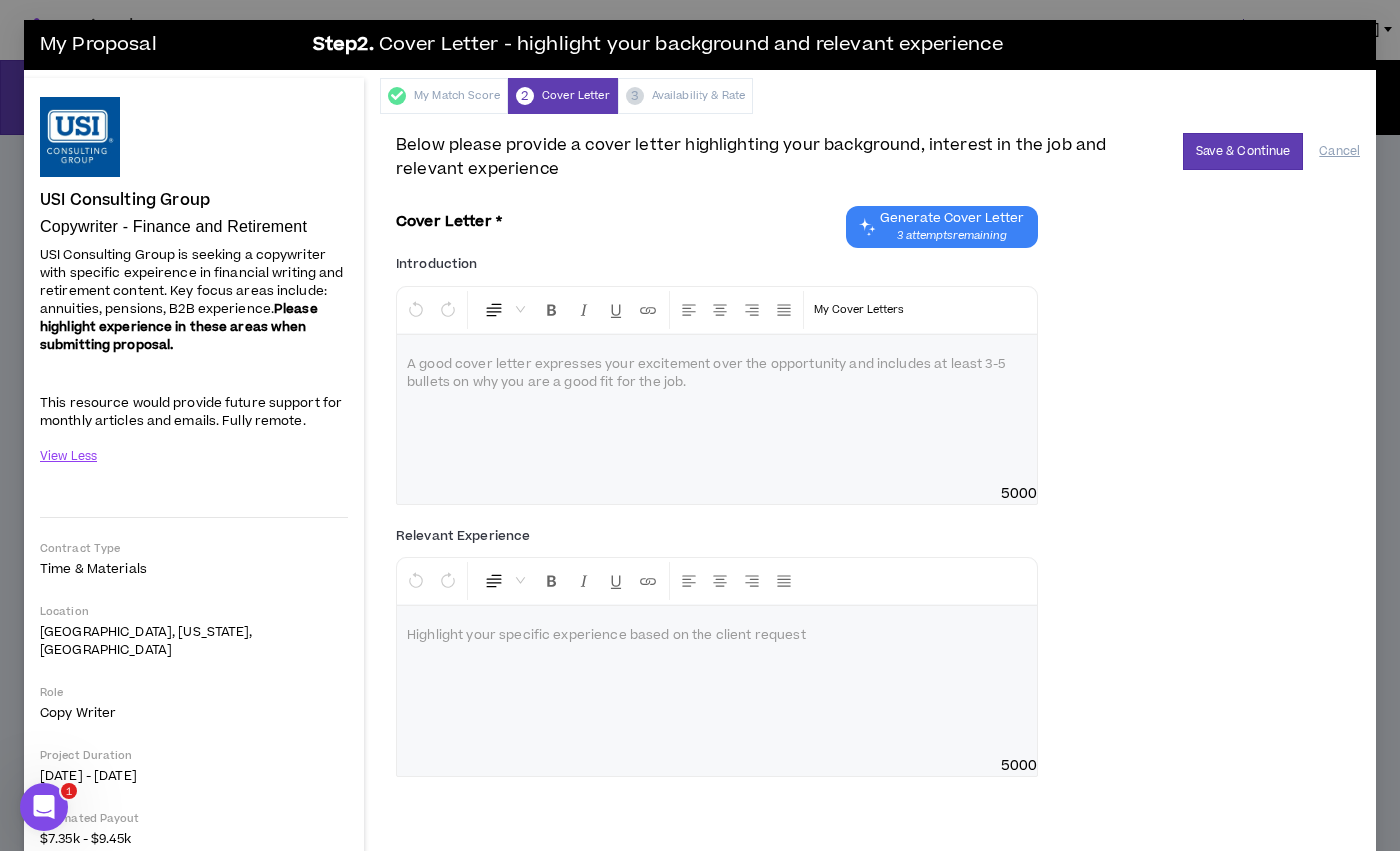 click on "Generate Cover Letter" at bounding box center [952, 218] 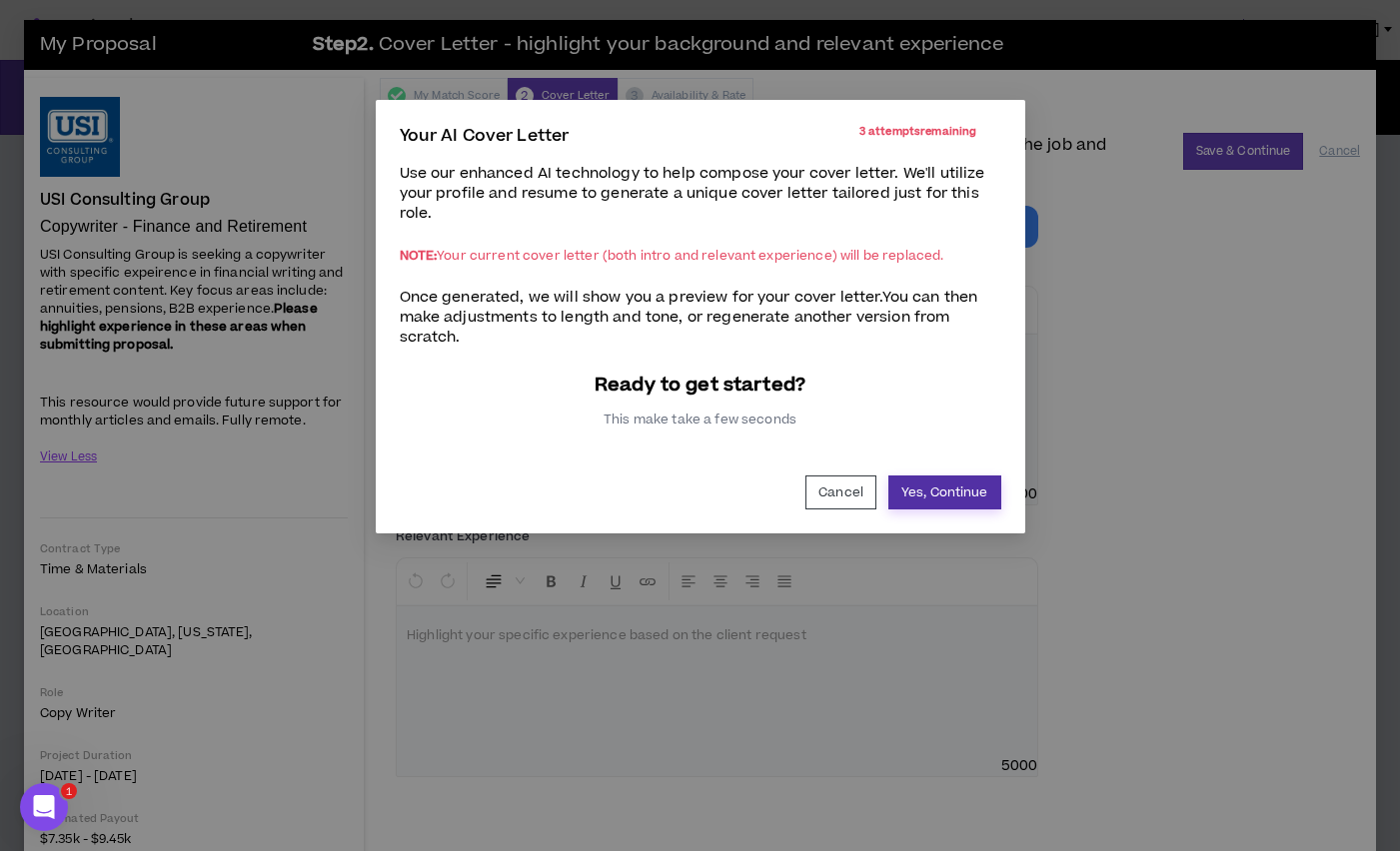 click on "Yes, Continue" at bounding box center (944, 492) 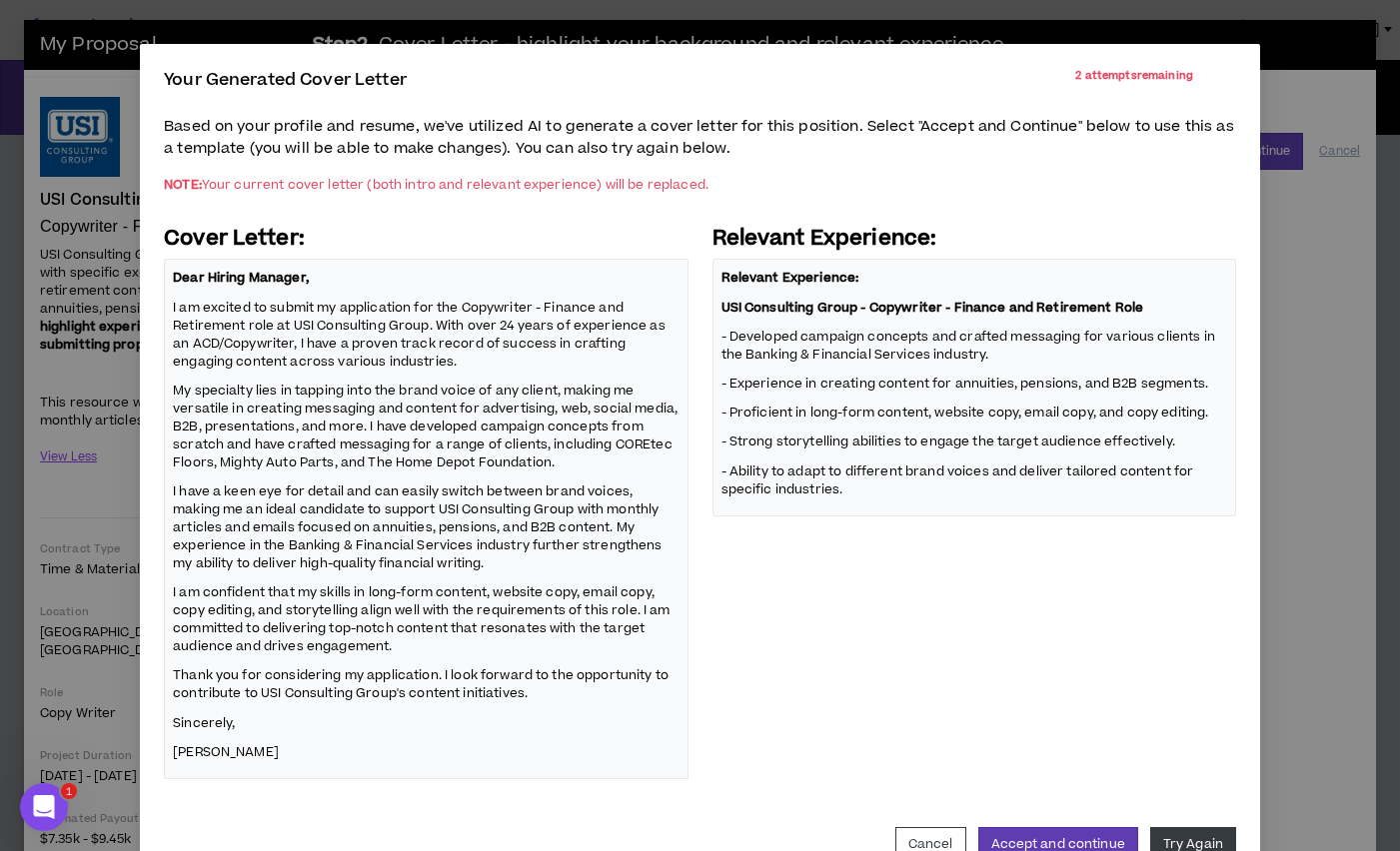 scroll, scrollTop: 69, scrollLeft: 0, axis: vertical 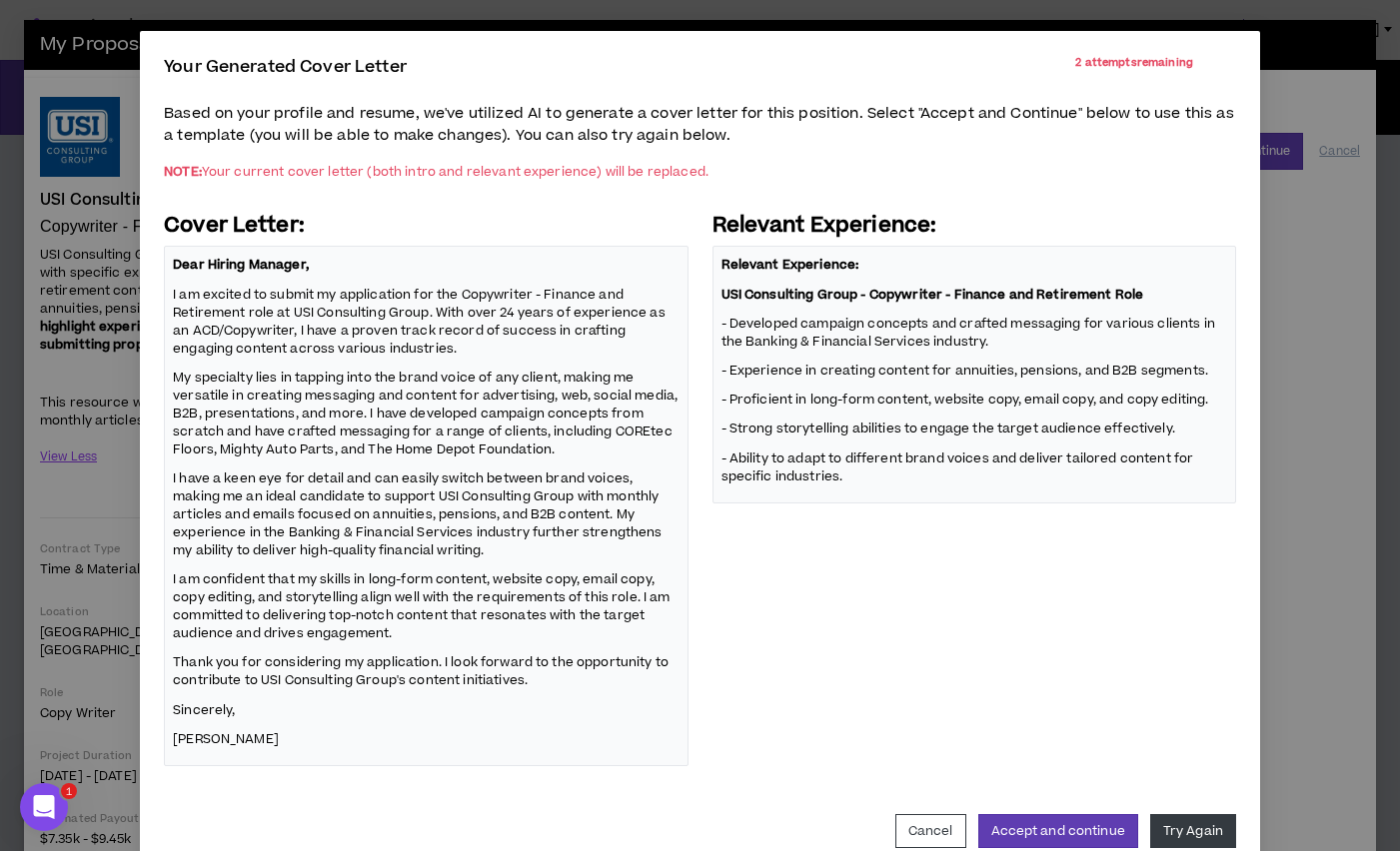 drag, startPoint x: 507, startPoint y: 410, endPoint x: 580, endPoint y: 407, distance: 73.061618 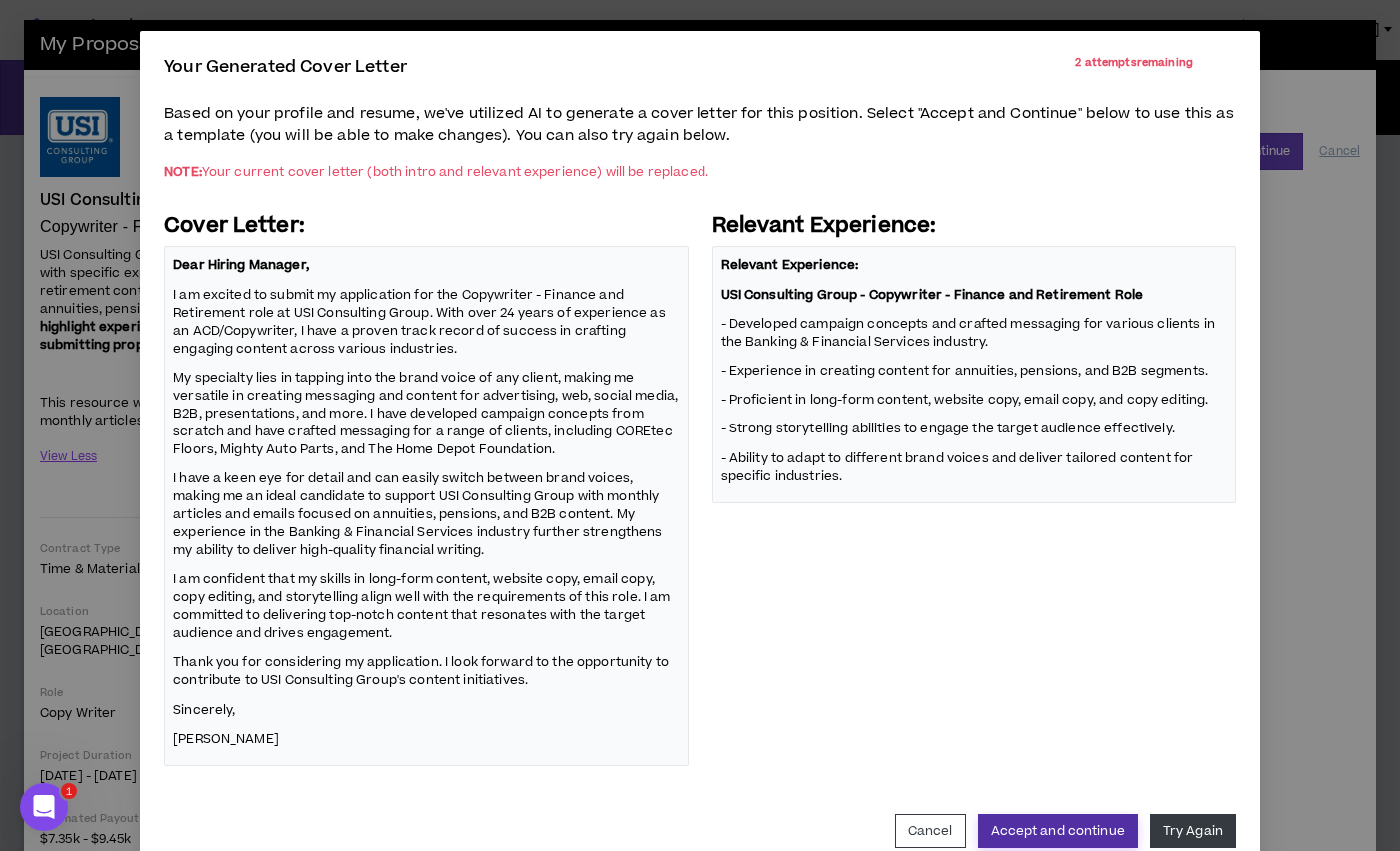 click on "Accept and continue" at bounding box center [1058, 831] 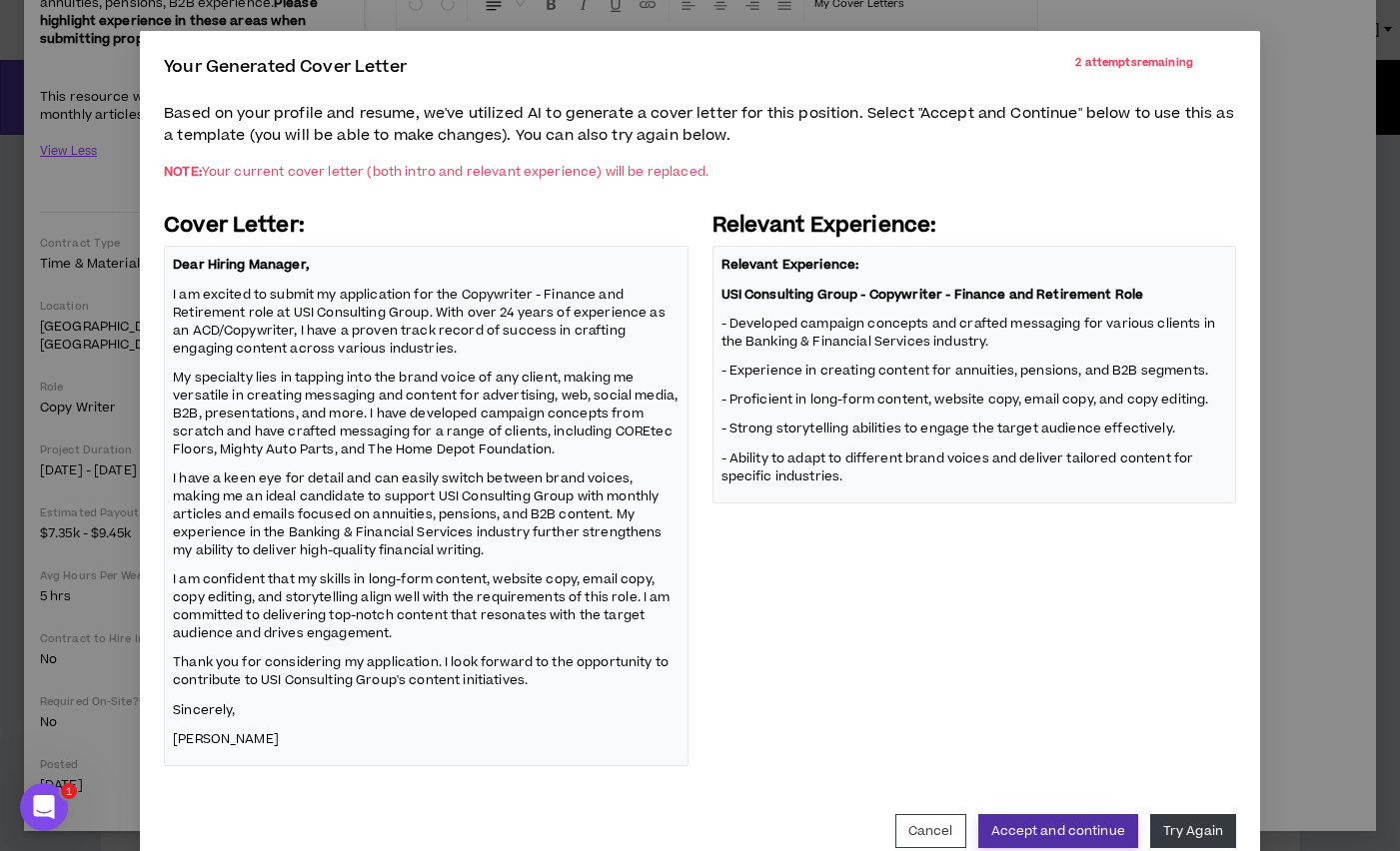 scroll, scrollTop: 0, scrollLeft: 0, axis: both 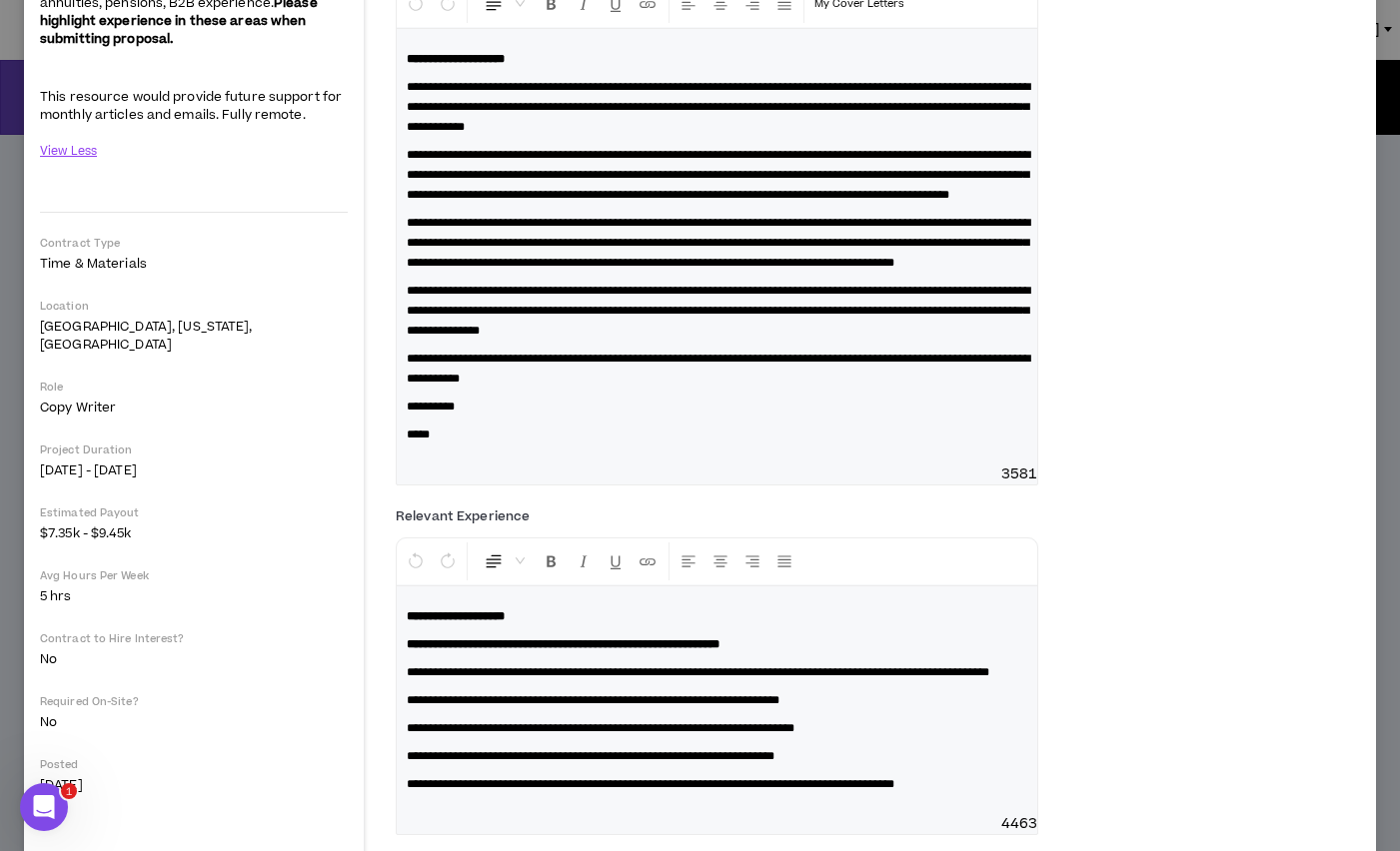 click on "**********" at bounding box center (718, 175) 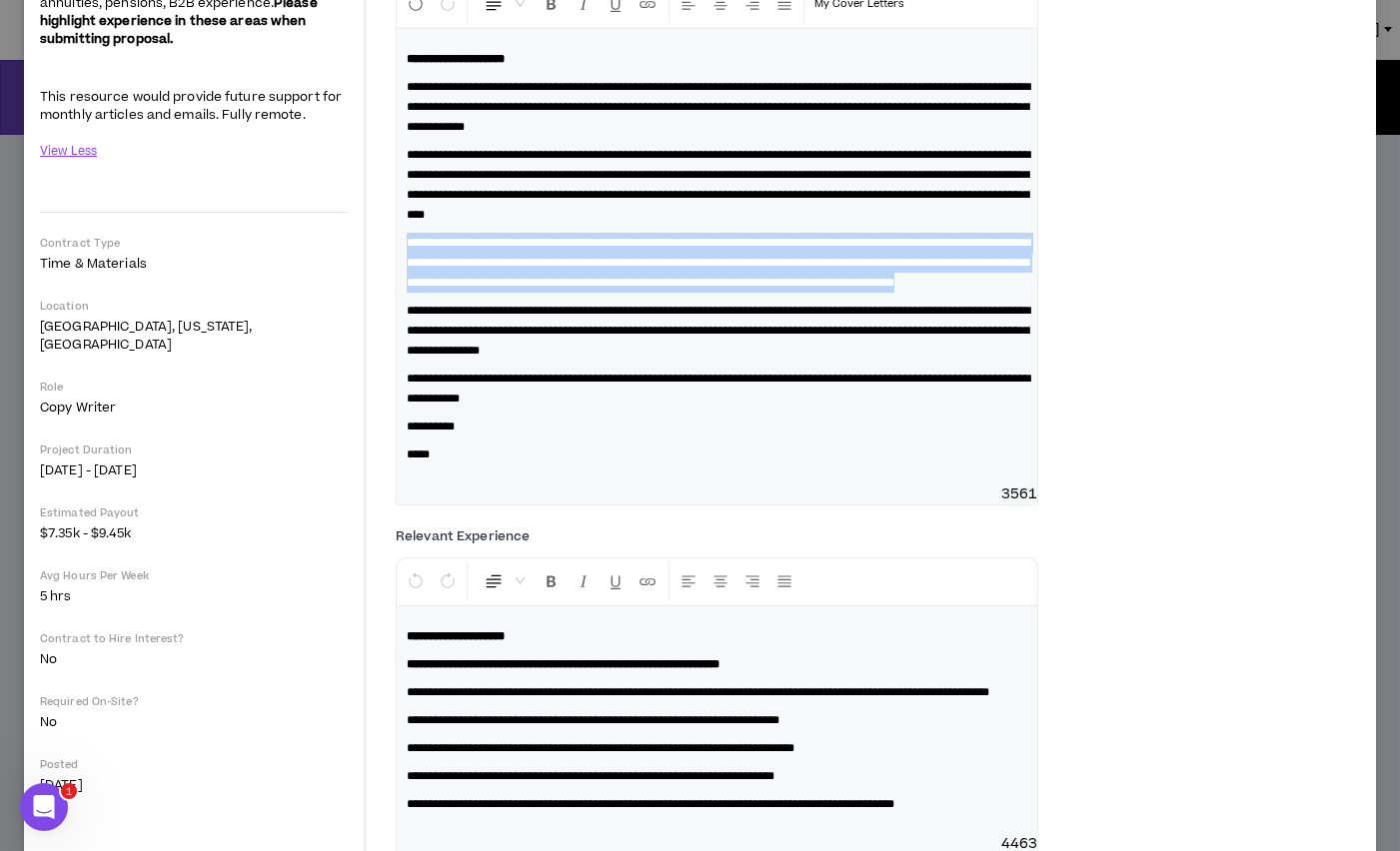 drag, startPoint x: 824, startPoint y: 294, endPoint x: 402, endPoint y: 243, distance: 425.0706 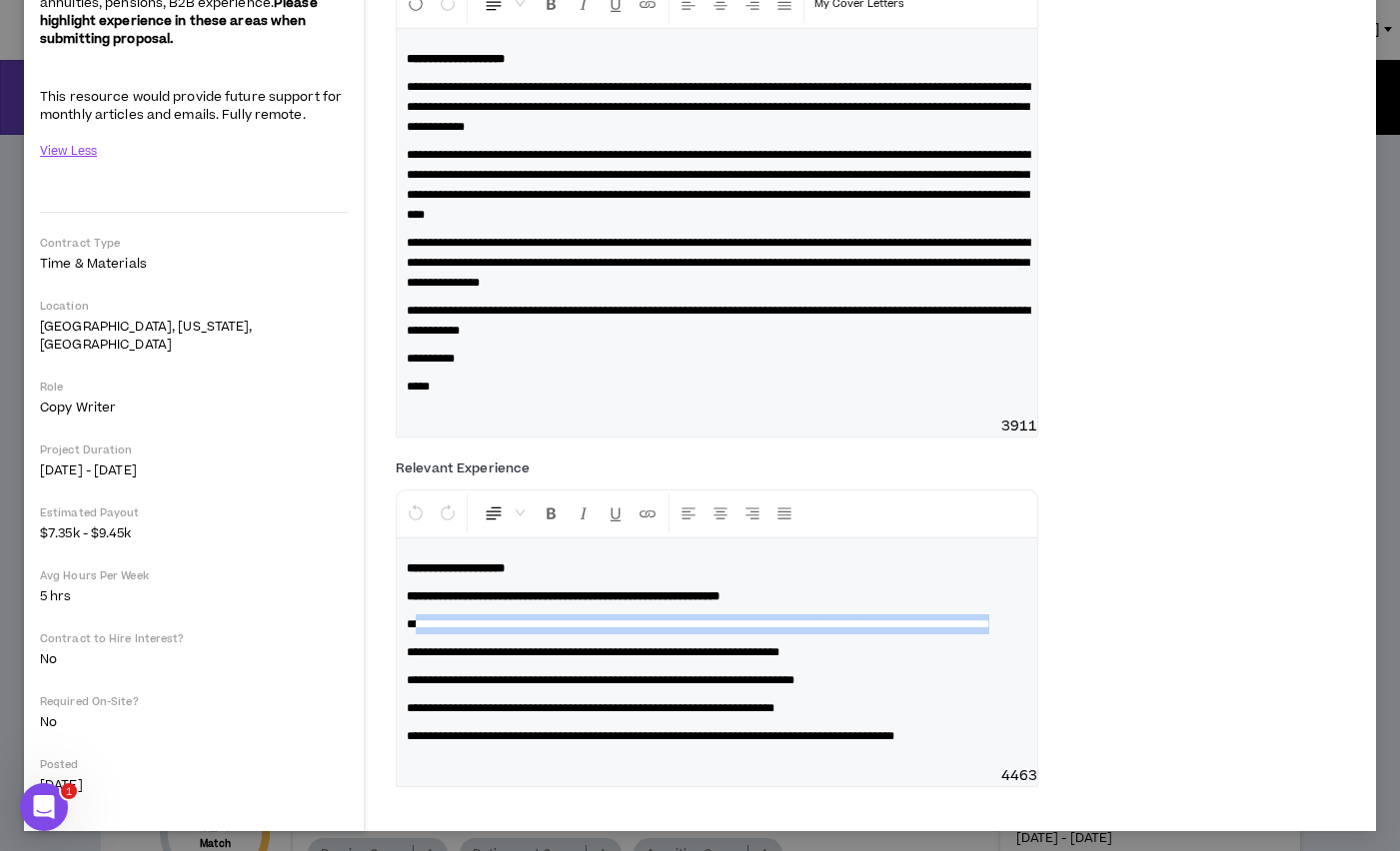 drag, startPoint x: 580, startPoint y: 641, endPoint x: 416, endPoint y: 619, distance: 165.46903 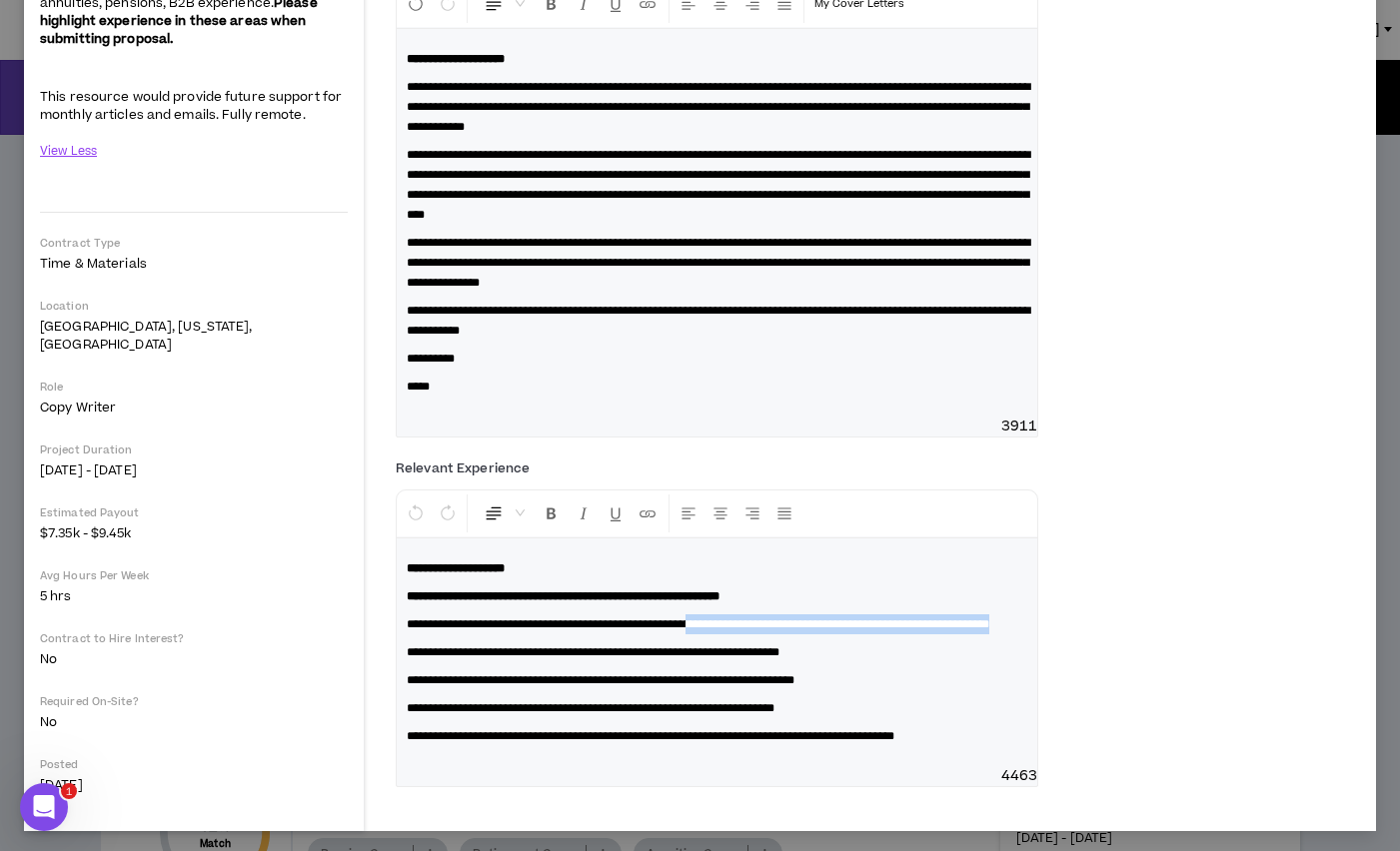 drag, startPoint x: 790, startPoint y: 627, endPoint x: 839, endPoint y: 634, distance: 49.497475 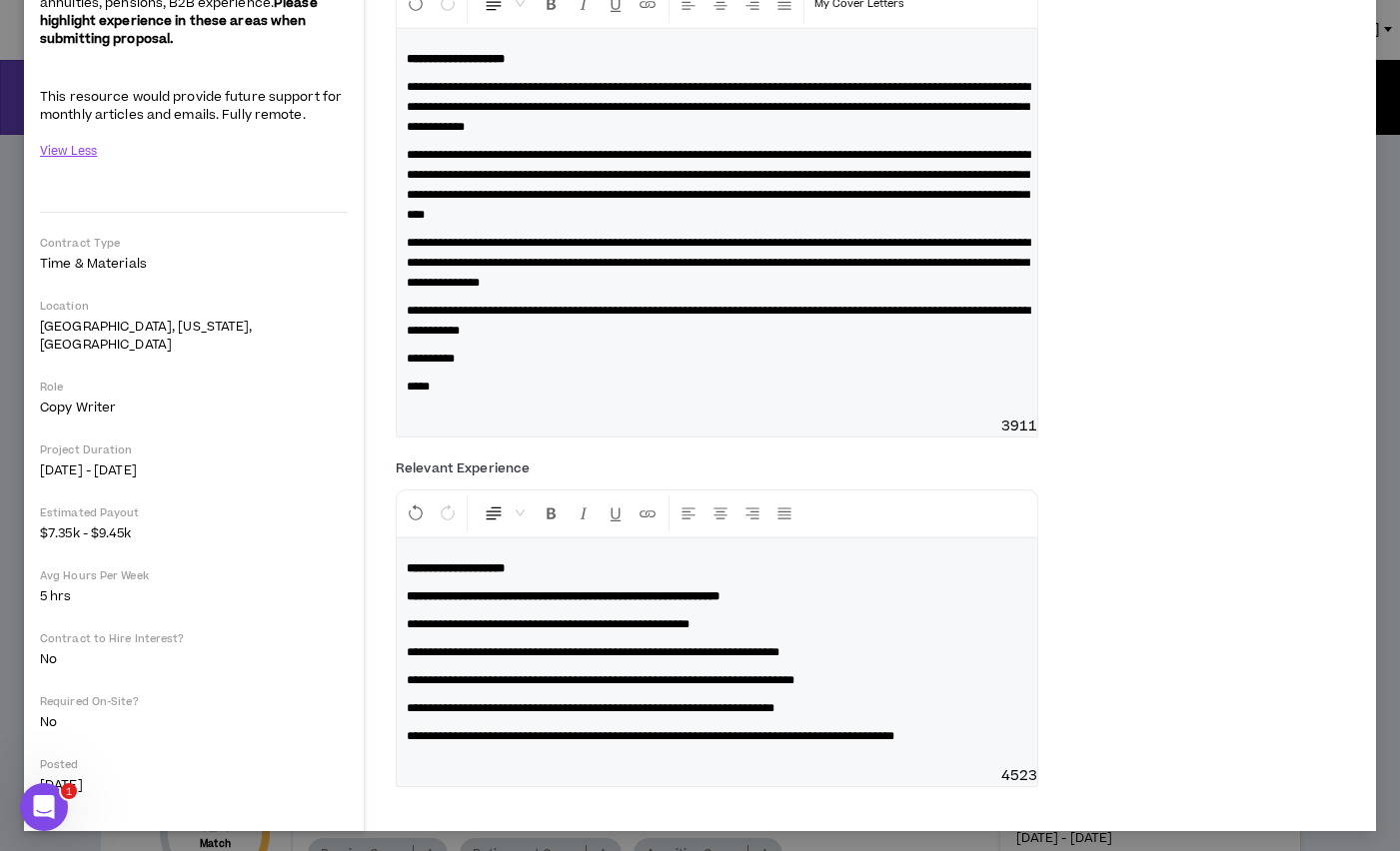 type 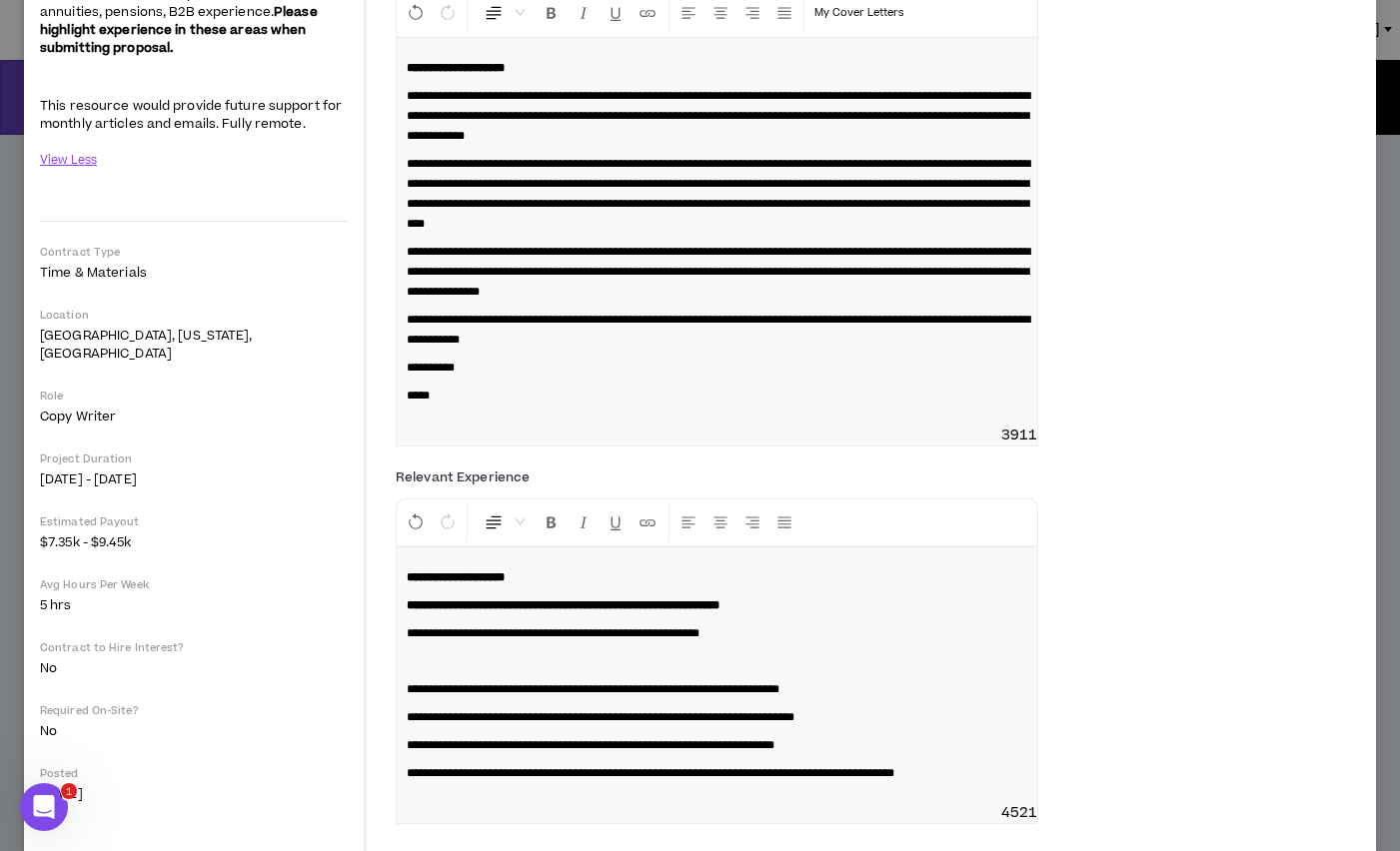 scroll, scrollTop: 306, scrollLeft: 0, axis: vertical 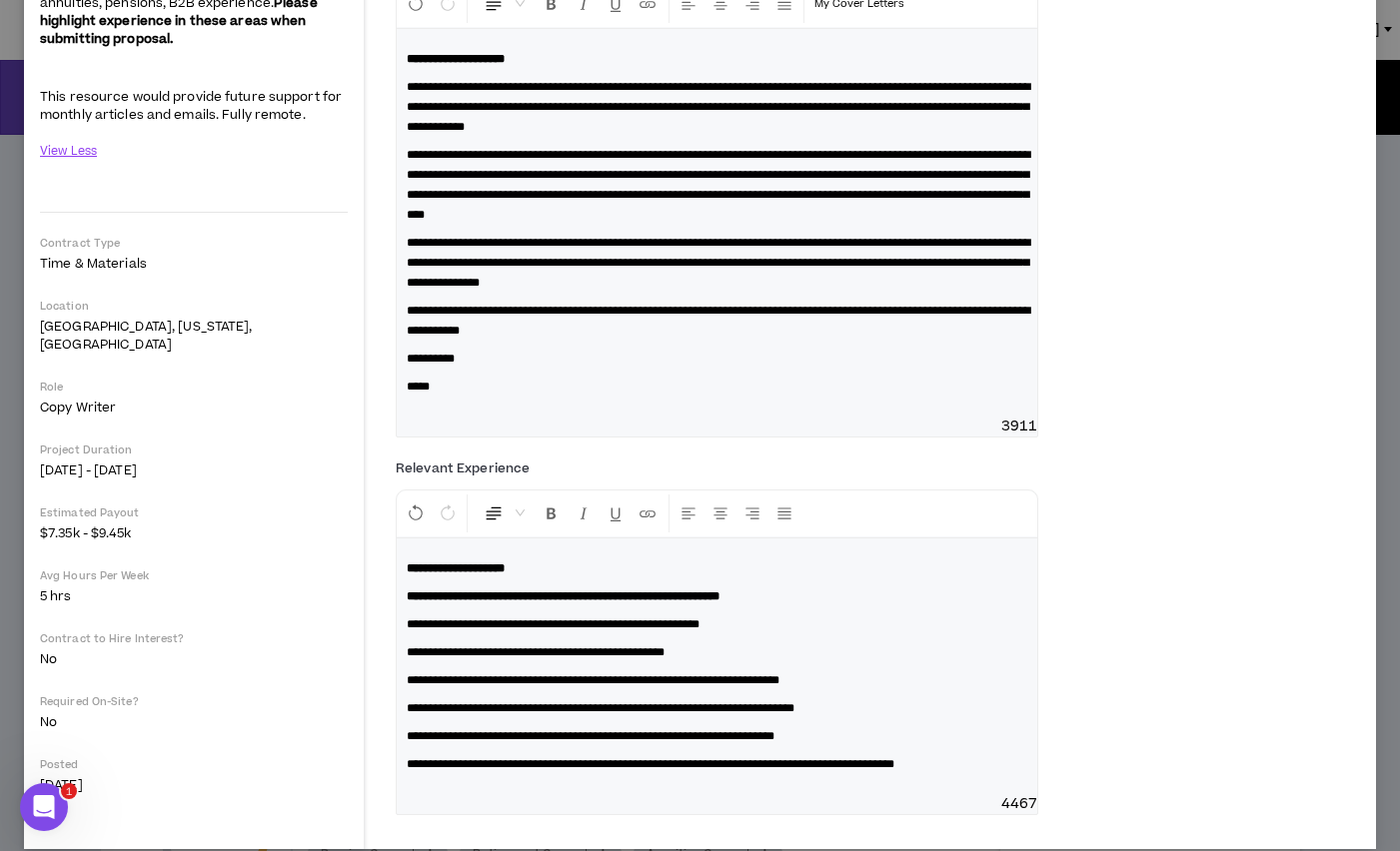 click on "**********" at bounding box center [536, 652] 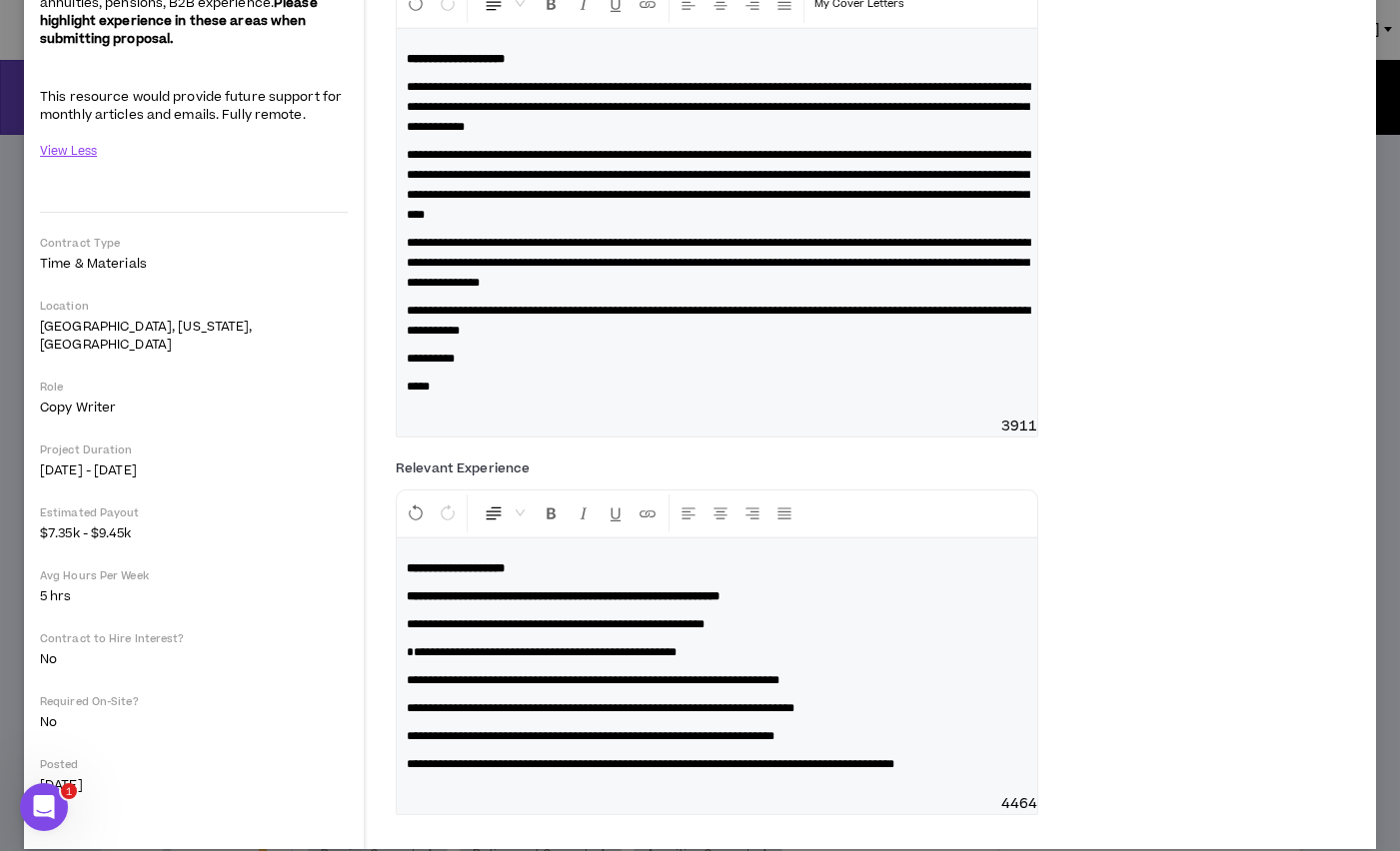 click on "**********" at bounding box center (716, 652) 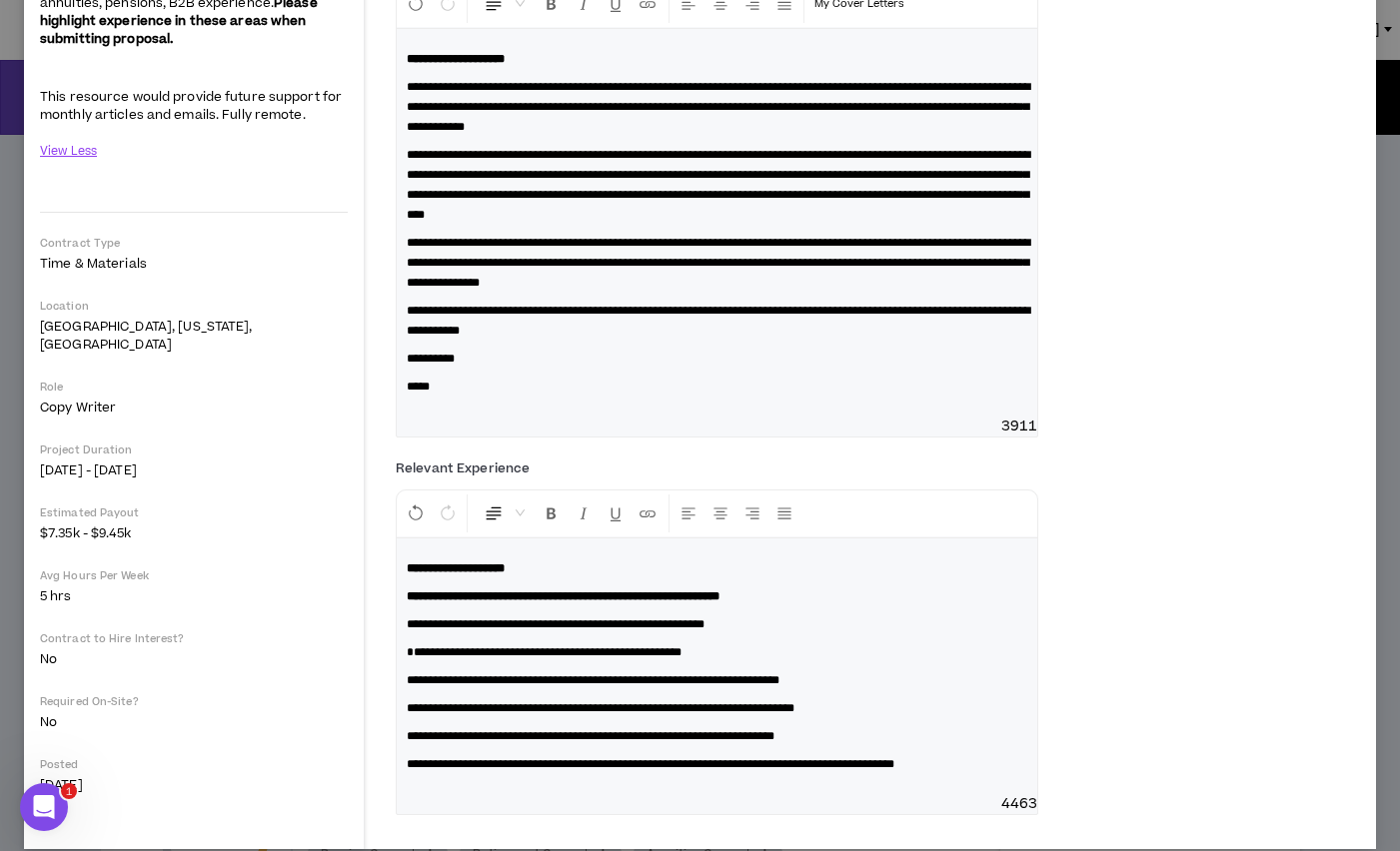 click at bounding box center [494, 513] 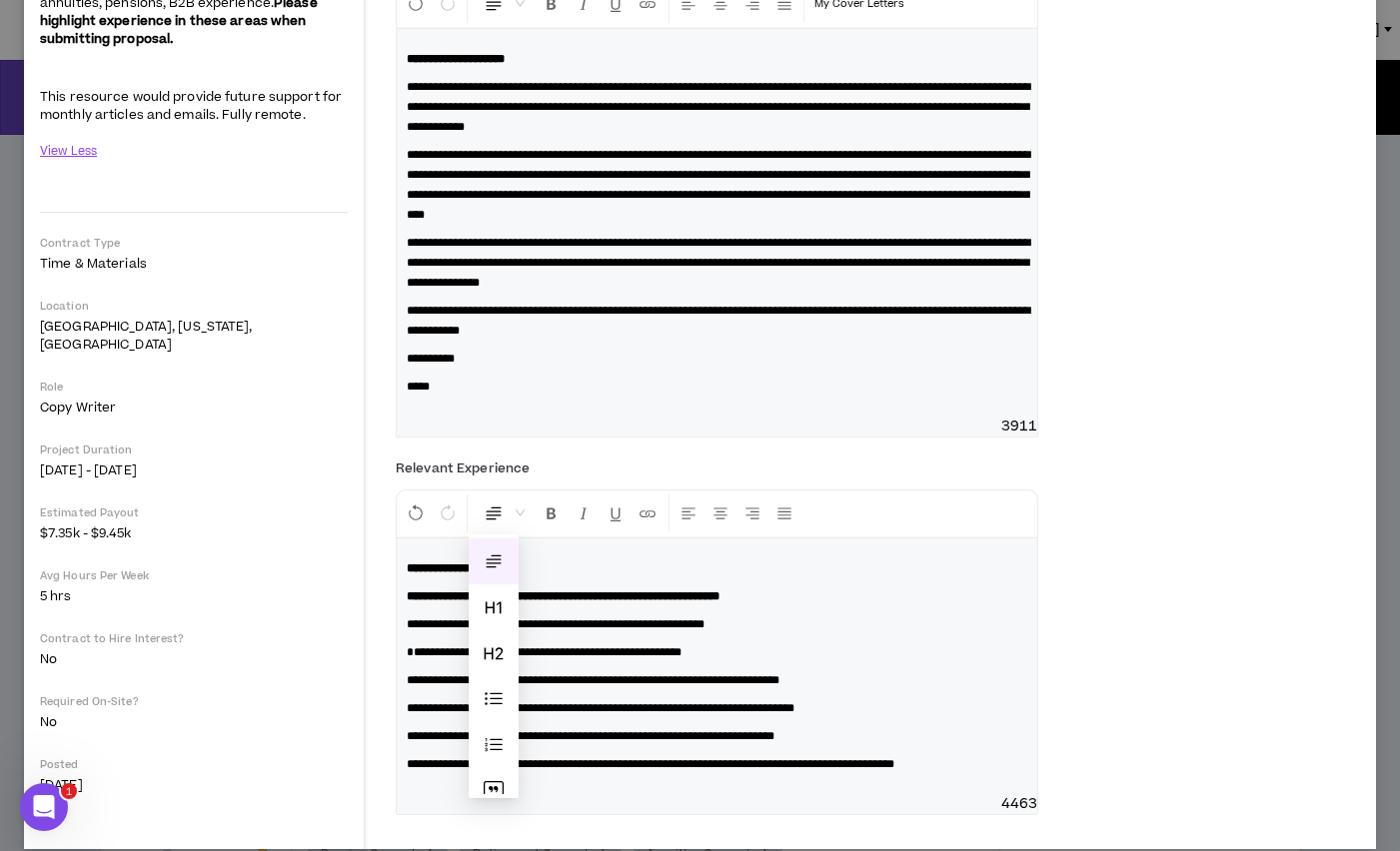 click on "**********" at bounding box center (716, 666) 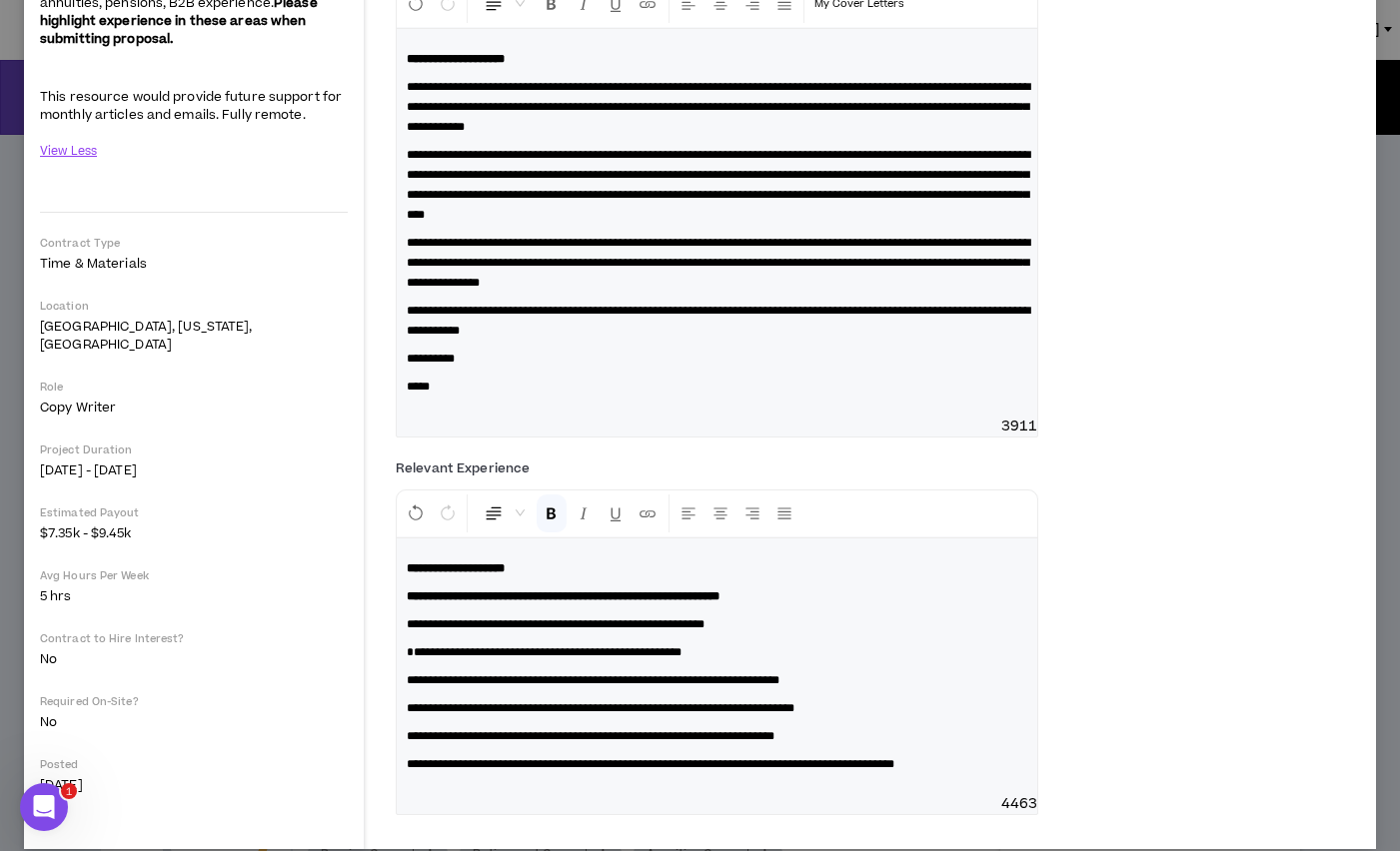 click on "**********" at bounding box center (716, 652) 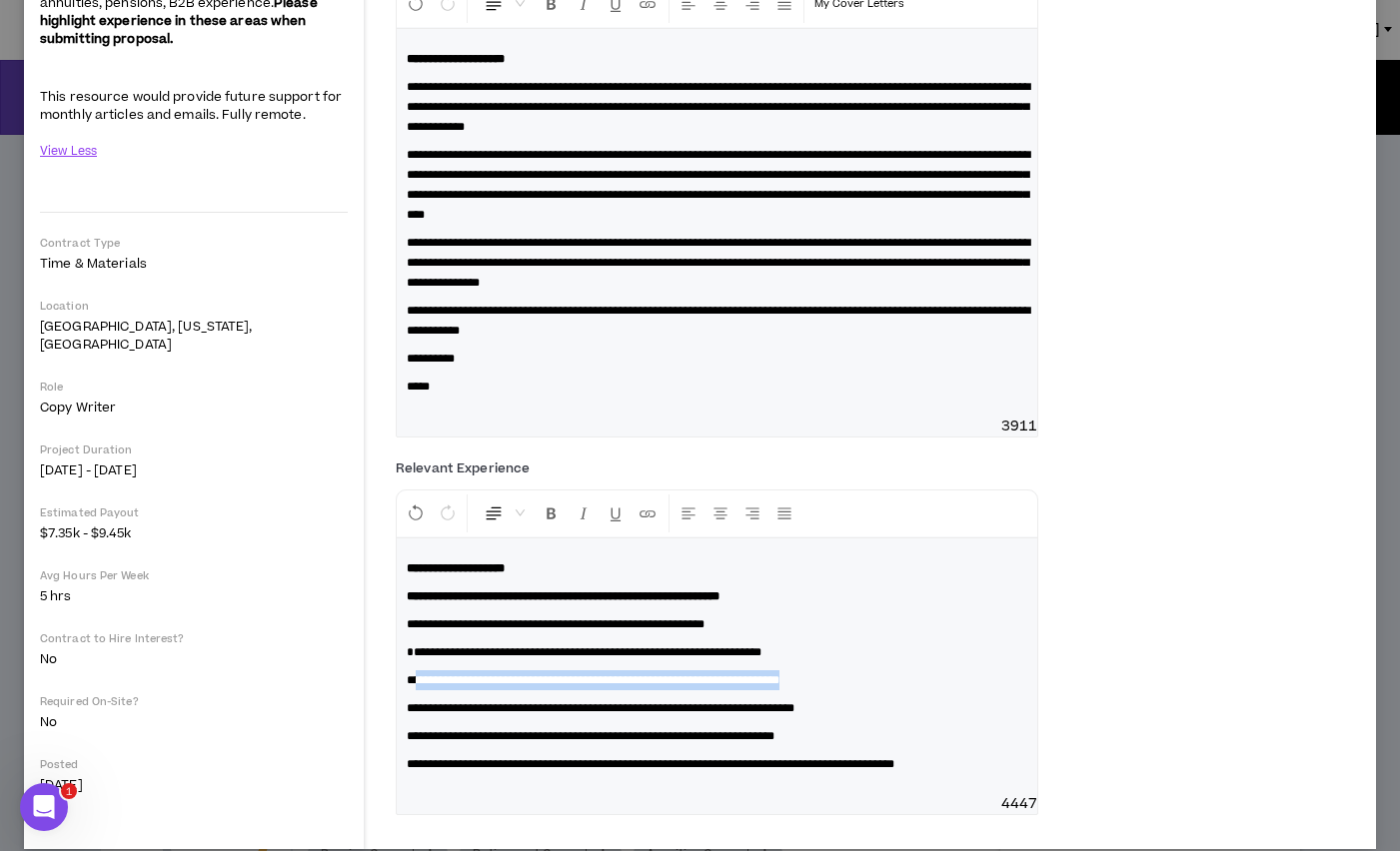 drag, startPoint x: 886, startPoint y: 679, endPoint x: 416, endPoint y: 683, distance: 470.017 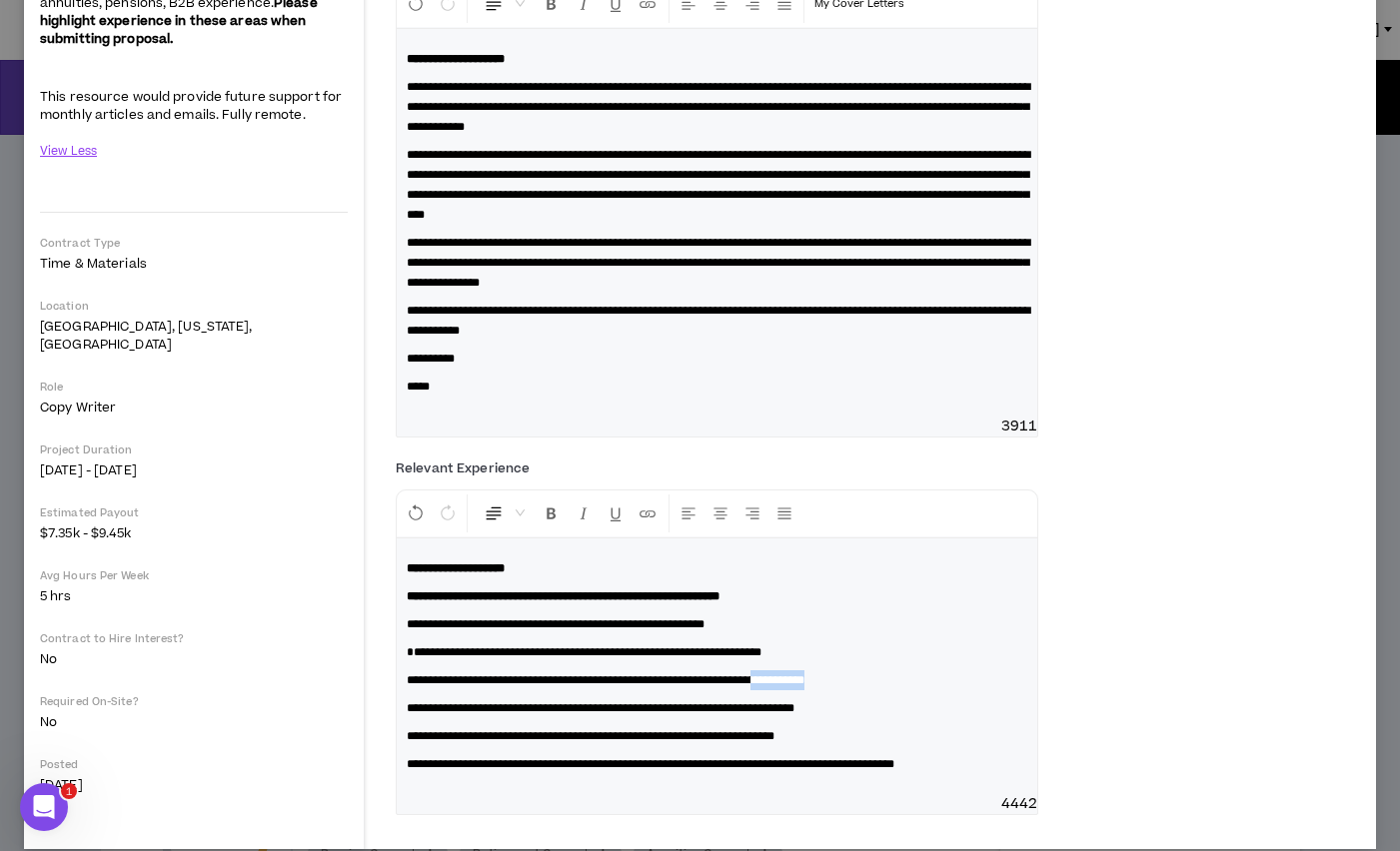 drag, startPoint x: 952, startPoint y: 673, endPoint x: 864, endPoint y: 674, distance: 88.005682 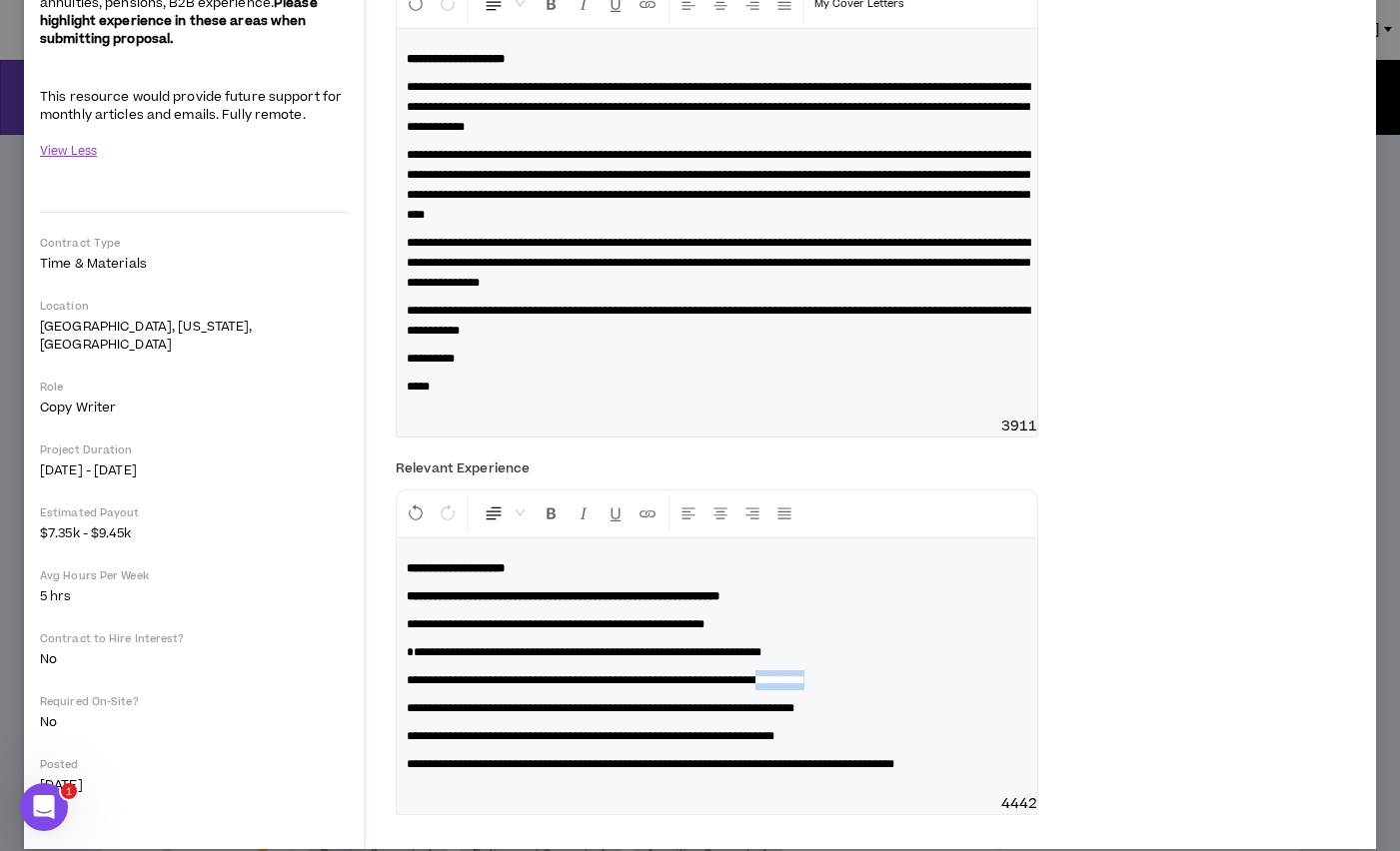 drag, startPoint x: 939, startPoint y: 682, endPoint x: 866, endPoint y: 682, distance: 73 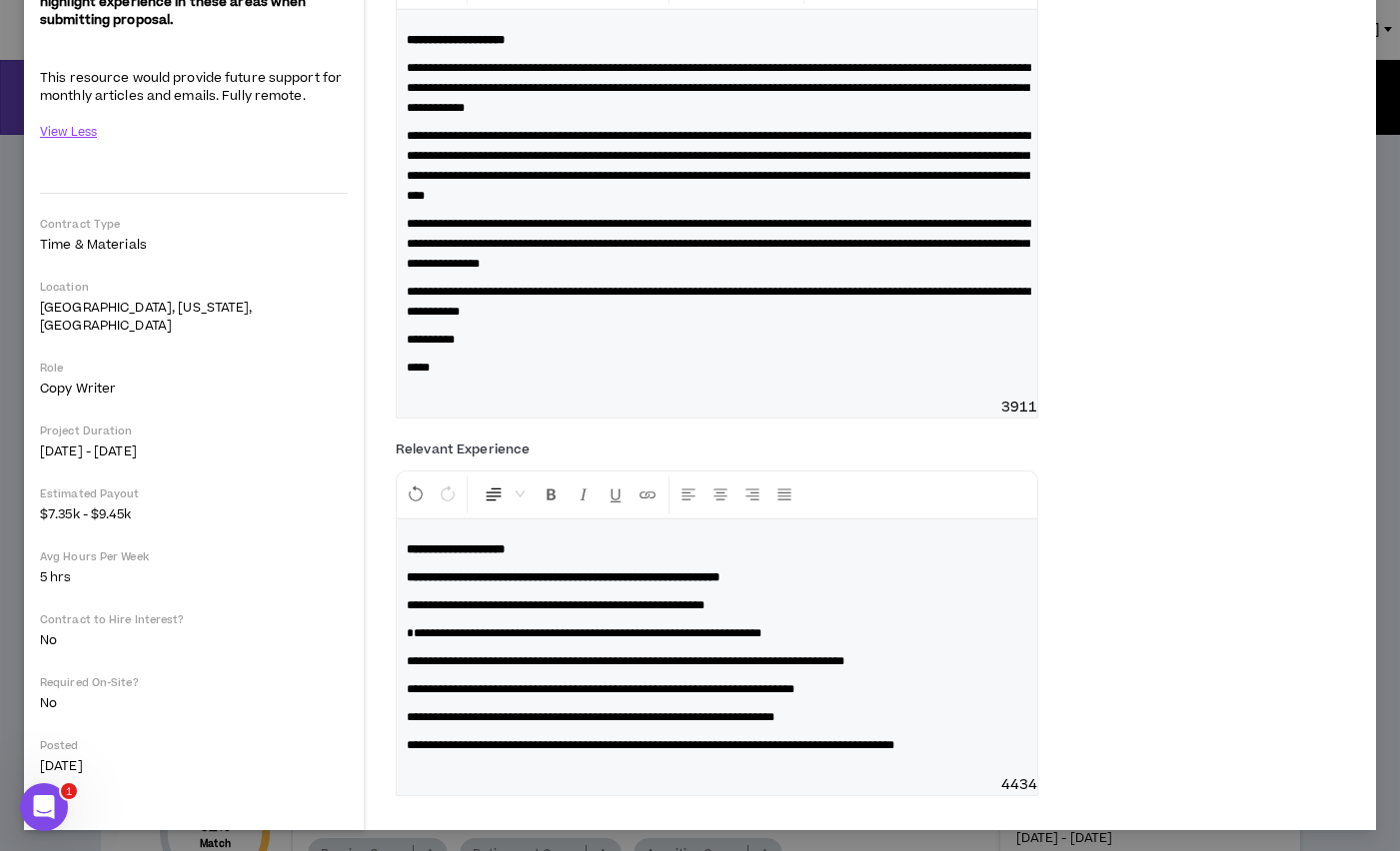 scroll, scrollTop: 0, scrollLeft: 0, axis: both 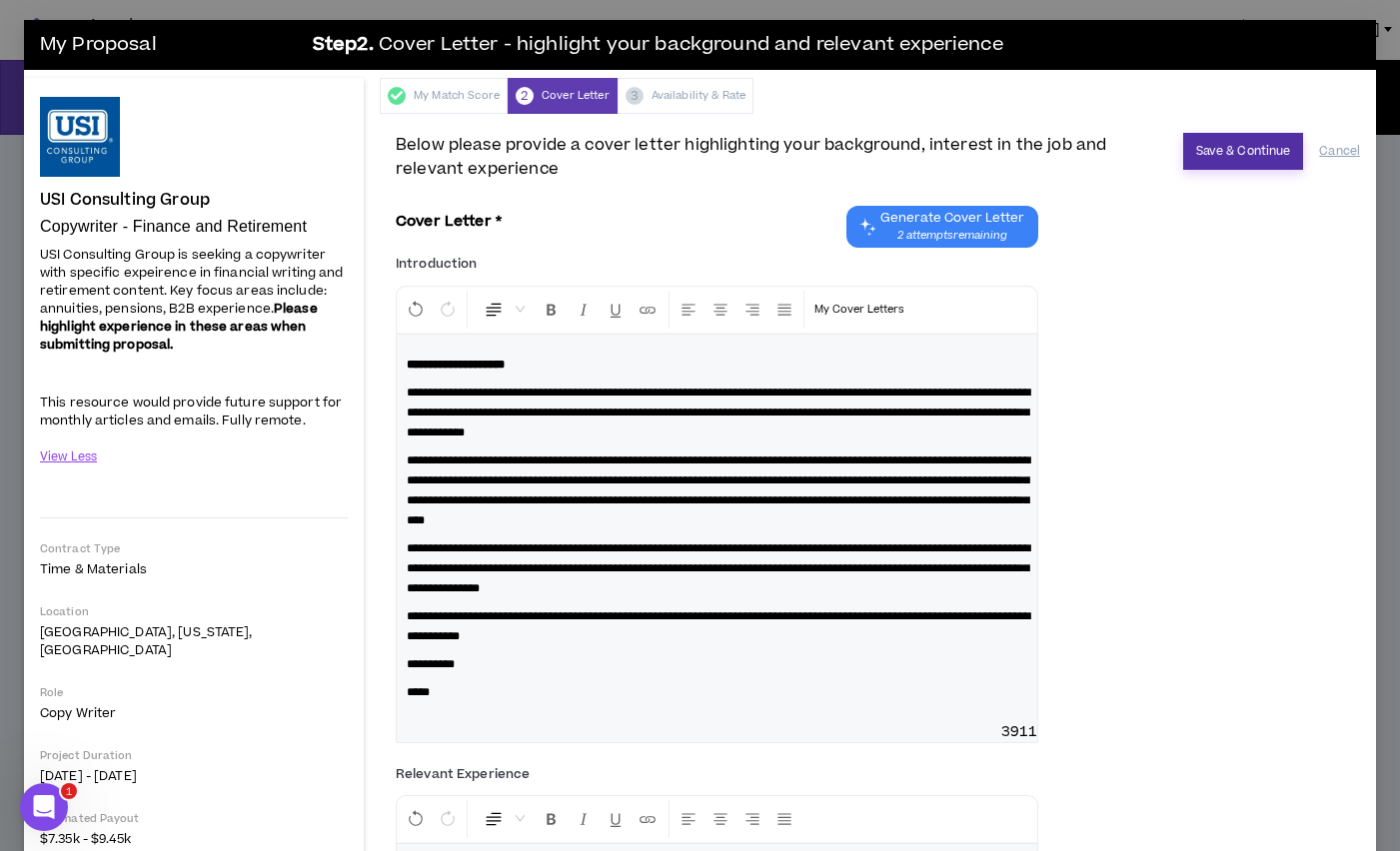 click on "Save & Continue" at bounding box center (1243, 151) 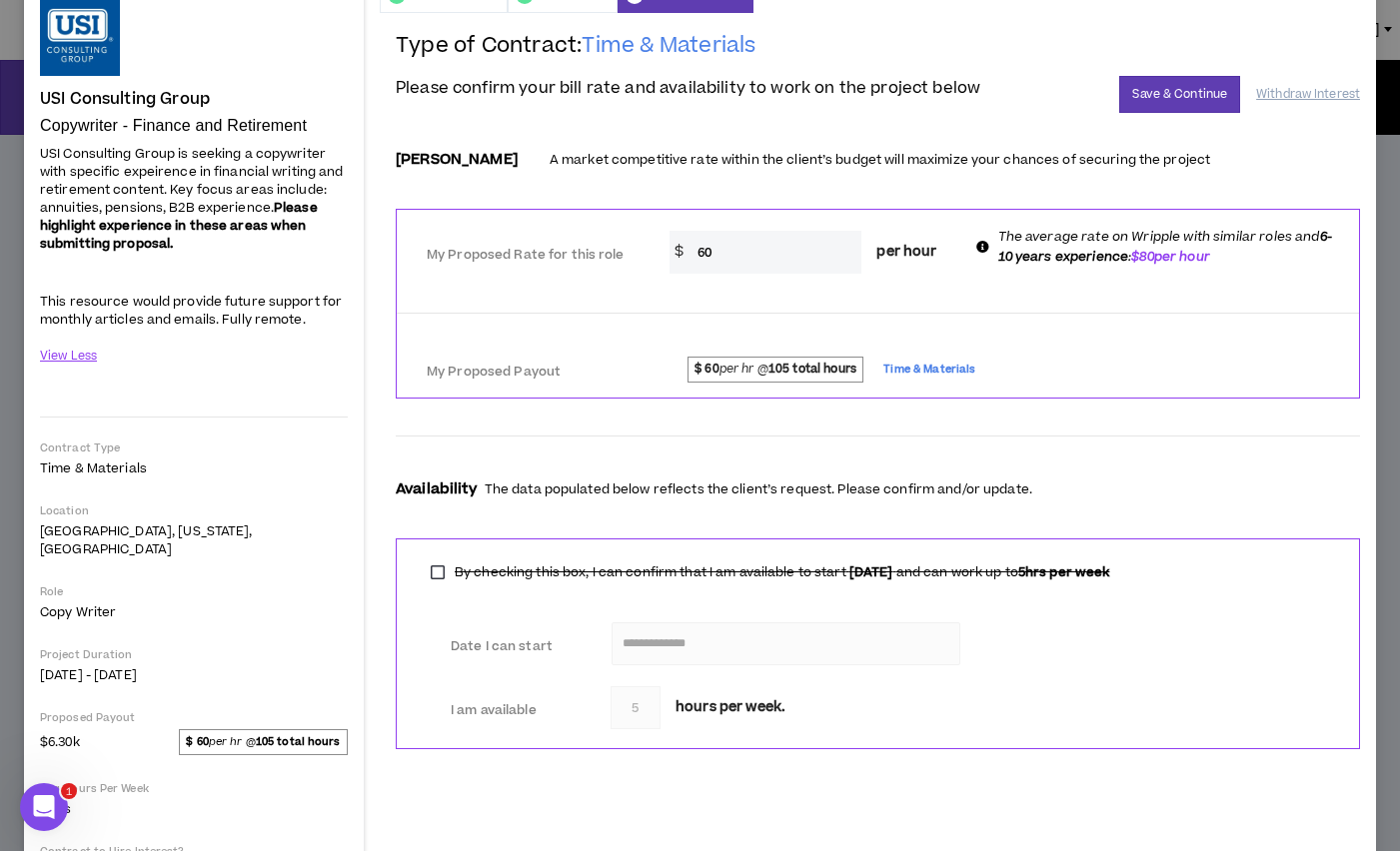 scroll, scrollTop: 267, scrollLeft: 0, axis: vertical 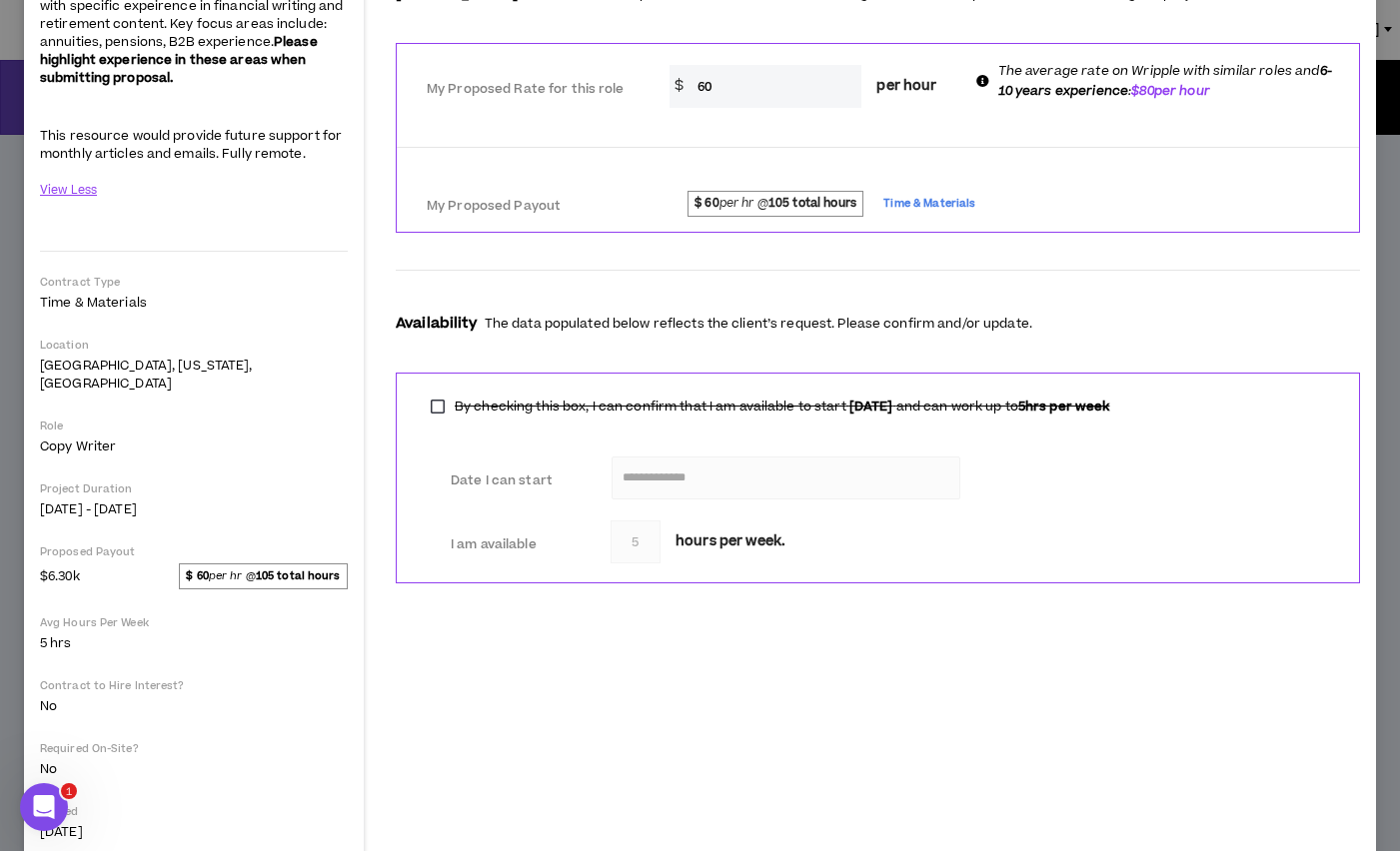 click on "USI Consulting Group Copywriter - Finance and Retirement USI Consulting Group is seeking a copywriter with specific expeirence in financial writing and retirement content. Key focus areas include: annuities, pensions, B2B experience.   Please highlight experience in these areas when submitting proposal.
This resource would provide future support for monthly articles and emails. Fully remote. View Less Contract Type Time & Materials Location [GEOGRAPHIC_DATA], [US_STATE], [GEOGRAPHIC_DATA] Role Copy Writer Project Duration [DATE] - [DATE] Proposed Payout $6.30k $ 60  per hr @  105 total hours Avg Hours Per Week 5 hrs Contract to Hire Interest? No Required On-Site? No Posted [DATE] Estimated Payout $7.35k - $9.45k" at bounding box center [194, 376] 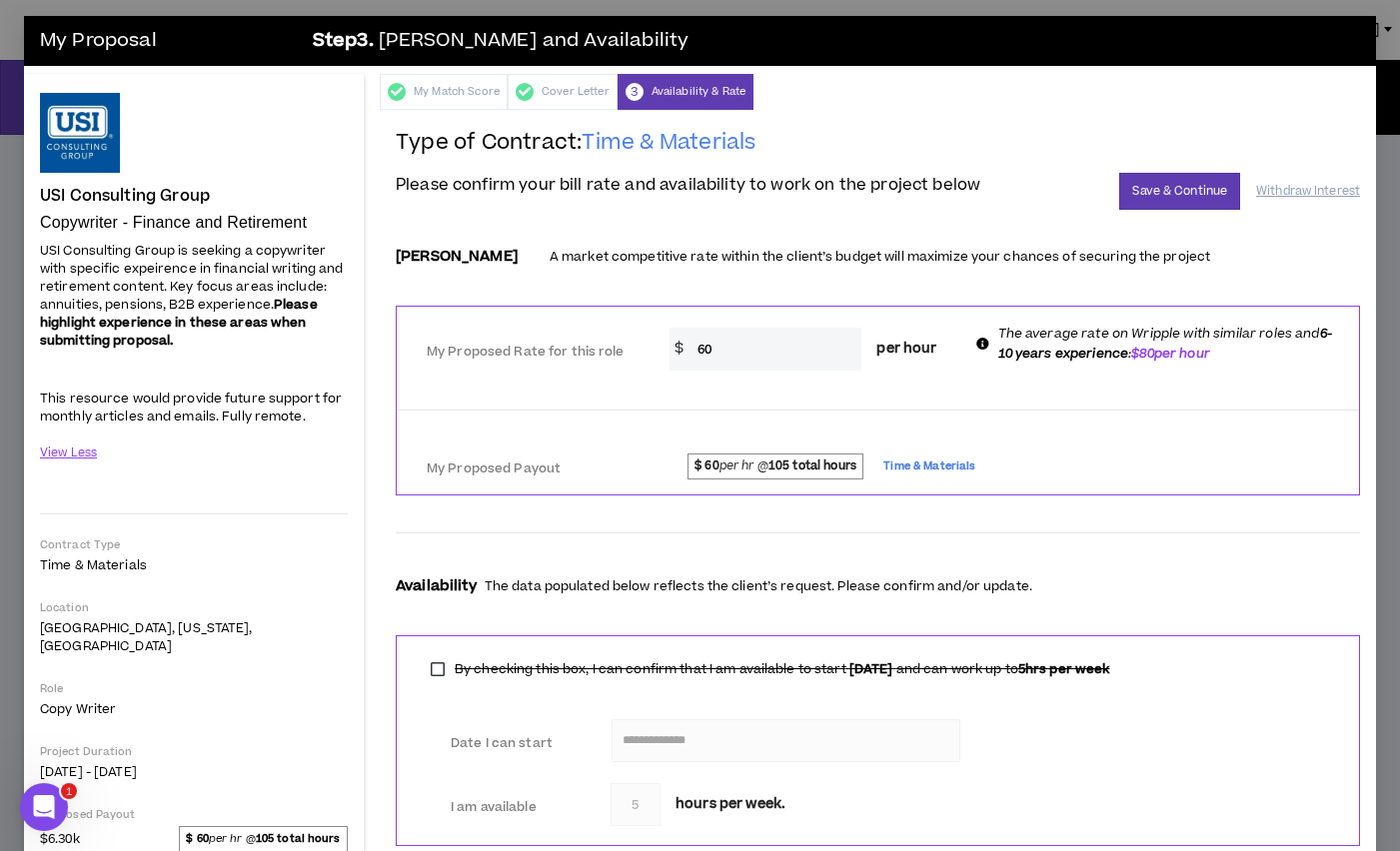 scroll, scrollTop: 0, scrollLeft: 0, axis: both 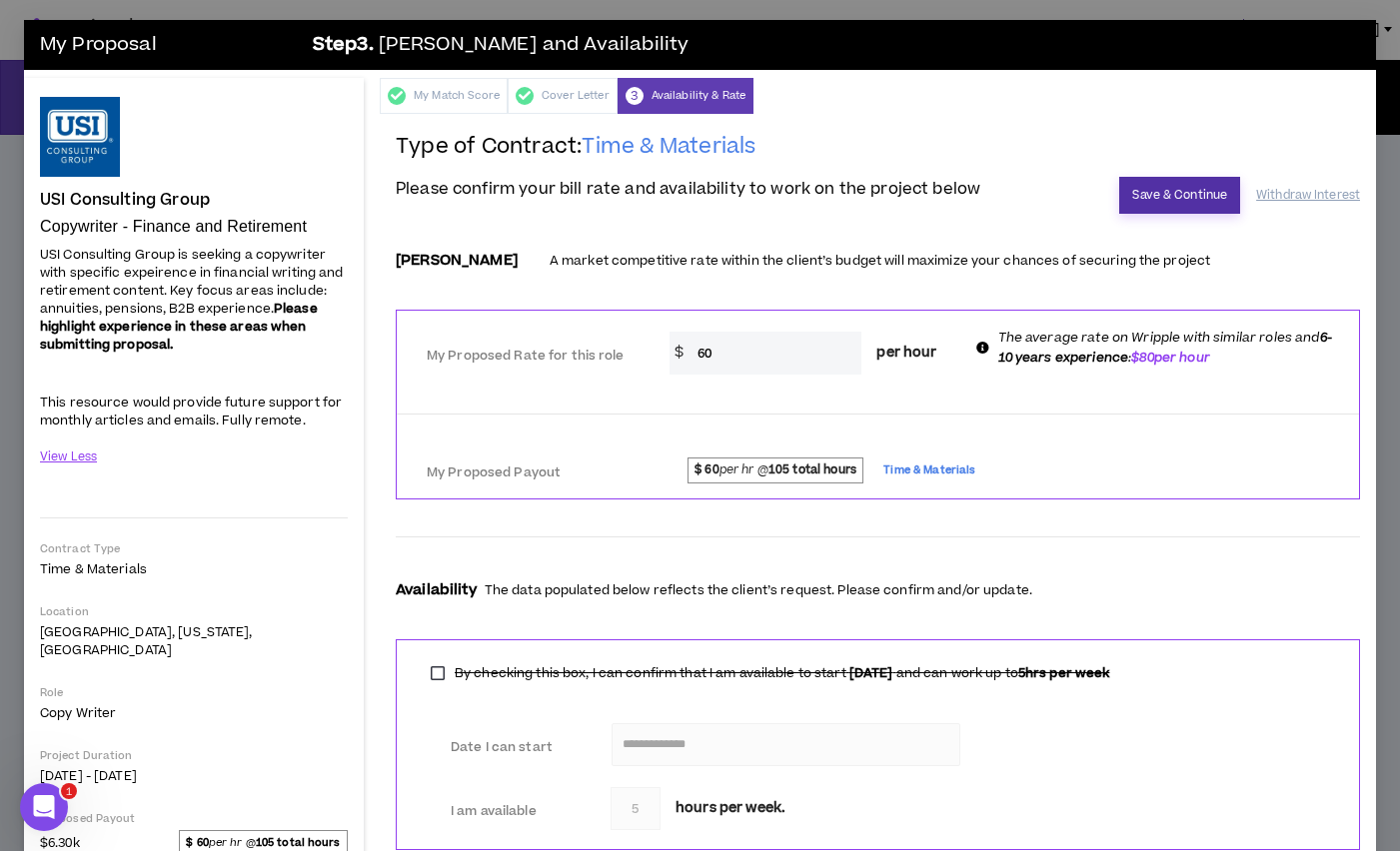 click on "Save & Continue" at bounding box center (1179, 195) 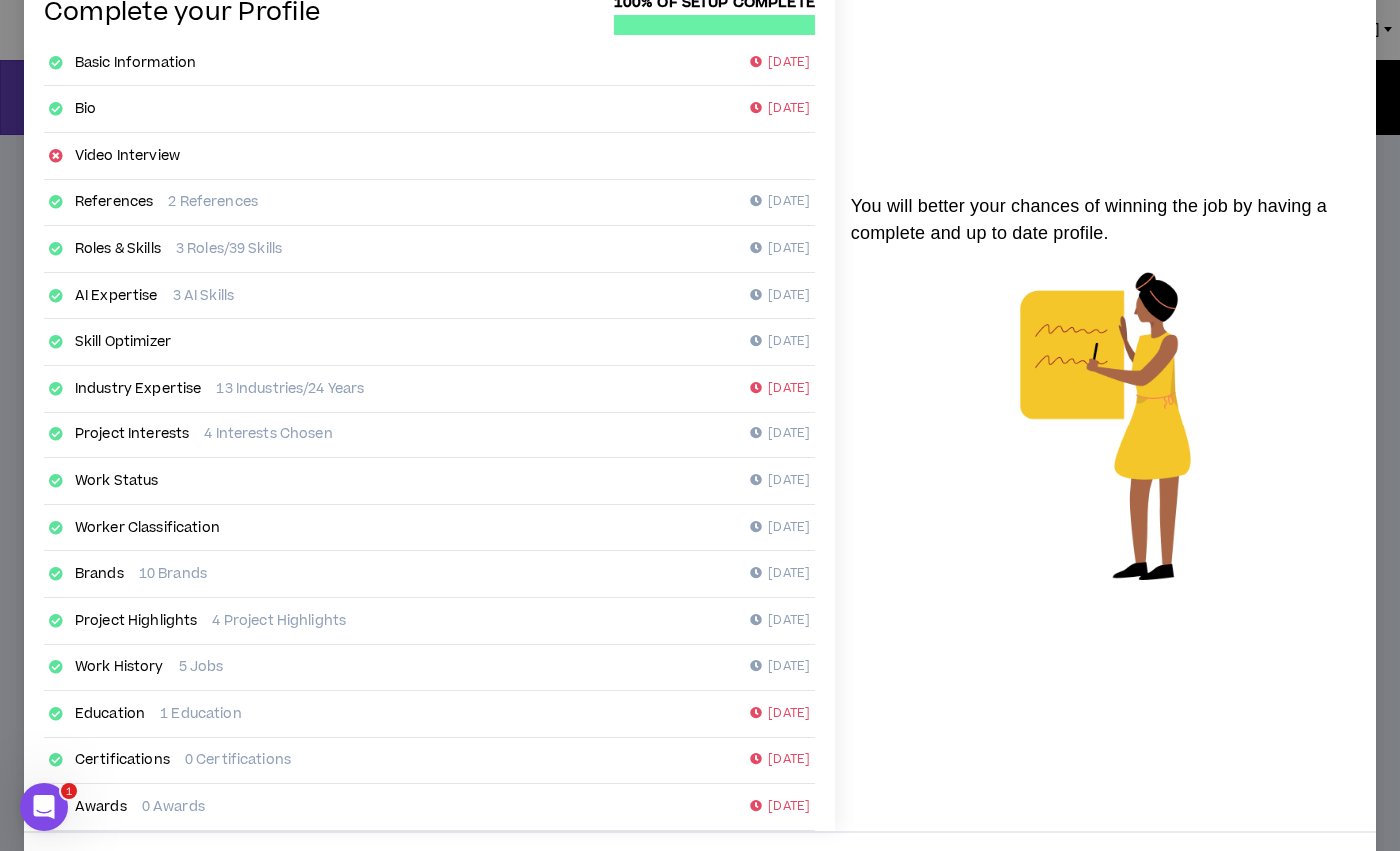 scroll, scrollTop: 173, scrollLeft: 0, axis: vertical 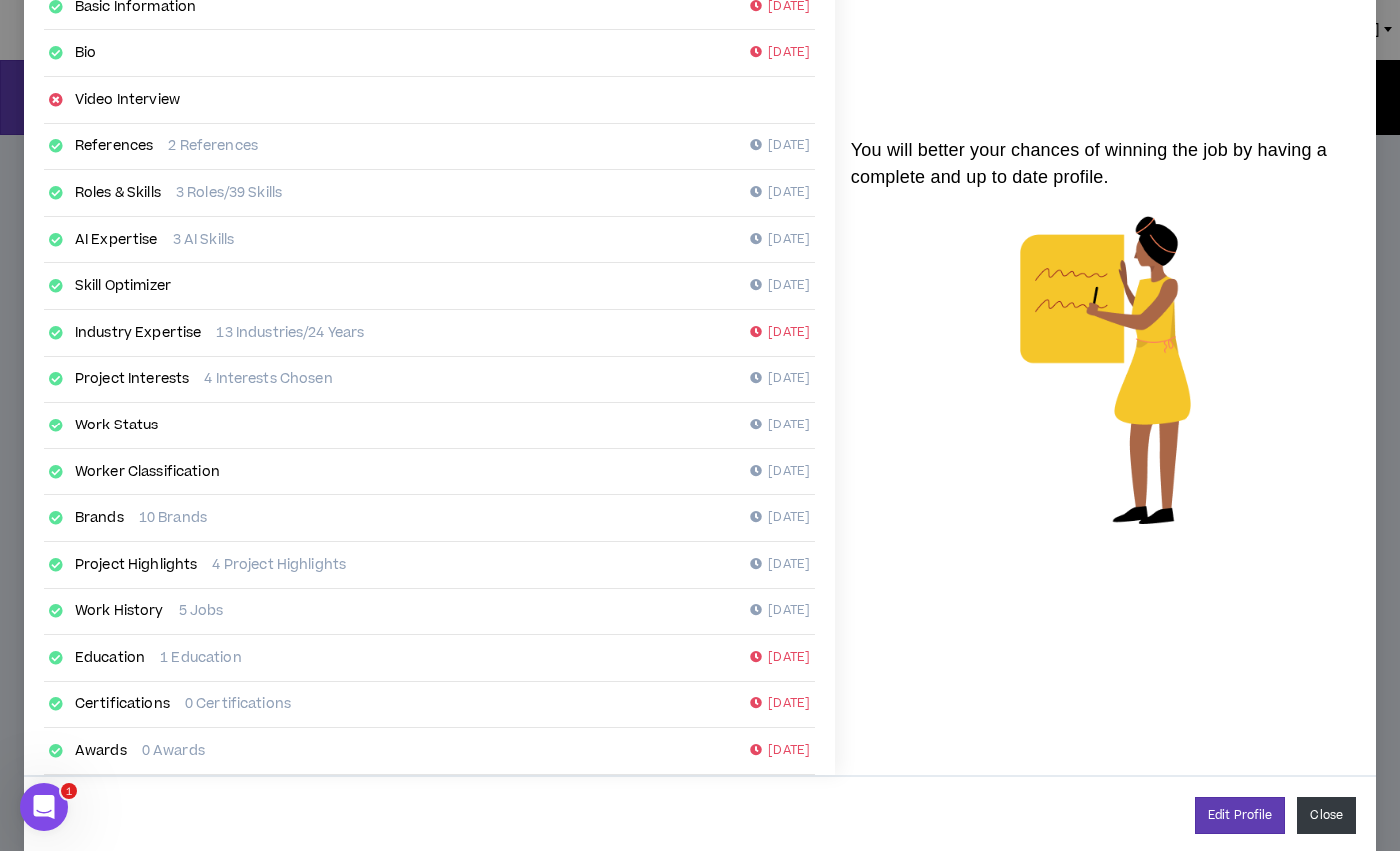click on "Close" at bounding box center [1326, 815] 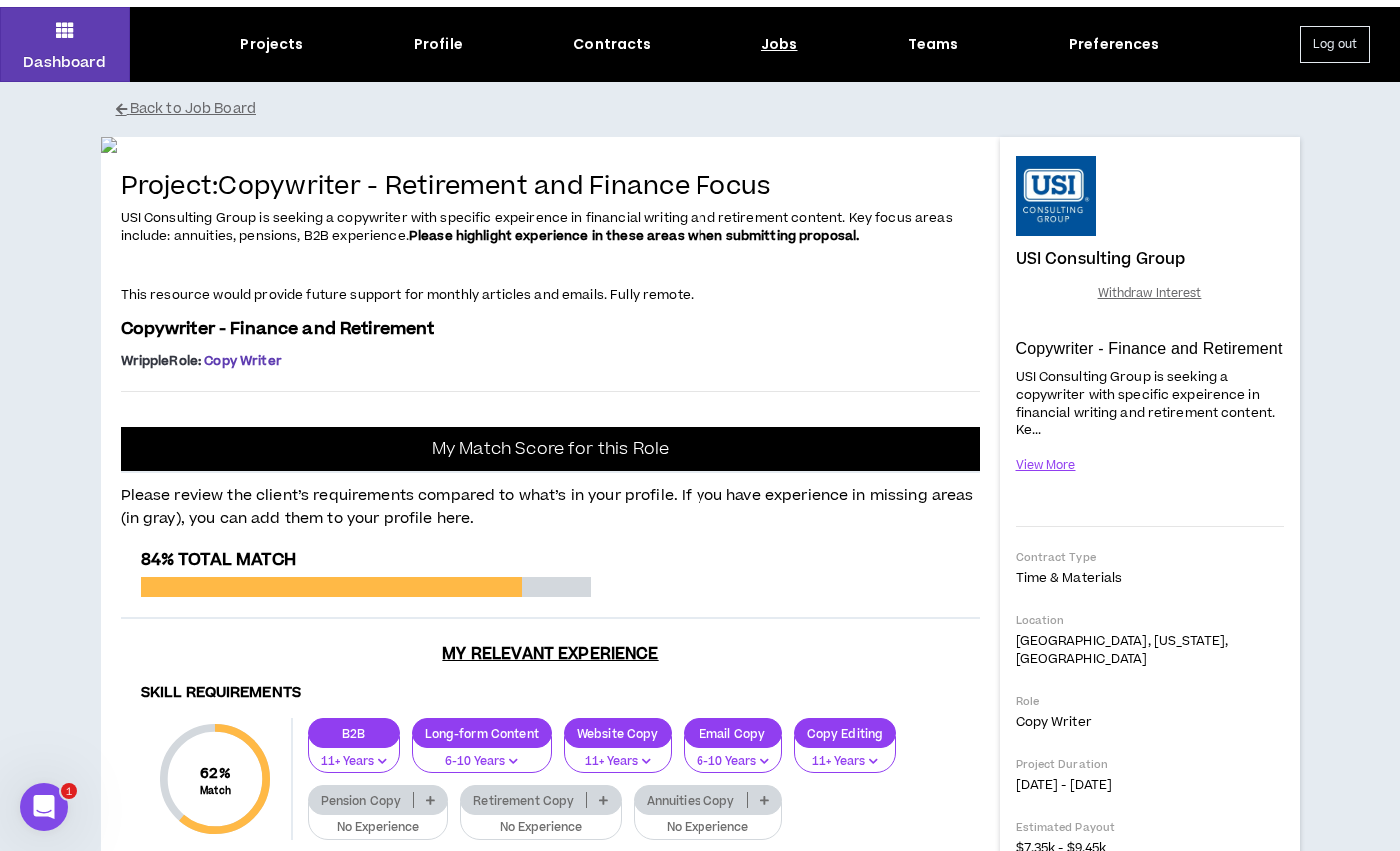 scroll, scrollTop: 0, scrollLeft: 0, axis: both 